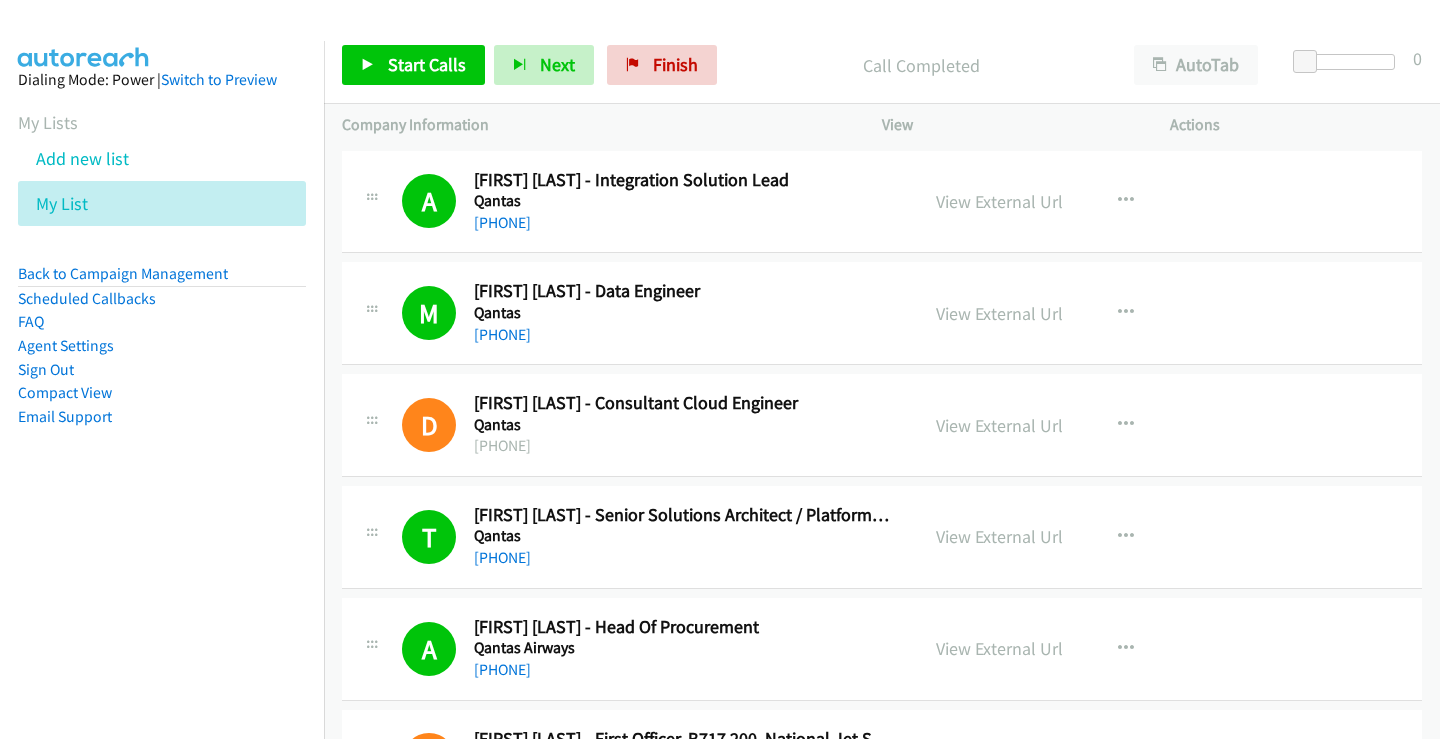 scroll, scrollTop: 0, scrollLeft: 0, axis: both 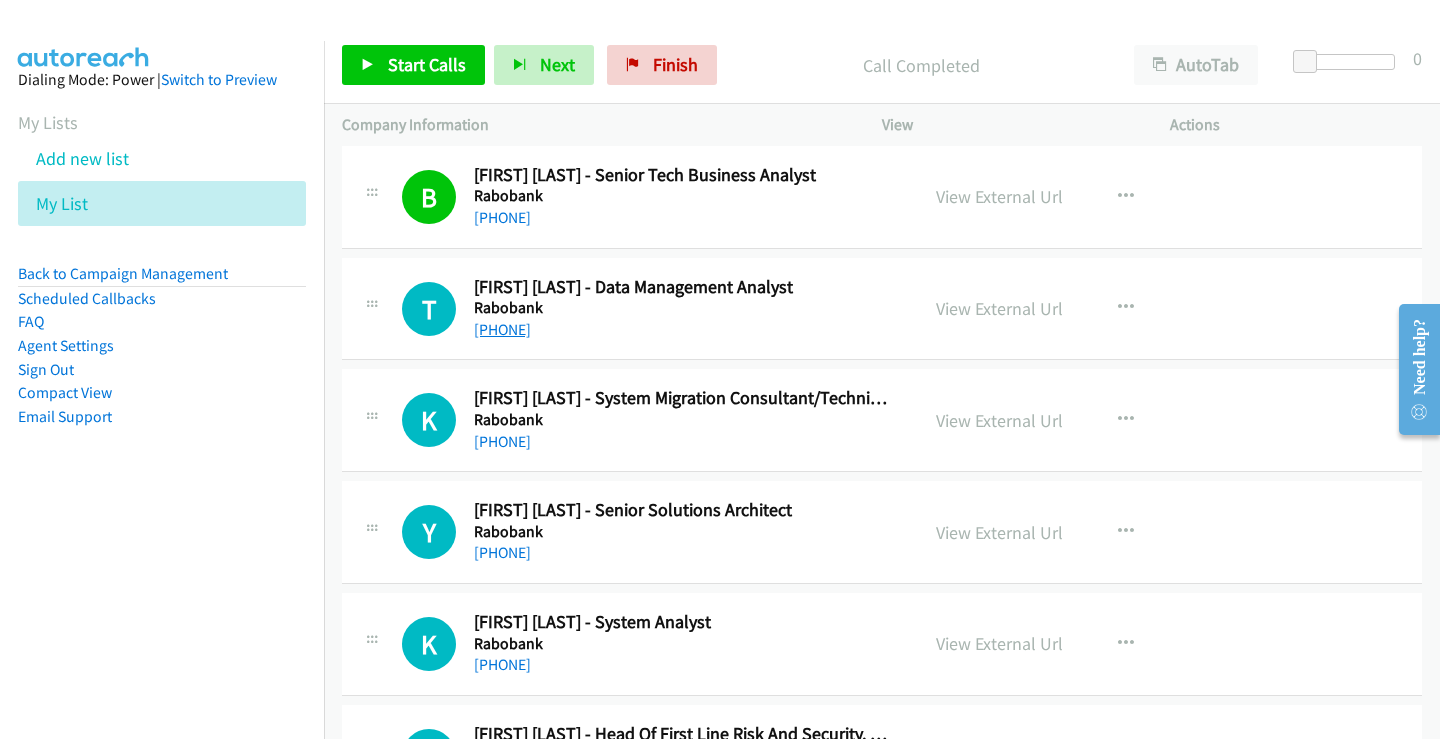 click on "[PHONE]" at bounding box center [502, 329] 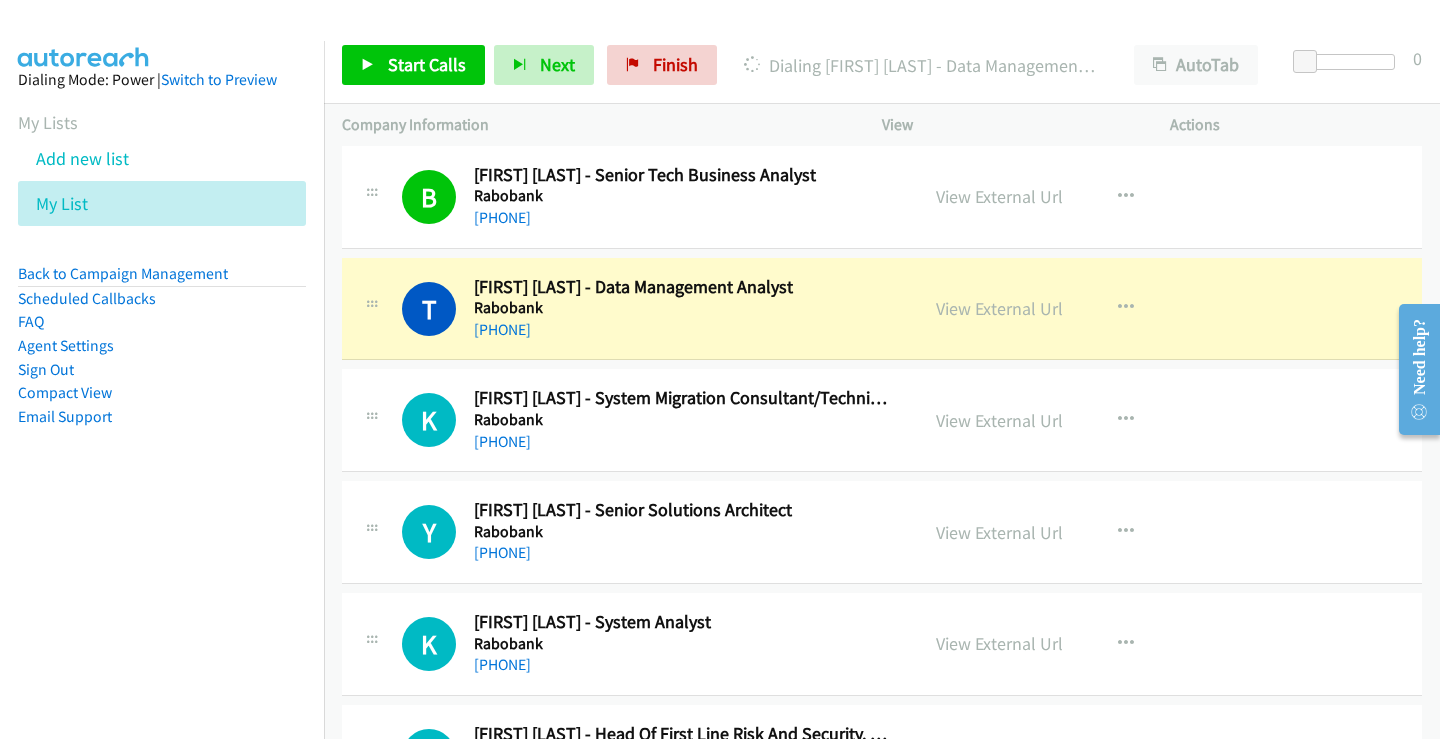 scroll, scrollTop: 2900, scrollLeft: 0, axis: vertical 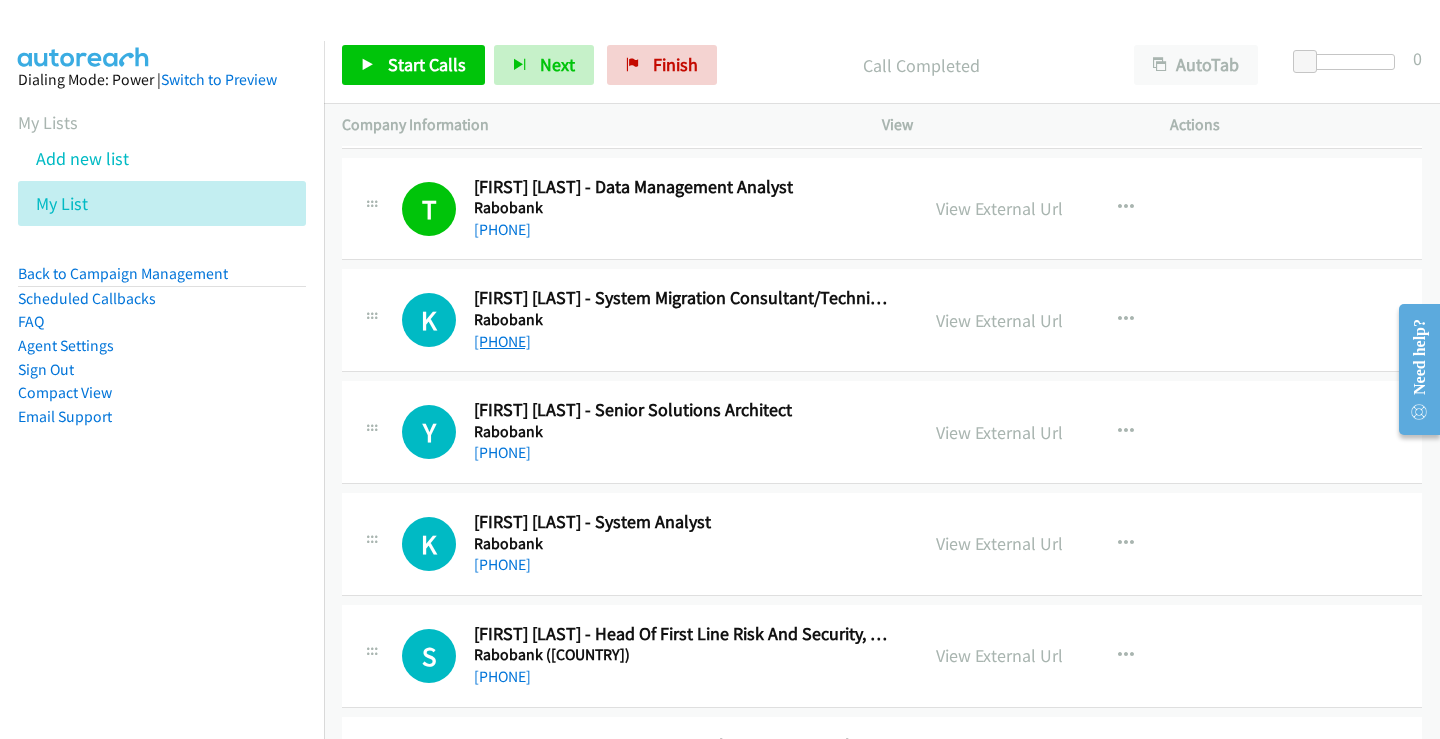 click on "+61 411 020 811" at bounding box center (502, 341) 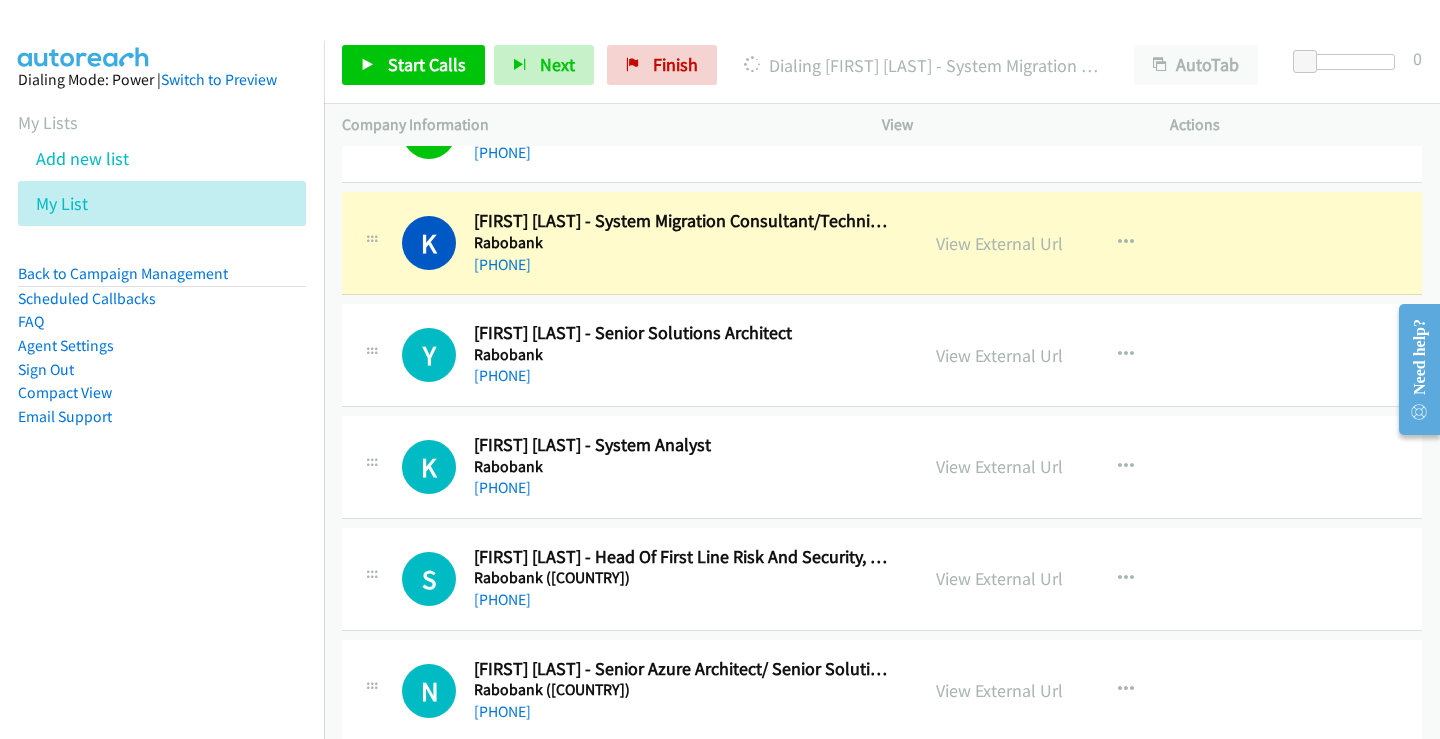 scroll, scrollTop: 3000, scrollLeft: 0, axis: vertical 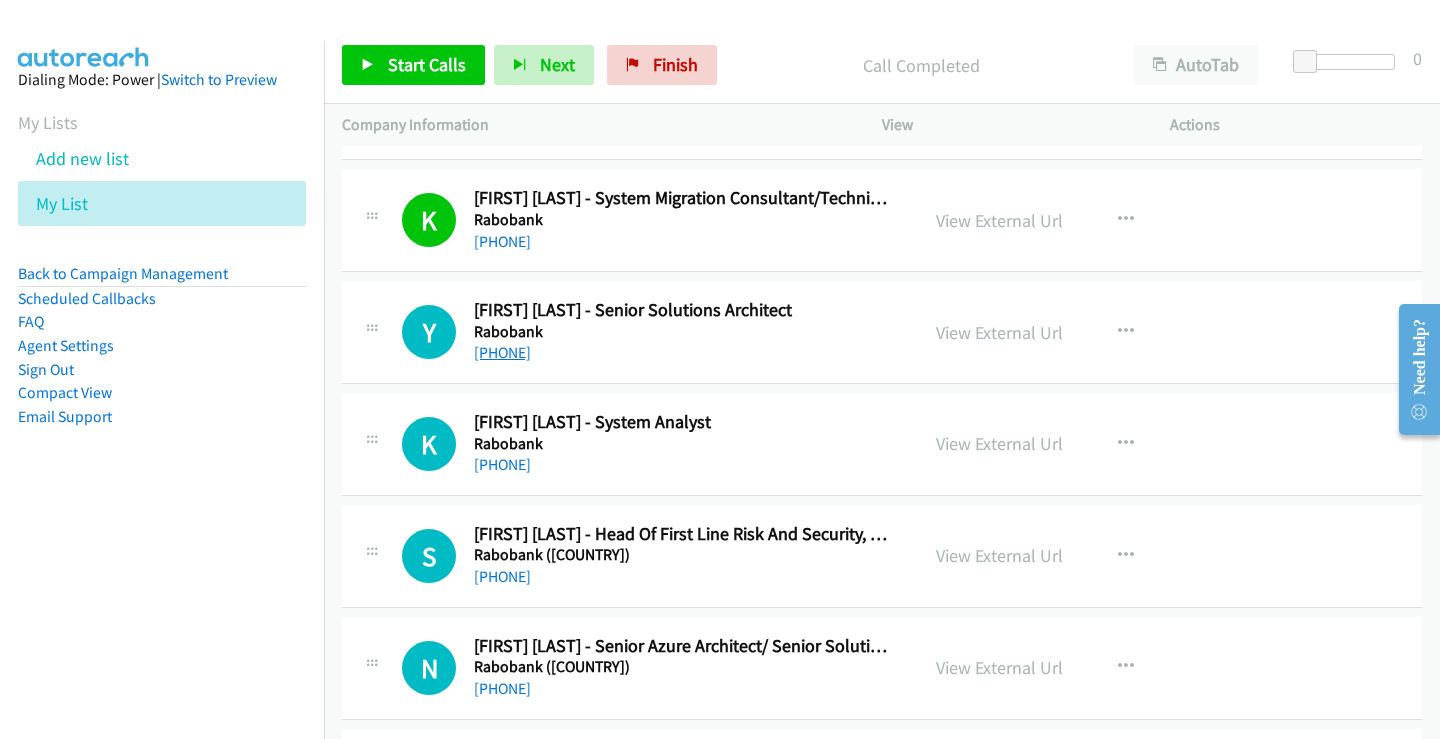 click on "+61 406 667 992" at bounding box center (502, 352) 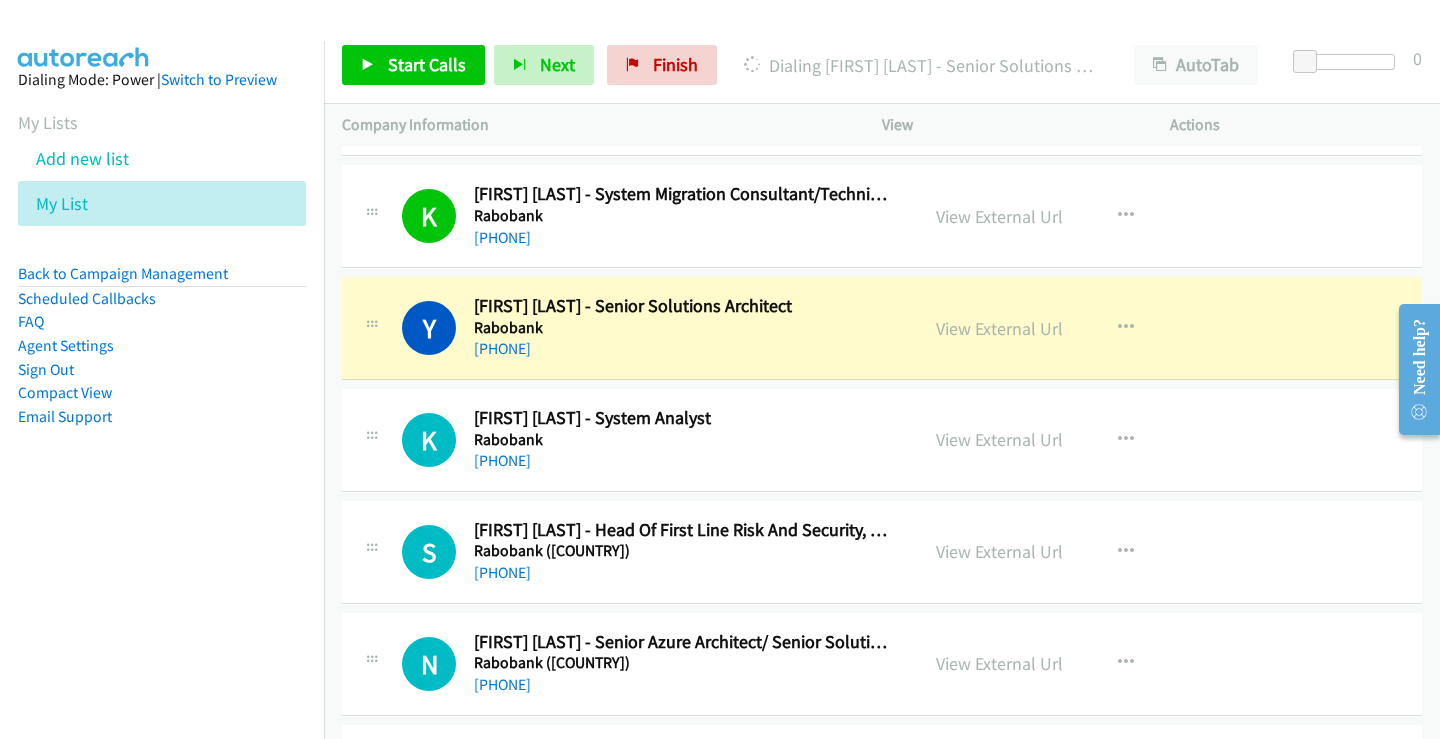 scroll, scrollTop: 3000, scrollLeft: 0, axis: vertical 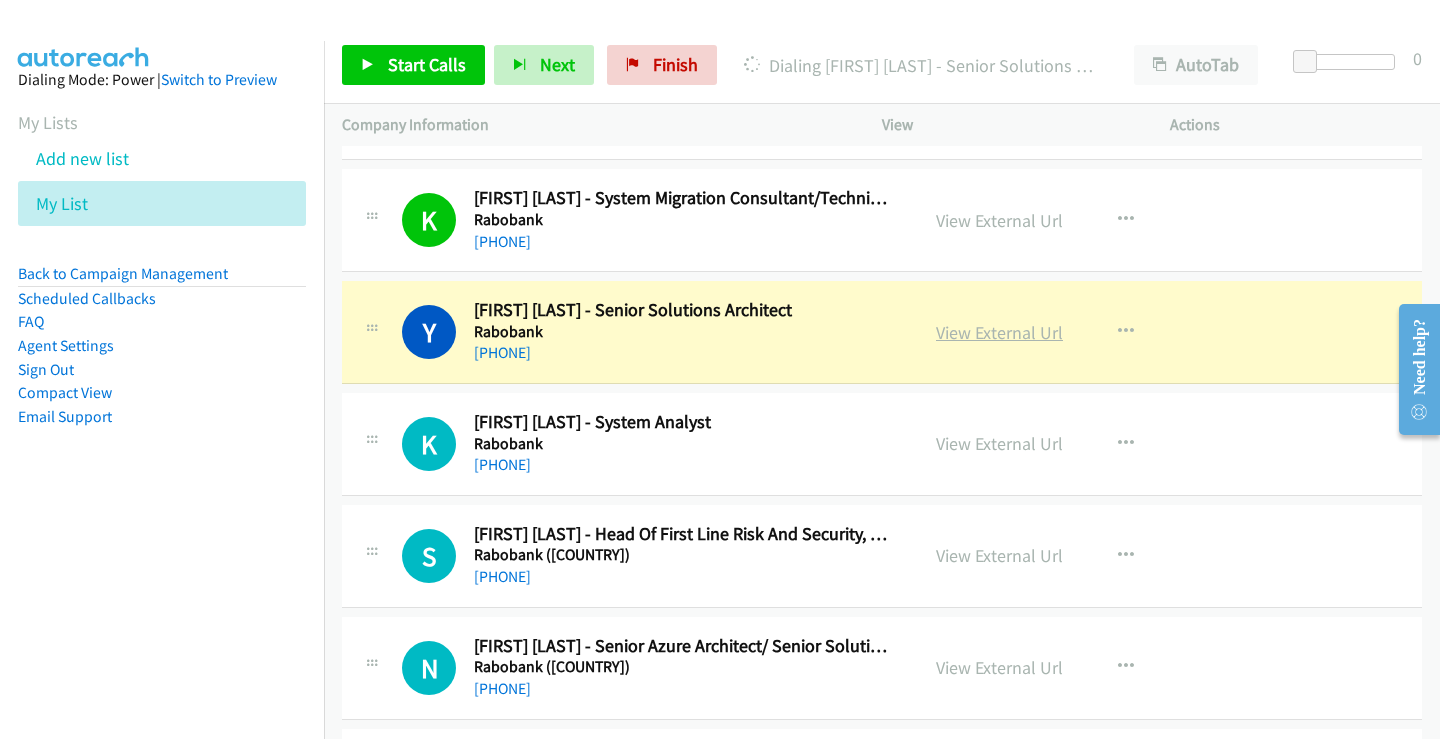 click on "View External Url" at bounding box center [999, 332] 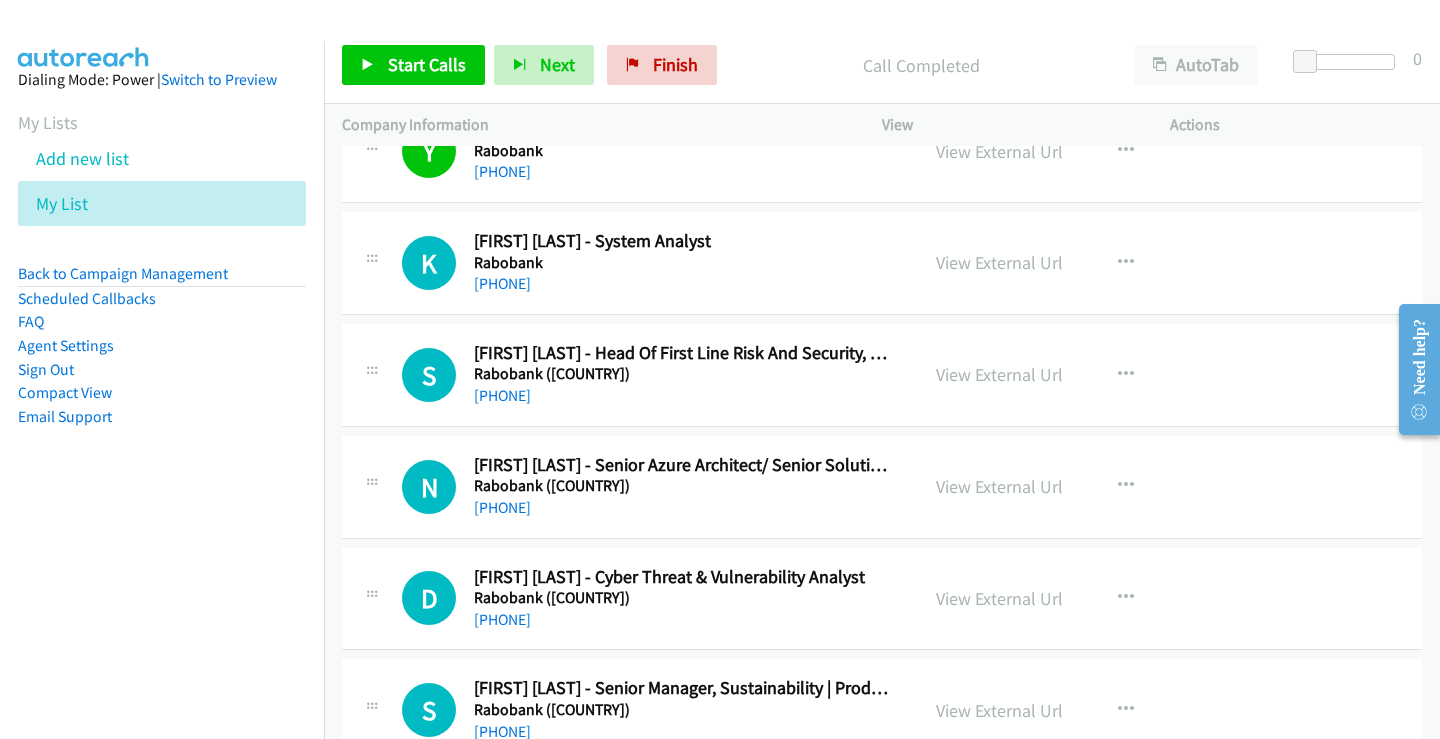 scroll, scrollTop: 3200, scrollLeft: 0, axis: vertical 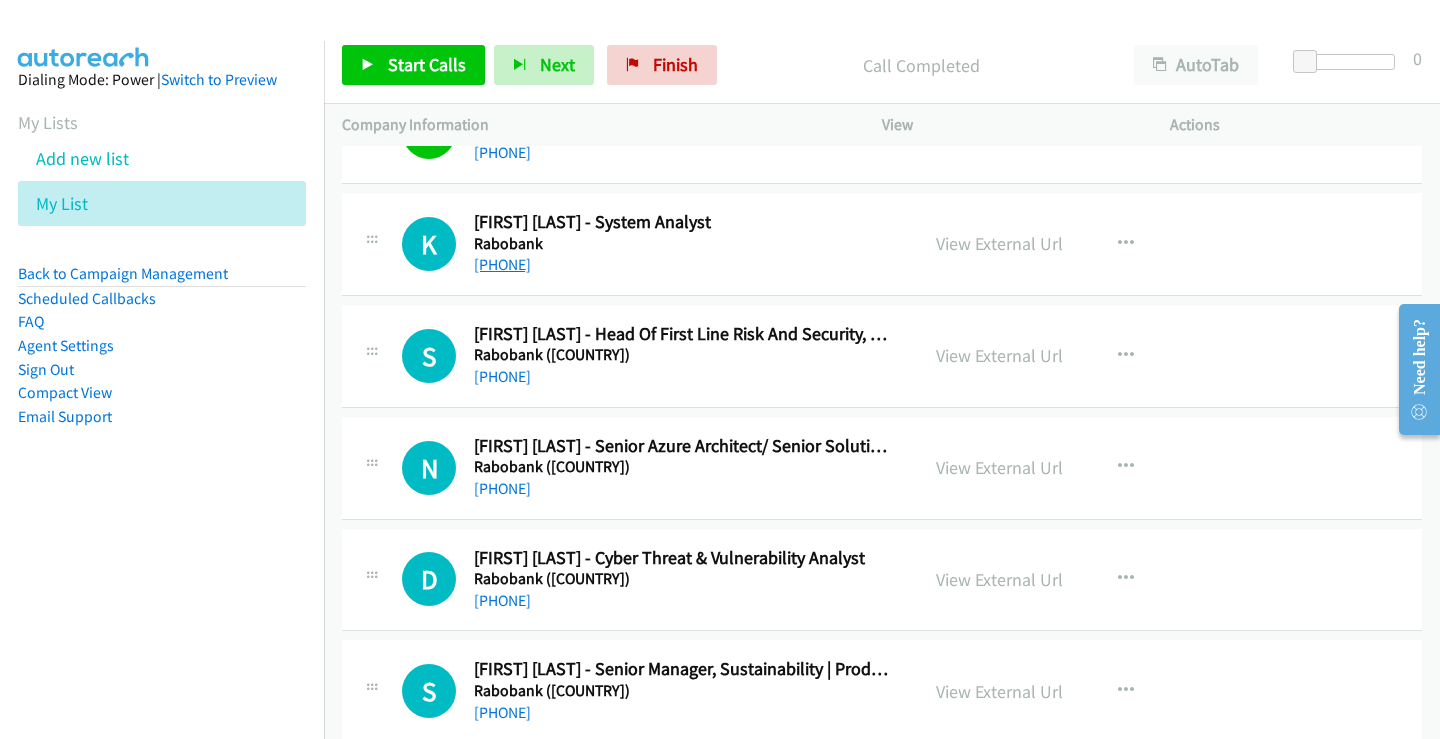 click on "+61 2 8115 2604" at bounding box center [502, 264] 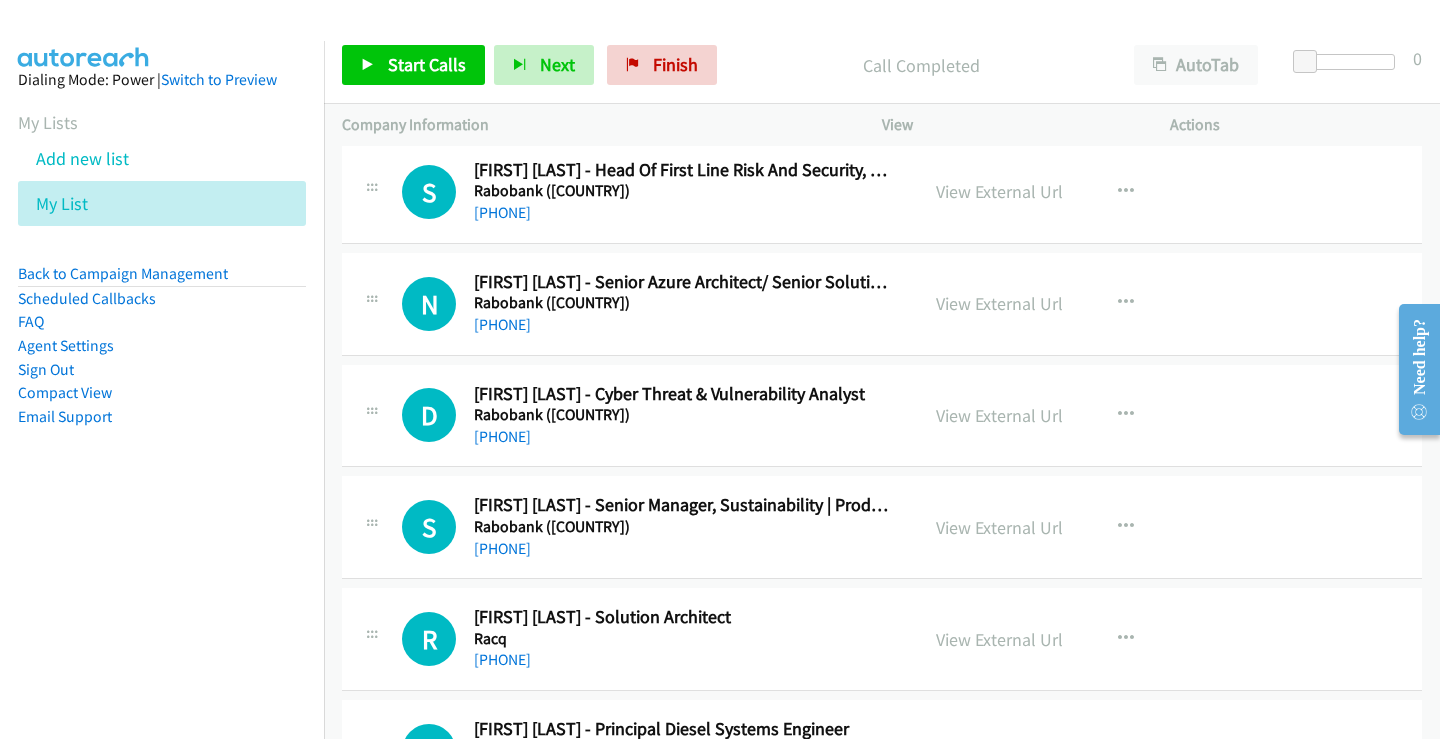 scroll, scrollTop: 3400, scrollLeft: 0, axis: vertical 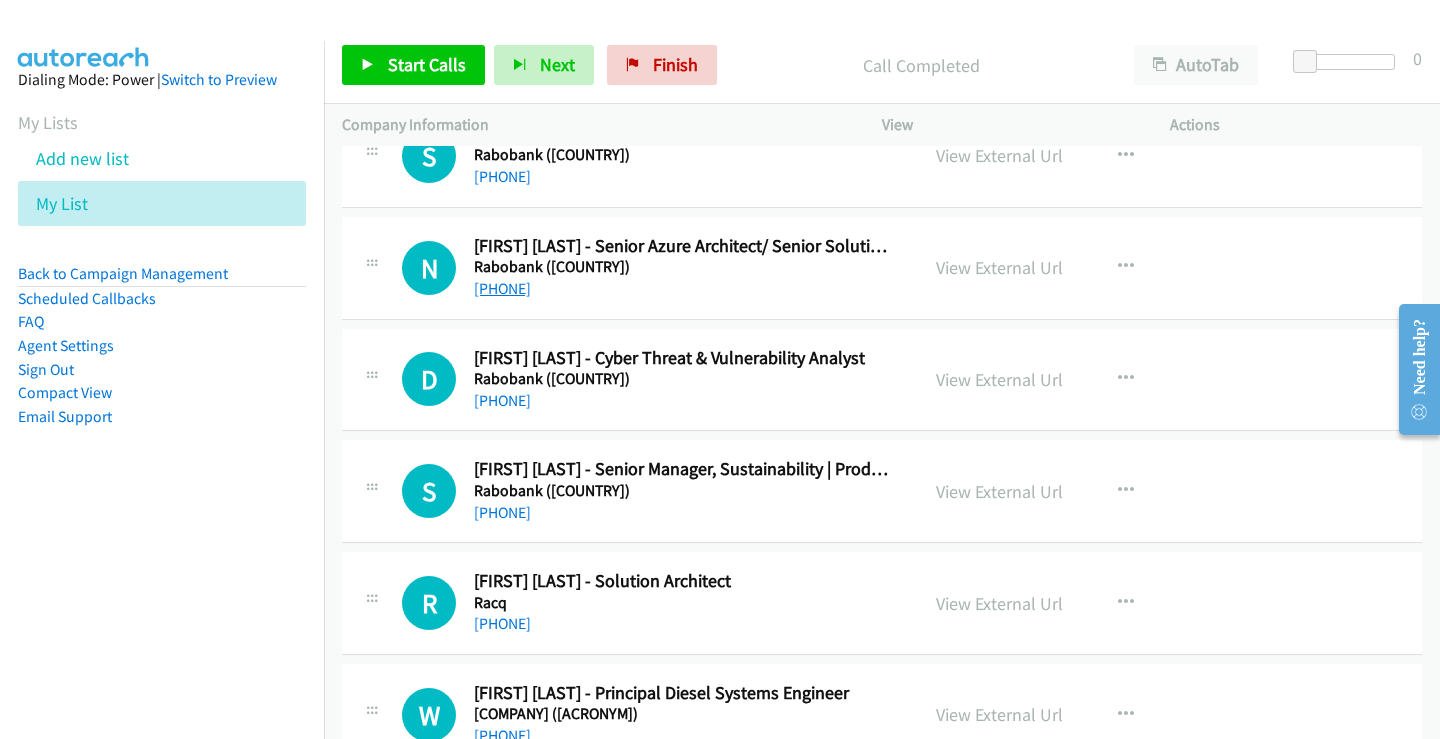 click on "+61 416 966 995" at bounding box center [502, 288] 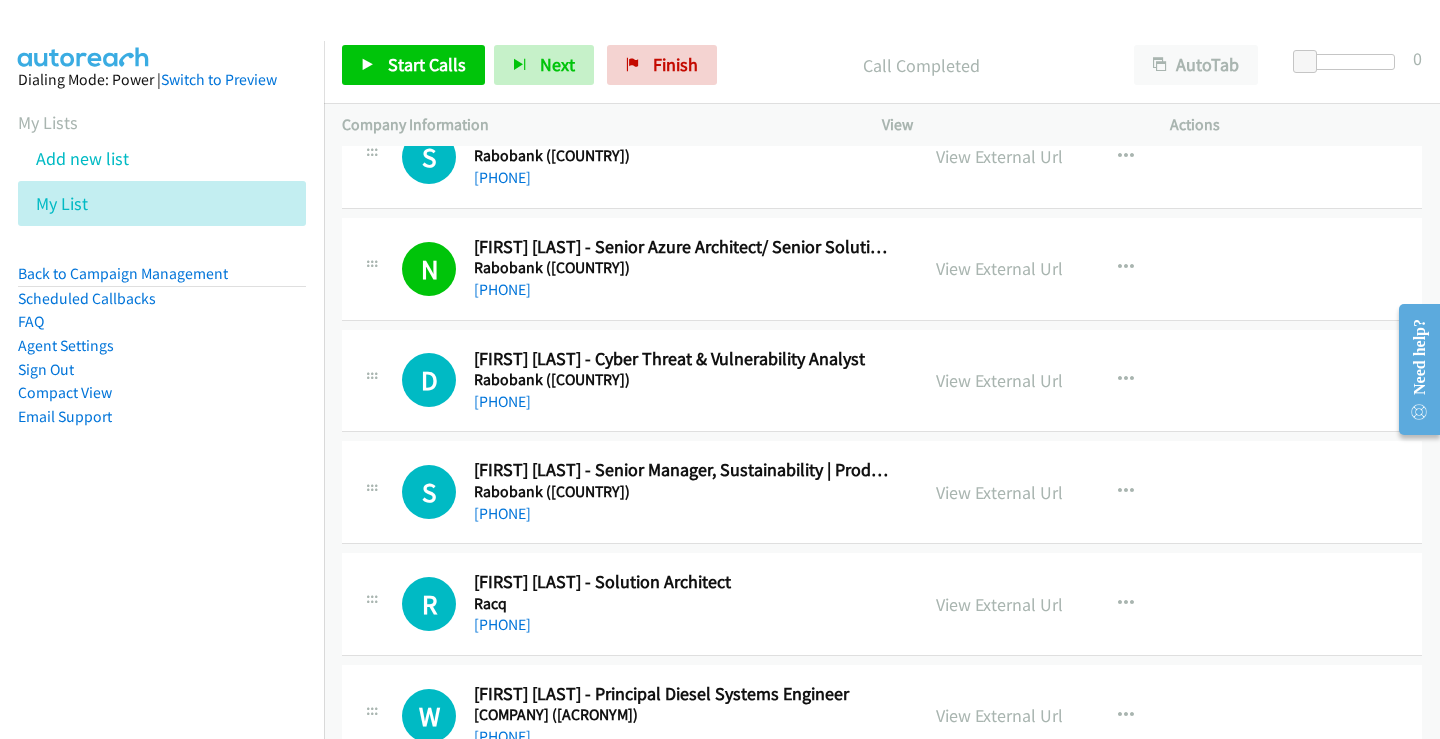 scroll, scrollTop: 3400, scrollLeft: 0, axis: vertical 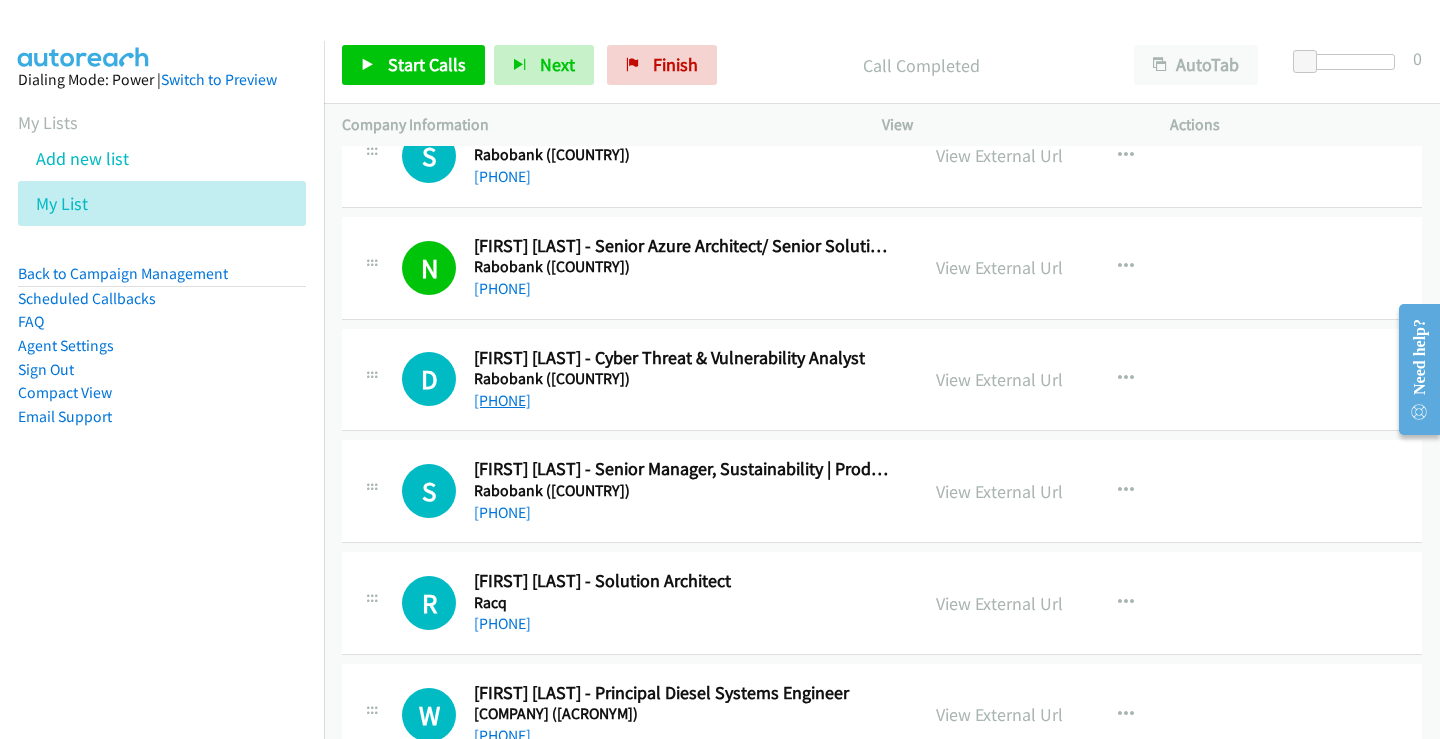 click on "+61 410 743 081" at bounding box center [502, 400] 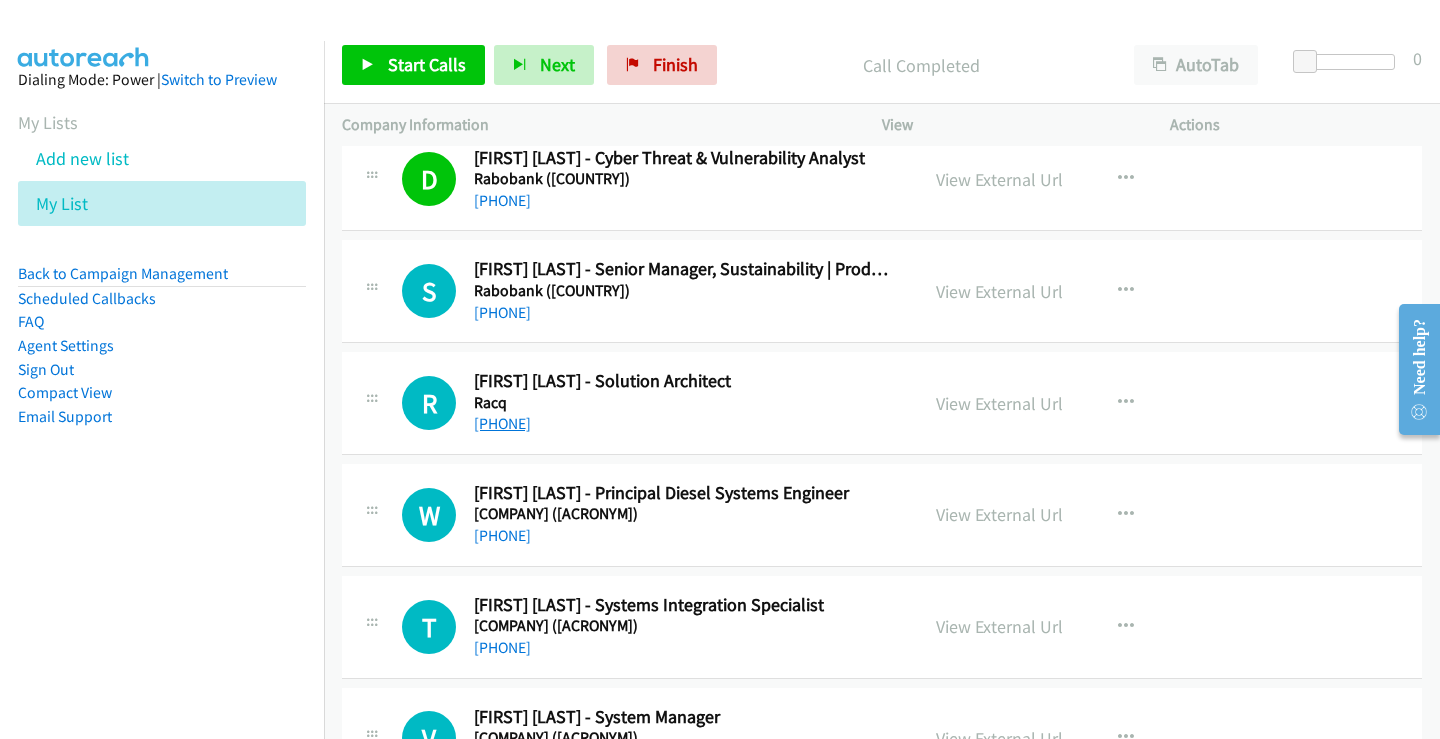 scroll, scrollTop: 3700, scrollLeft: 0, axis: vertical 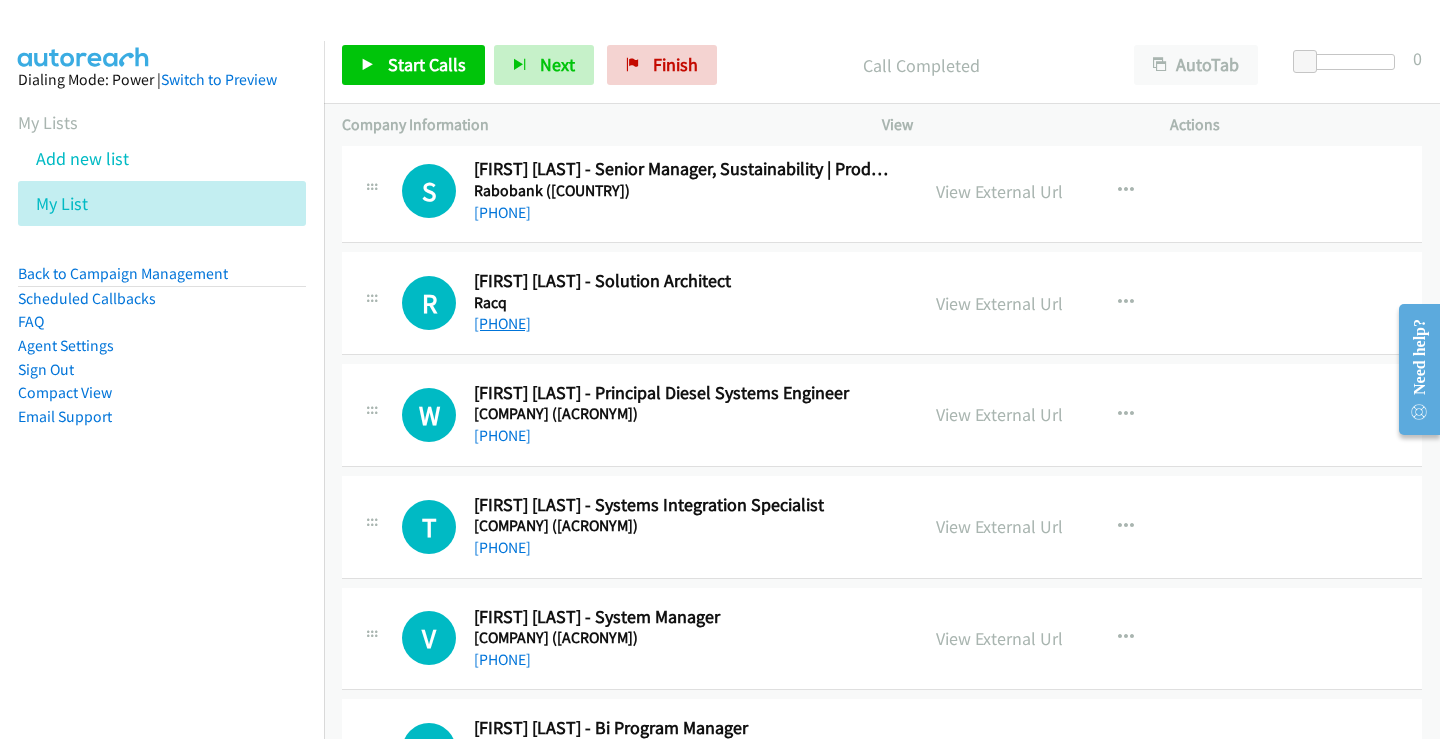 click on "+61 2 1151 9237" at bounding box center [502, 323] 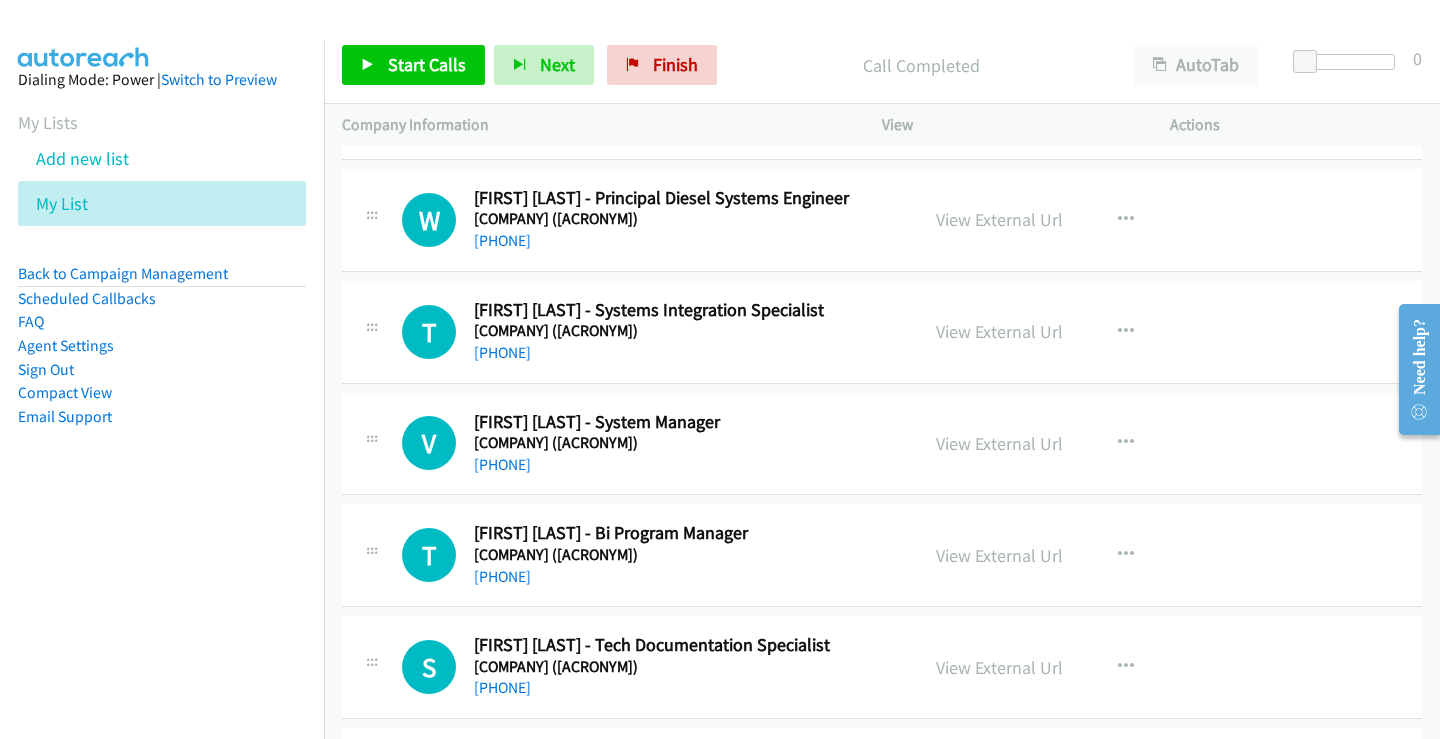 scroll, scrollTop: 3900, scrollLeft: 0, axis: vertical 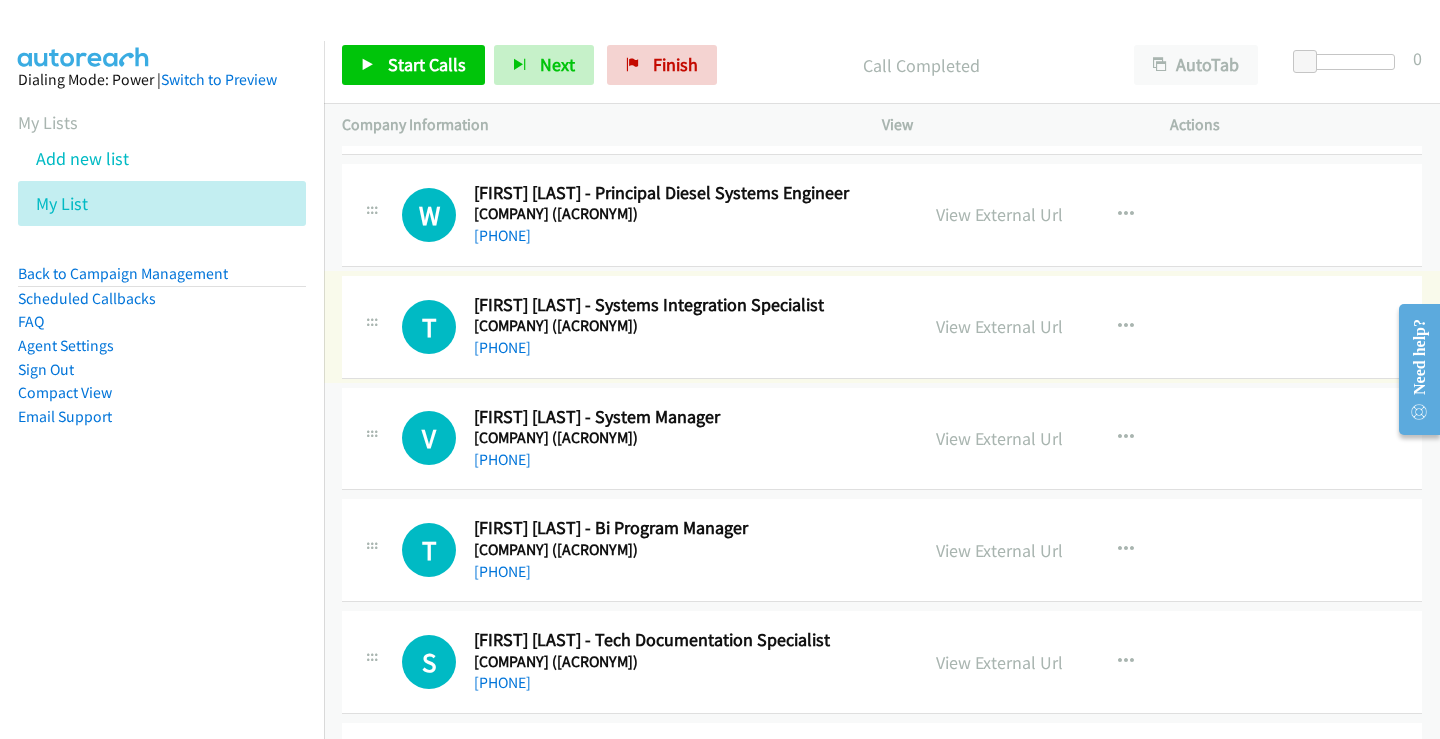 click on "+61 405 992 804" at bounding box center (502, 347) 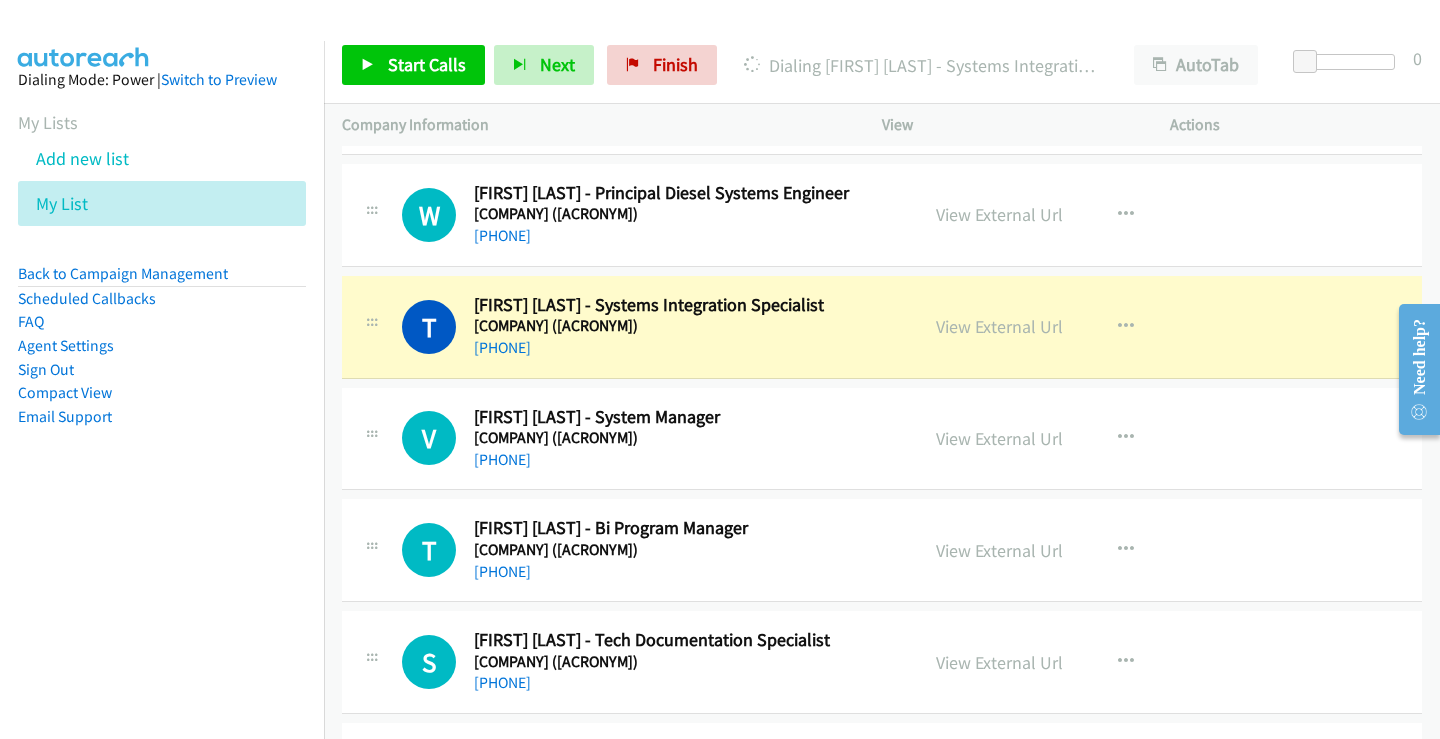 scroll, scrollTop: 4000, scrollLeft: 0, axis: vertical 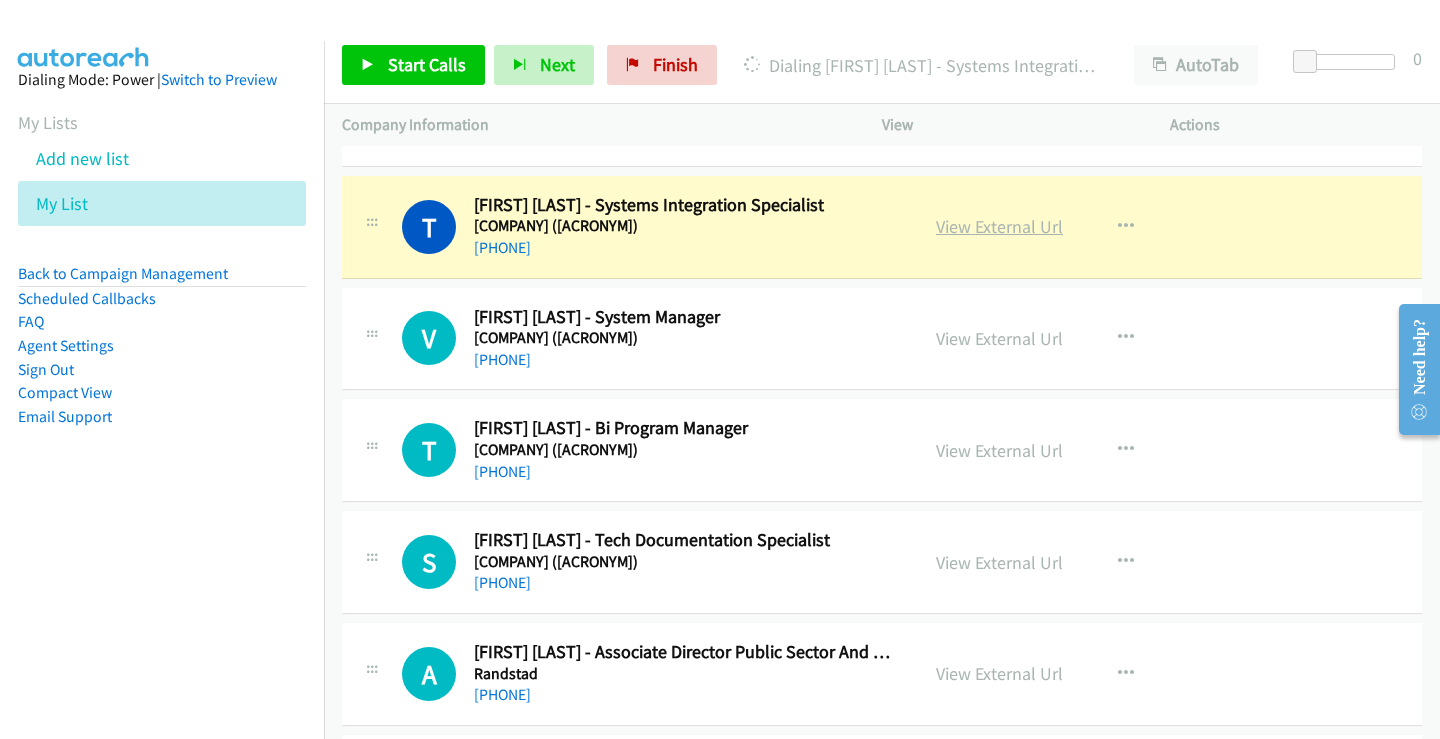 click on "View External Url" at bounding box center (999, 226) 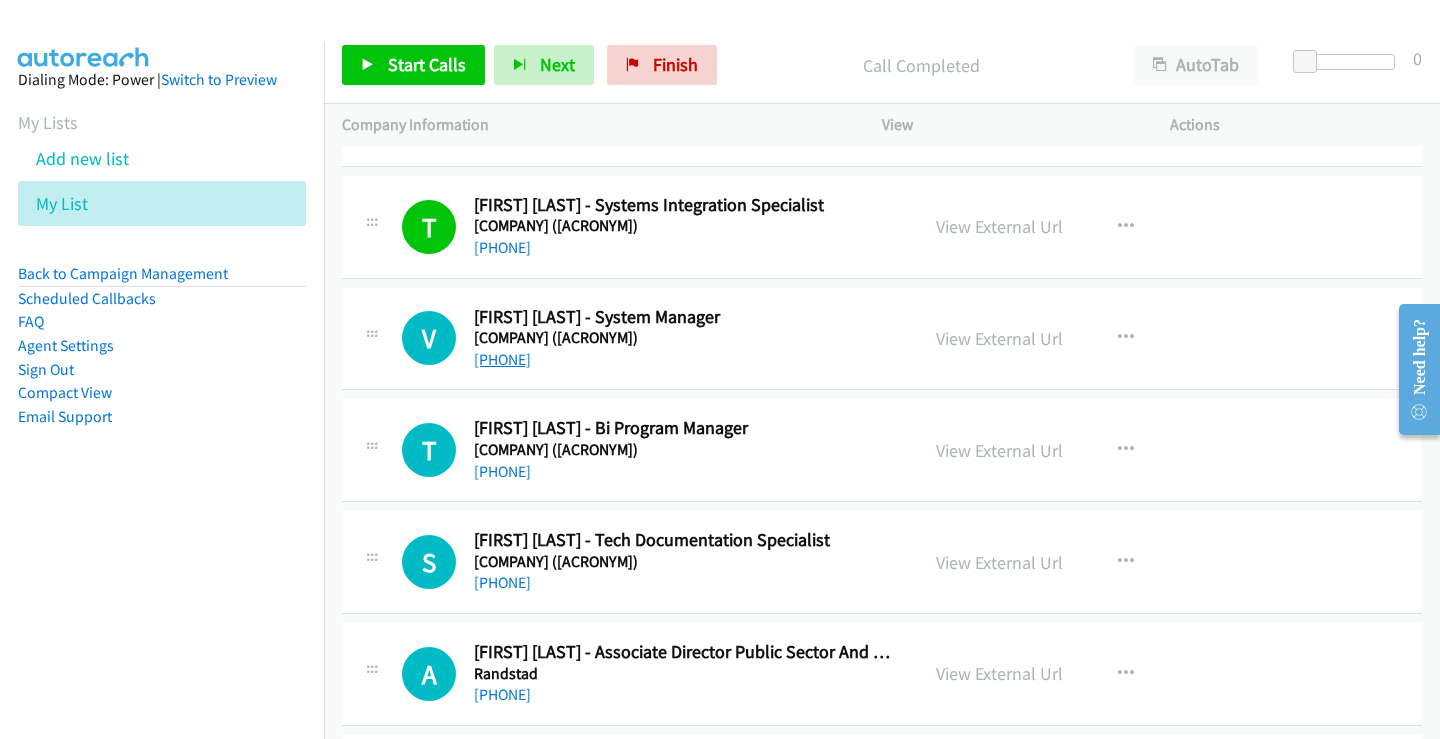 click on "+61 2 8282 2000" at bounding box center (502, 359) 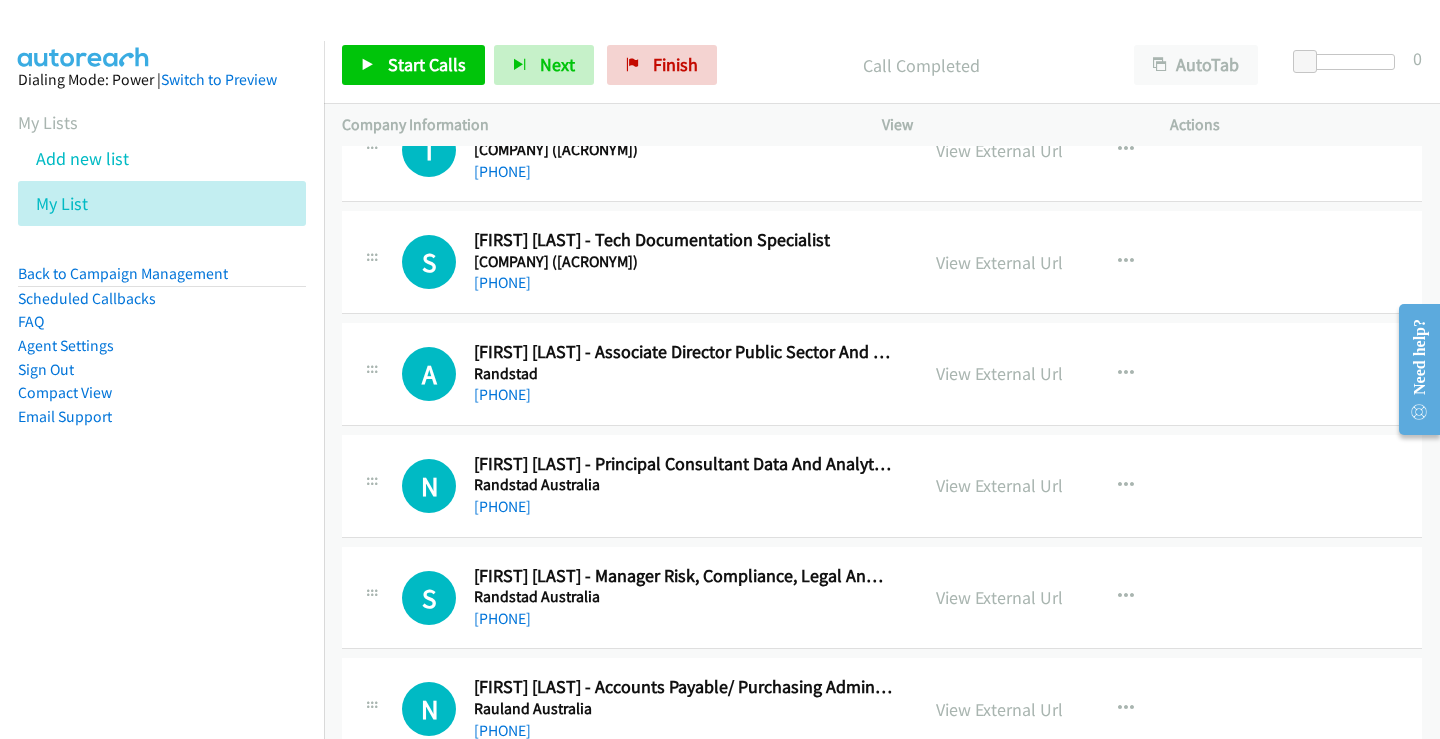 scroll, scrollTop: 4200, scrollLeft: 0, axis: vertical 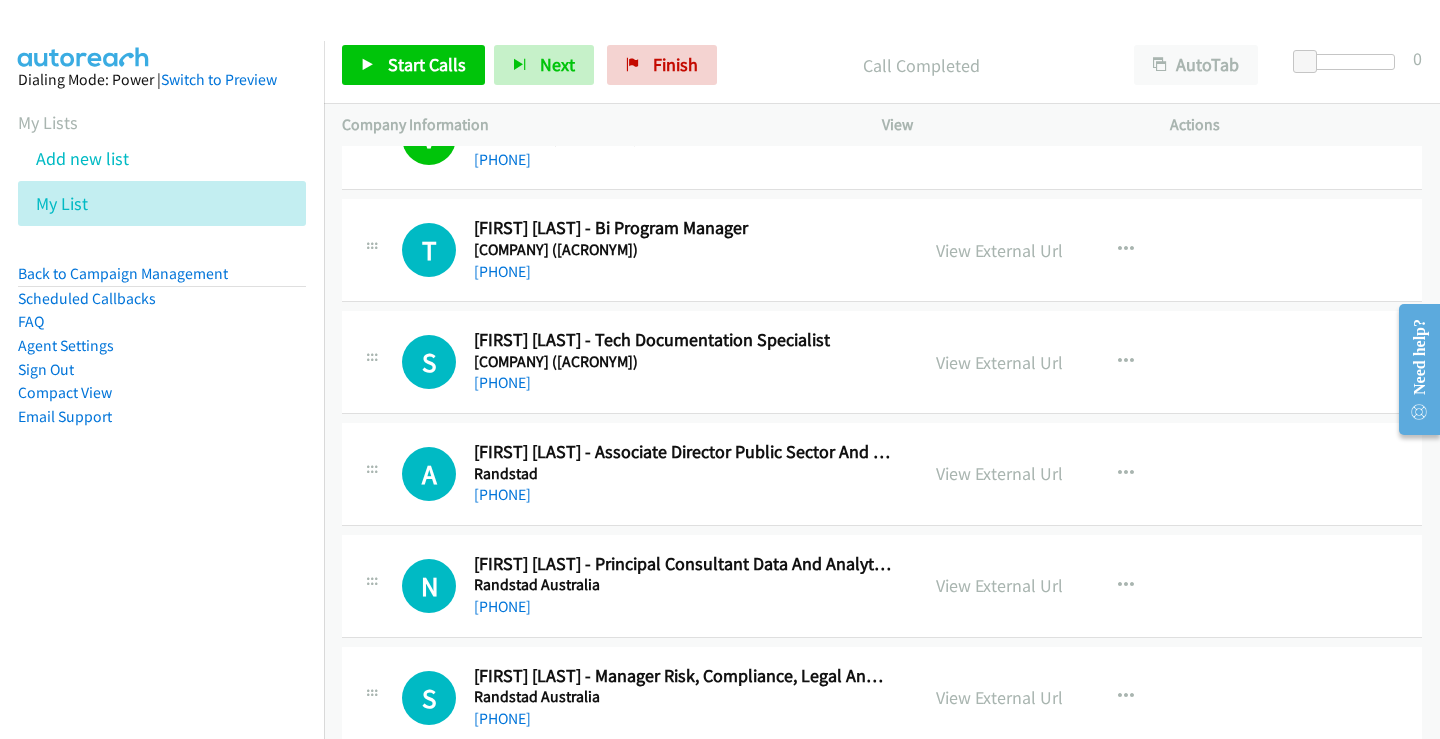 click on "+61 2 8202 2035" at bounding box center (683, 272) 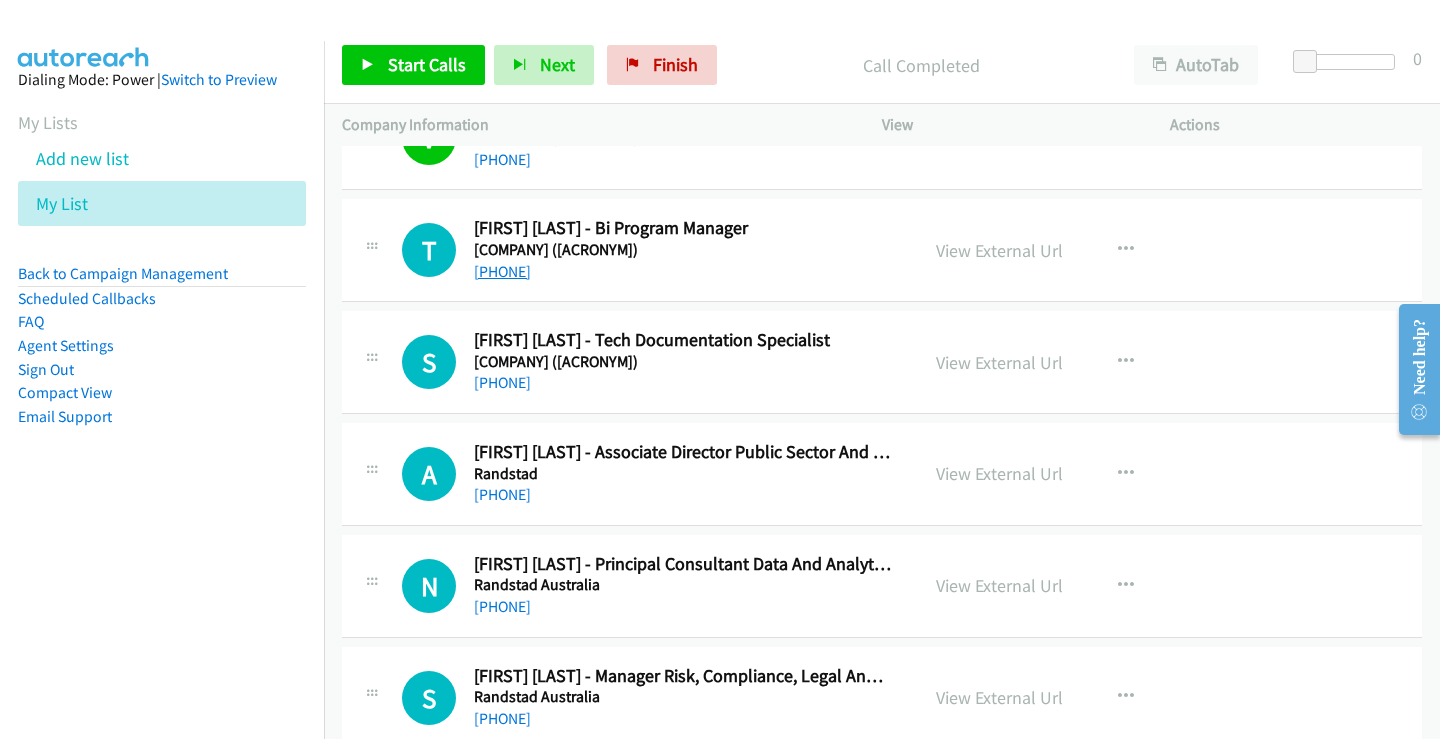 click on "+61 2 8202 2035" at bounding box center [502, 271] 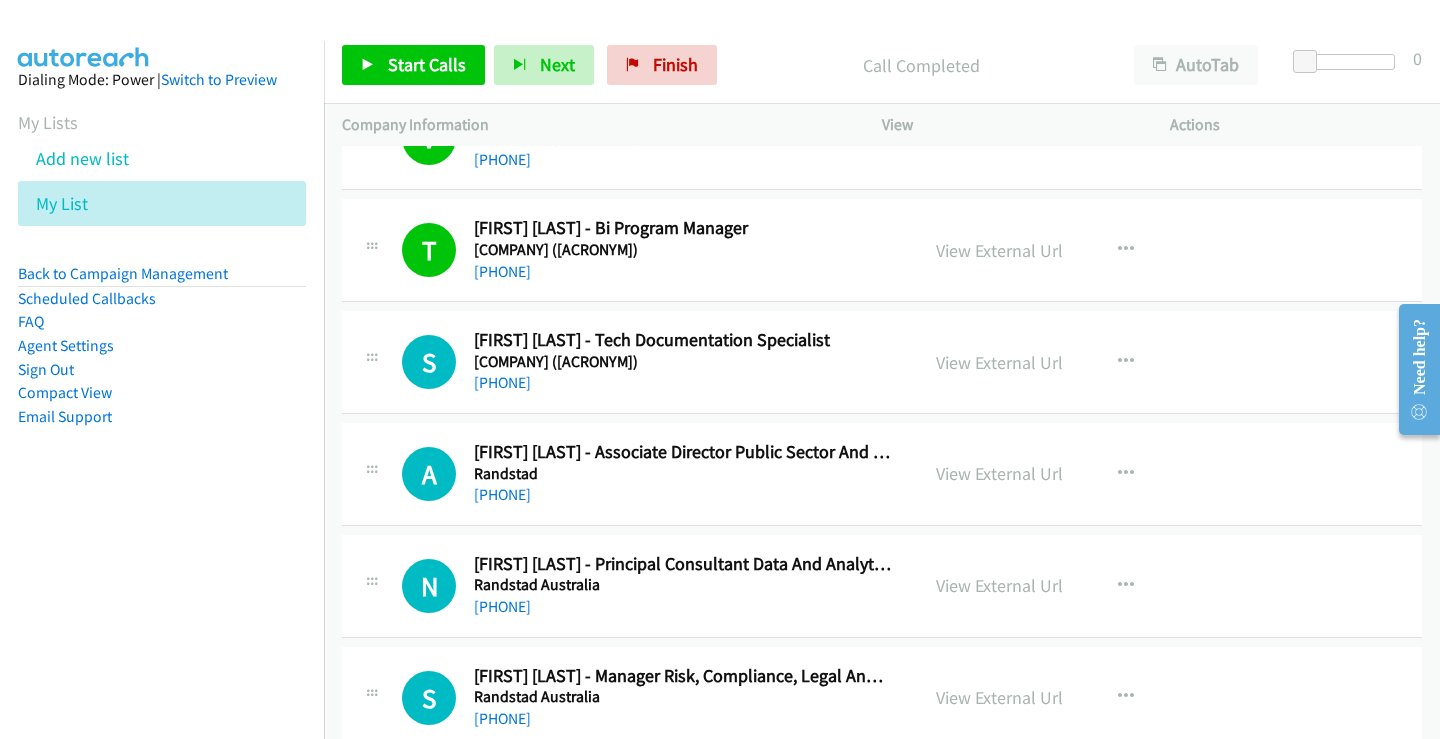 scroll, scrollTop: 4300, scrollLeft: 0, axis: vertical 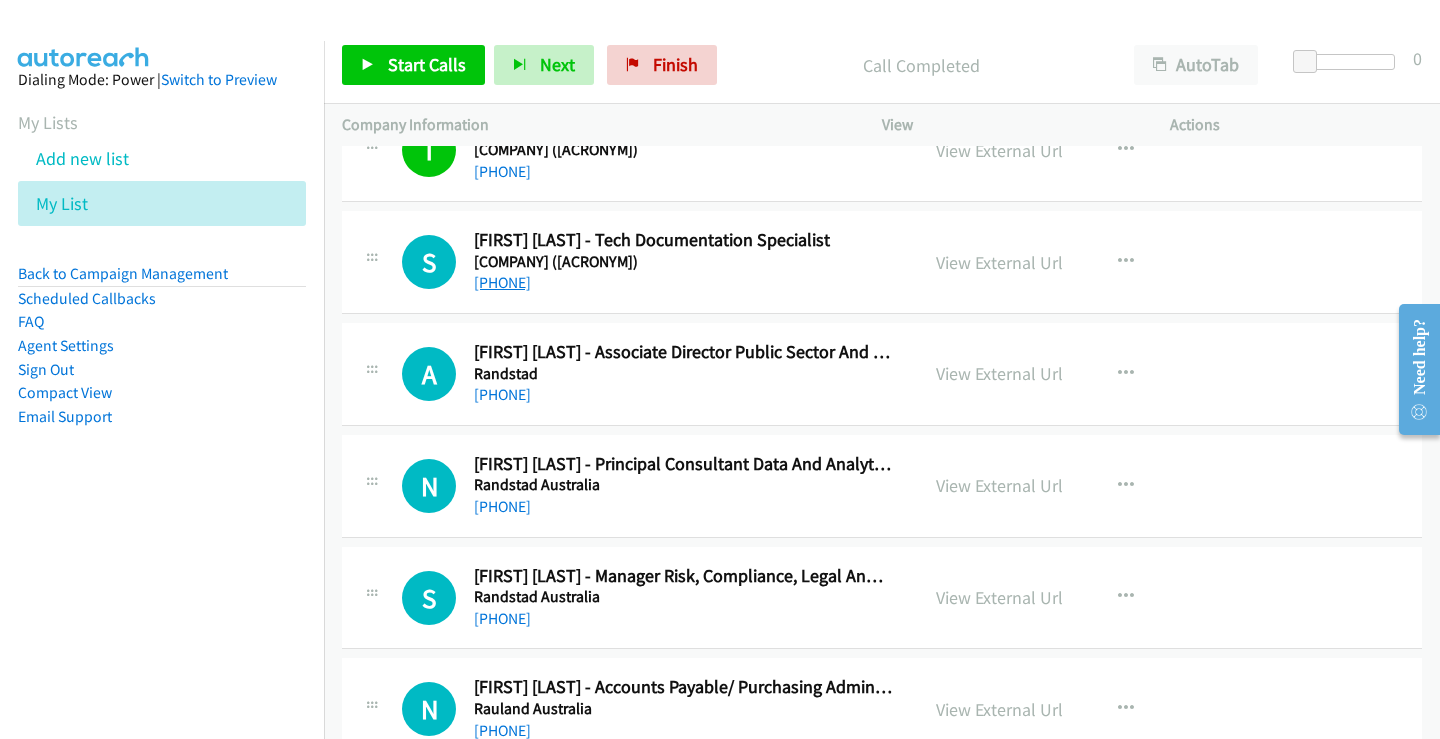 click on "+61 425 243 578" at bounding box center [502, 282] 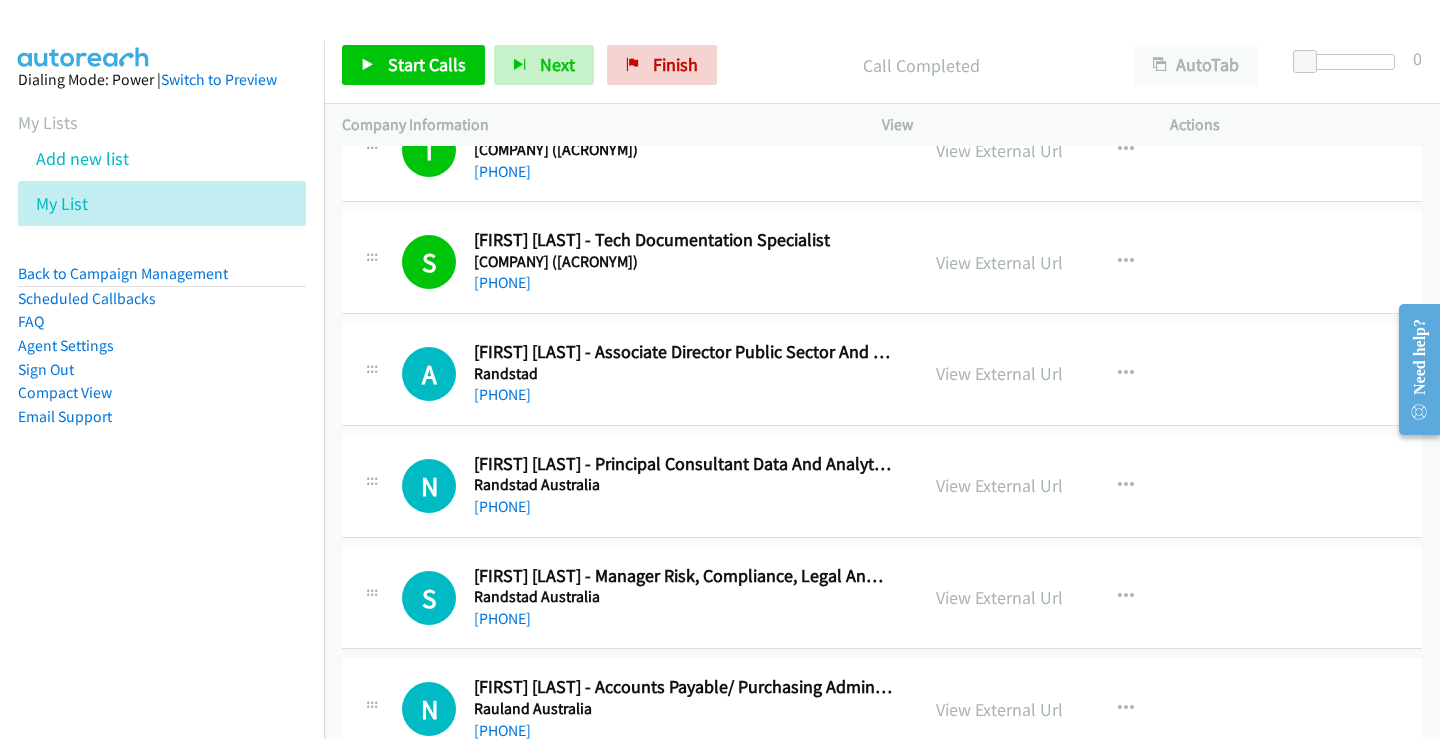 scroll, scrollTop: 4400, scrollLeft: 0, axis: vertical 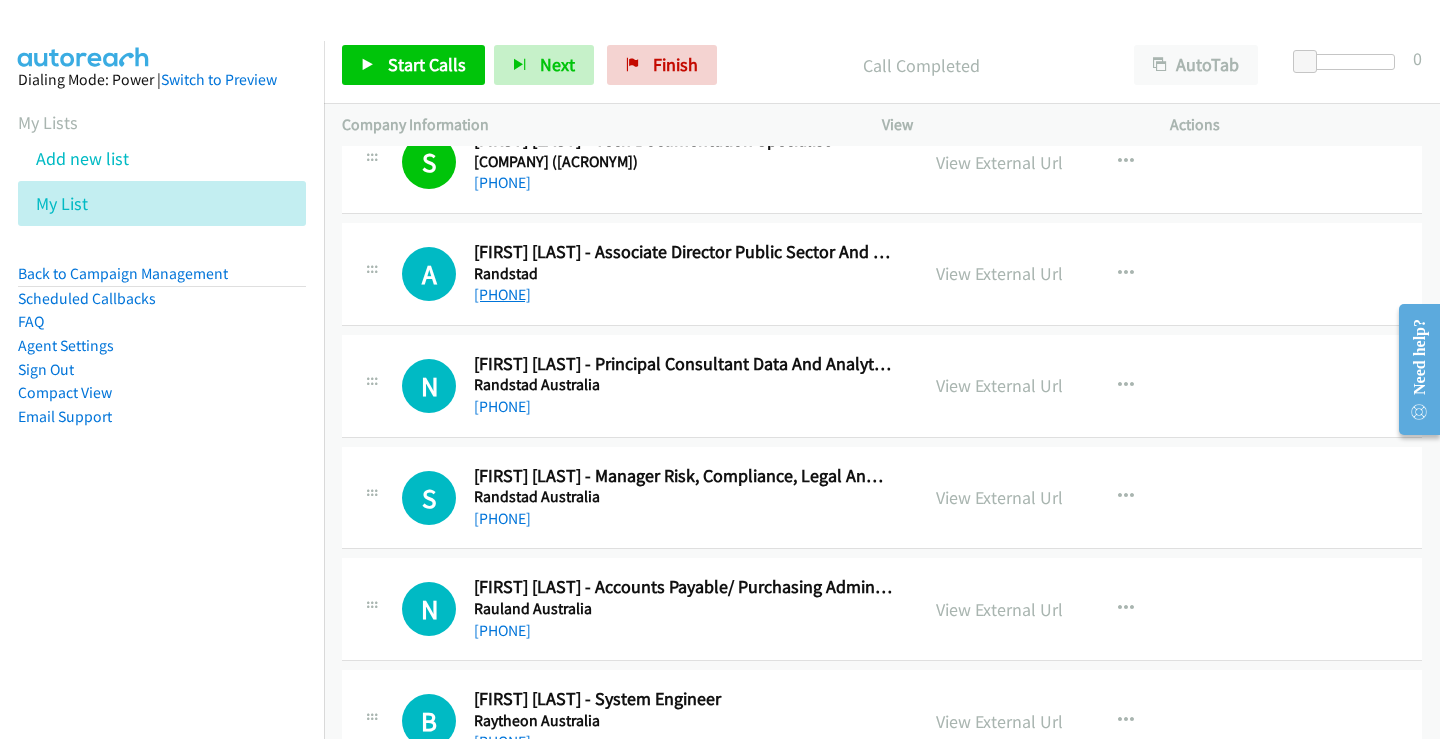 click on "+61 421 995 254" at bounding box center [502, 294] 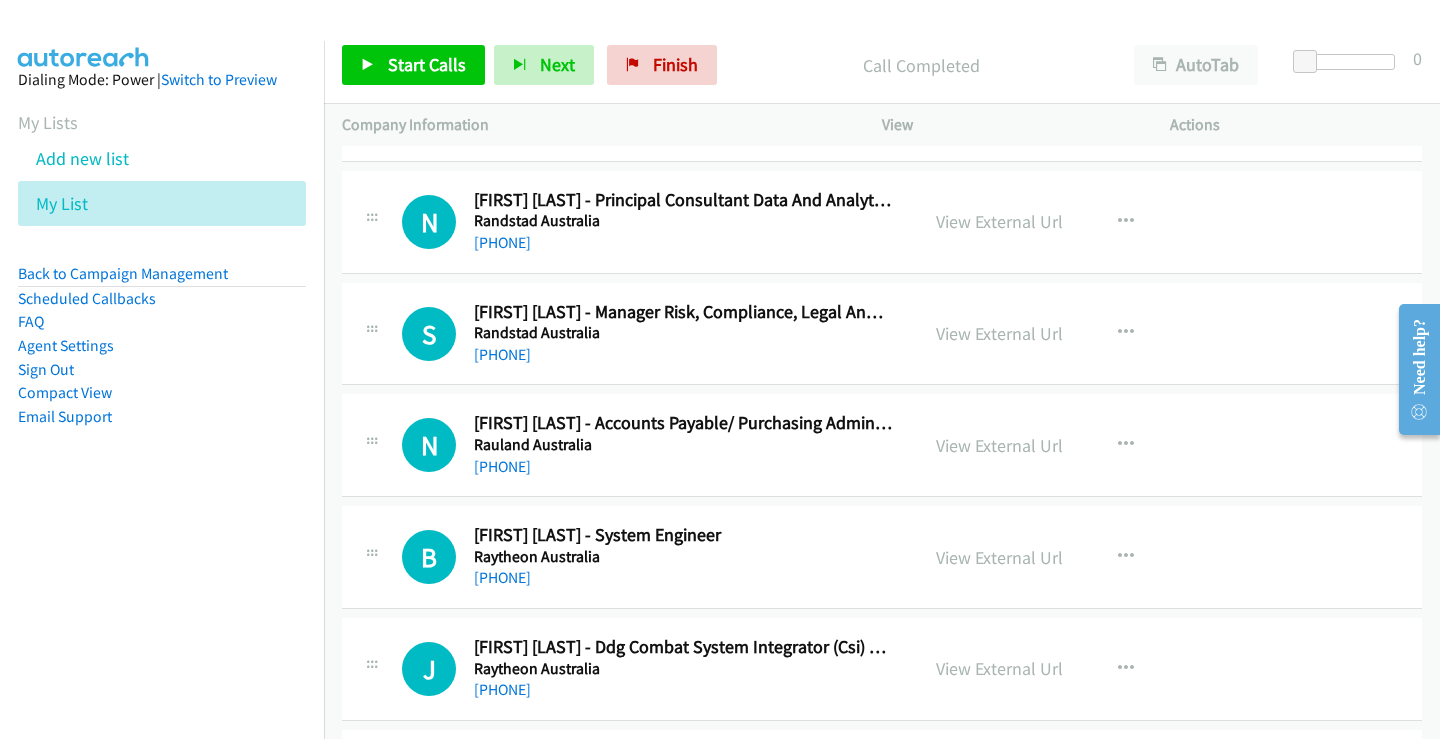 scroll, scrollTop: 4600, scrollLeft: 0, axis: vertical 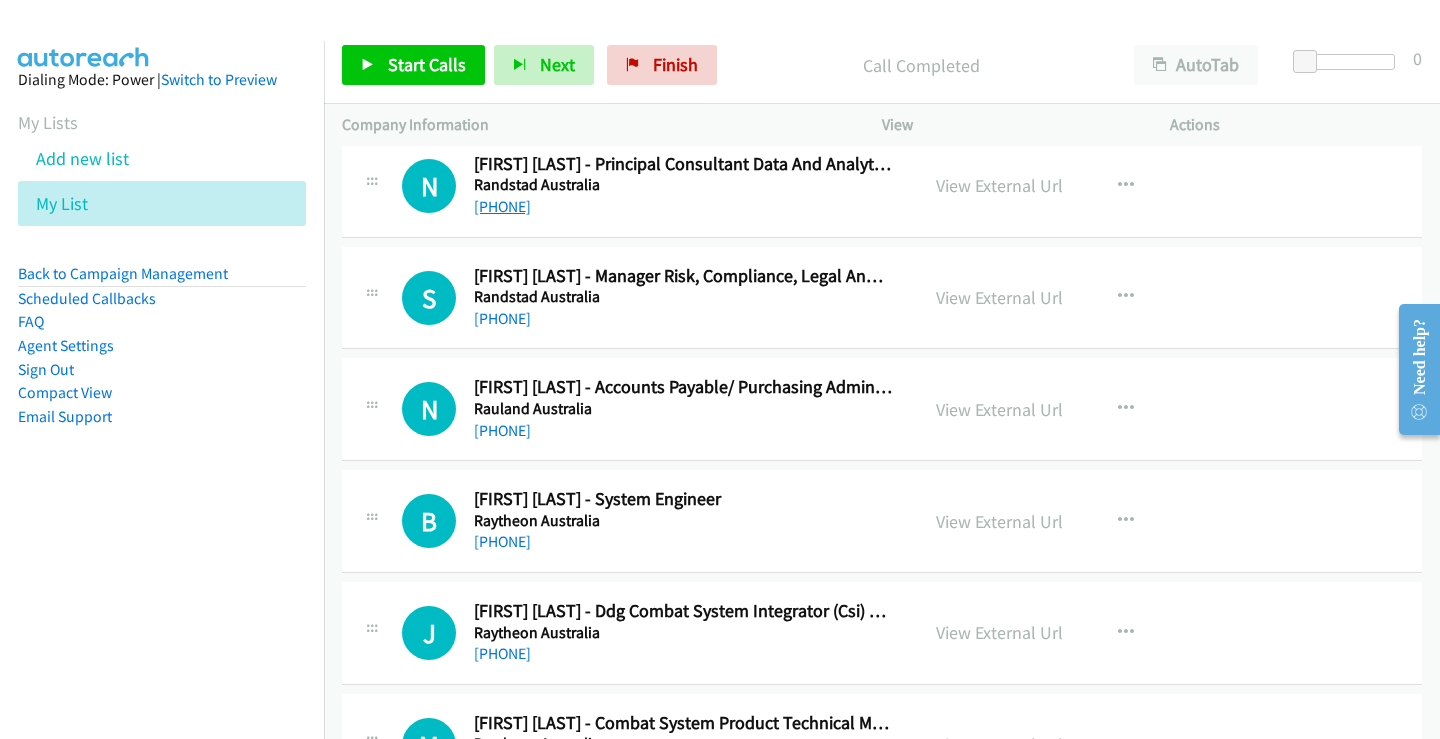 click on "+61 430 880 196" at bounding box center [502, 206] 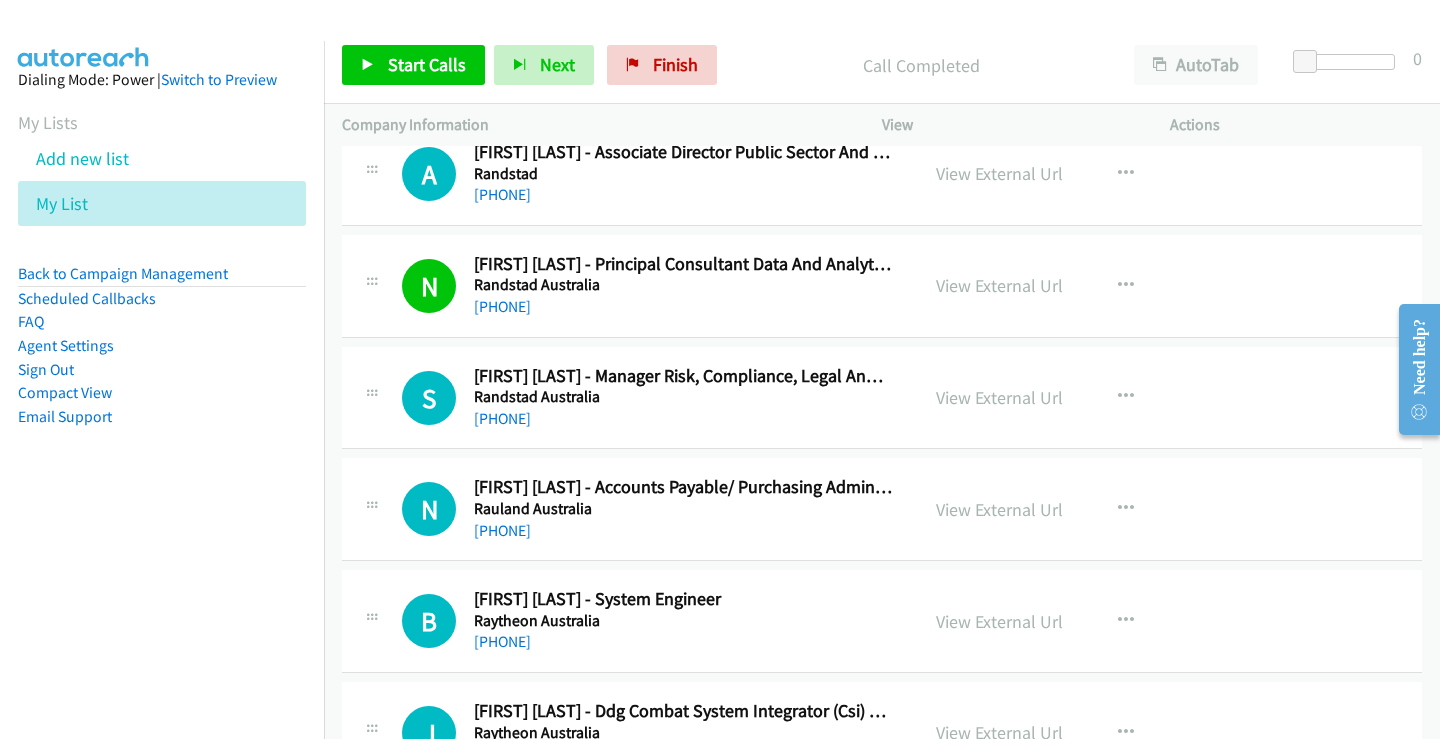 scroll, scrollTop: 4600, scrollLeft: 0, axis: vertical 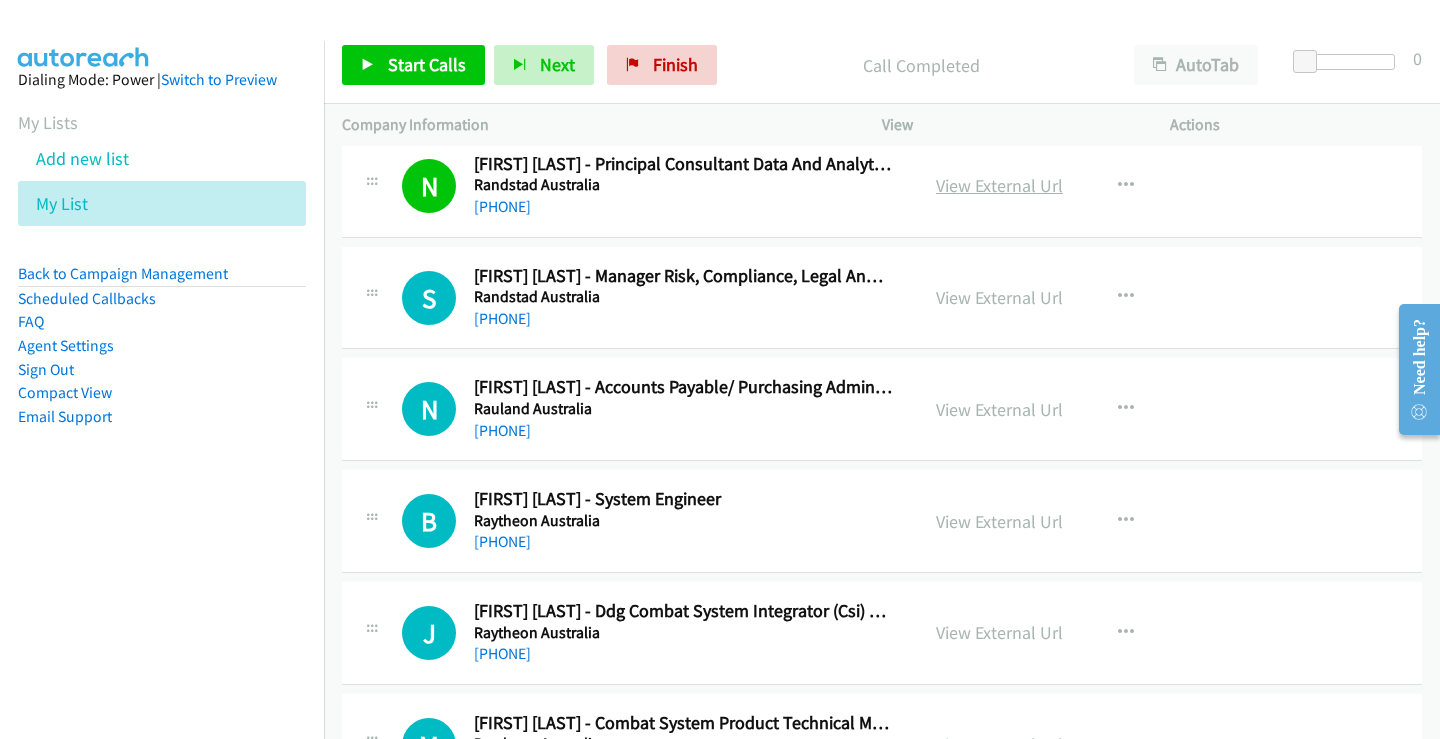 click on "View External Url" at bounding box center (999, 185) 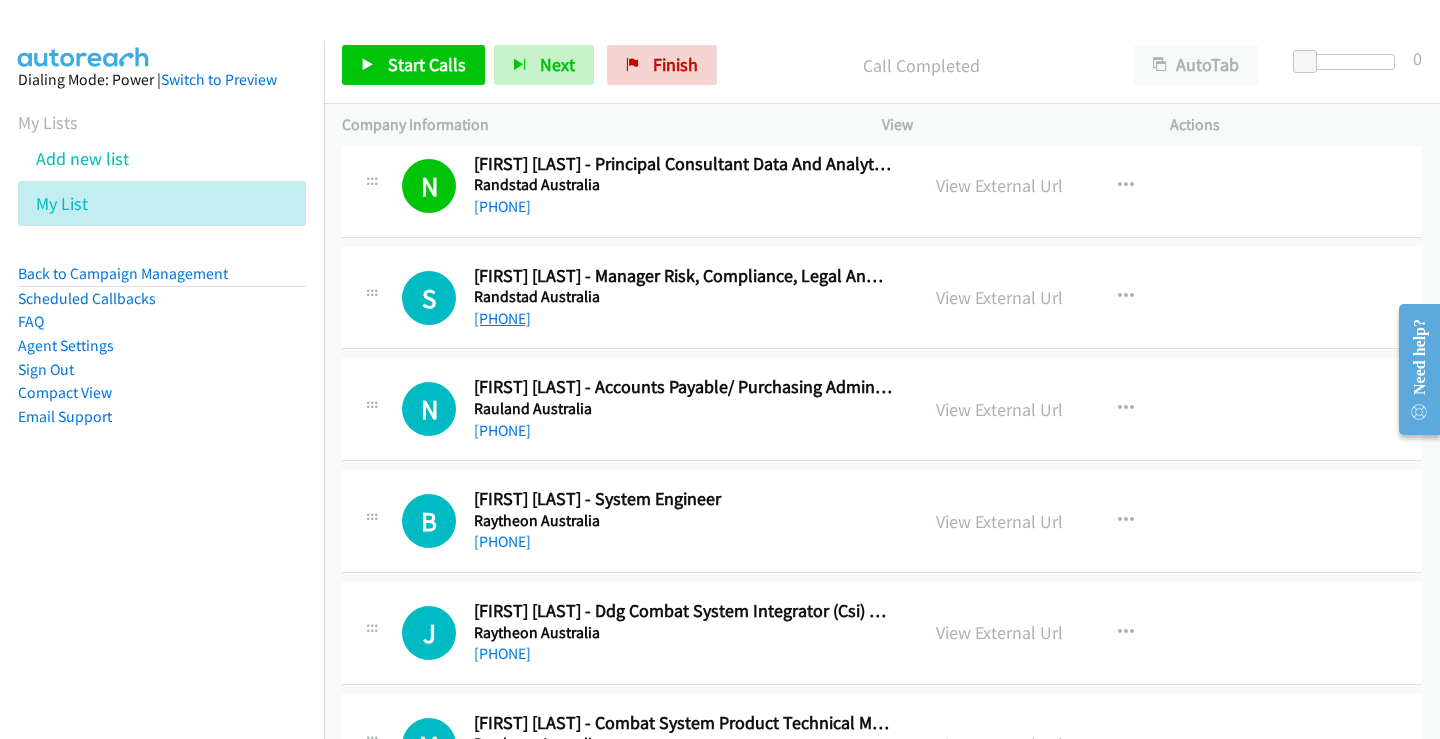click on "+61 477 696 046" at bounding box center (502, 318) 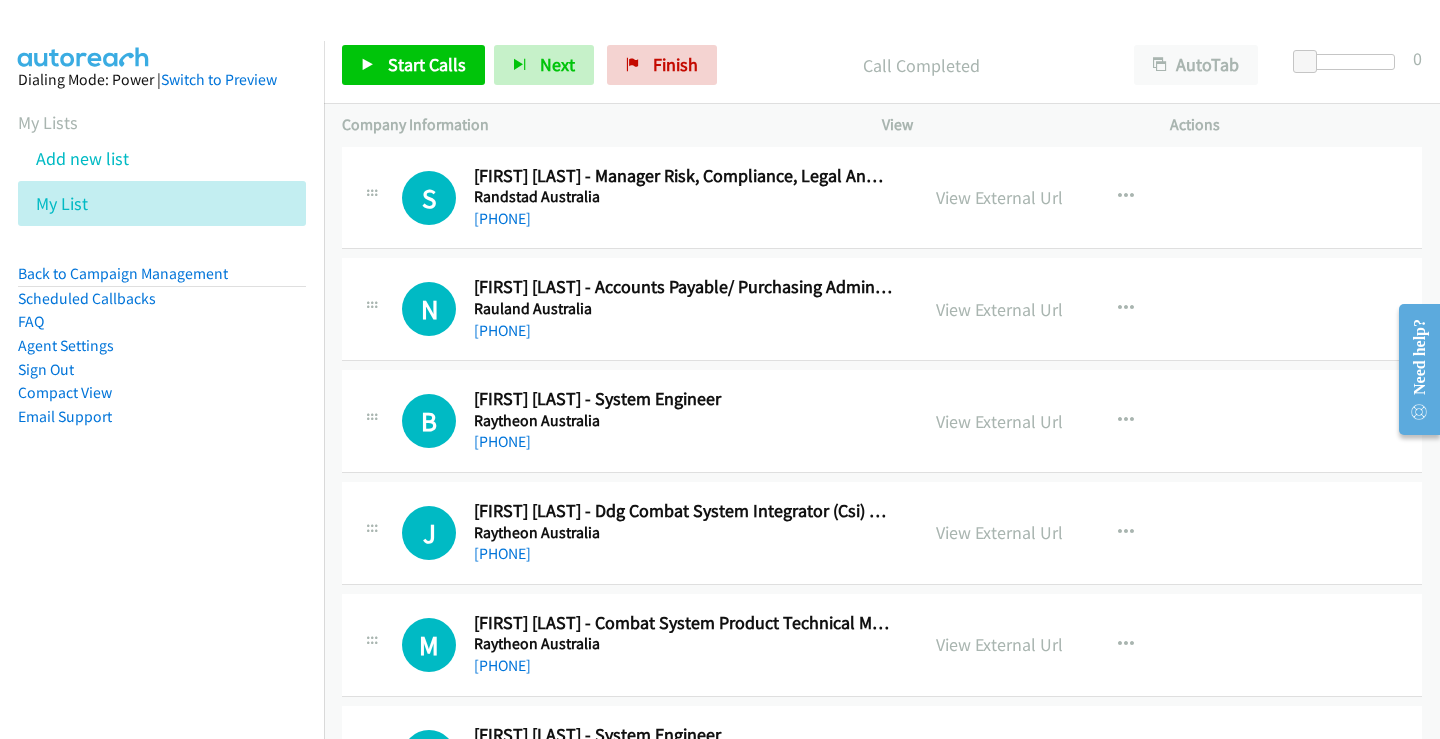 scroll, scrollTop: 4800, scrollLeft: 0, axis: vertical 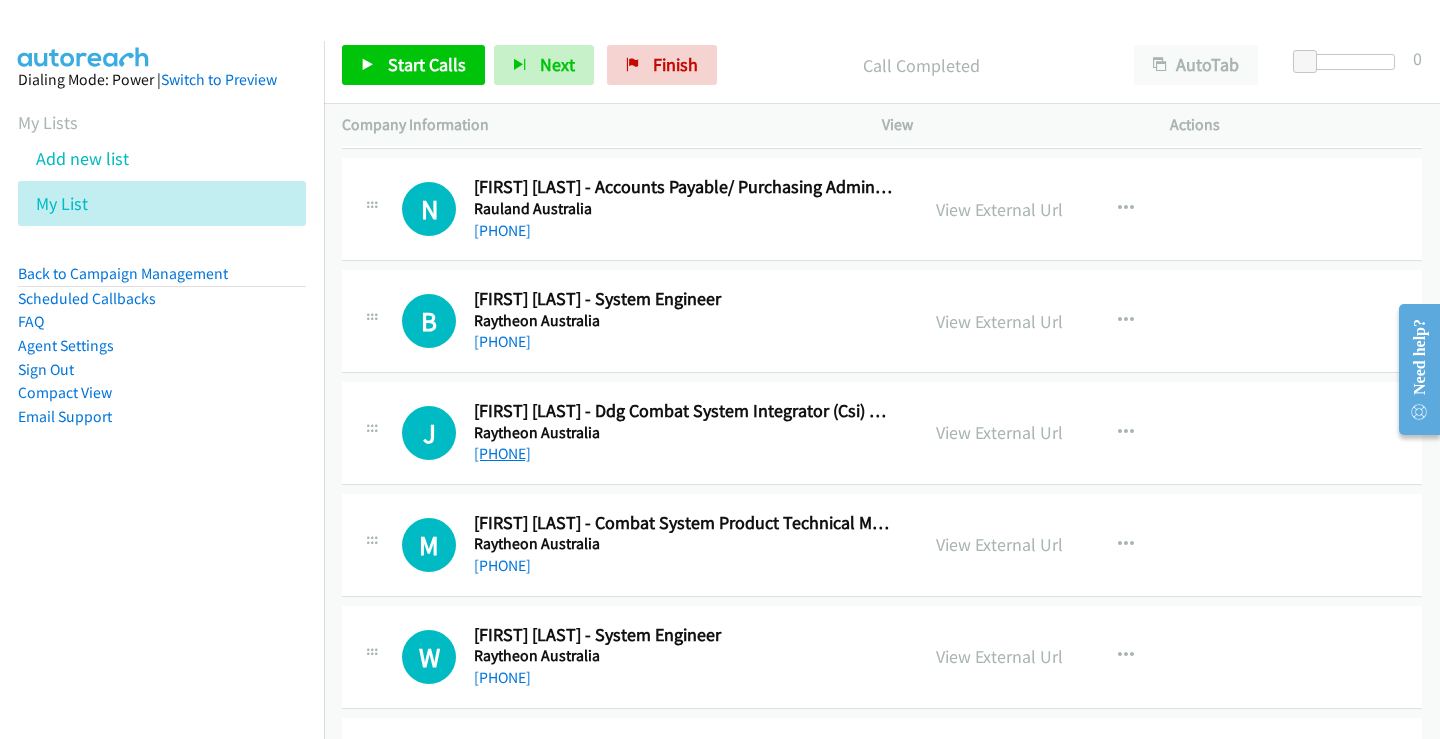 click on "+61 466 779 180" at bounding box center (502, 453) 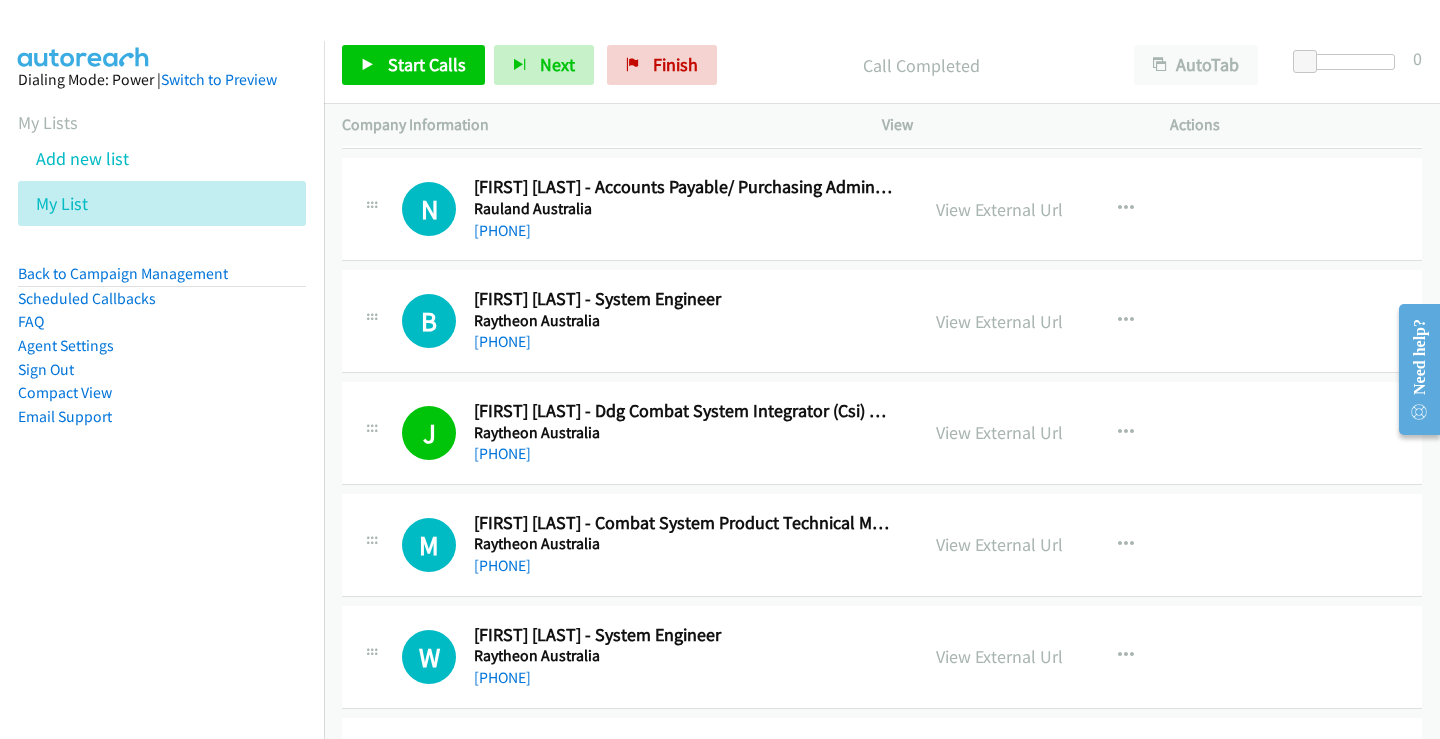 scroll, scrollTop: 4900, scrollLeft: 0, axis: vertical 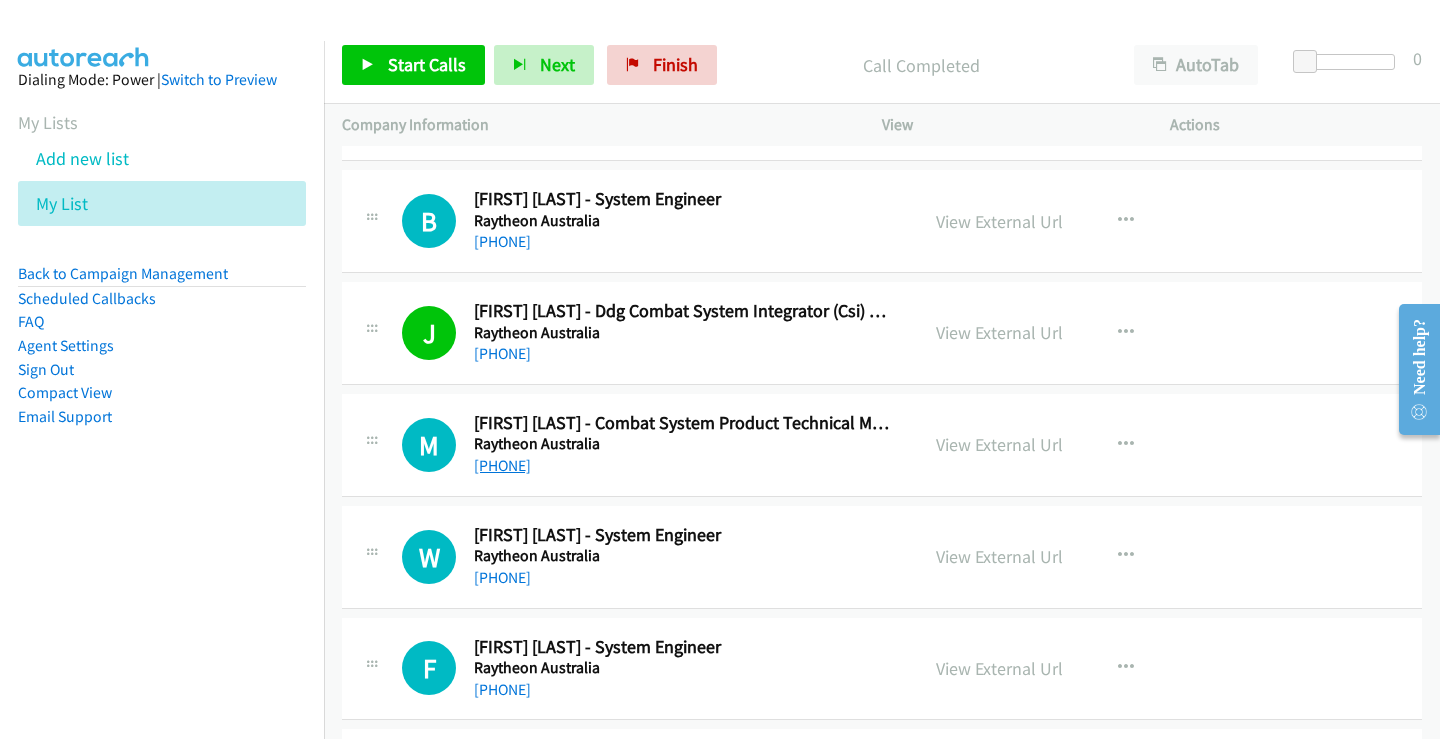 click on "+61 422 985 435" at bounding box center (502, 465) 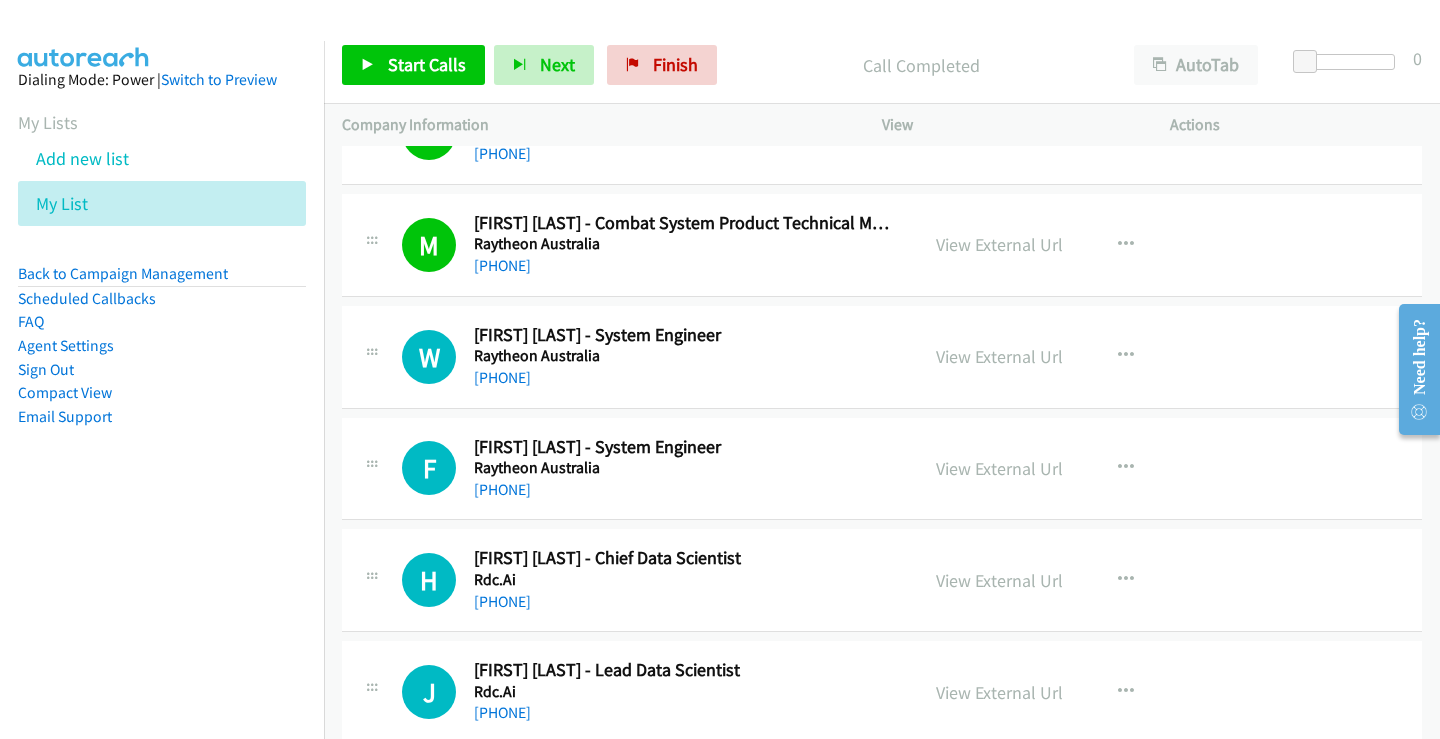 scroll, scrollTop: 5200, scrollLeft: 0, axis: vertical 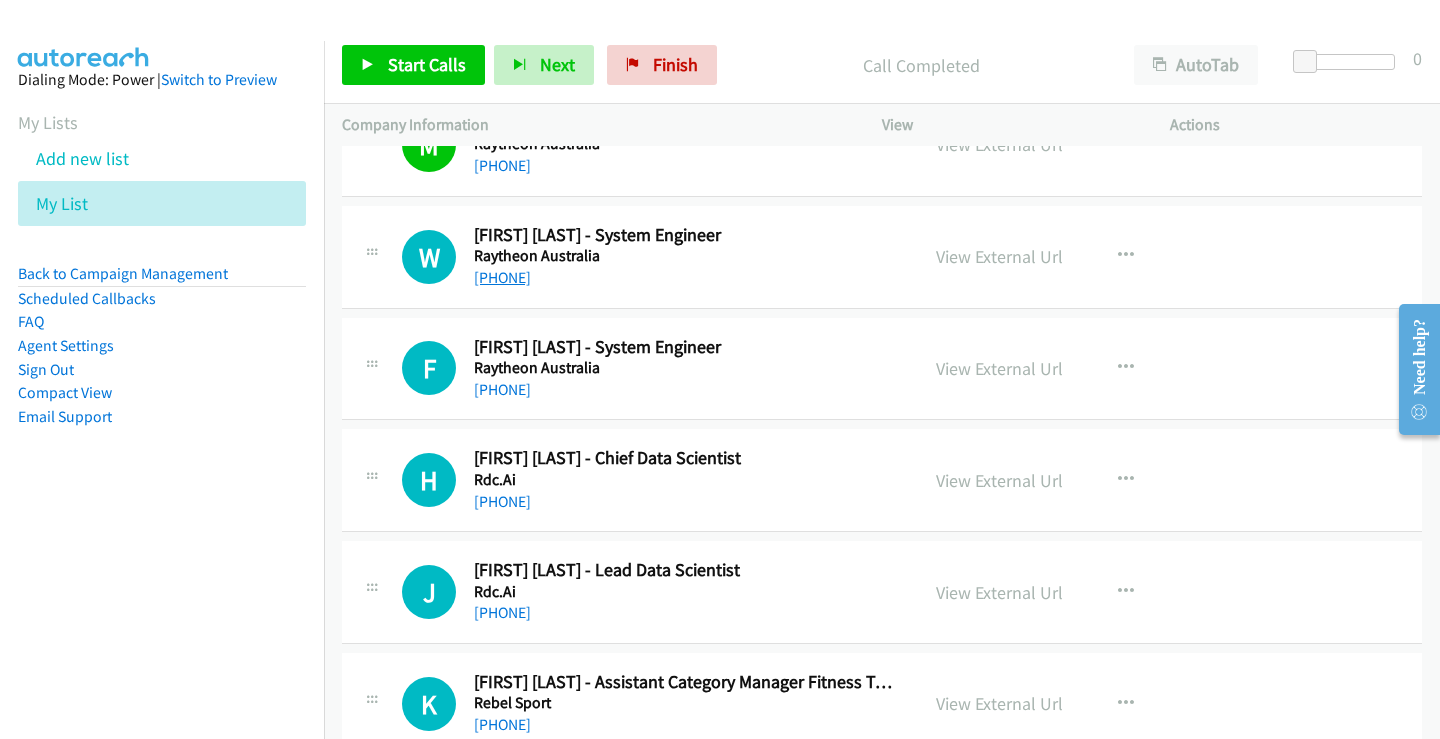 click on "+61 428 644 362" at bounding box center (502, 277) 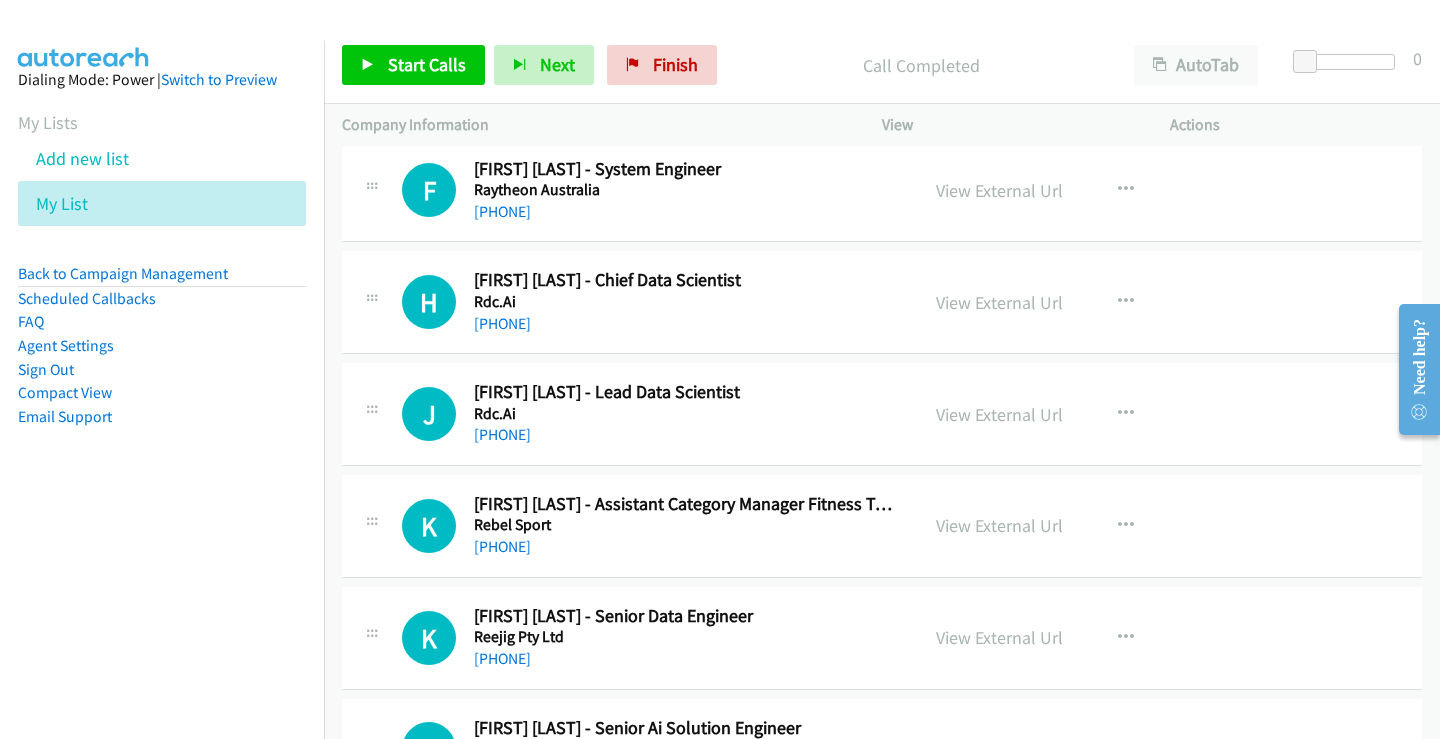scroll, scrollTop: 5400, scrollLeft: 0, axis: vertical 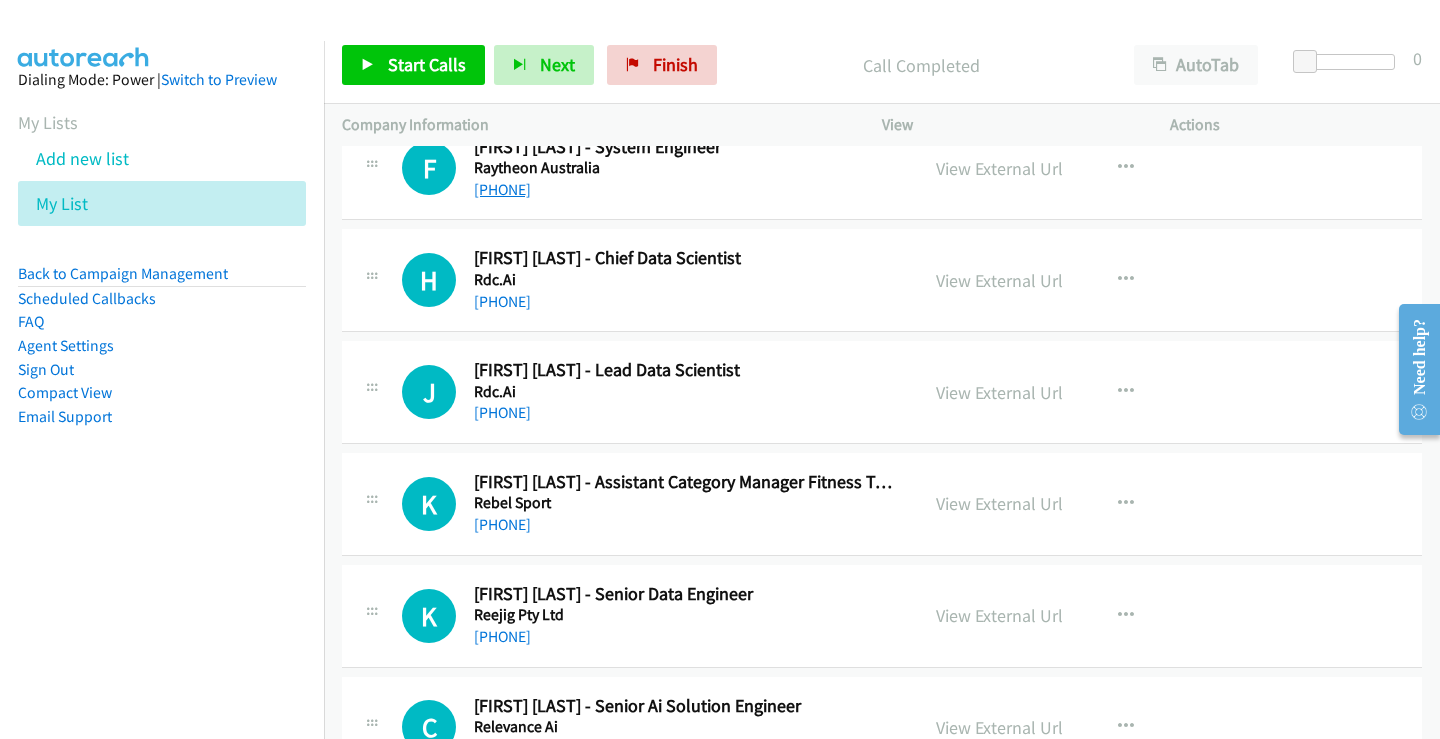 click on "+61 475 066 890" at bounding box center [502, 189] 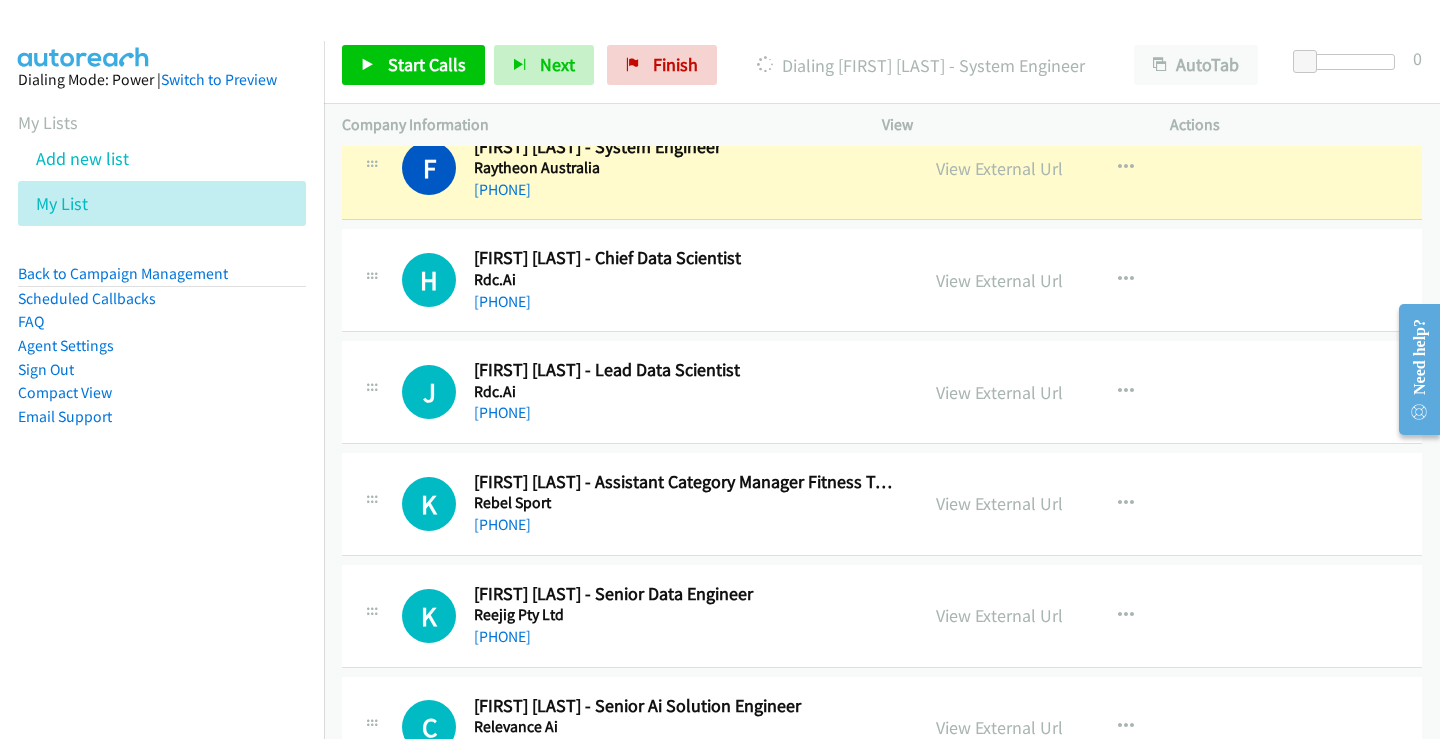 scroll, scrollTop: 5300, scrollLeft: 0, axis: vertical 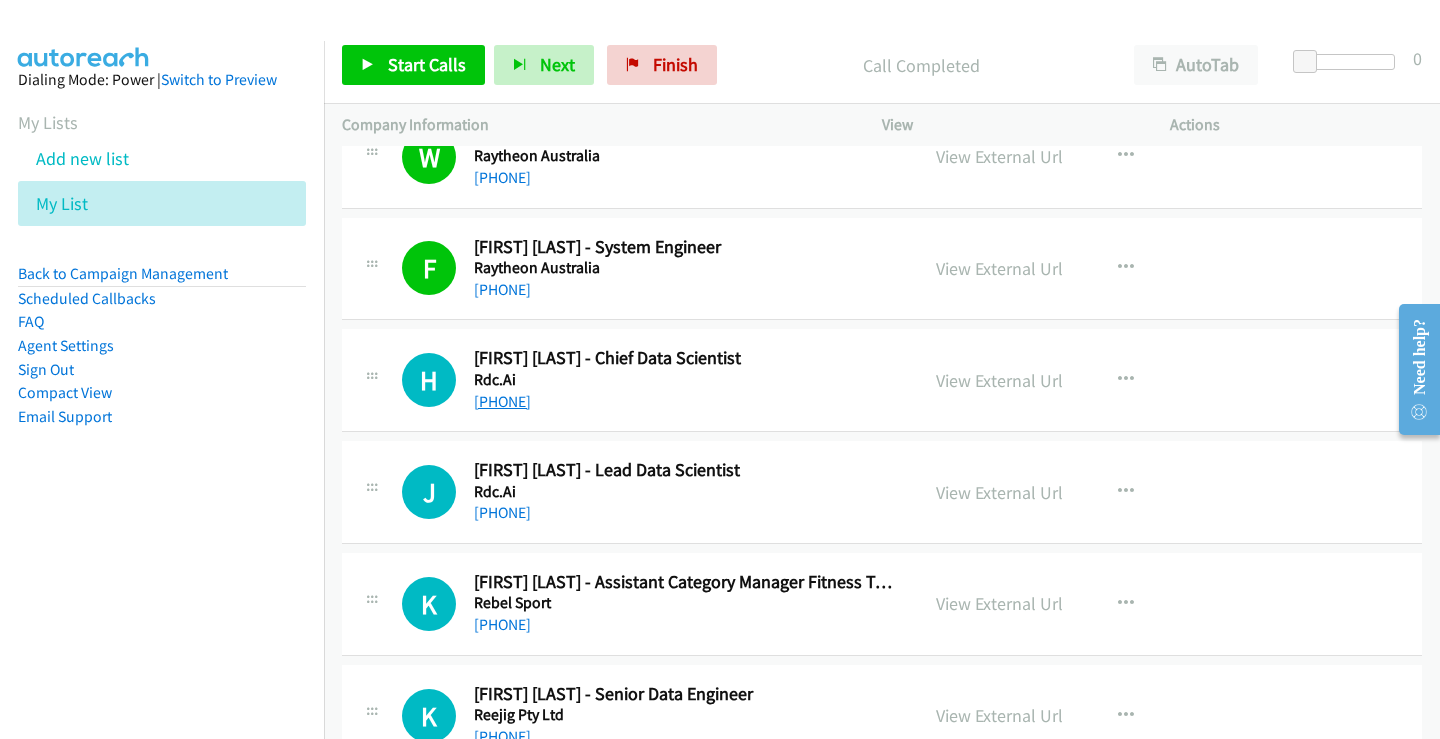 click on "+61 412 792 037" at bounding box center (502, 401) 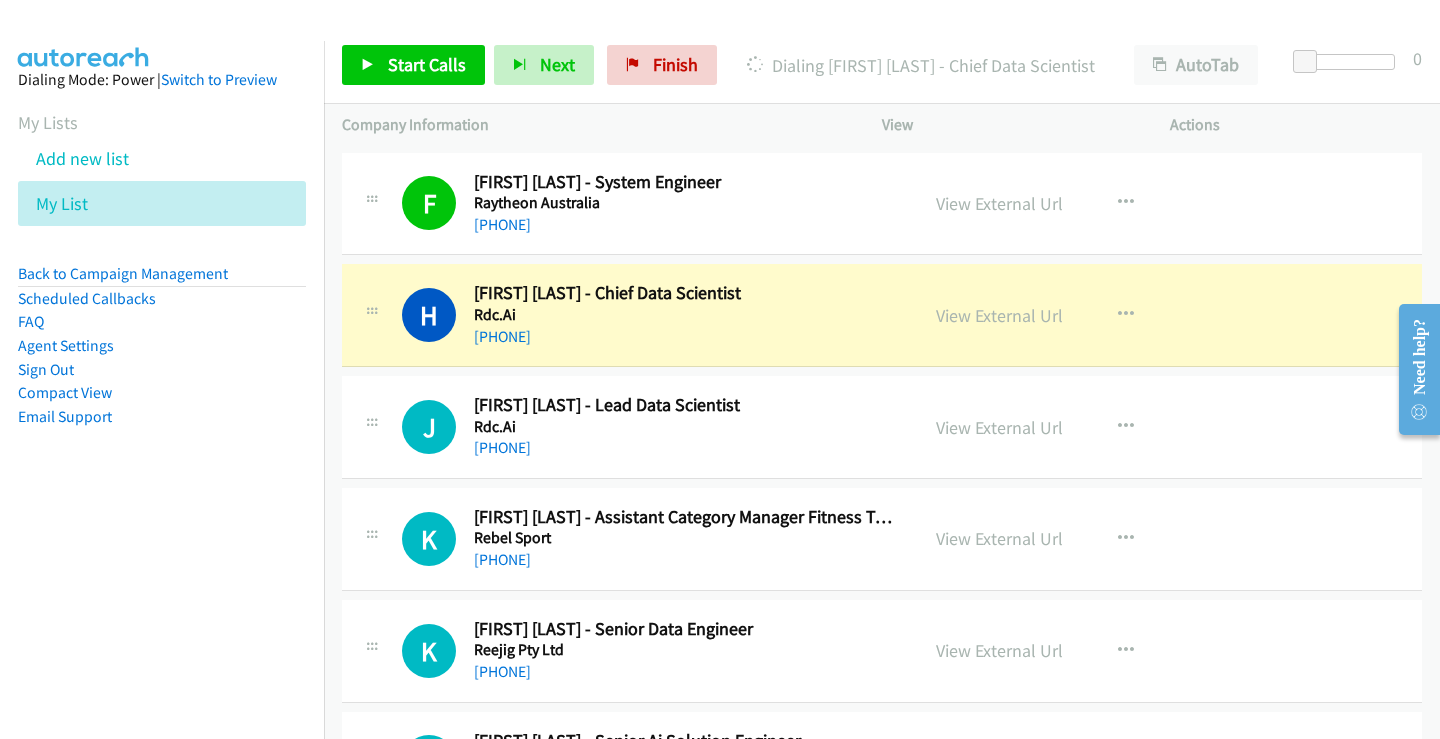 scroll, scrollTop: 5400, scrollLeft: 0, axis: vertical 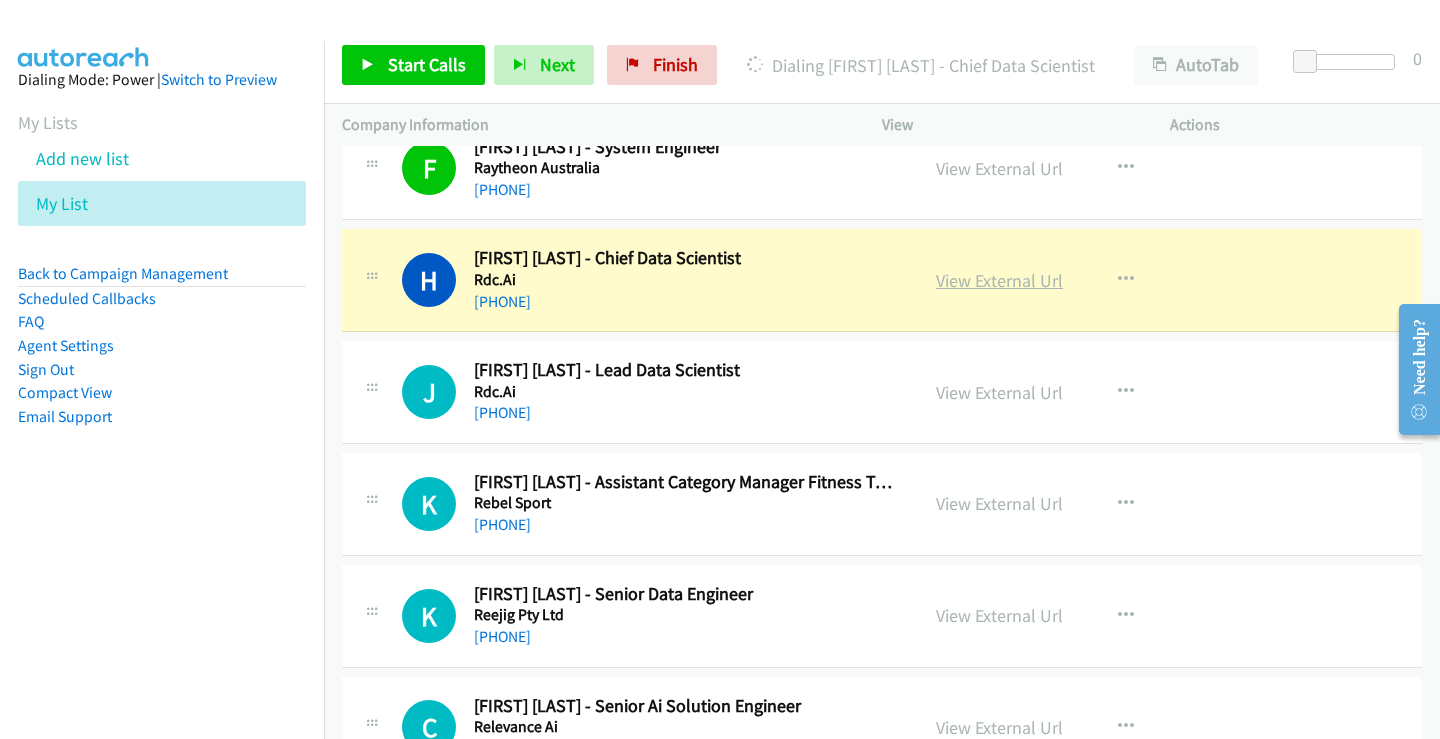 click on "View External Url" at bounding box center (999, 280) 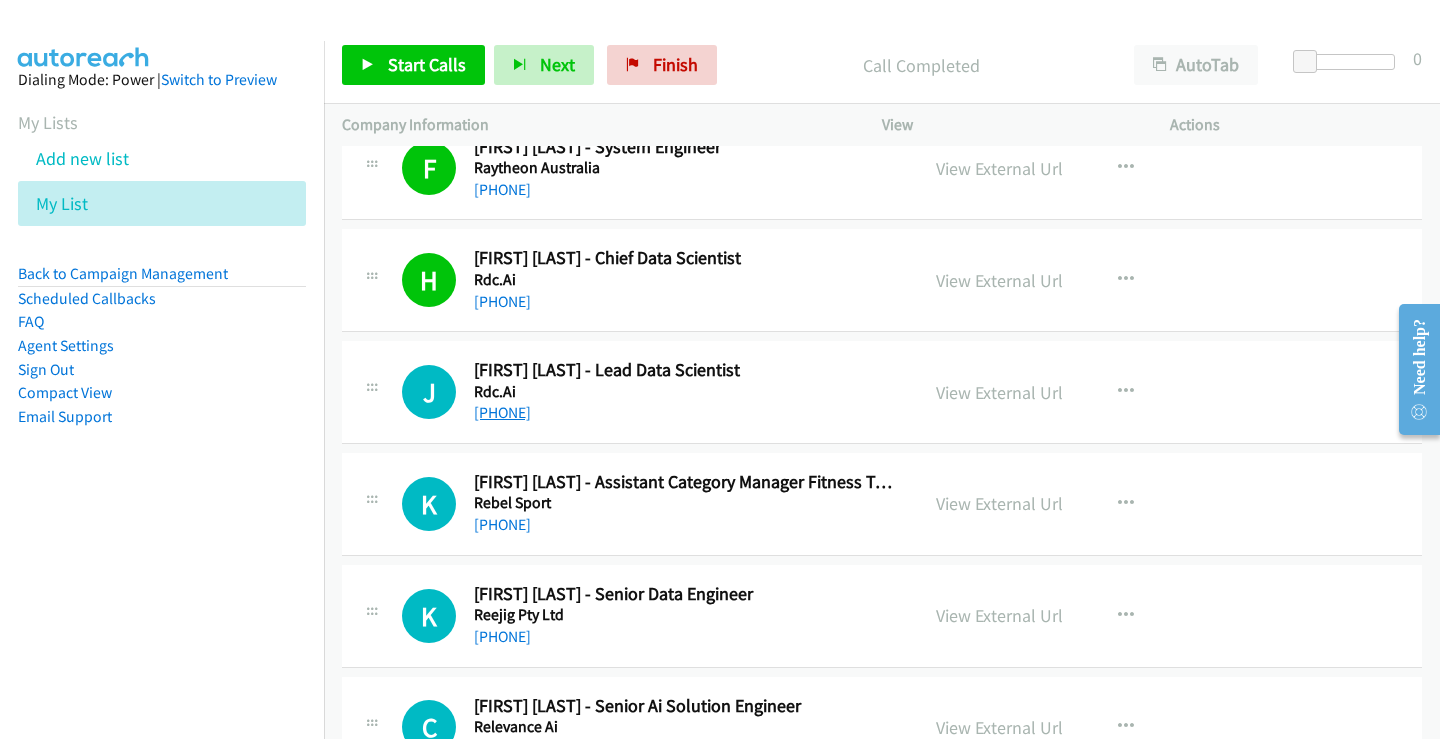 click on "+61 2 9118 6239" at bounding box center [502, 412] 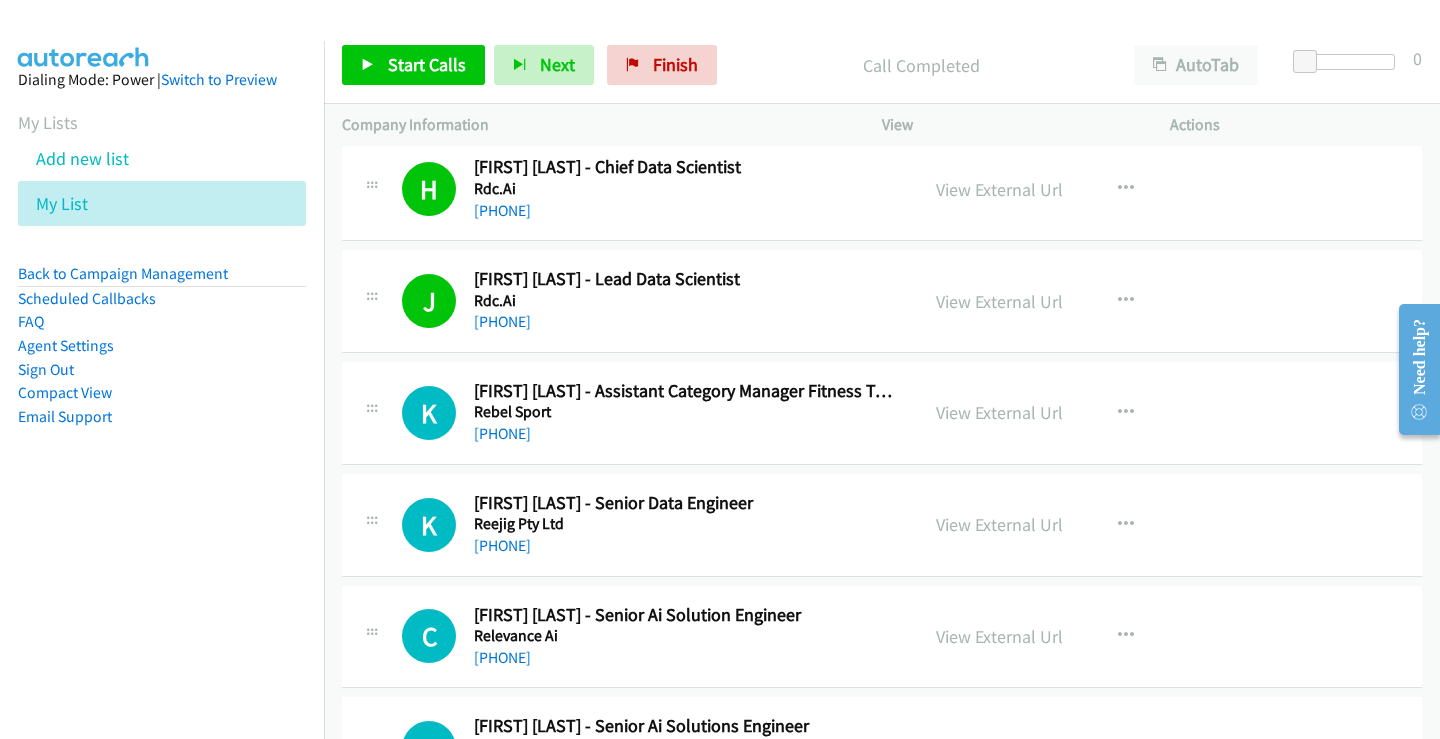 scroll, scrollTop: 5600, scrollLeft: 0, axis: vertical 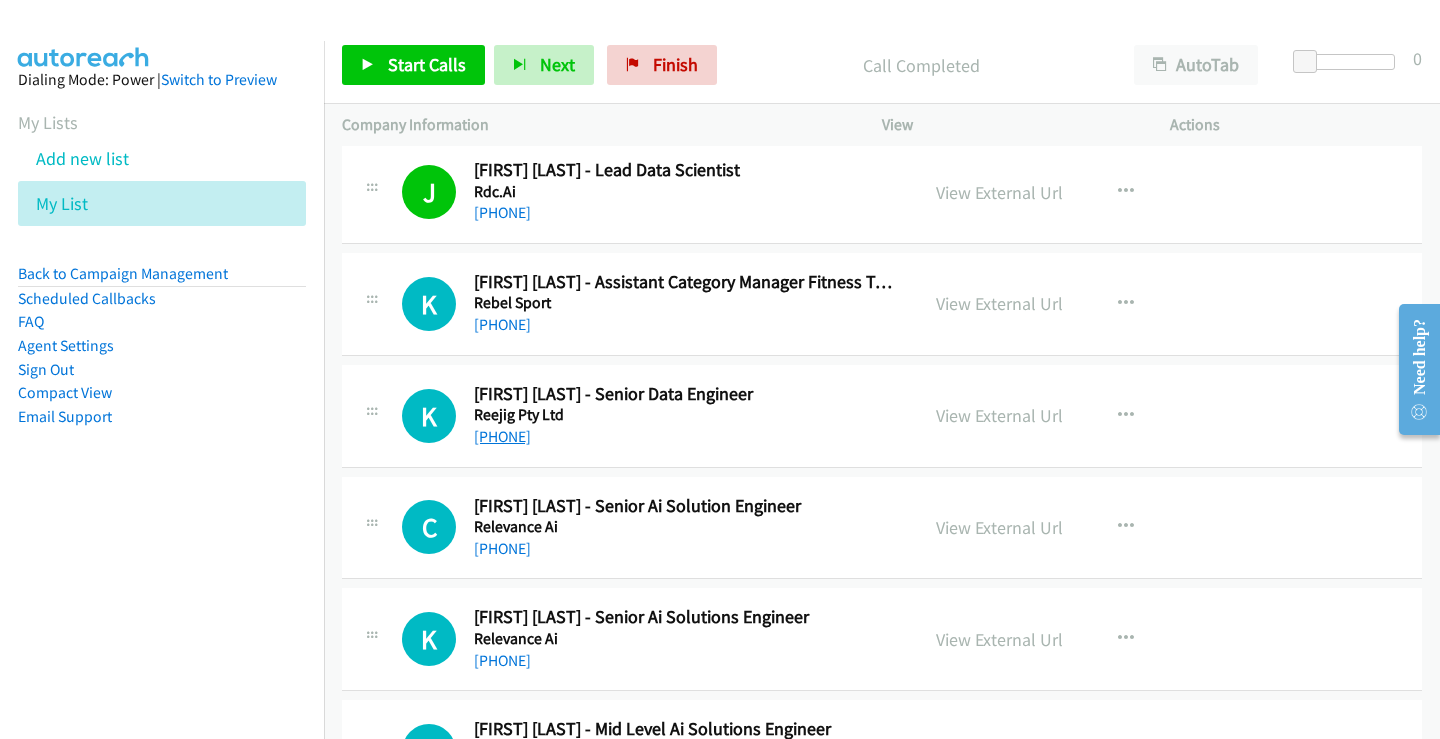 click on "+61 422 841 530" at bounding box center [502, 436] 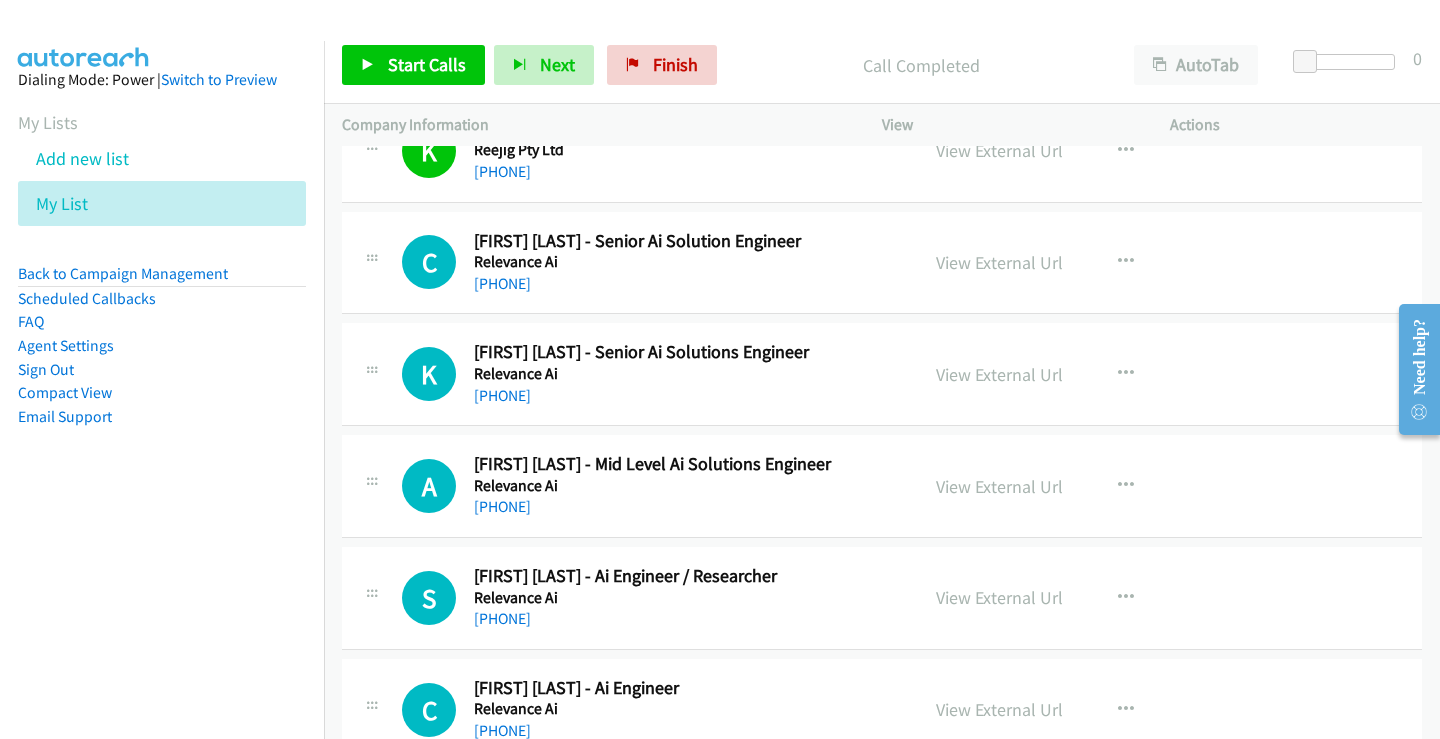 scroll, scrollTop: 5900, scrollLeft: 0, axis: vertical 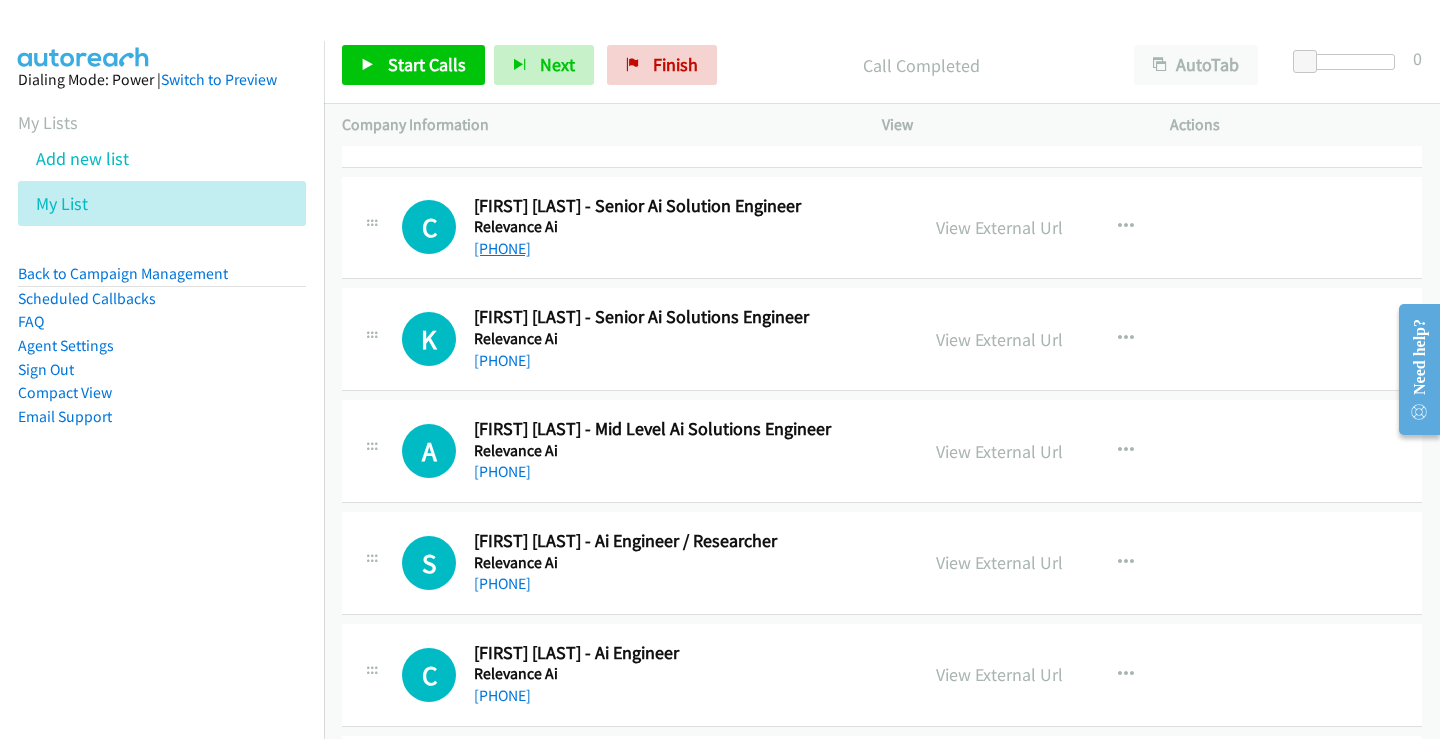 click on "+61 413 785 886" at bounding box center (502, 248) 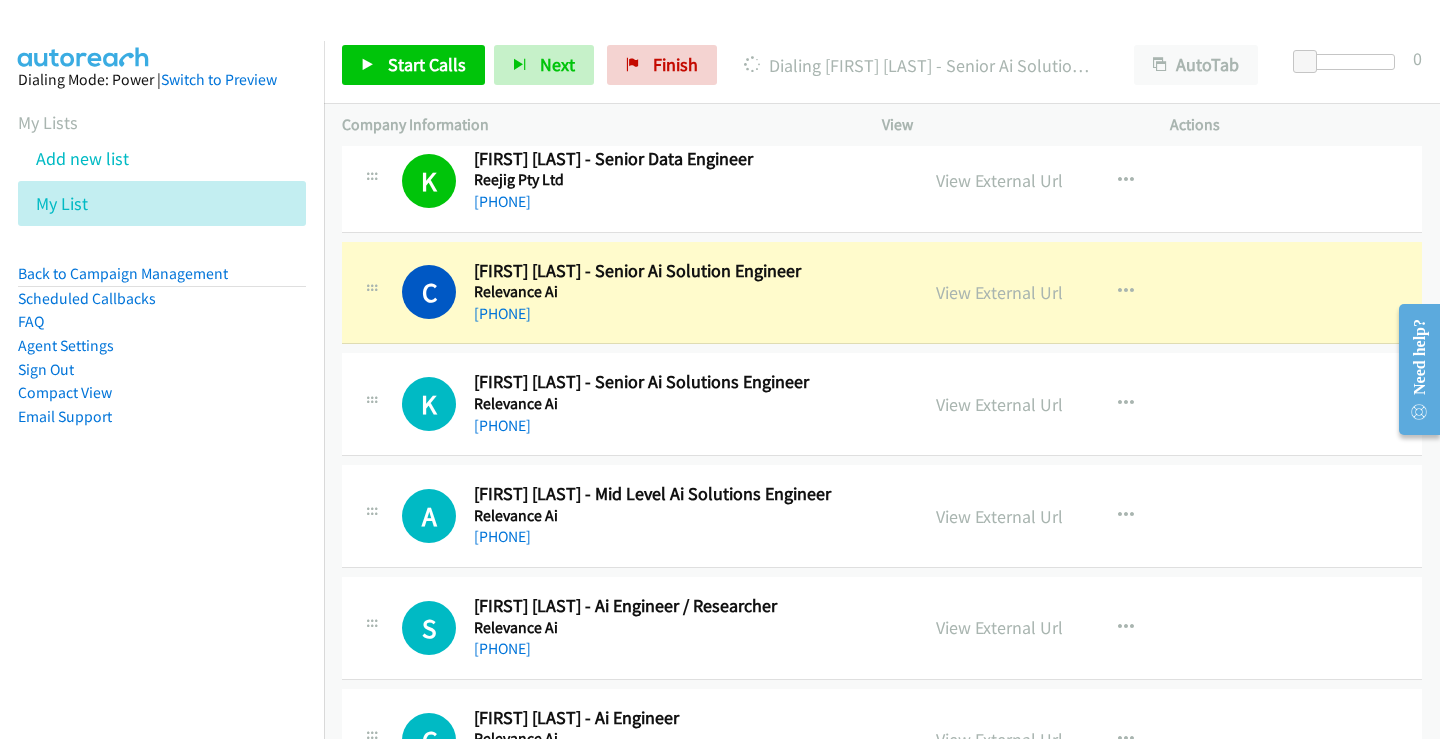 scroll, scrollTop: 5800, scrollLeft: 0, axis: vertical 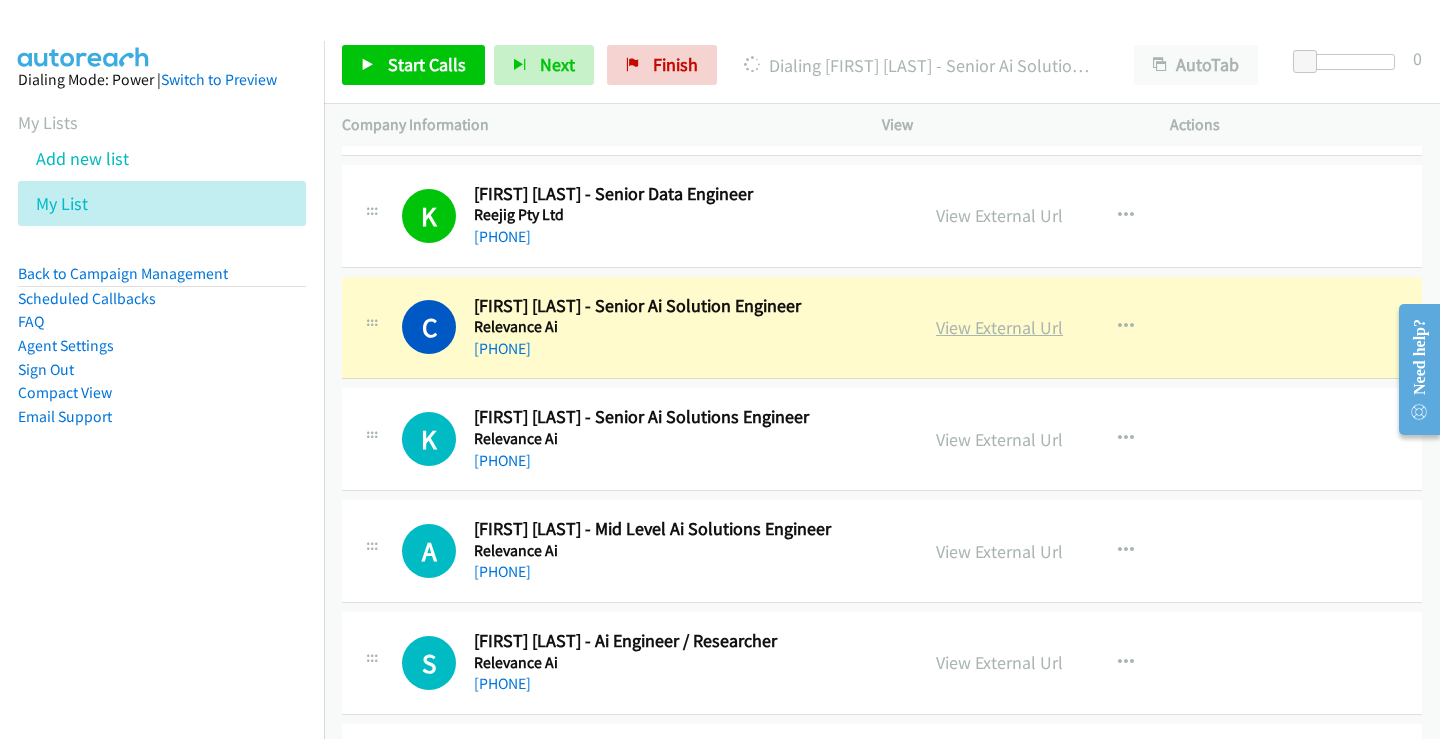 click on "View External Url" at bounding box center (999, 327) 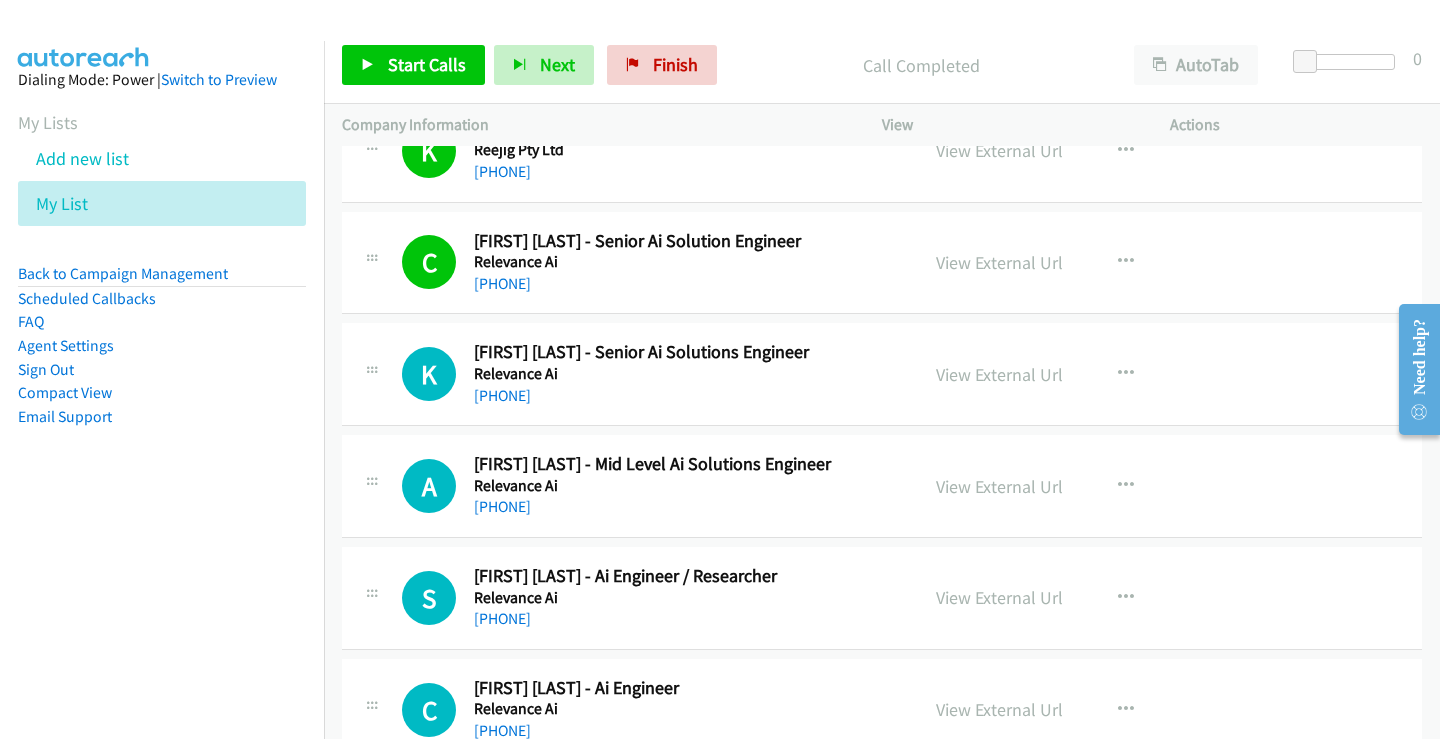 scroll, scrollTop: 5900, scrollLeft: 0, axis: vertical 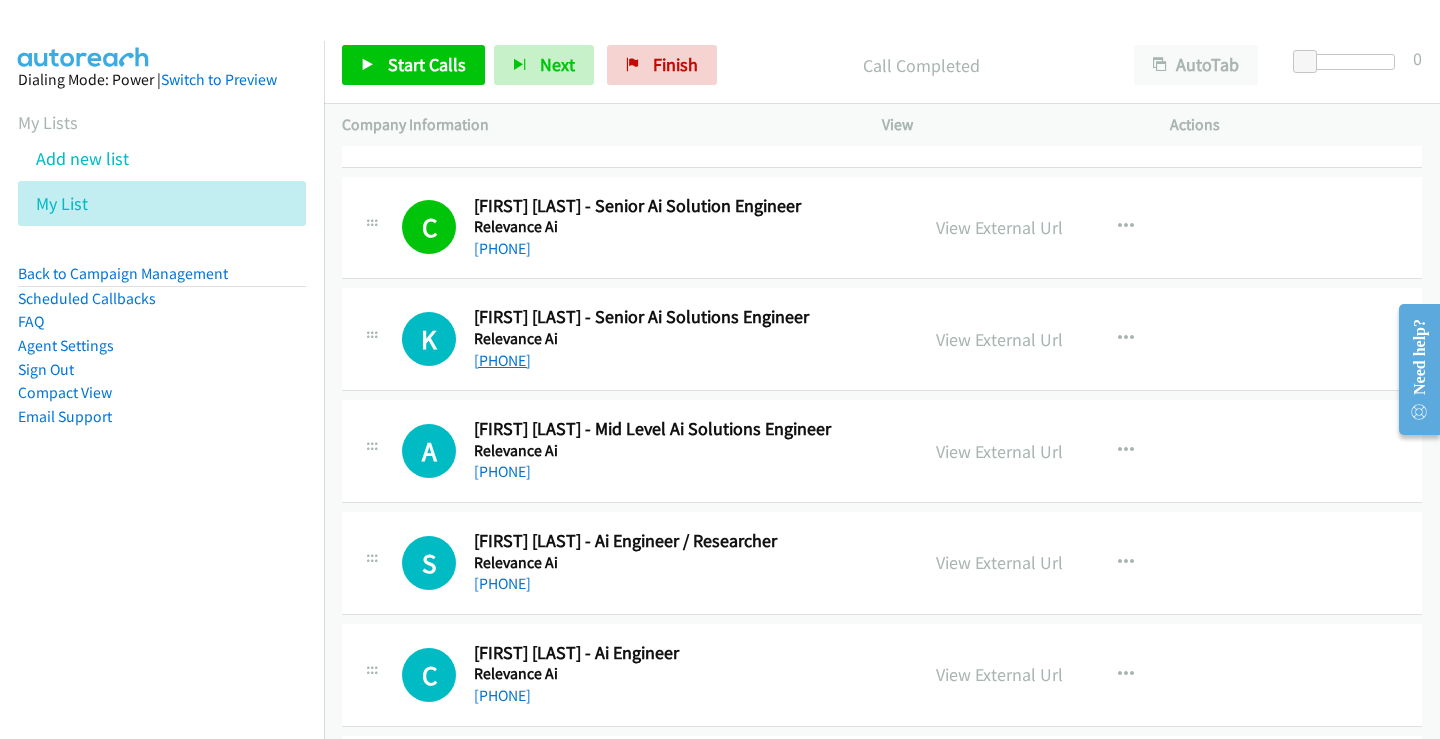 click on "+61 411 512 181" at bounding box center [502, 360] 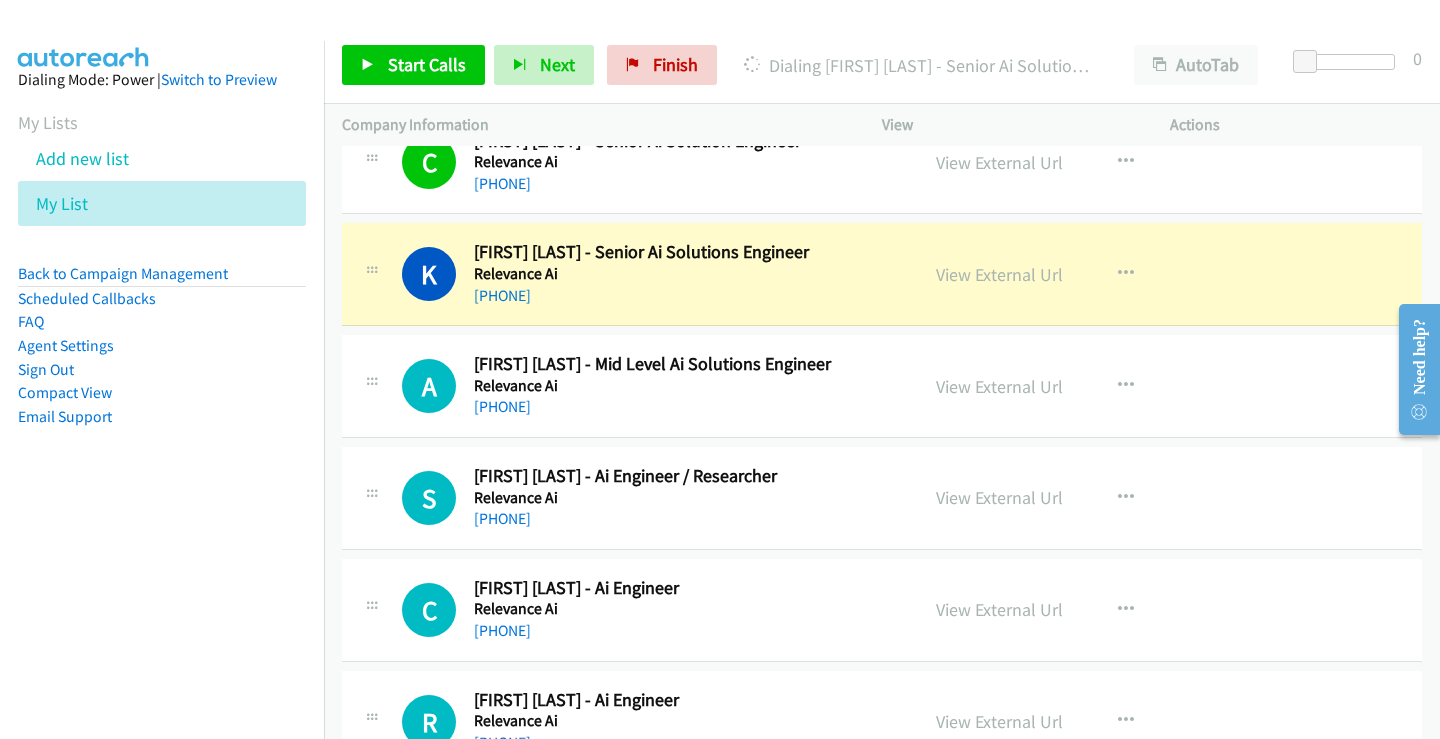 scroll, scrollTop: 6000, scrollLeft: 0, axis: vertical 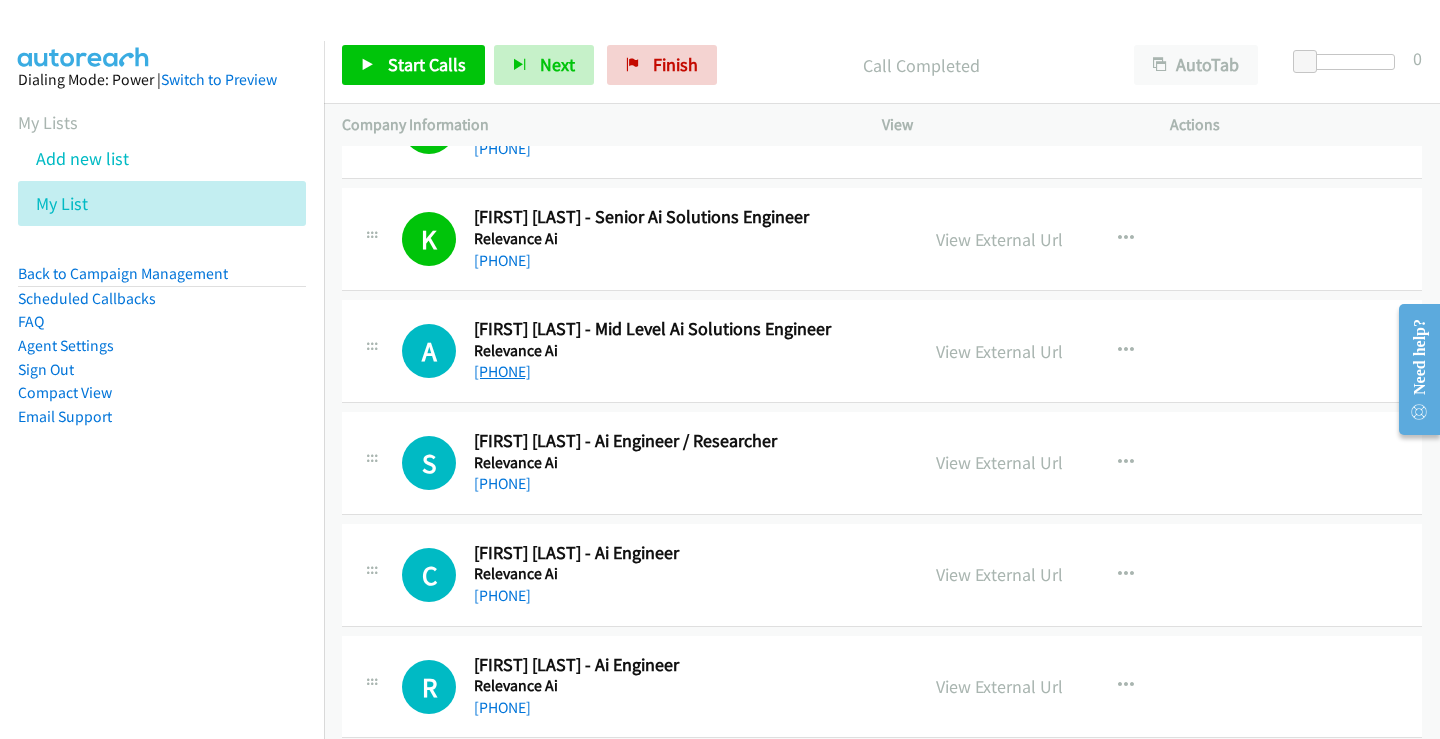 click on "+61 481 548 711" at bounding box center (502, 371) 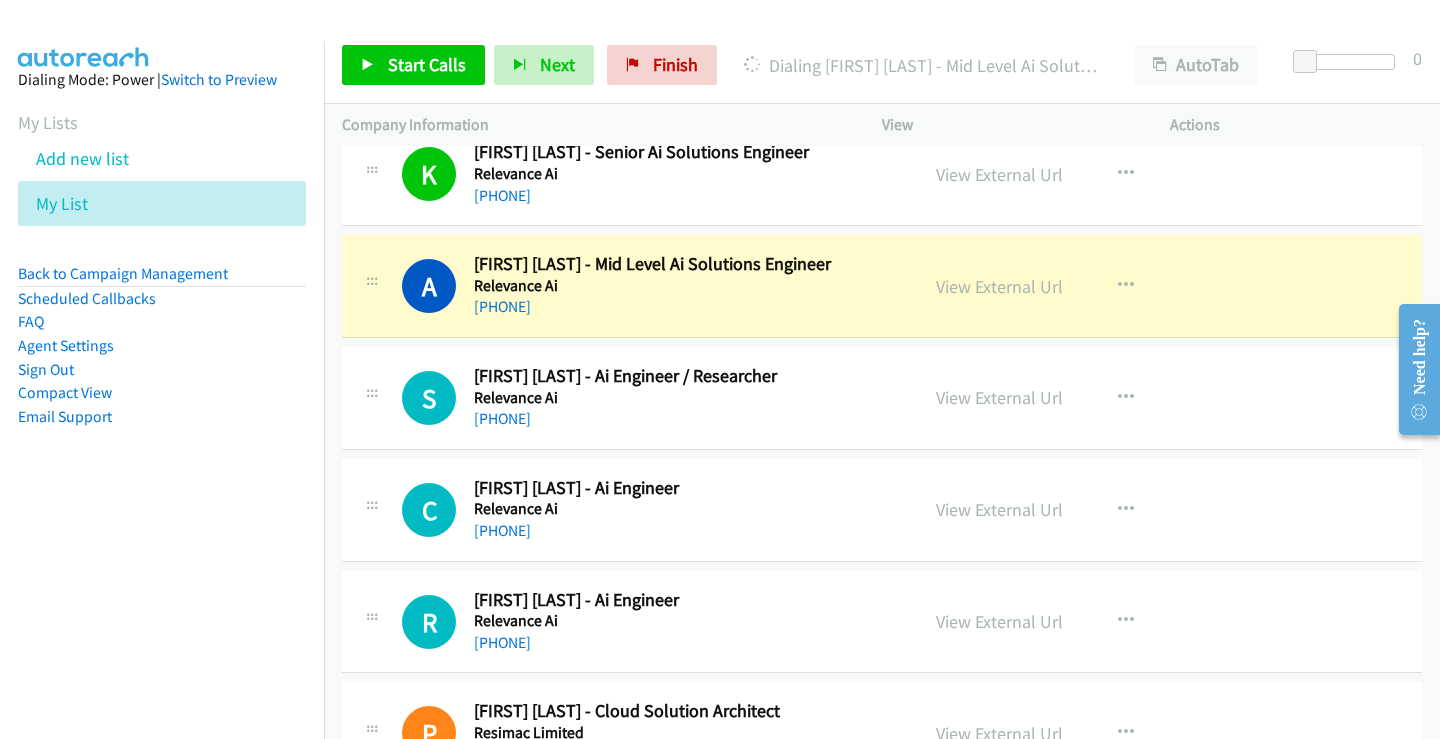 scroll, scrollTop: 6100, scrollLeft: 0, axis: vertical 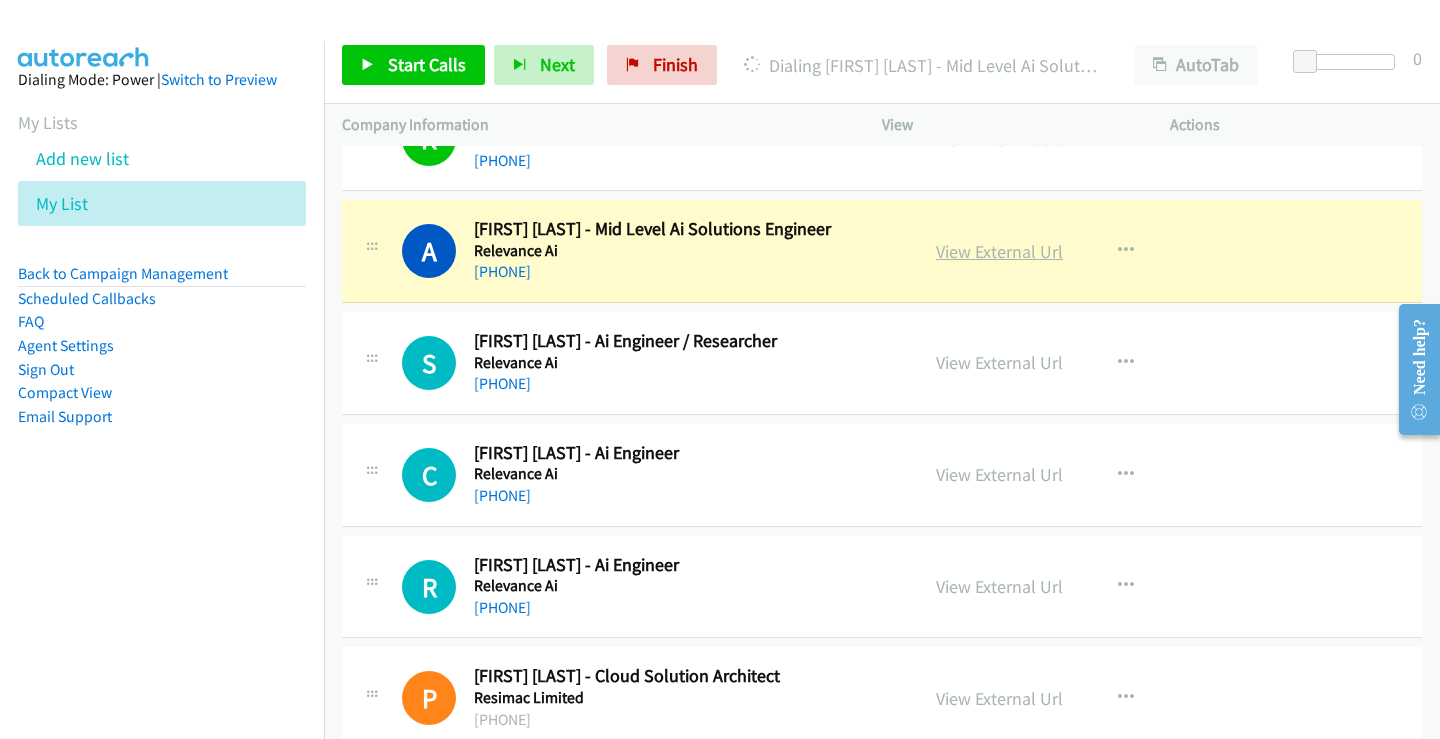 click on "View External Url" at bounding box center (999, 251) 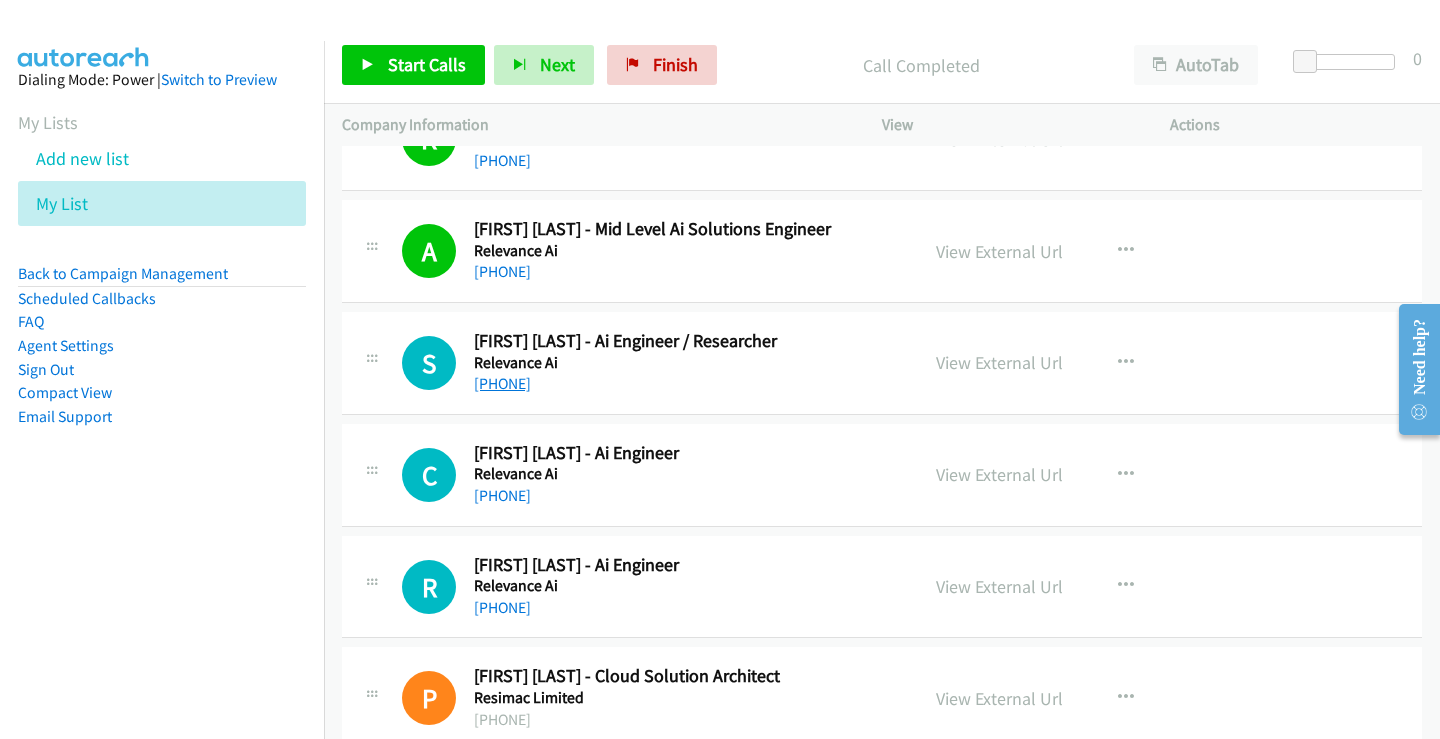 click on "+61 450 519 800" at bounding box center (502, 383) 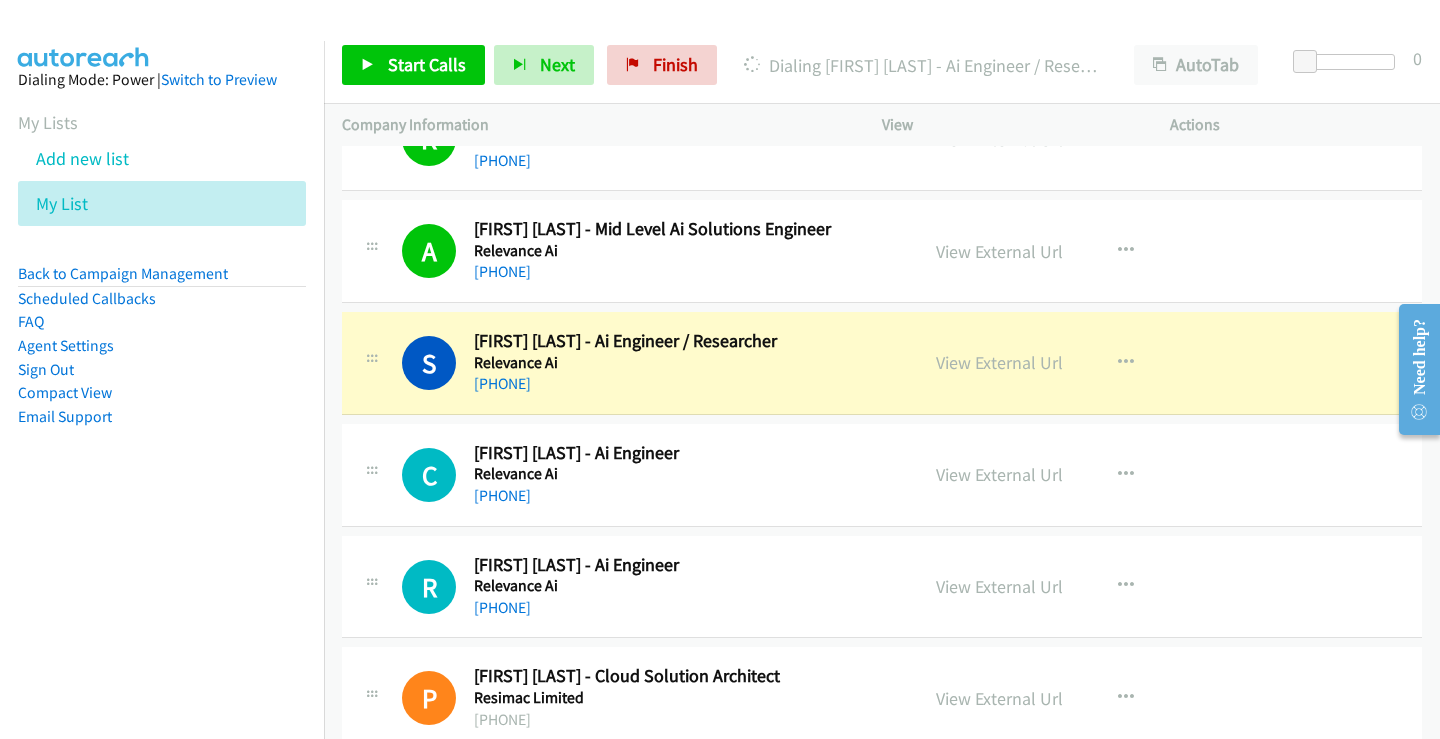 scroll, scrollTop: 6200, scrollLeft: 0, axis: vertical 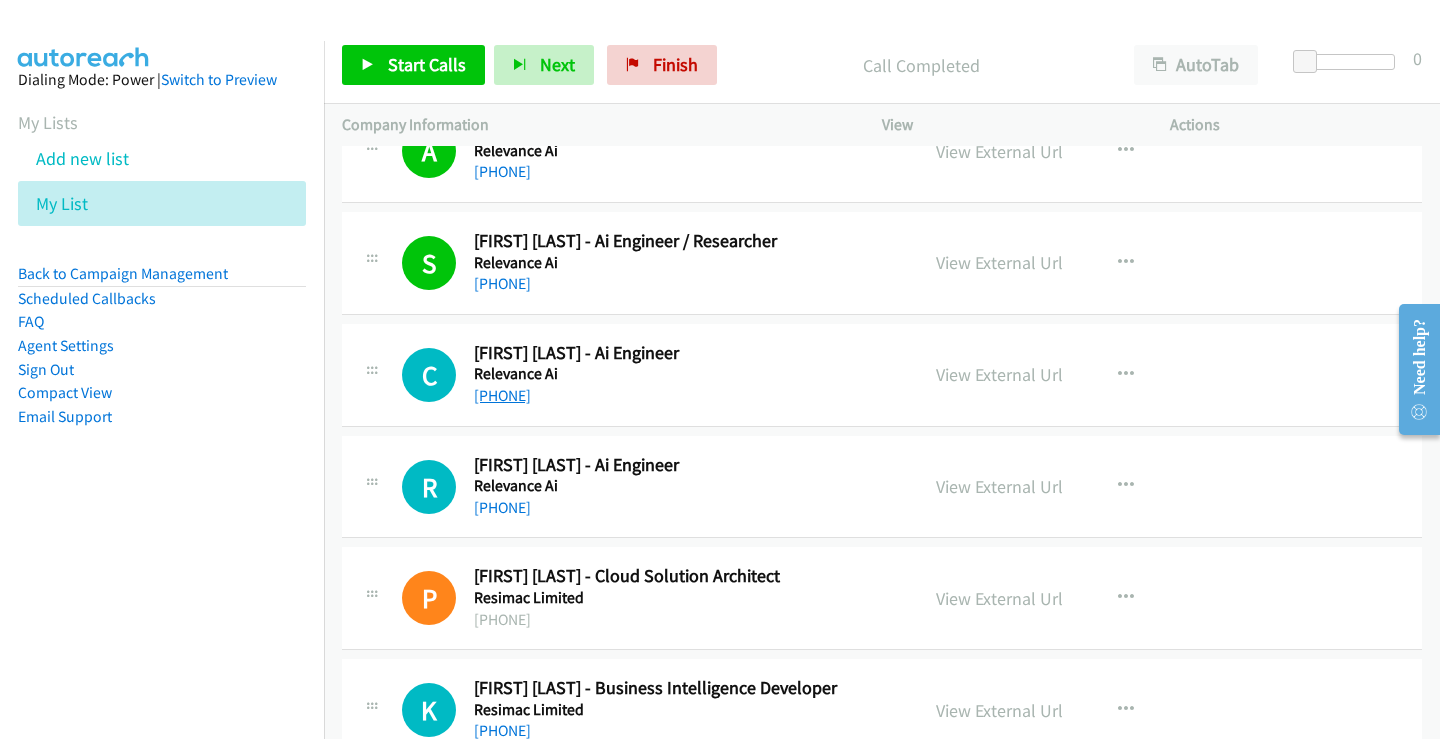 click on "+61 487 299 288" at bounding box center [502, 395] 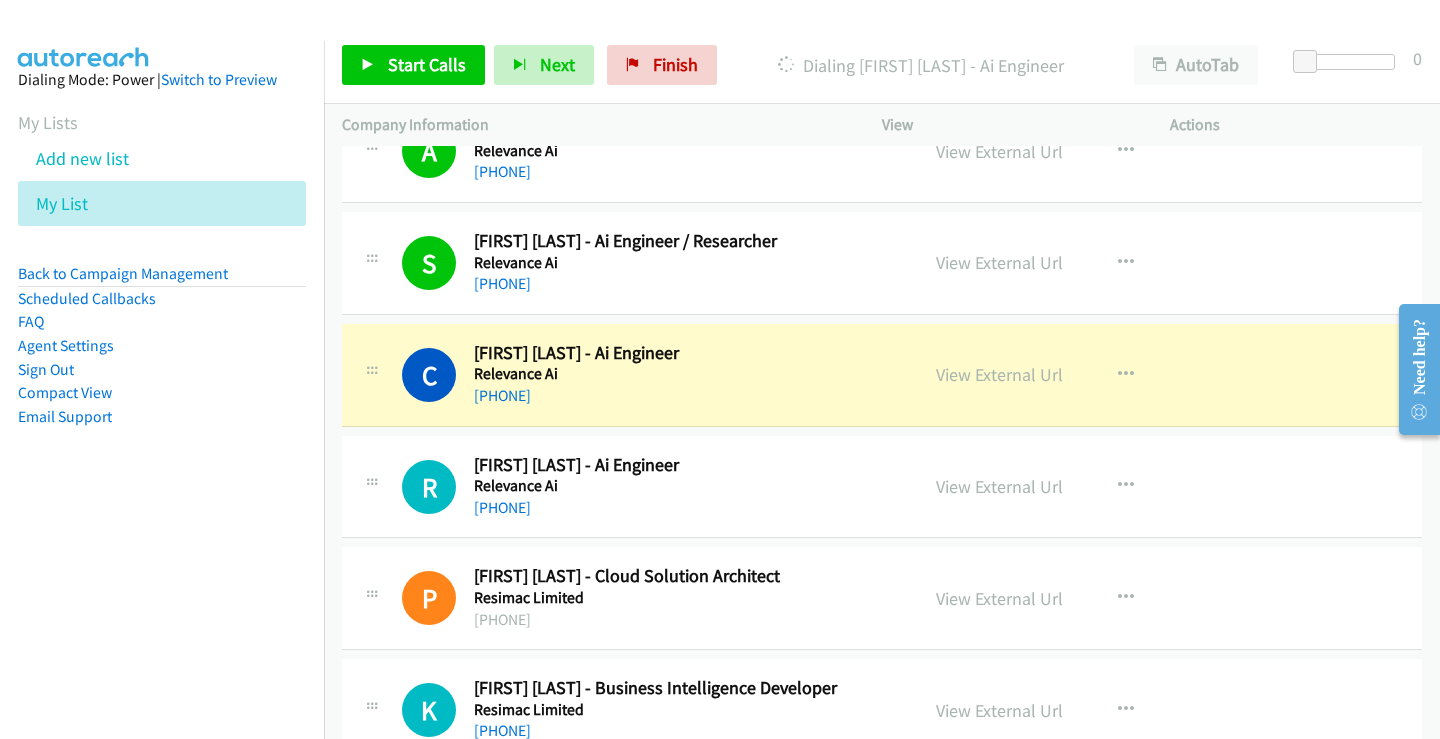 scroll, scrollTop: 6300, scrollLeft: 0, axis: vertical 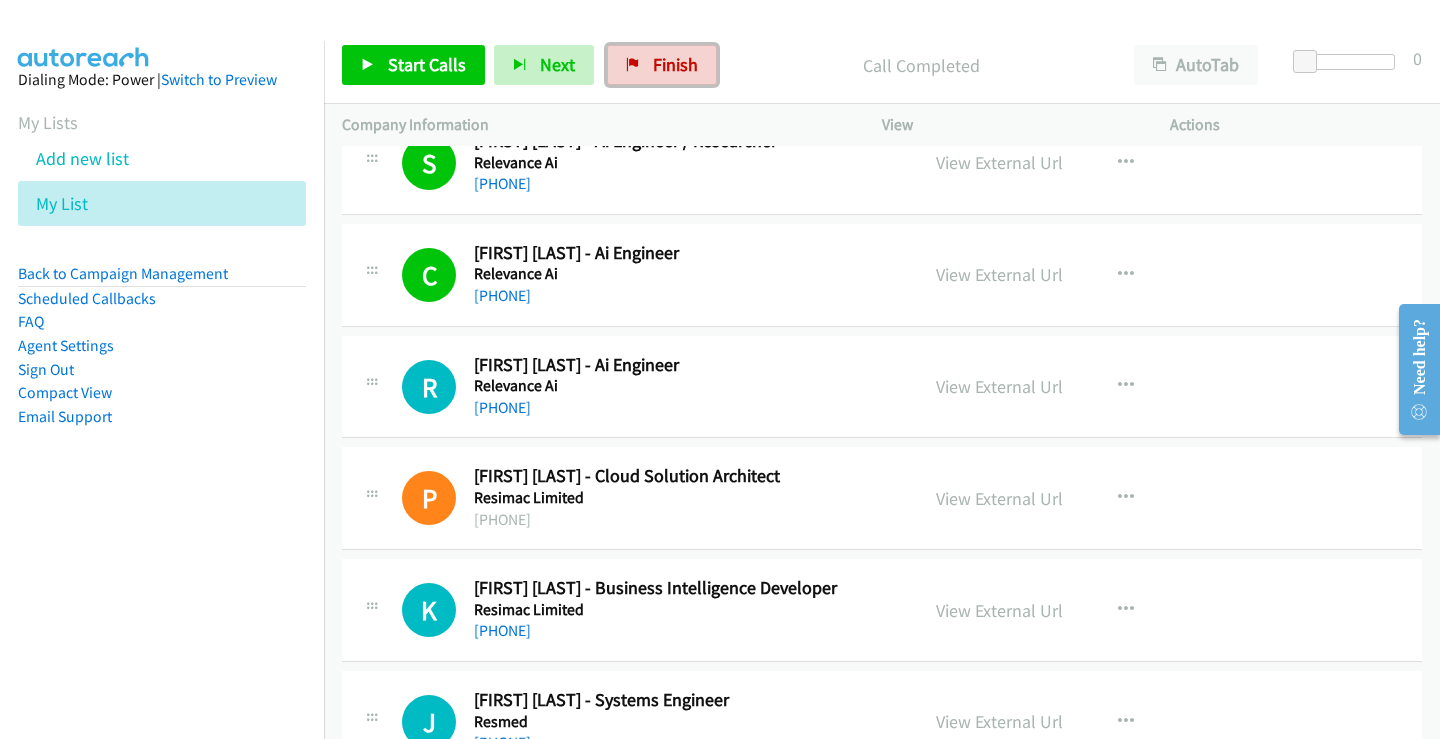 drag, startPoint x: 645, startPoint y: 46, endPoint x: 809, endPoint y: 73, distance: 166.2077 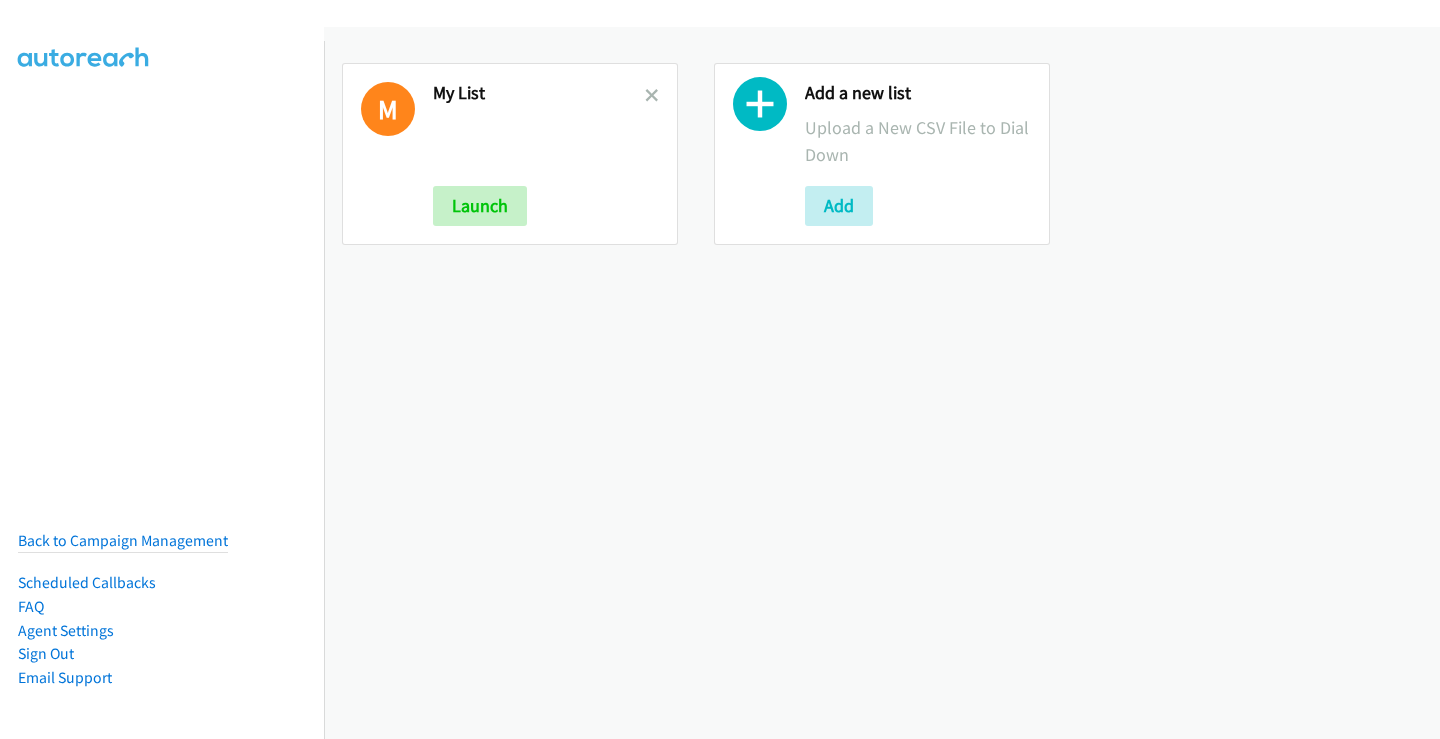 scroll, scrollTop: 0, scrollLeft: 0, axis: both 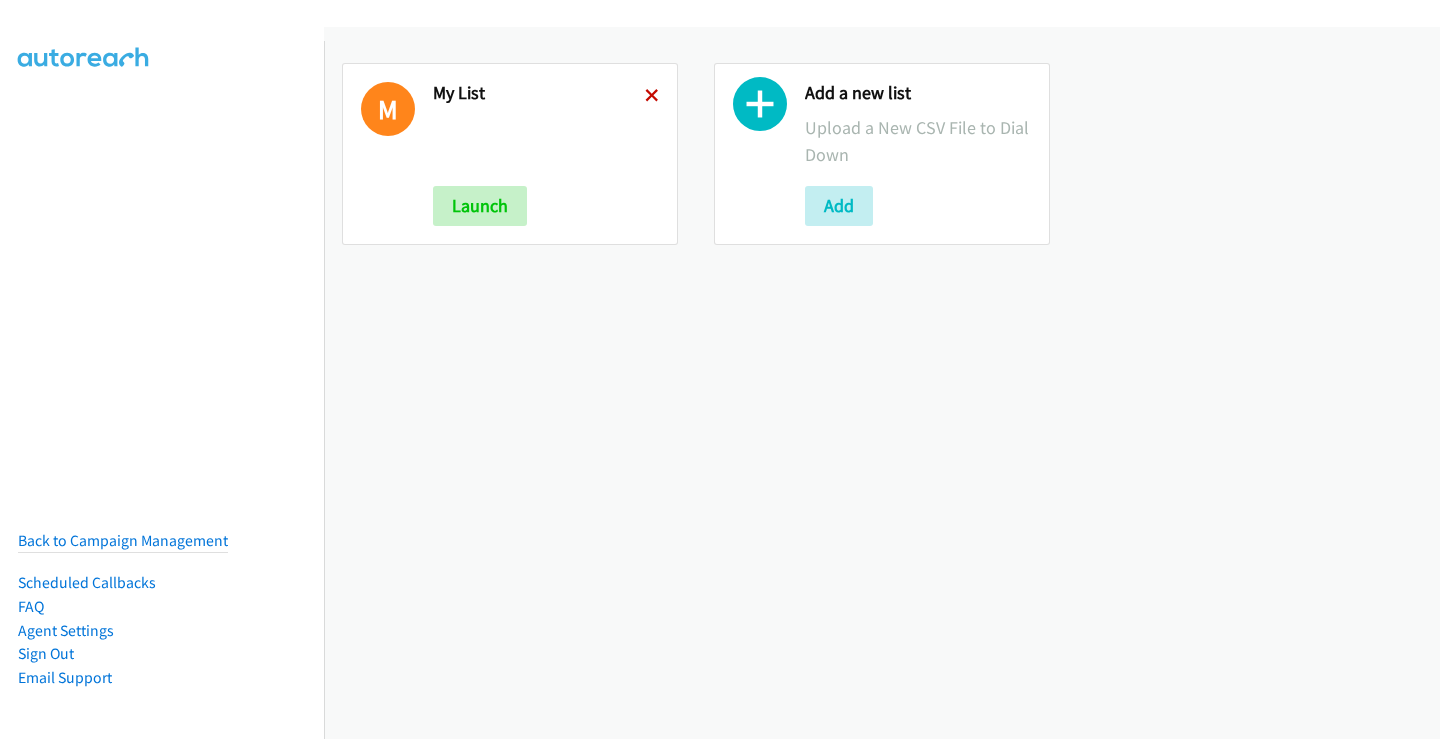 click at bounding box center (652, 97) 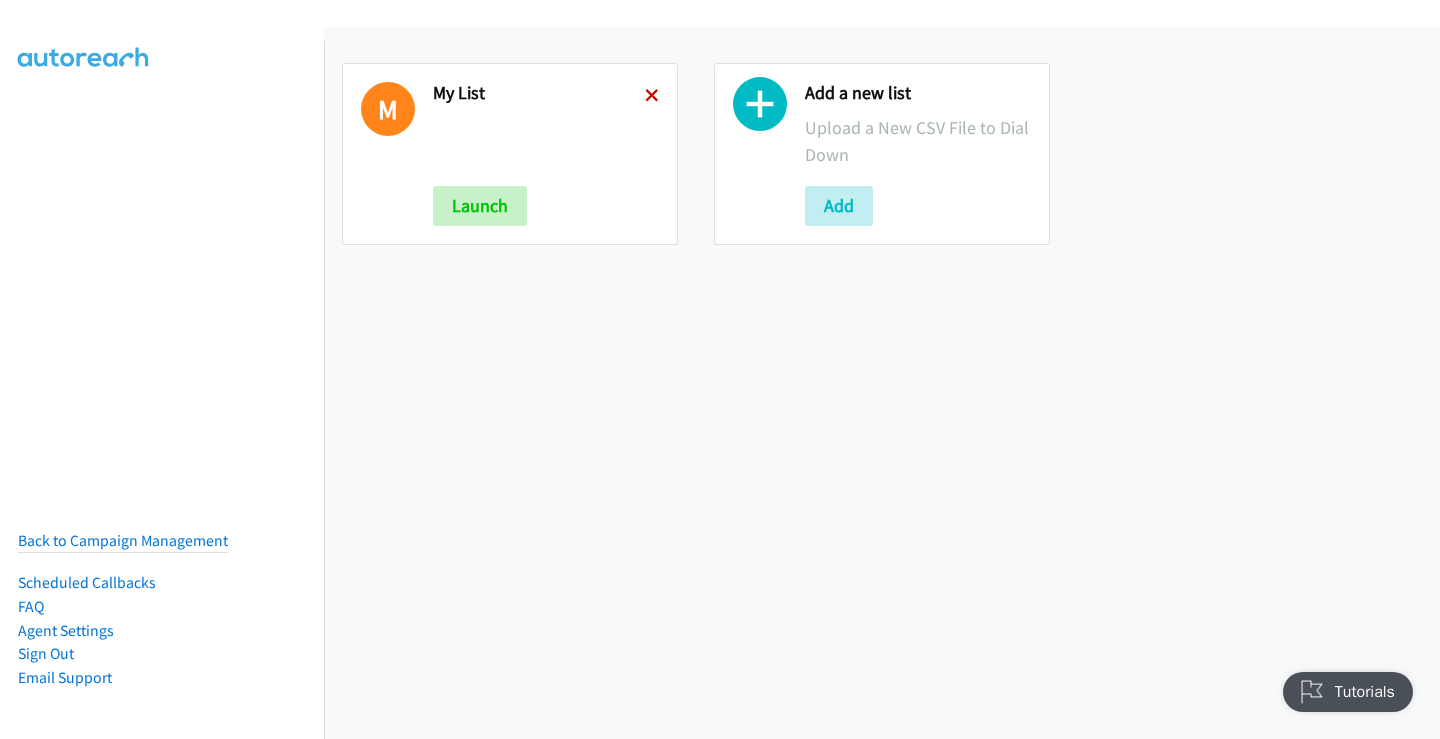 scroll, scrollTop: 0, scrollLeft: 0, axis: both 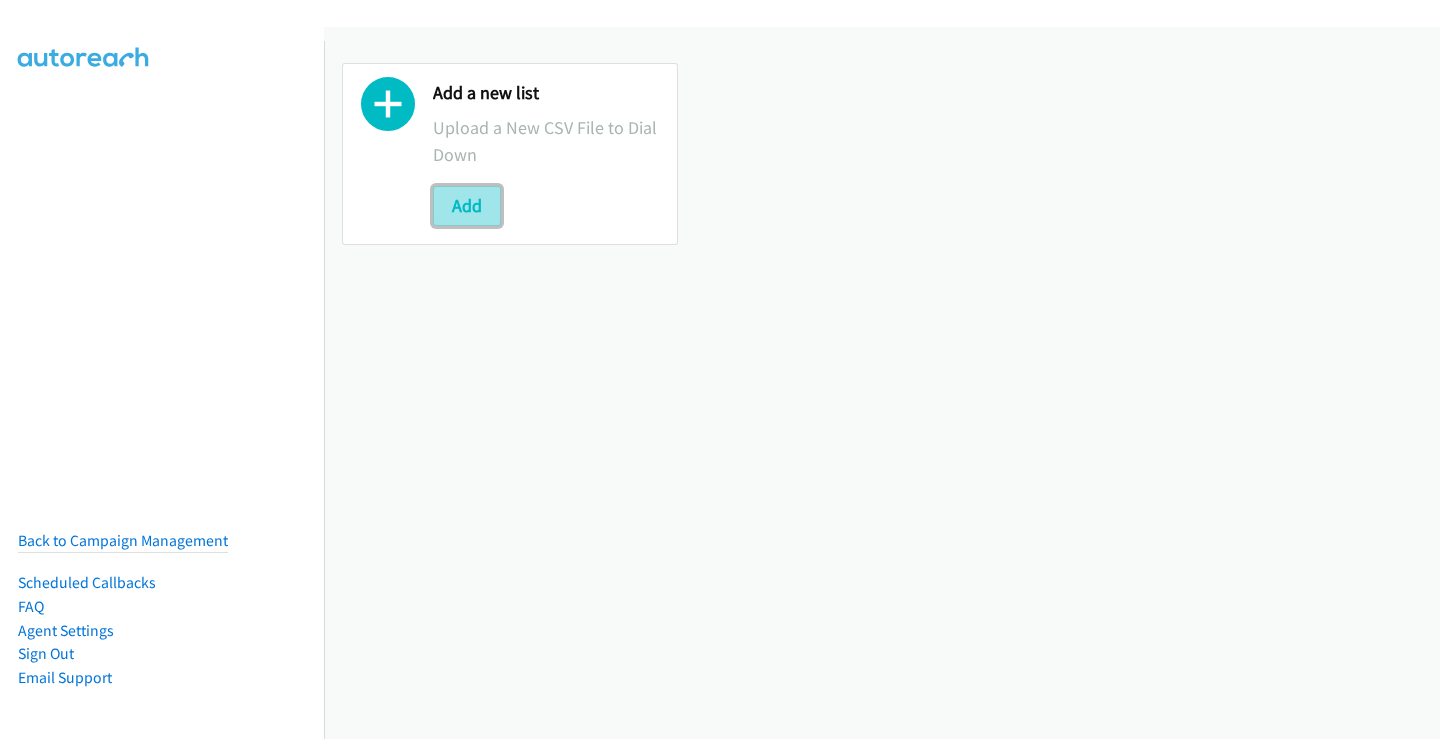 click on "Add" at bounding box center (467, 206) 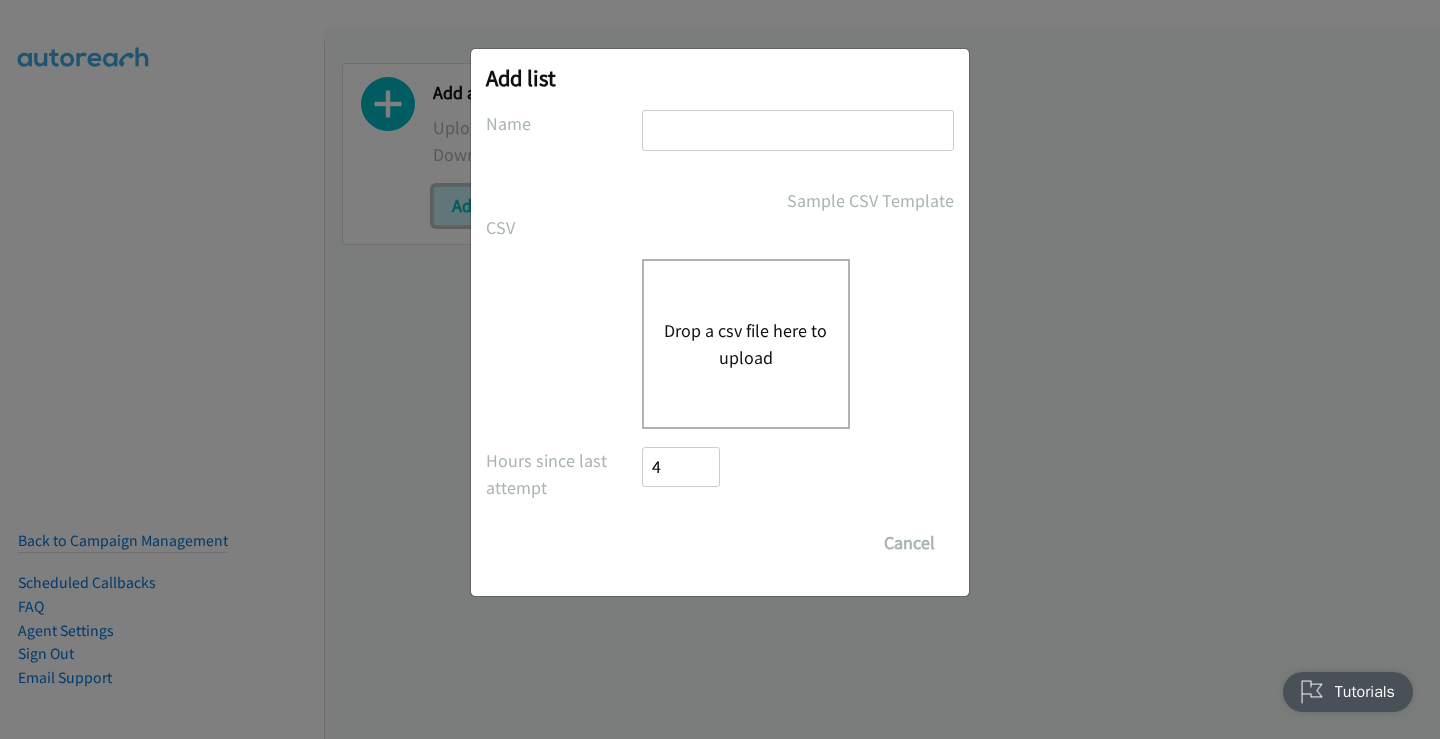 scroll, scrollTop: 0, scrollLeft: 0, axis: both 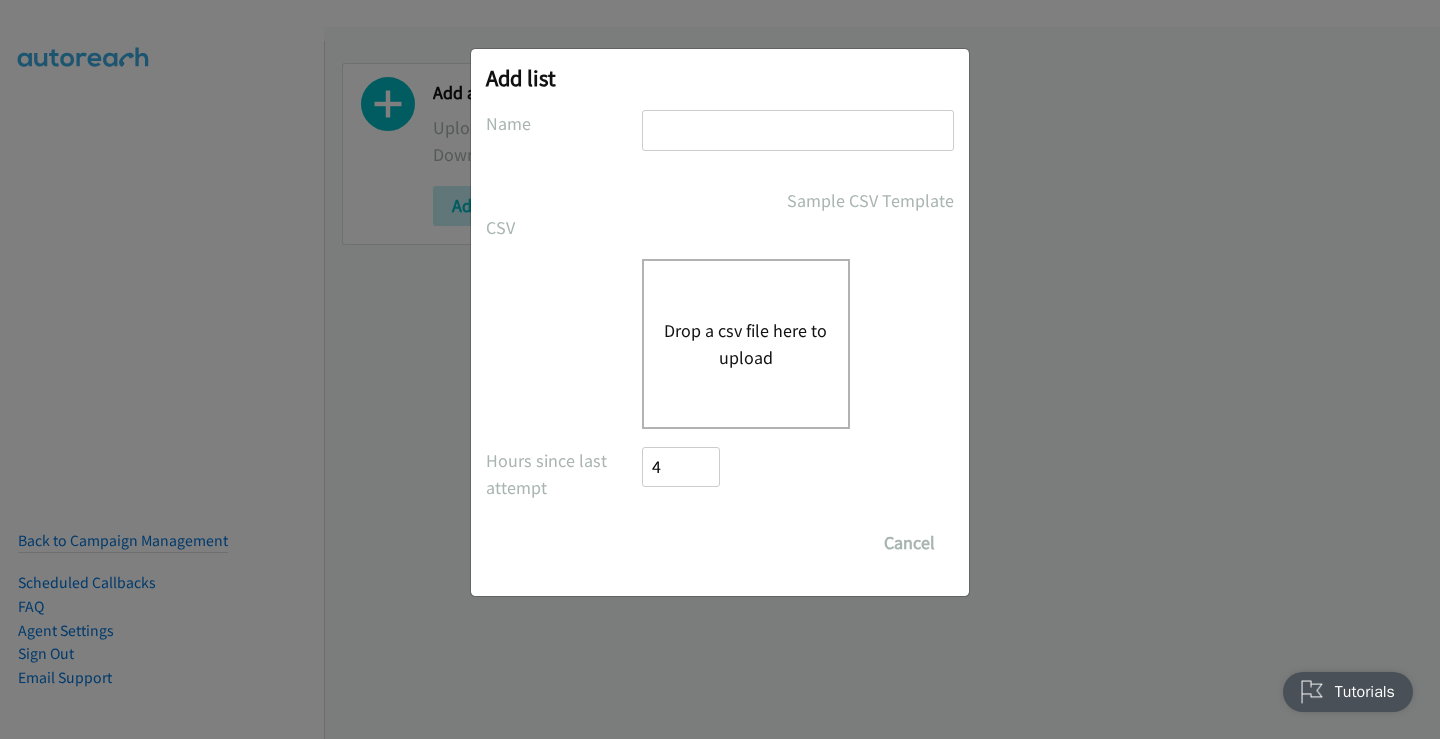 click at bounding box center [798, 130] 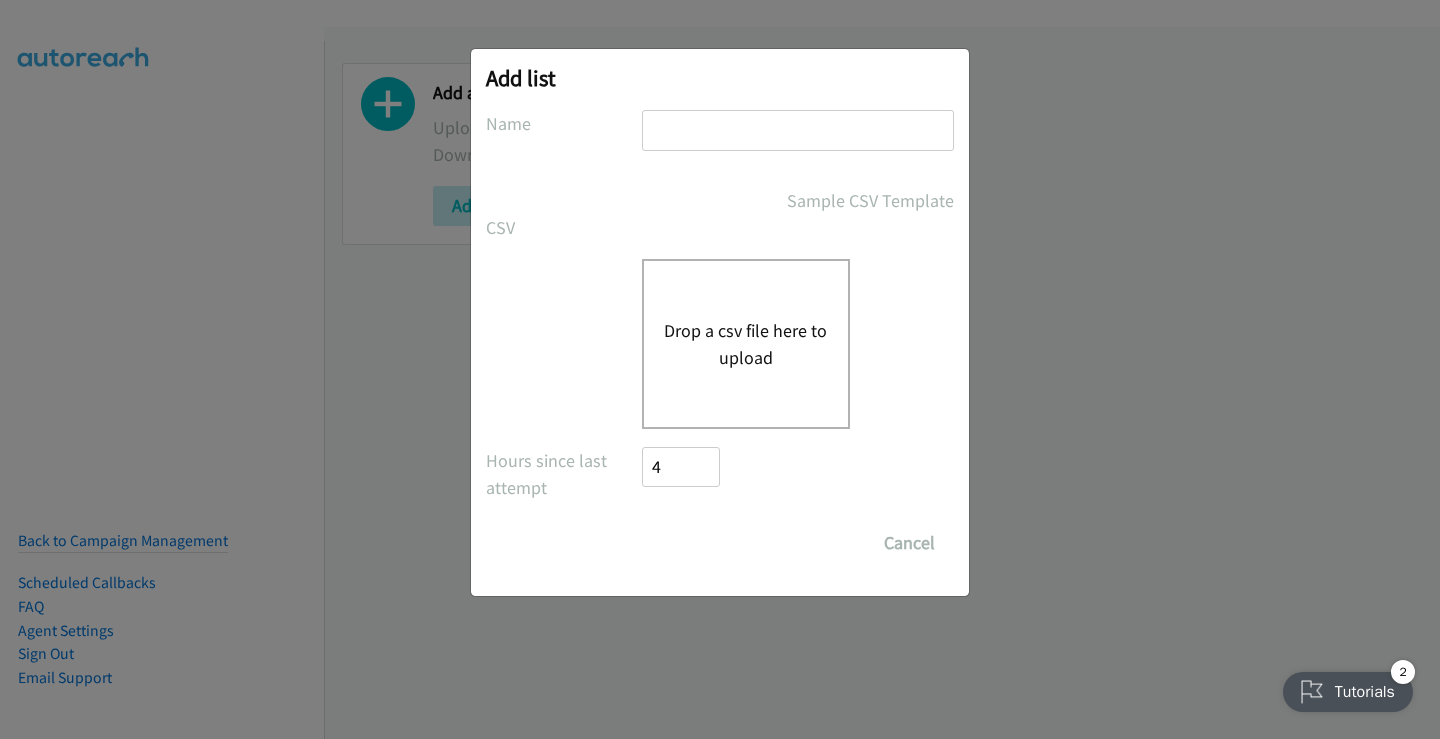 type on "my list" 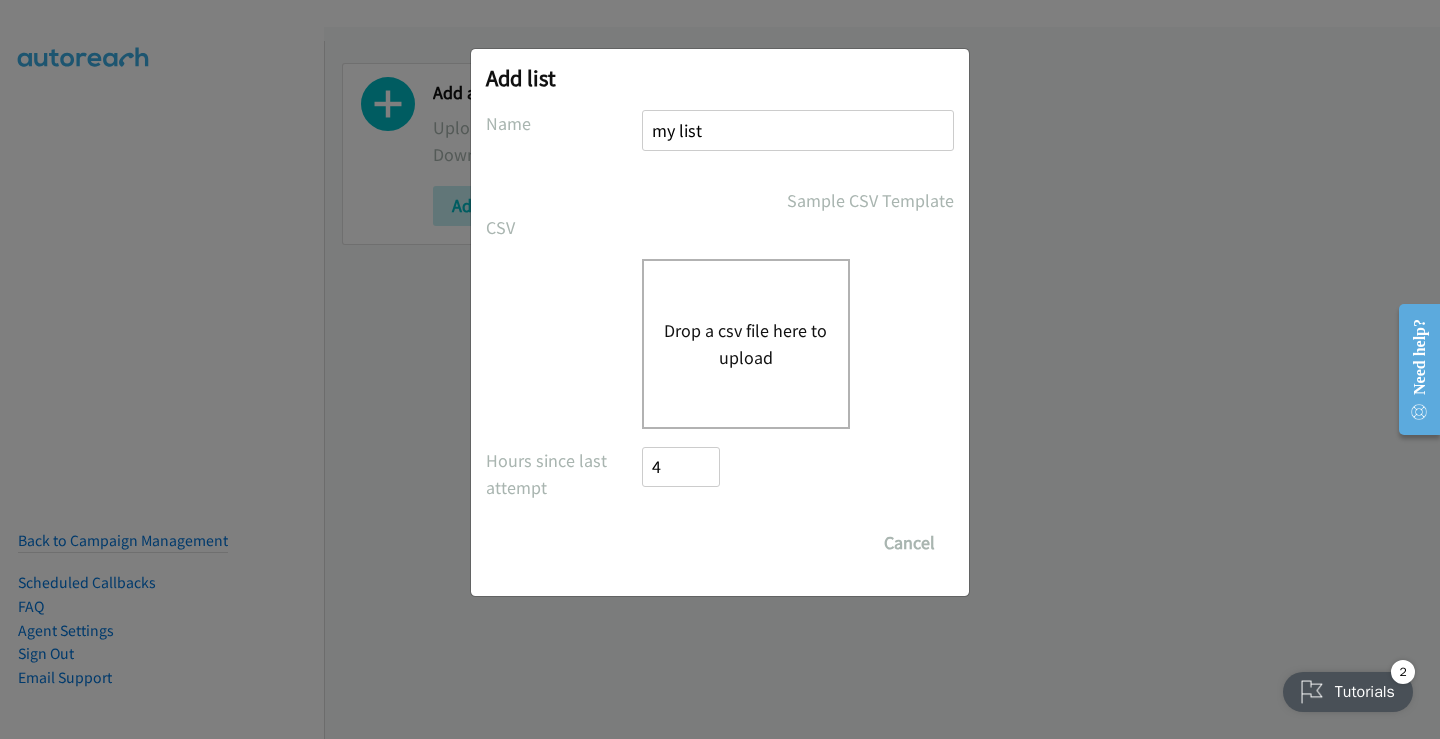 click on "Drop a csv file here to upload" at bounding box center (746, 344) 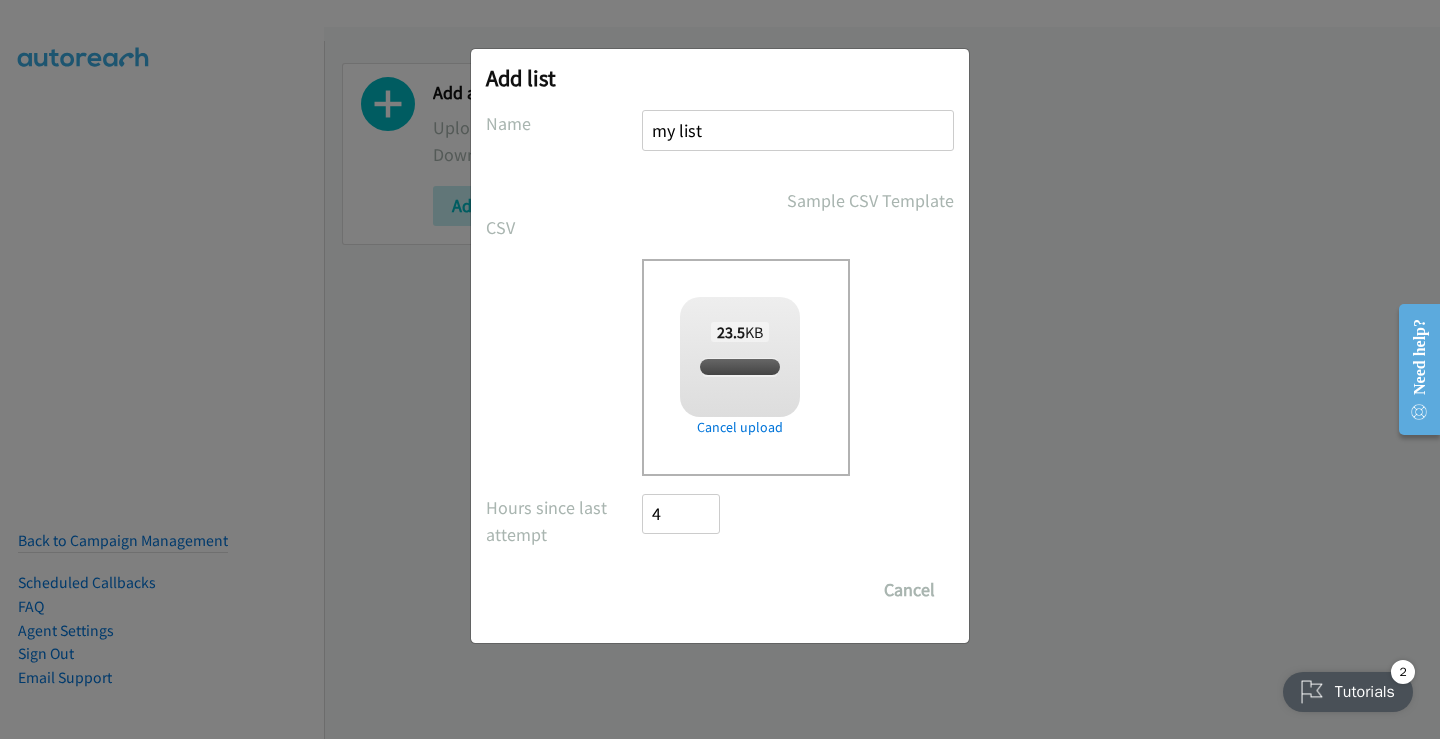 checkbox on "true" 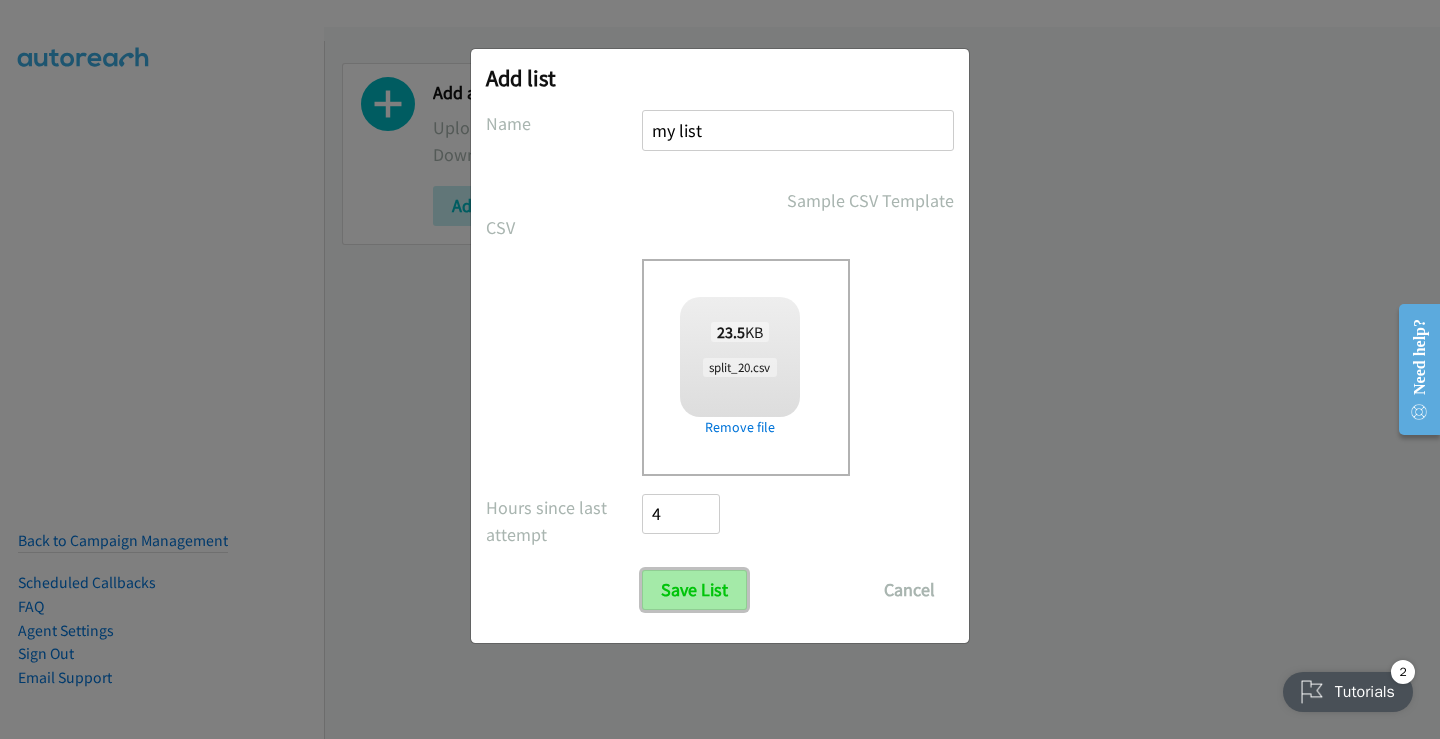 click on "Save List" at bounding box center [694, 590] 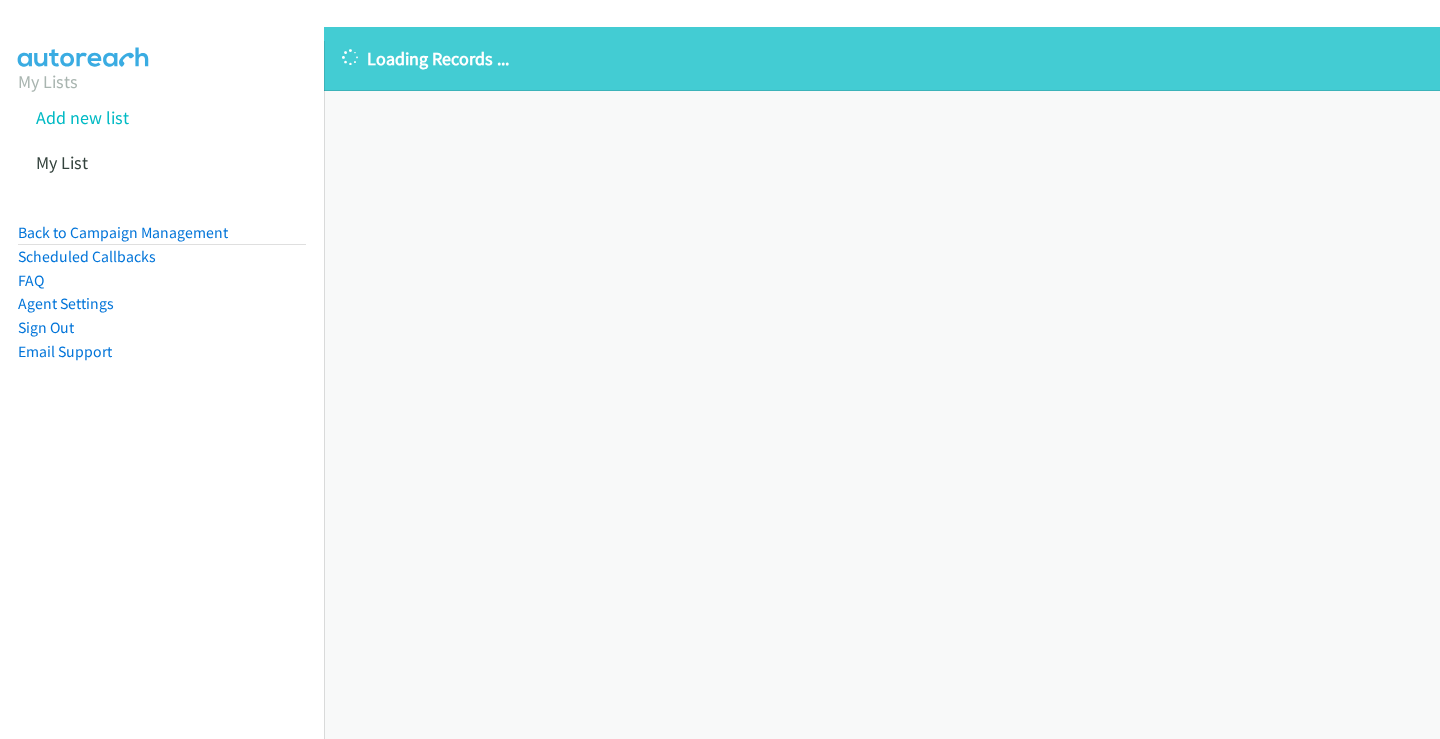scroll, scrollTop: 0, scrollLeft: 0, axis: both 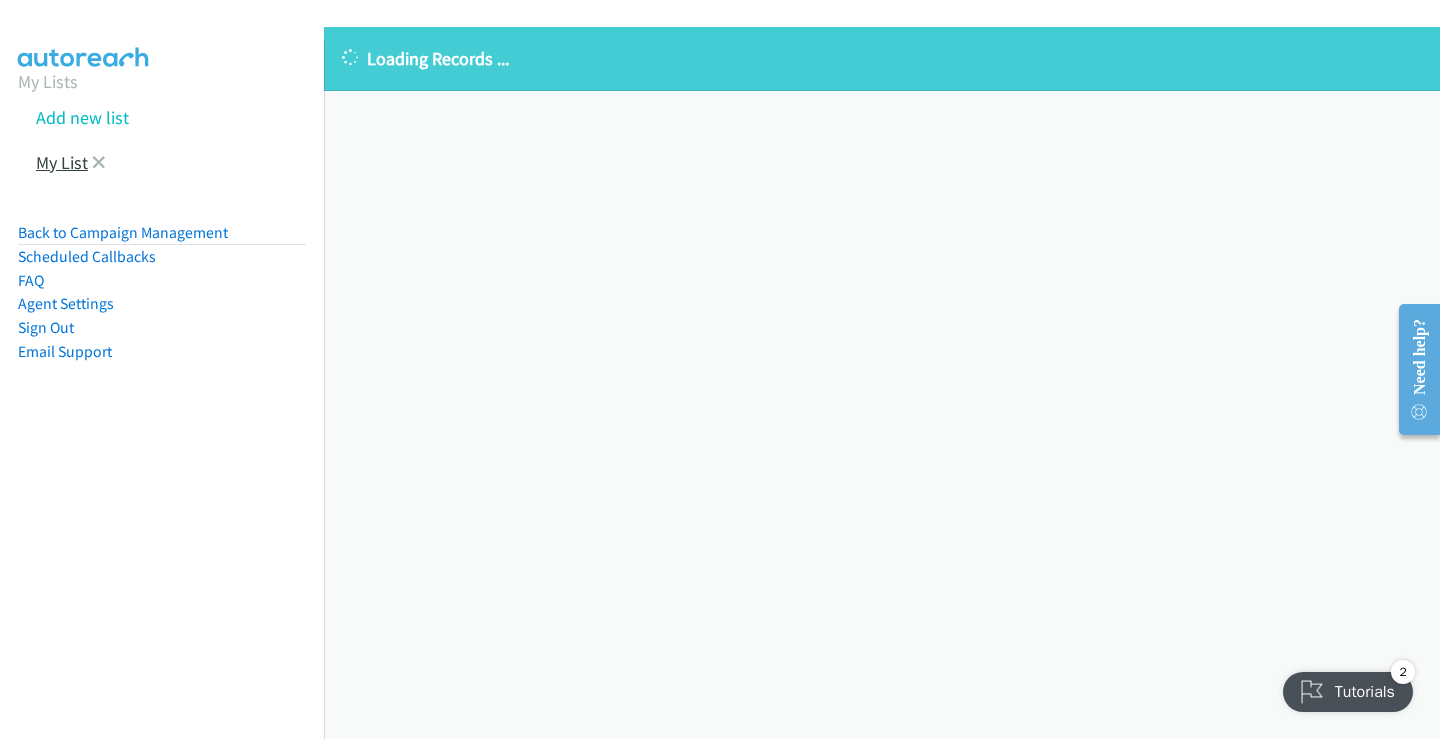 click on "My List" at bounding box center [62, 162] 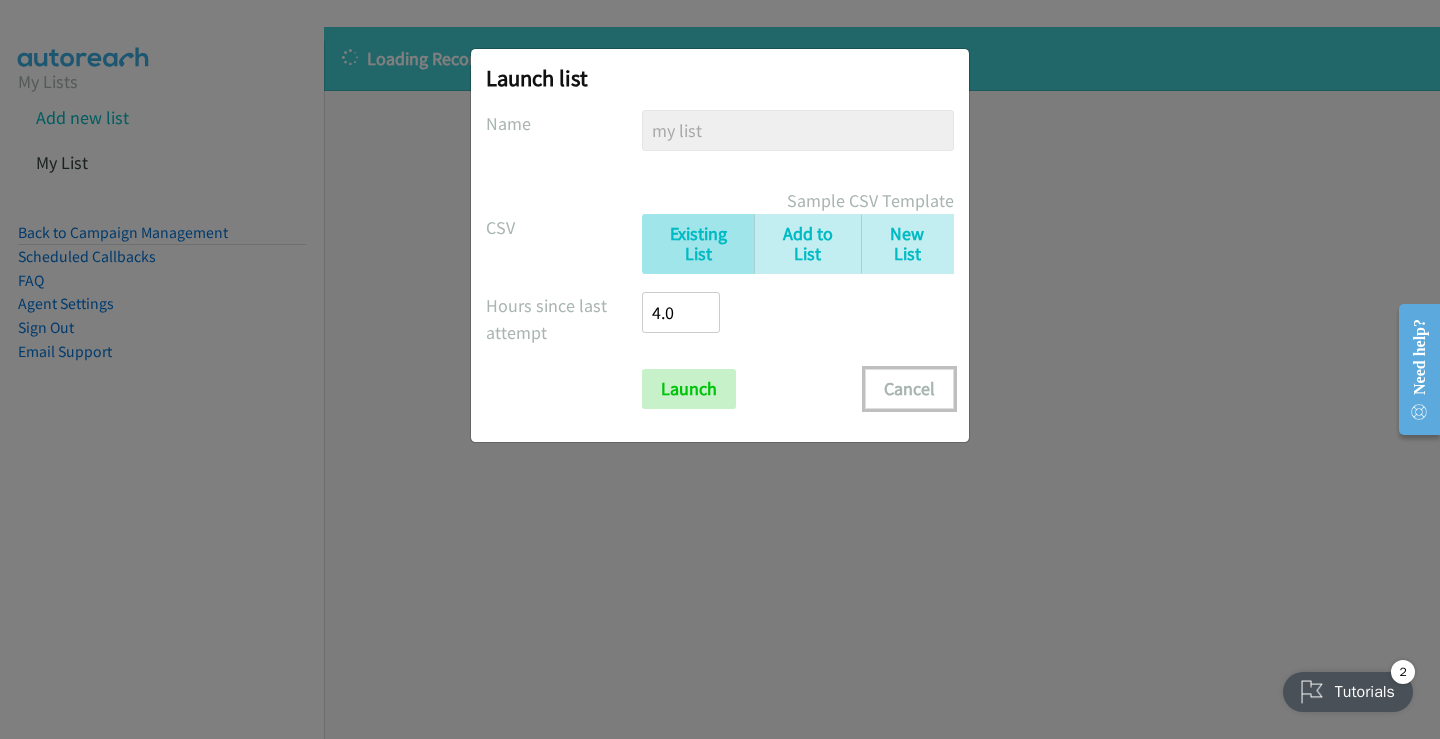 click on "Cancel" at bounding box center [909, 389] 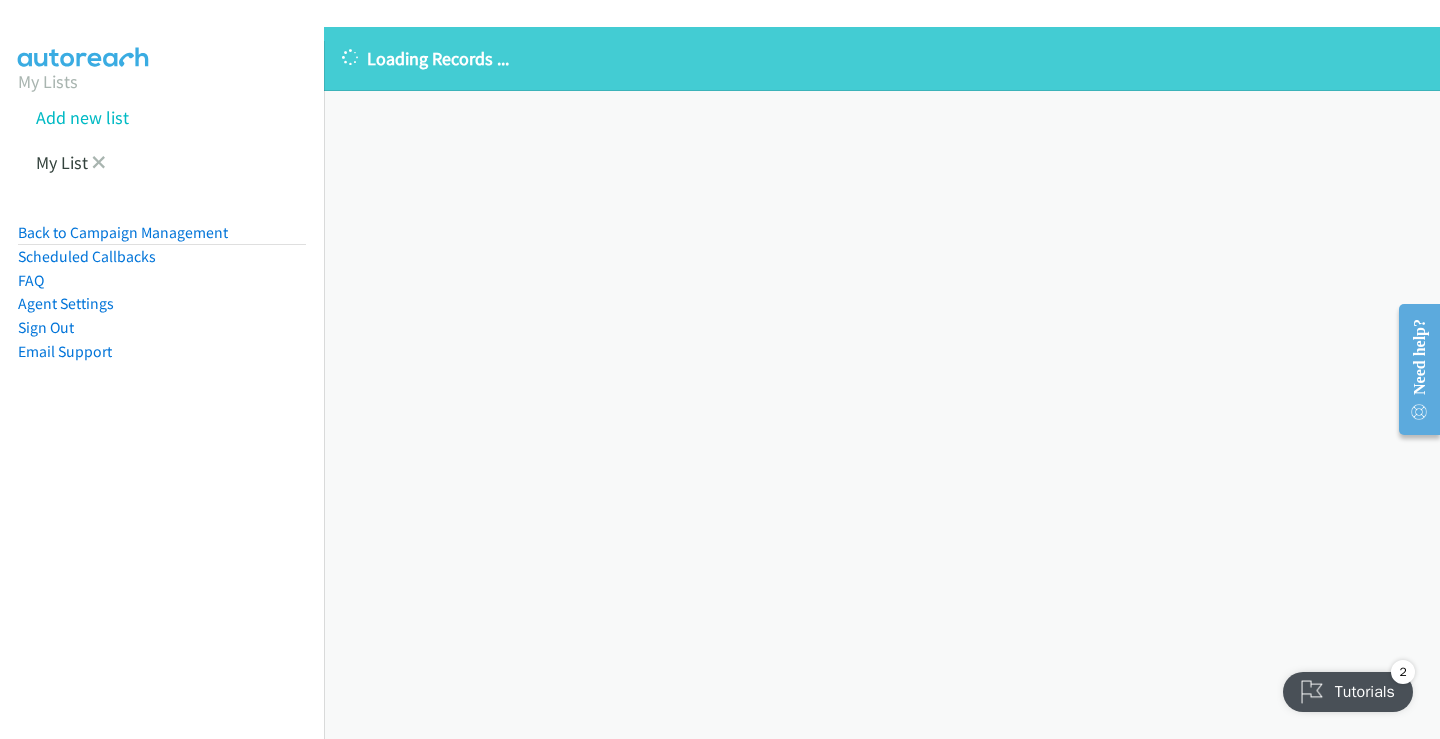 click on "My List" at bounding box center [180, 162] 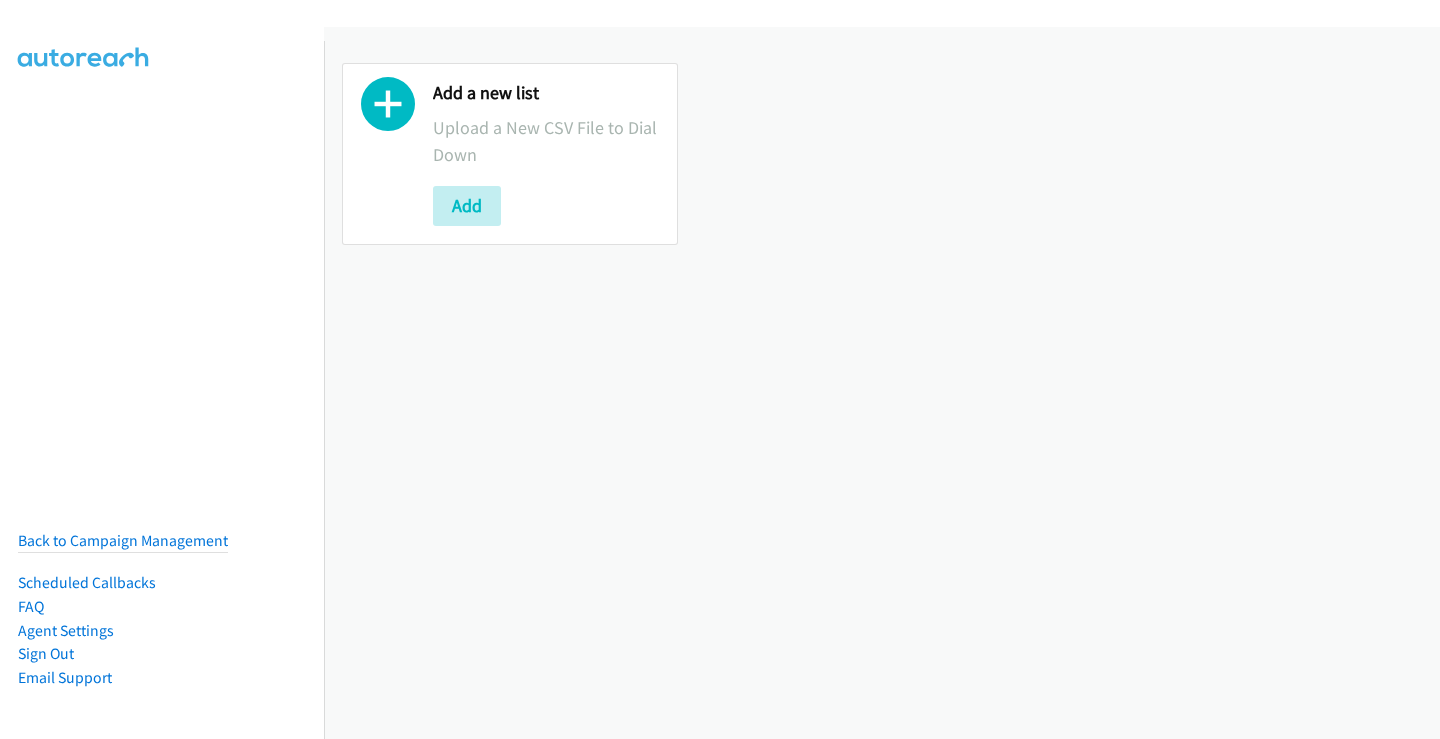 scroll, scrollTop: 0, scrollLeft: 0, axis: both 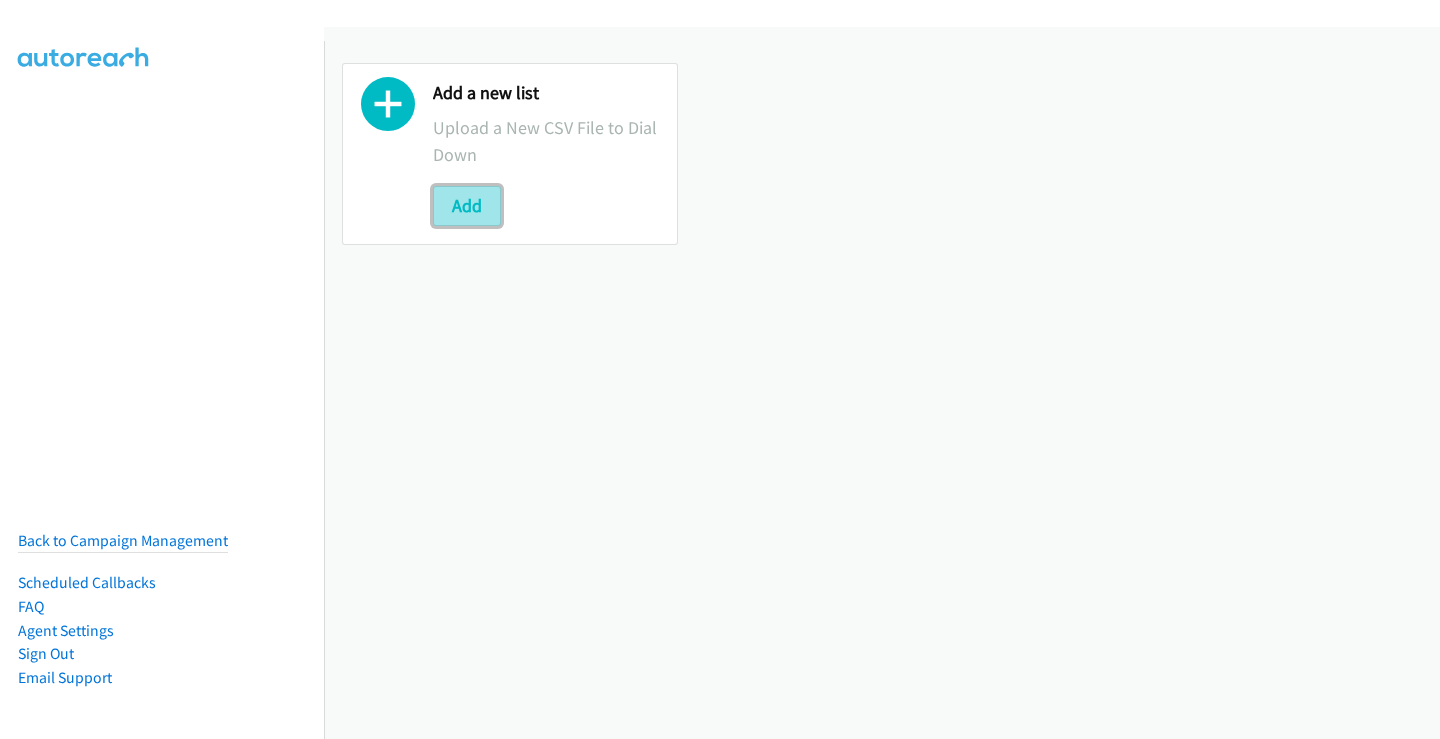 click on "Add" at bounding box center (467, 206) 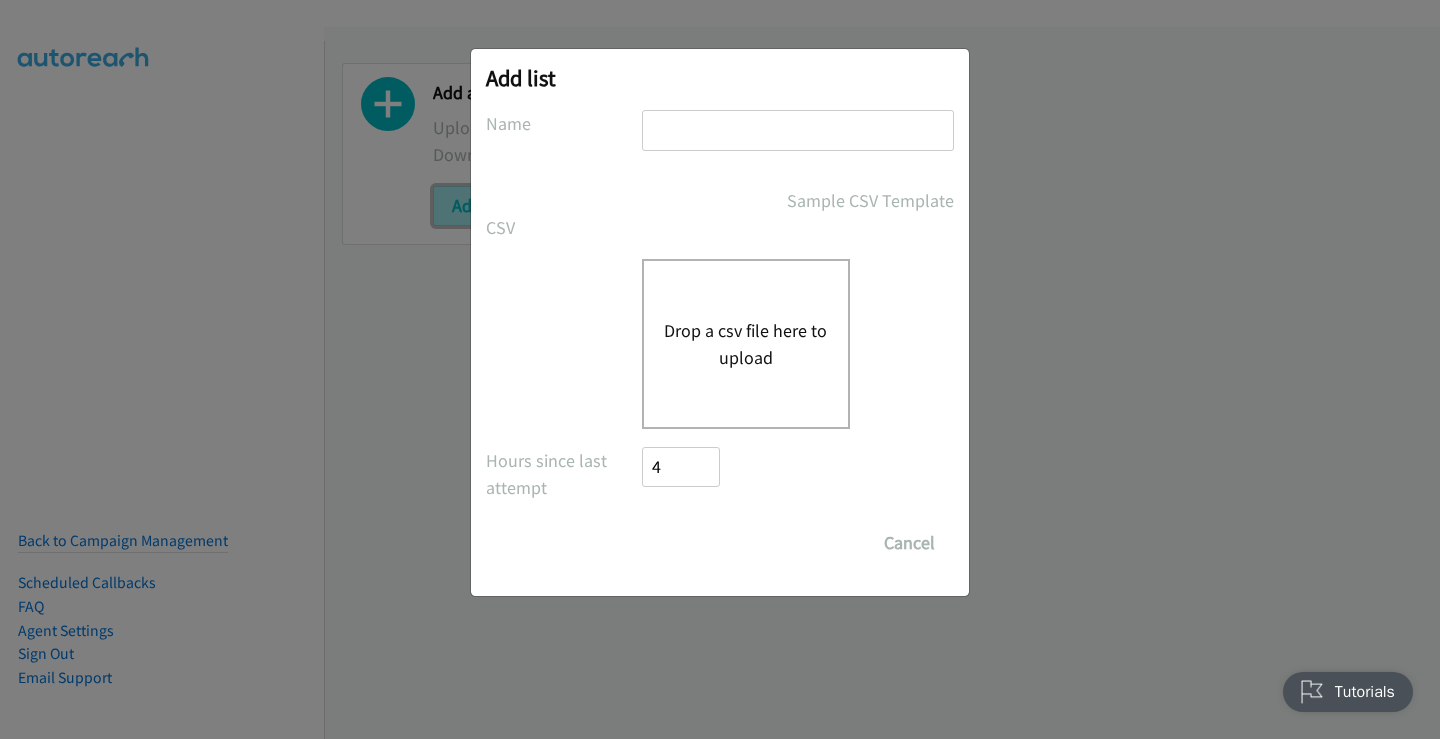 scroll, scrollTop: 0, scrollLeft: 0, axis: both 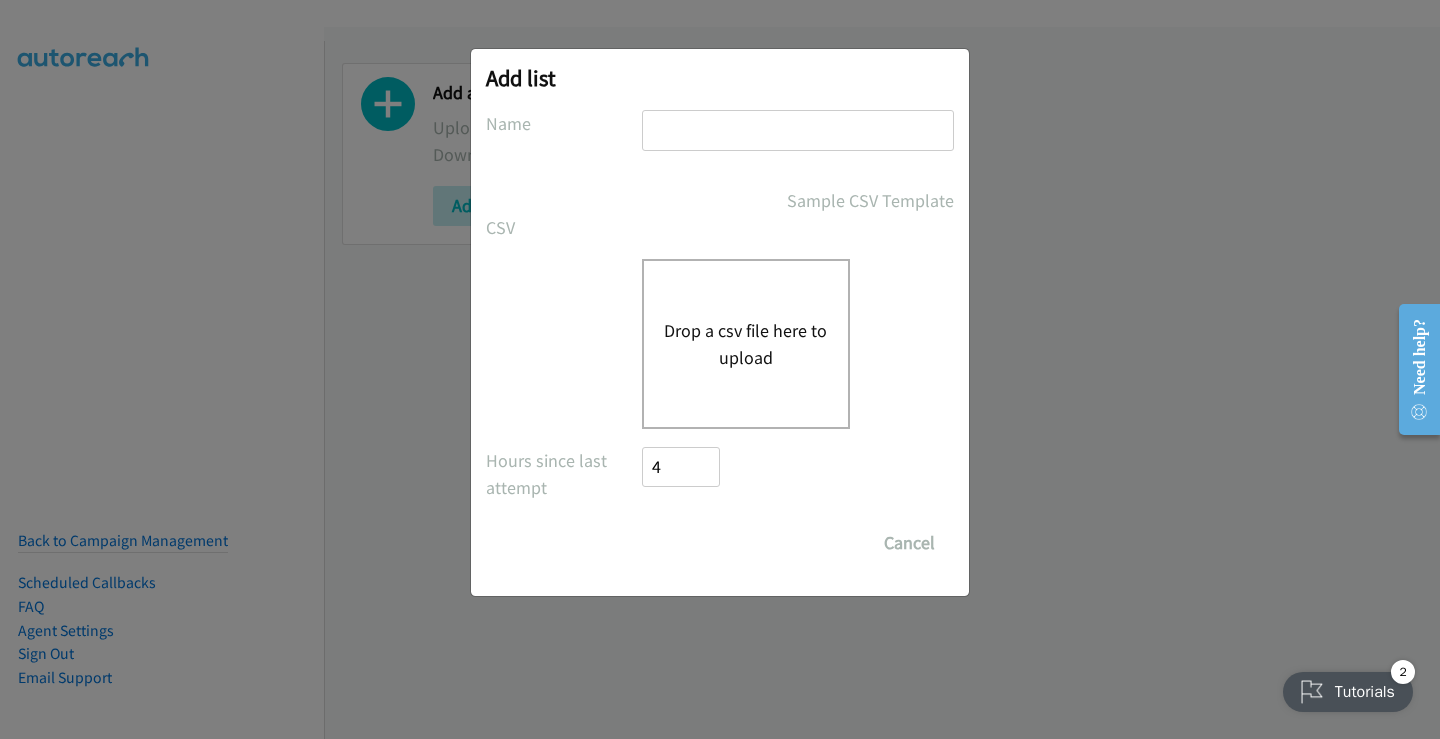 click at bounding box center [798, 130] 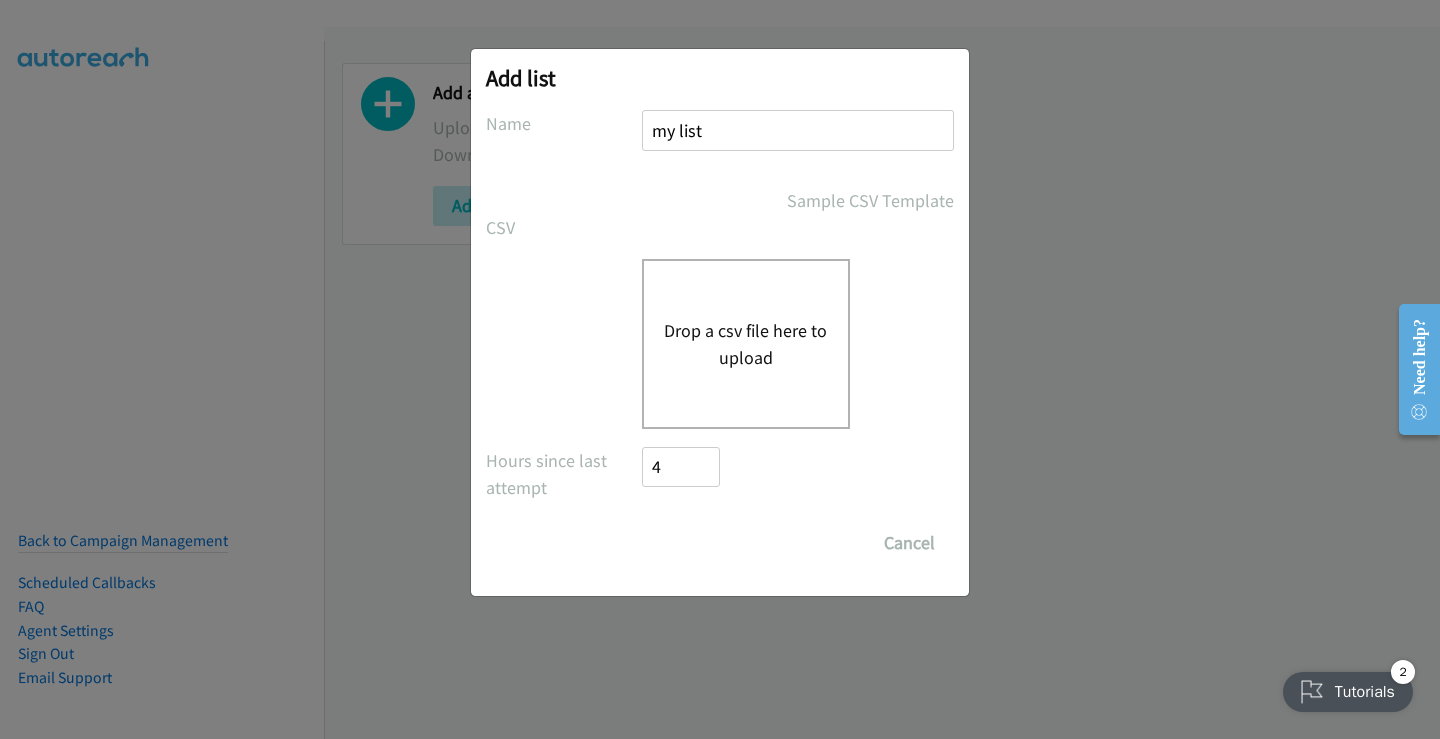click on "Drop a csv file here to upload" at bounding box center [746, 344] 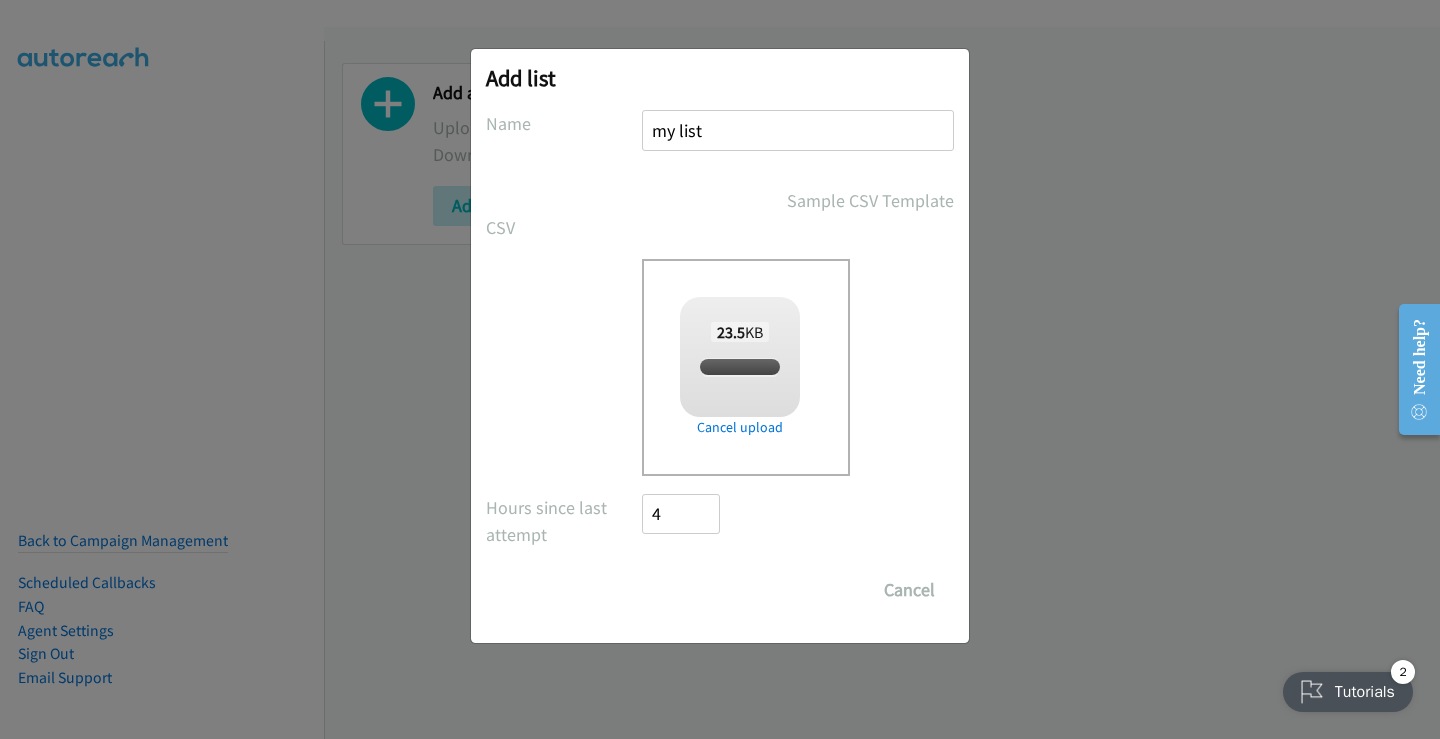 checkbox on "true" 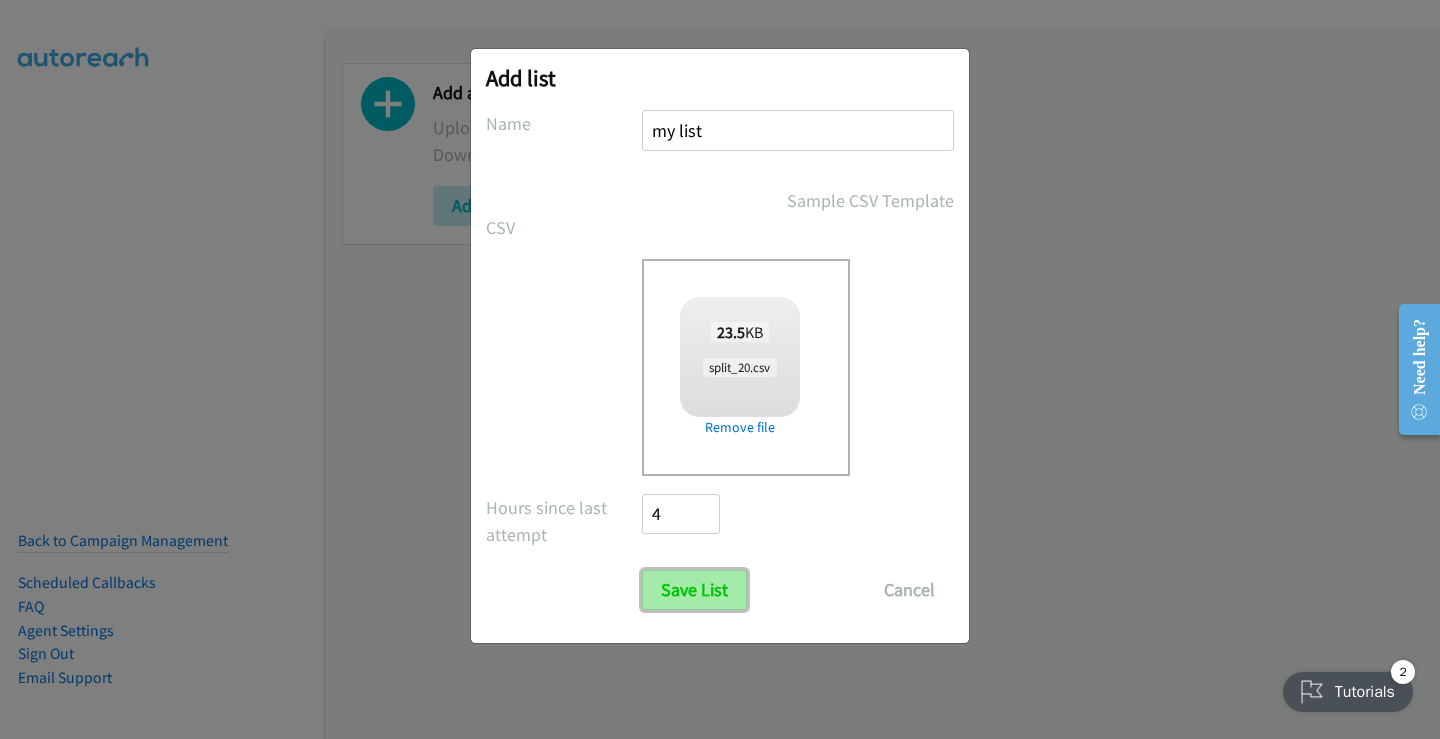 click on "Save List" at bounding box center (694, 590) 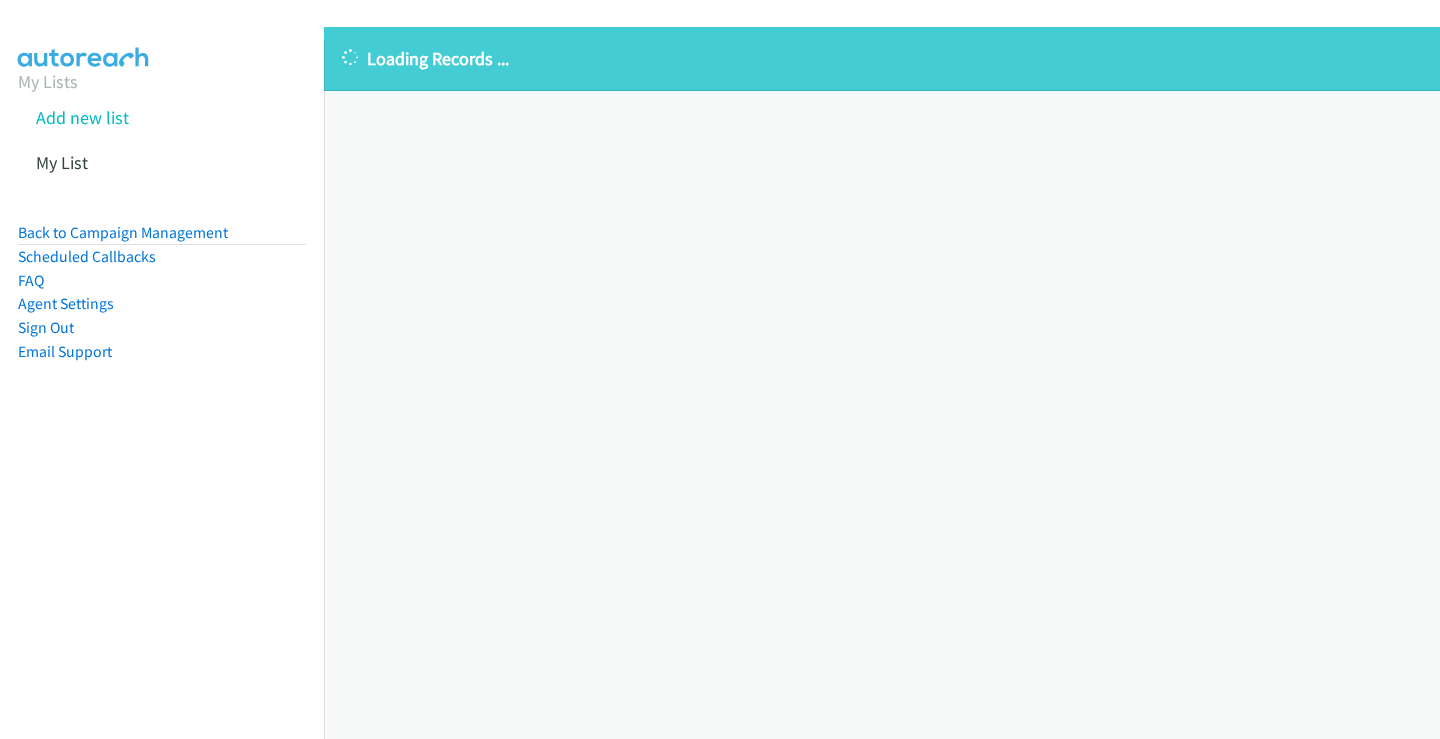 scroll, scrollTop: 0, scrollLeft: 0, axis: both 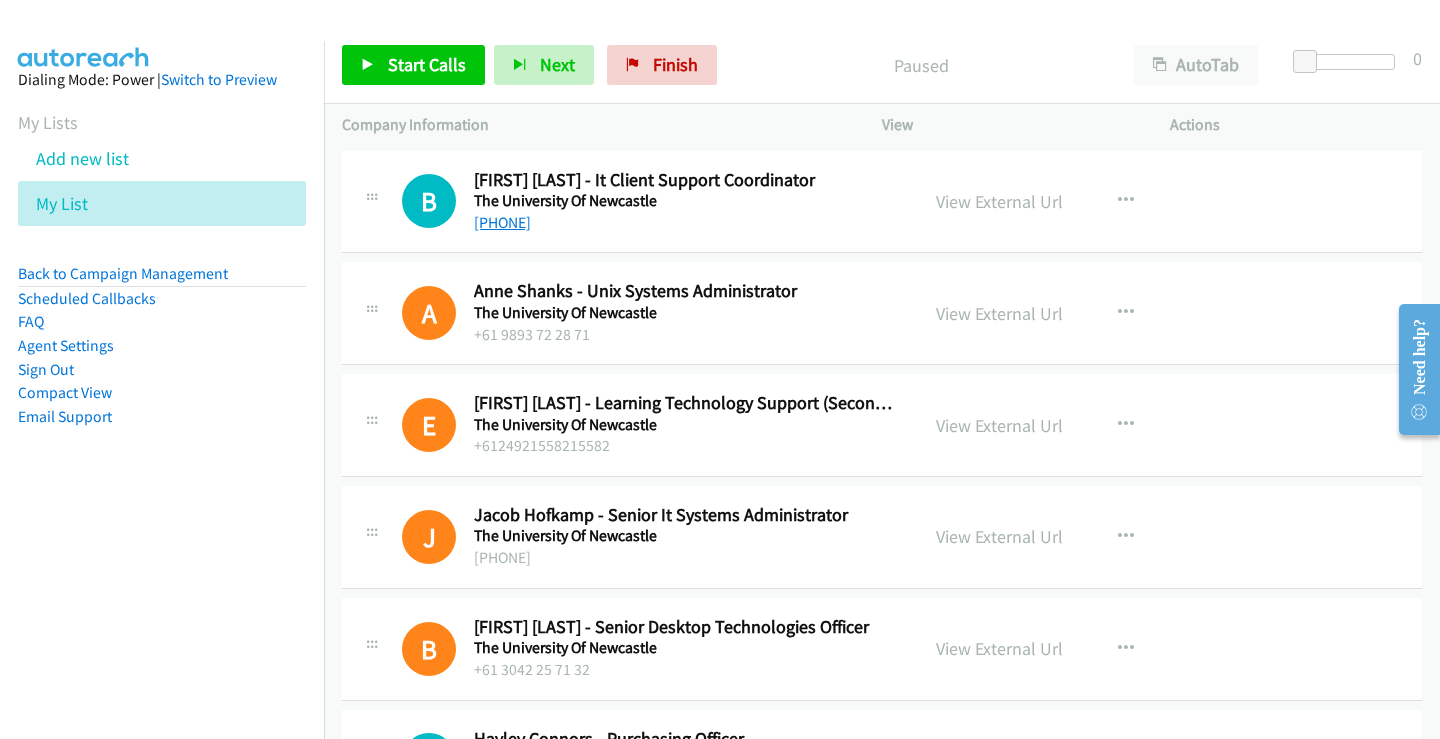 click on "+61 2 4921 7000" at bounding box center [502, 222] 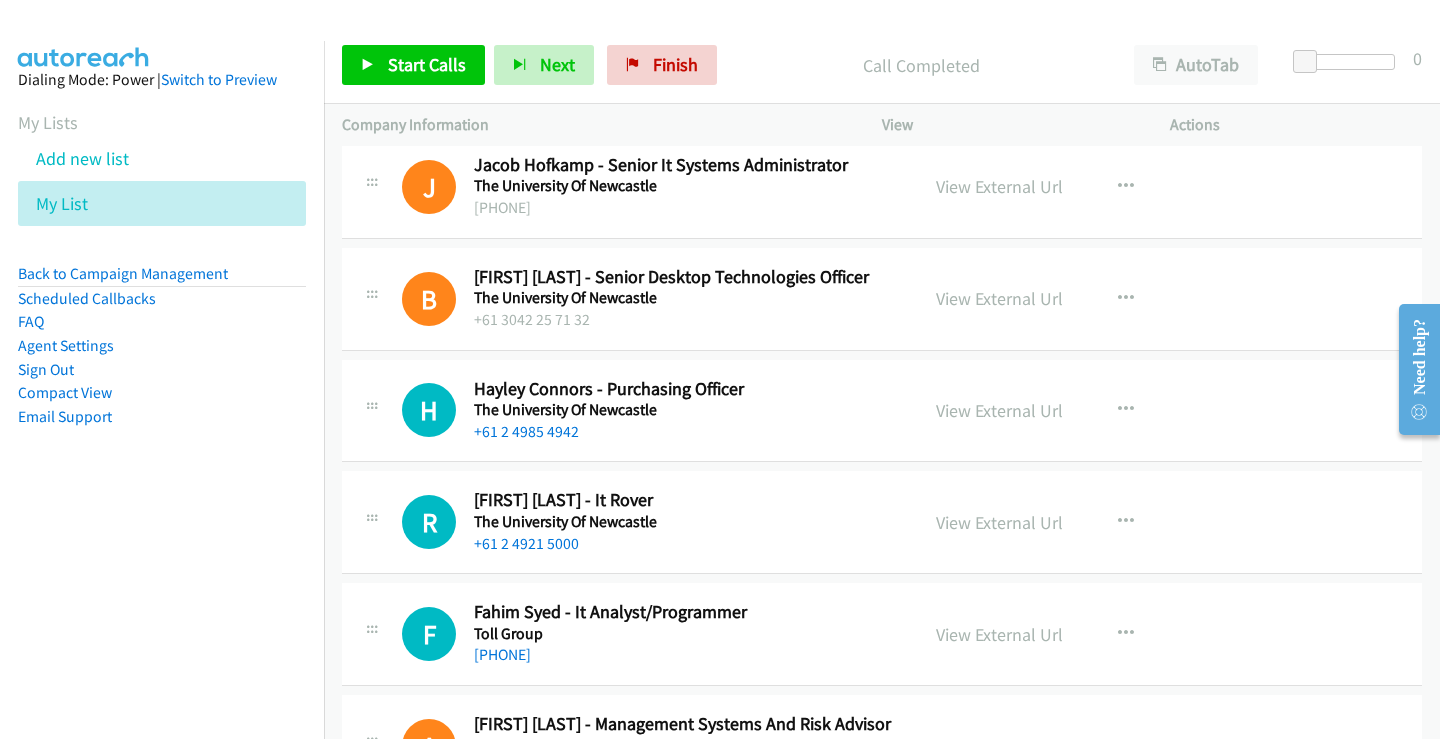 scroll, scrollTop: 400, scrollLeft: 0, axis: vertical 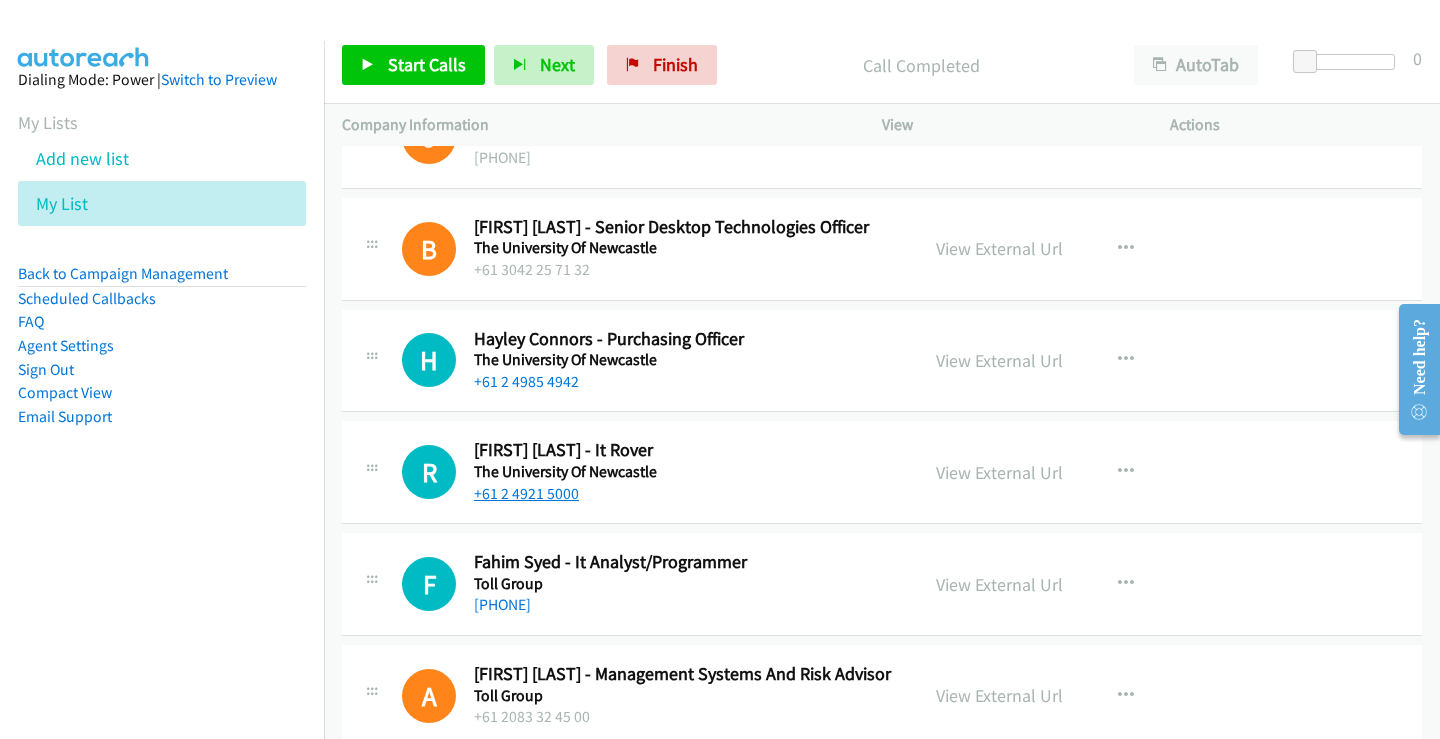 click on "+61 2 4921 5000" at bounding box center [526, 493] 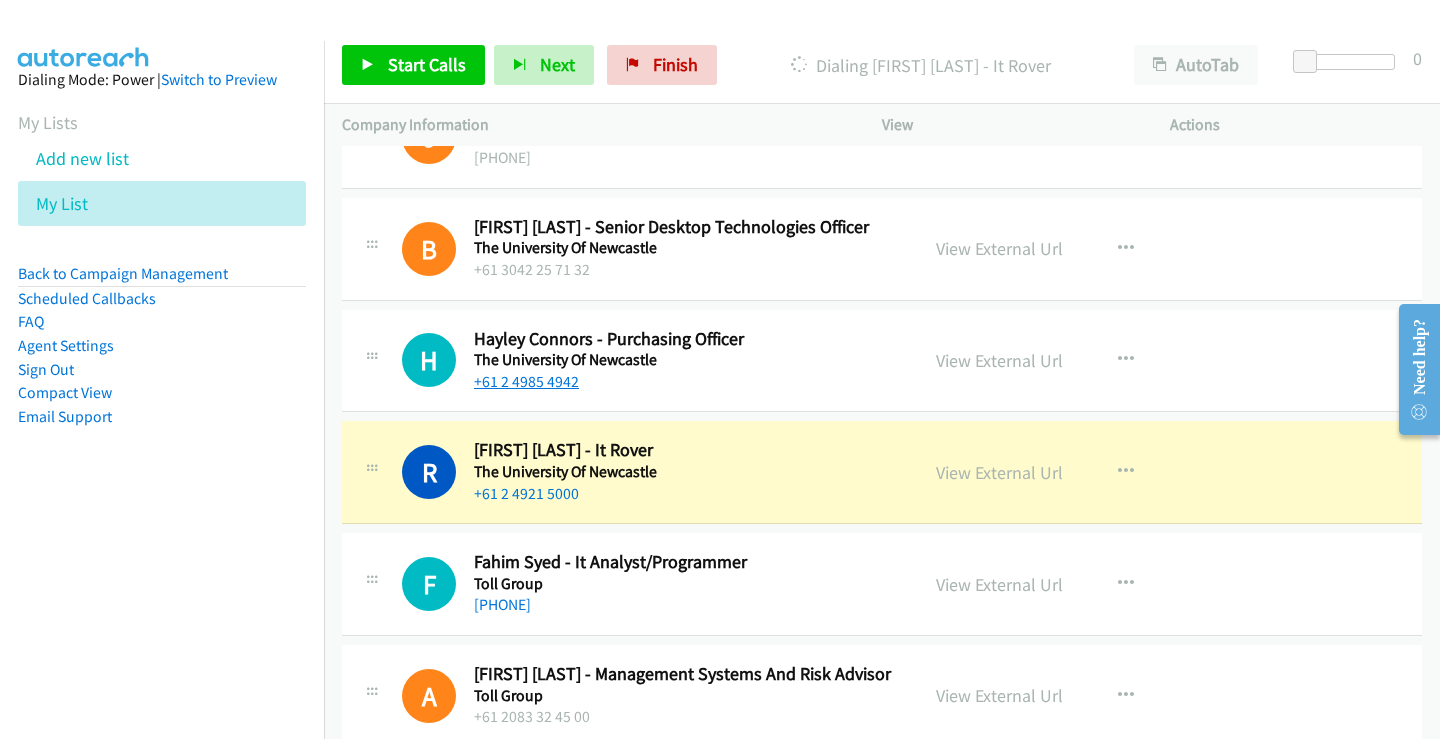 scroll, scrollTop: 500, scrollLeft: 0, axis: vertical 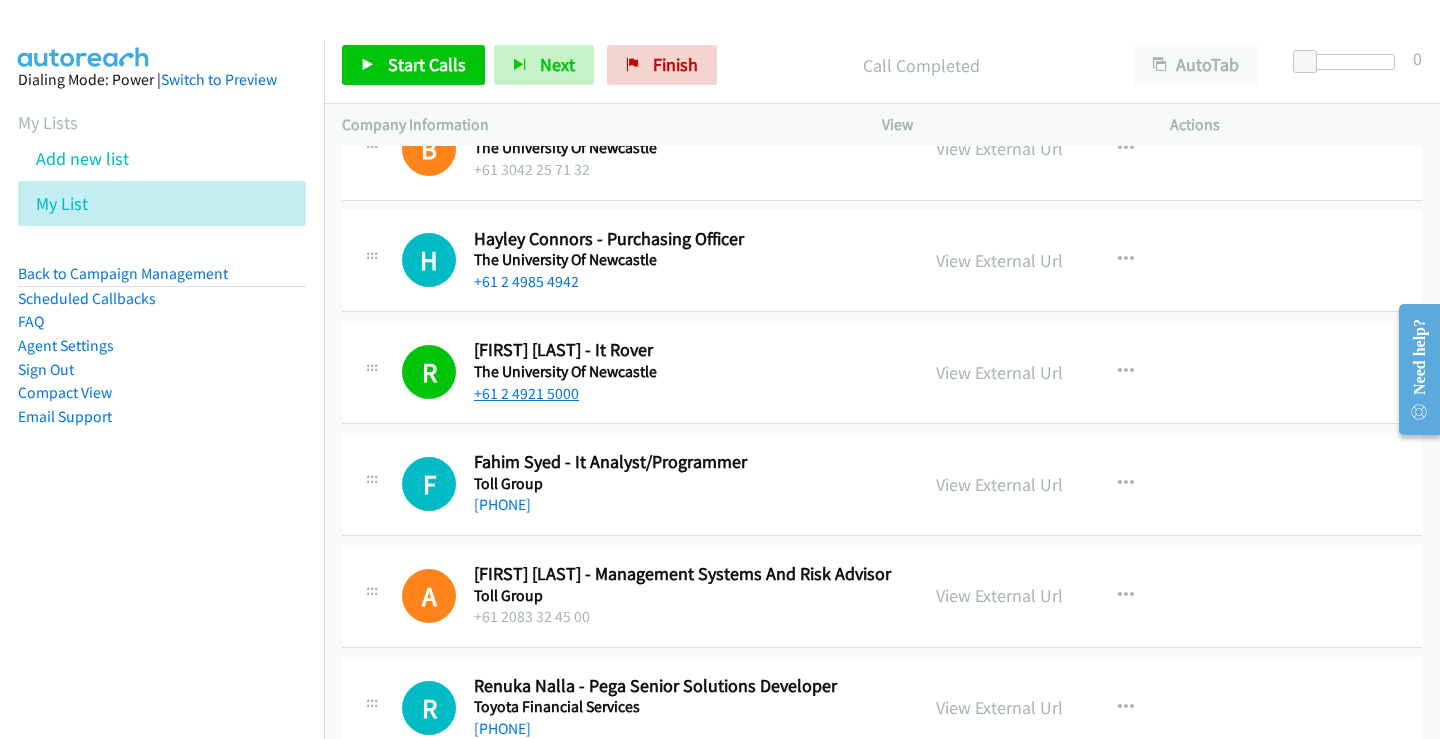click on "+61 2 4921 5000" at bounding box center (526, 393) 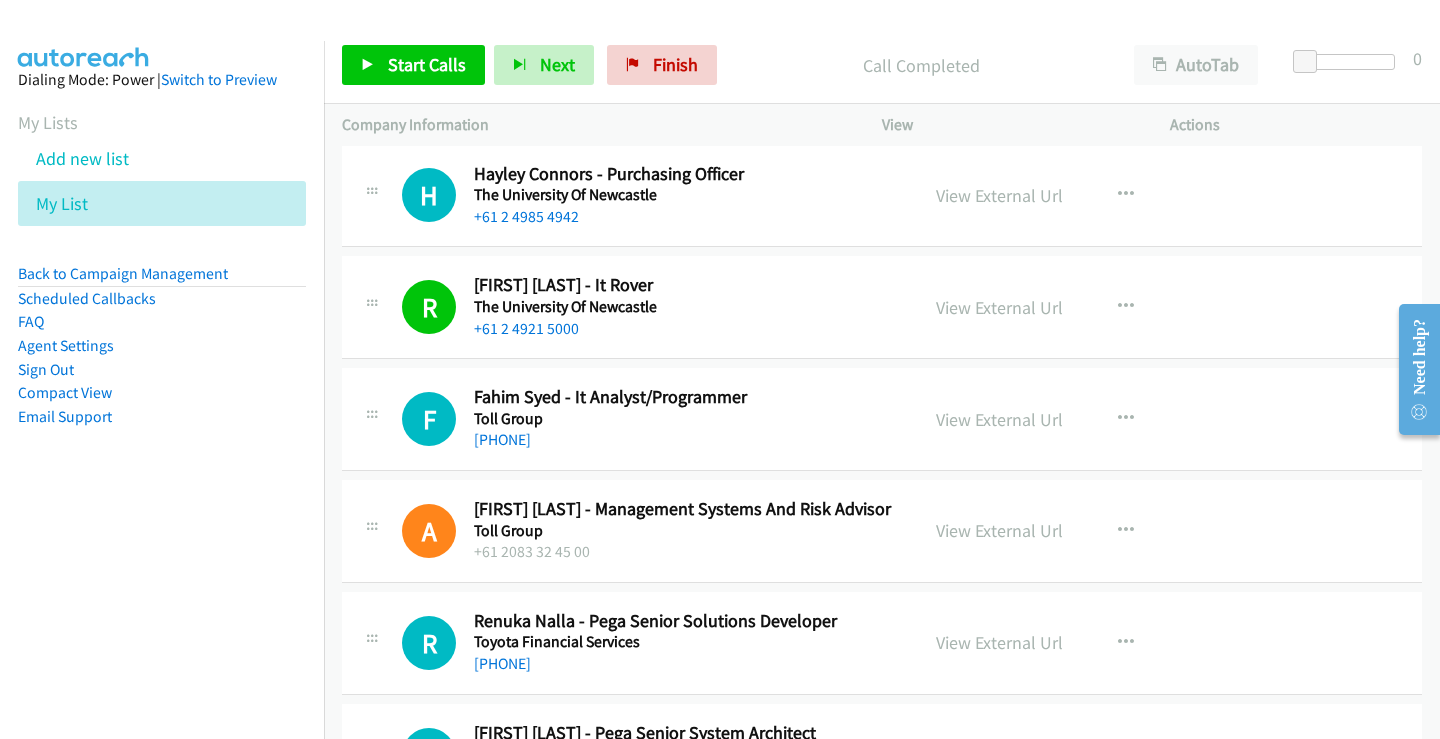scroll, scrollTop: 600, scrollLeft: 0, axis: vertical 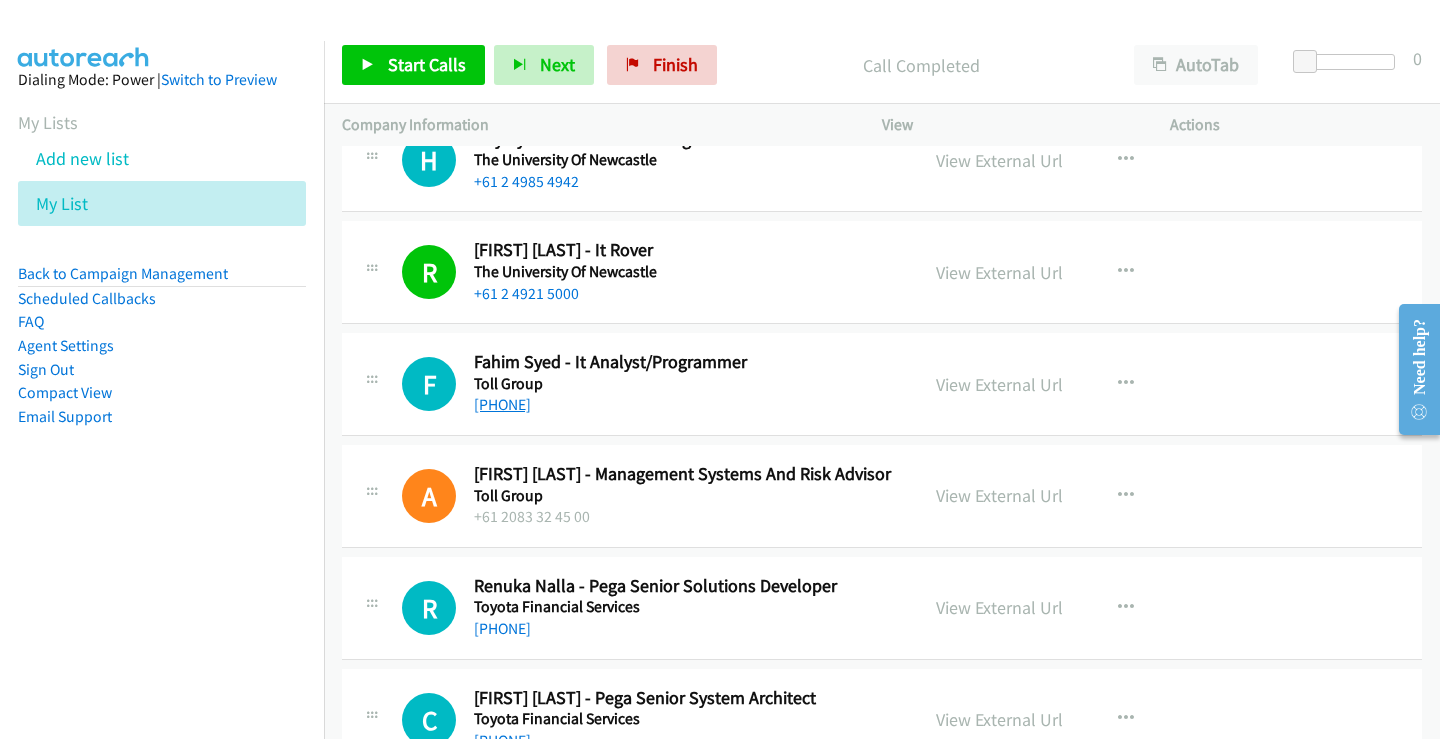click on "+61 2 8337 4575" at bounding box center (502, 404) 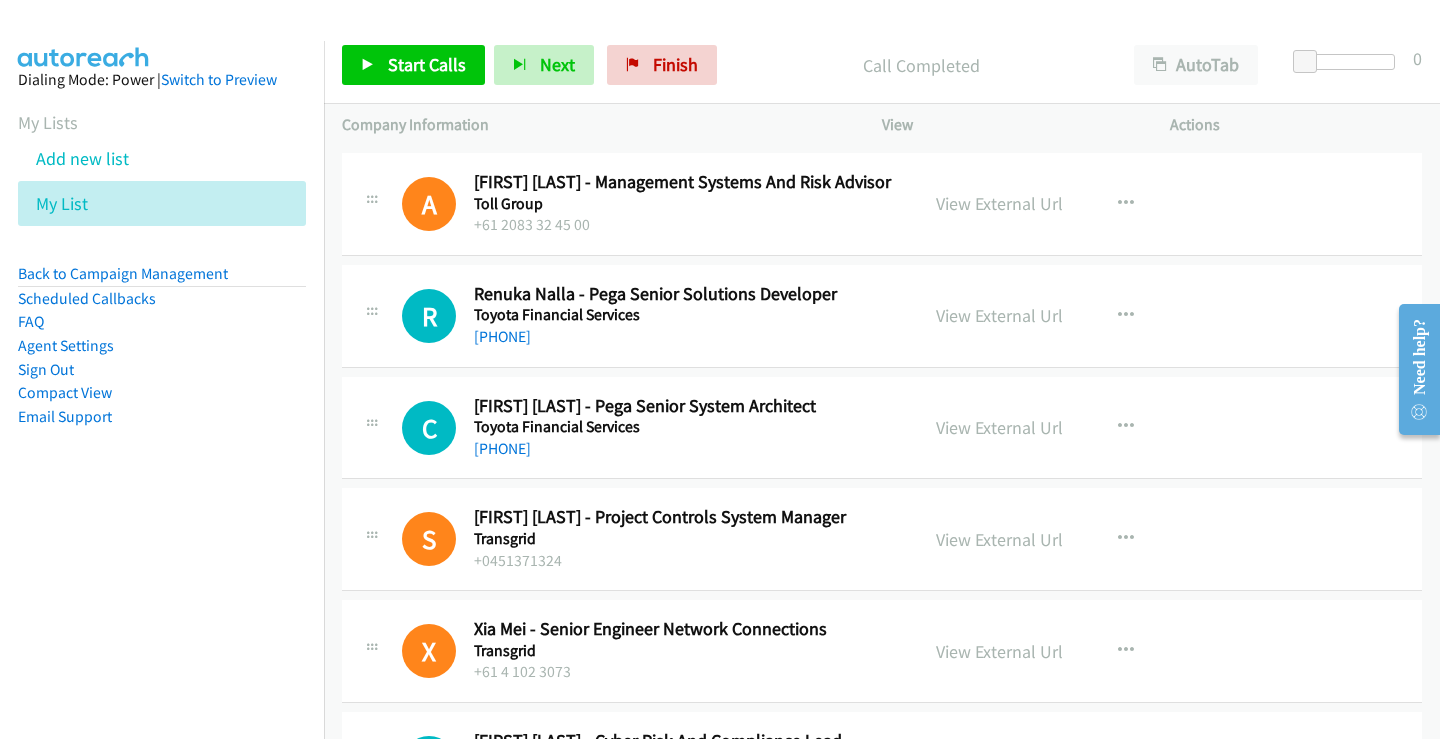 scroll, scrollTop: 900, scrollLeft: 0, axis: vertical 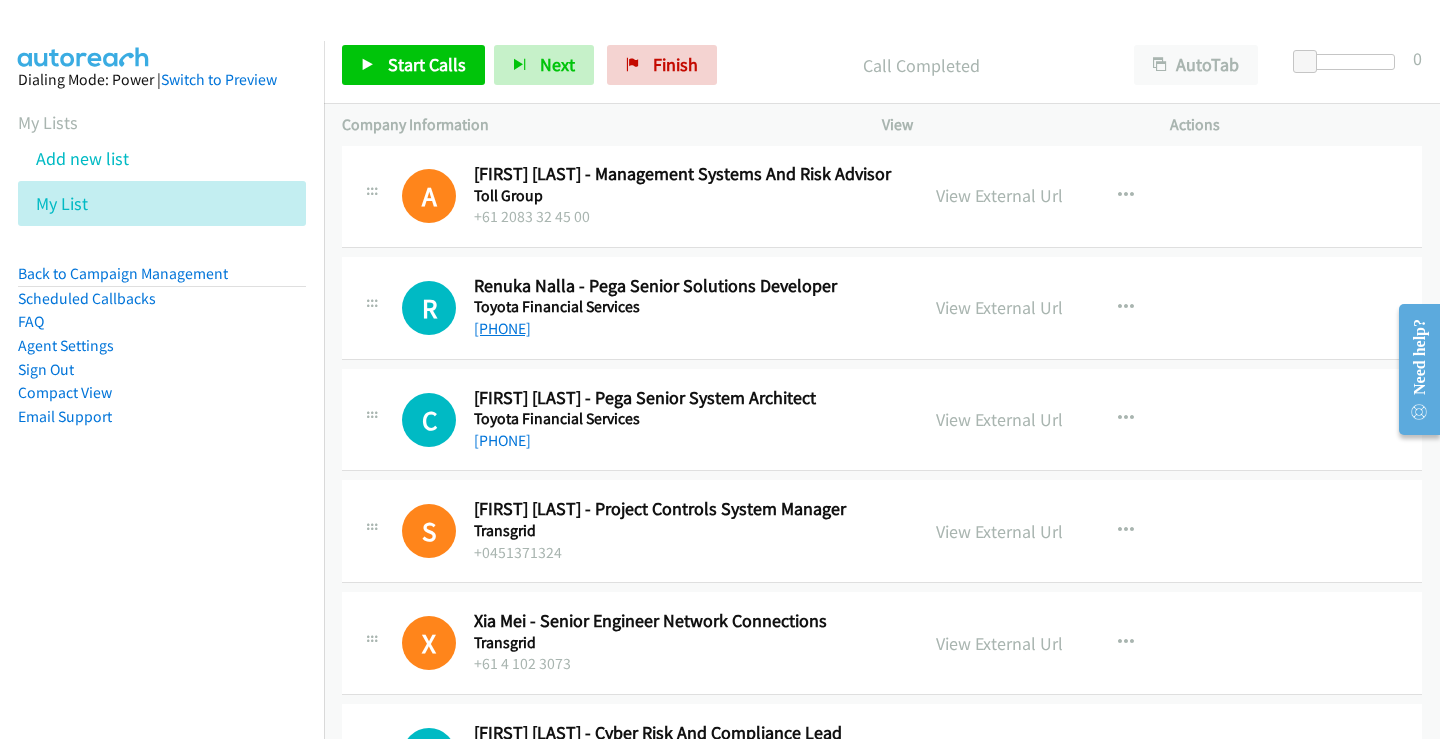 click on "+61 423 371 178" at bounding box center [502, 328] 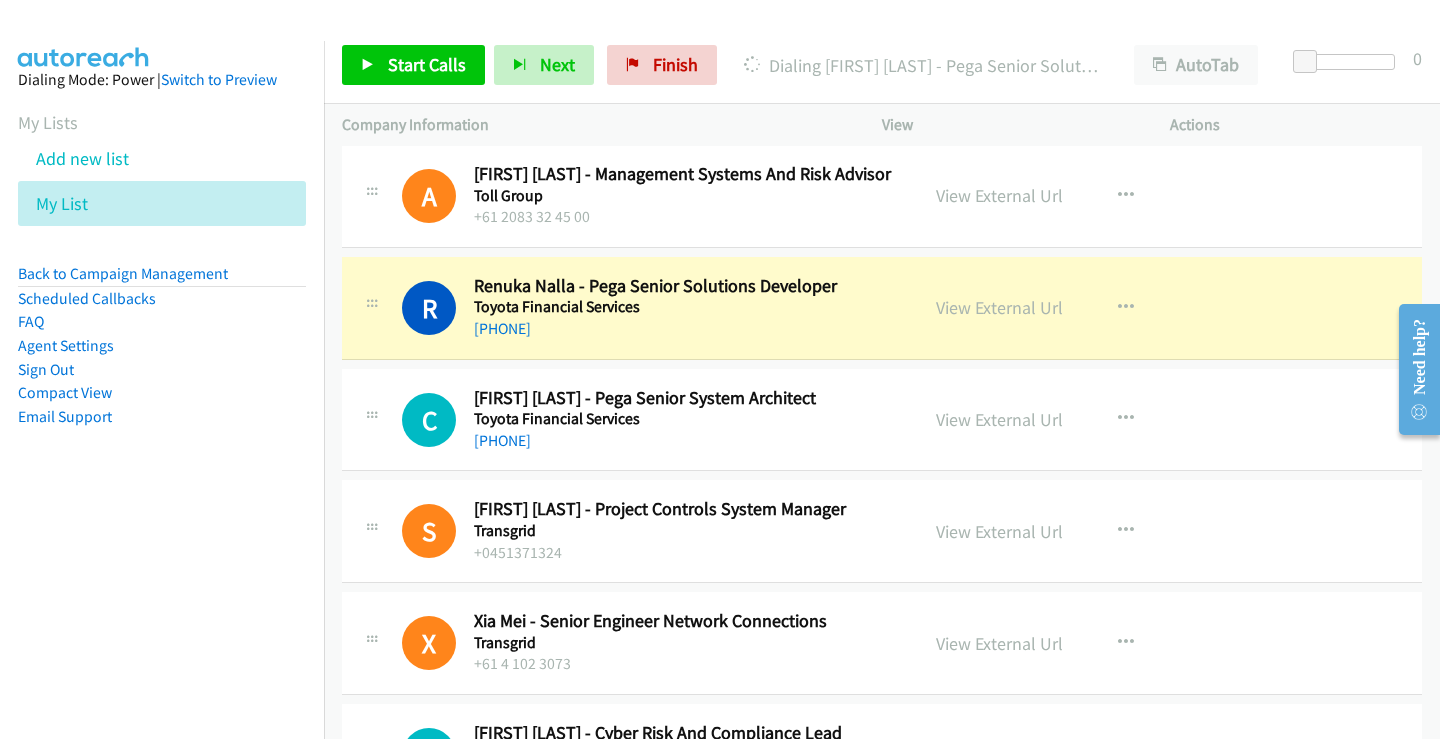 scroll, scrollTop: 1000, scrollLeft: 0, axis: vertical 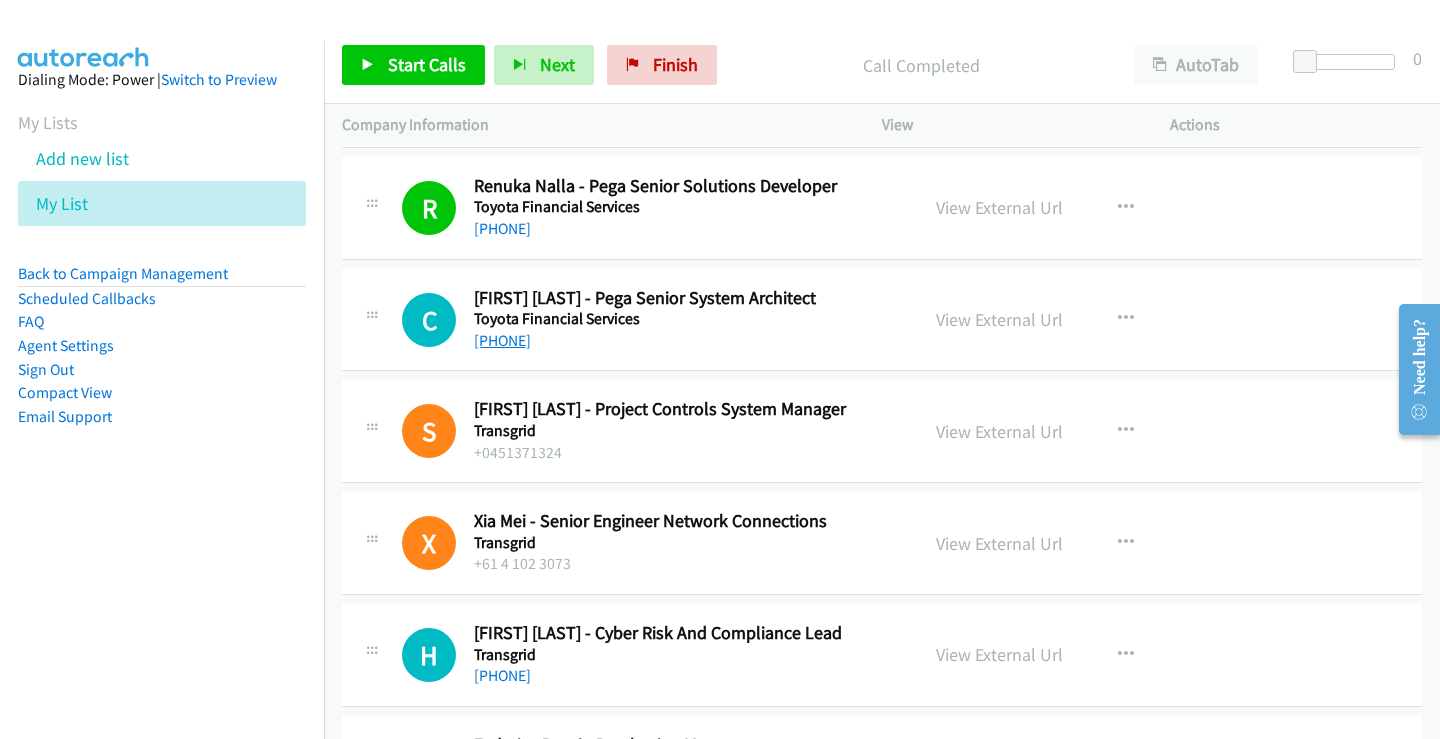 click on "+61 423 857 703" at bounding box center (502, 340) 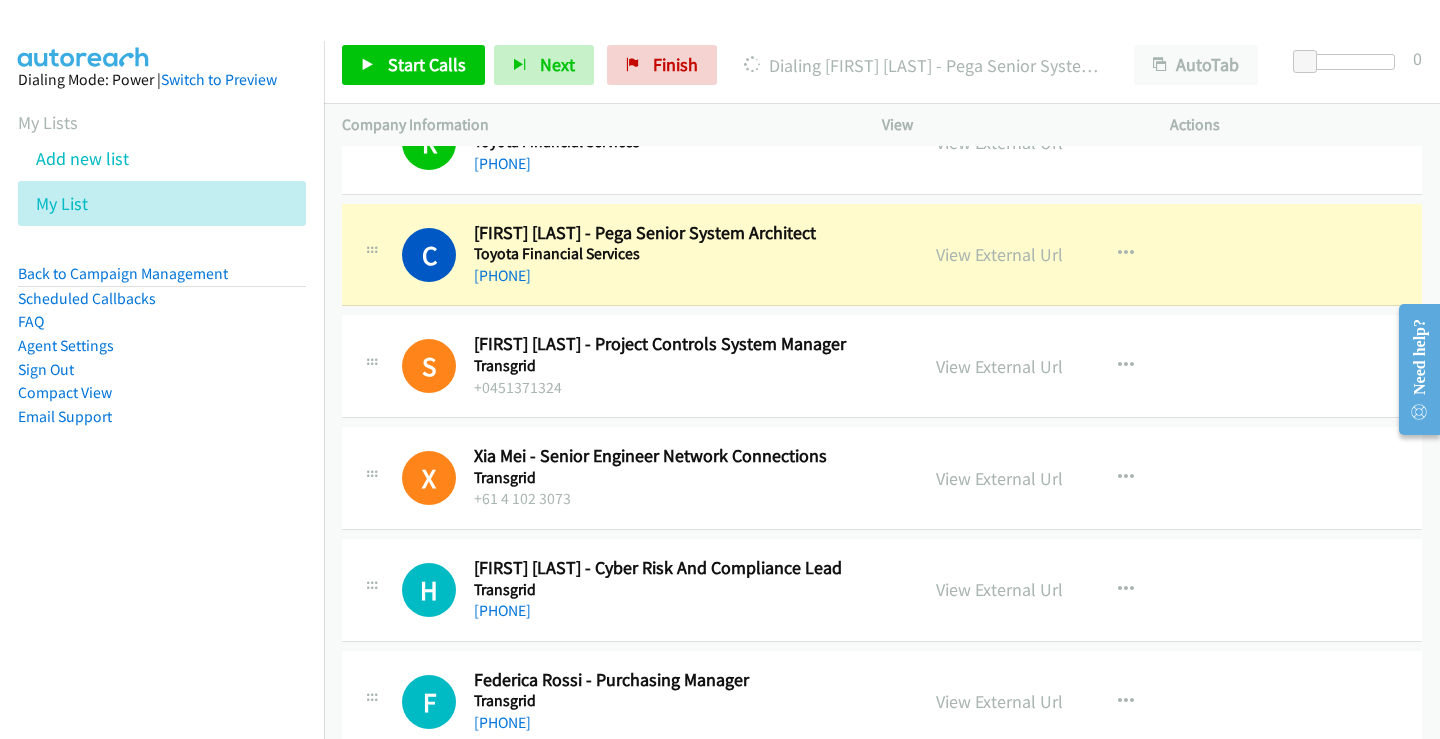scroll, scrollTop: 1100, scrollLeft: 0, axis: vertical 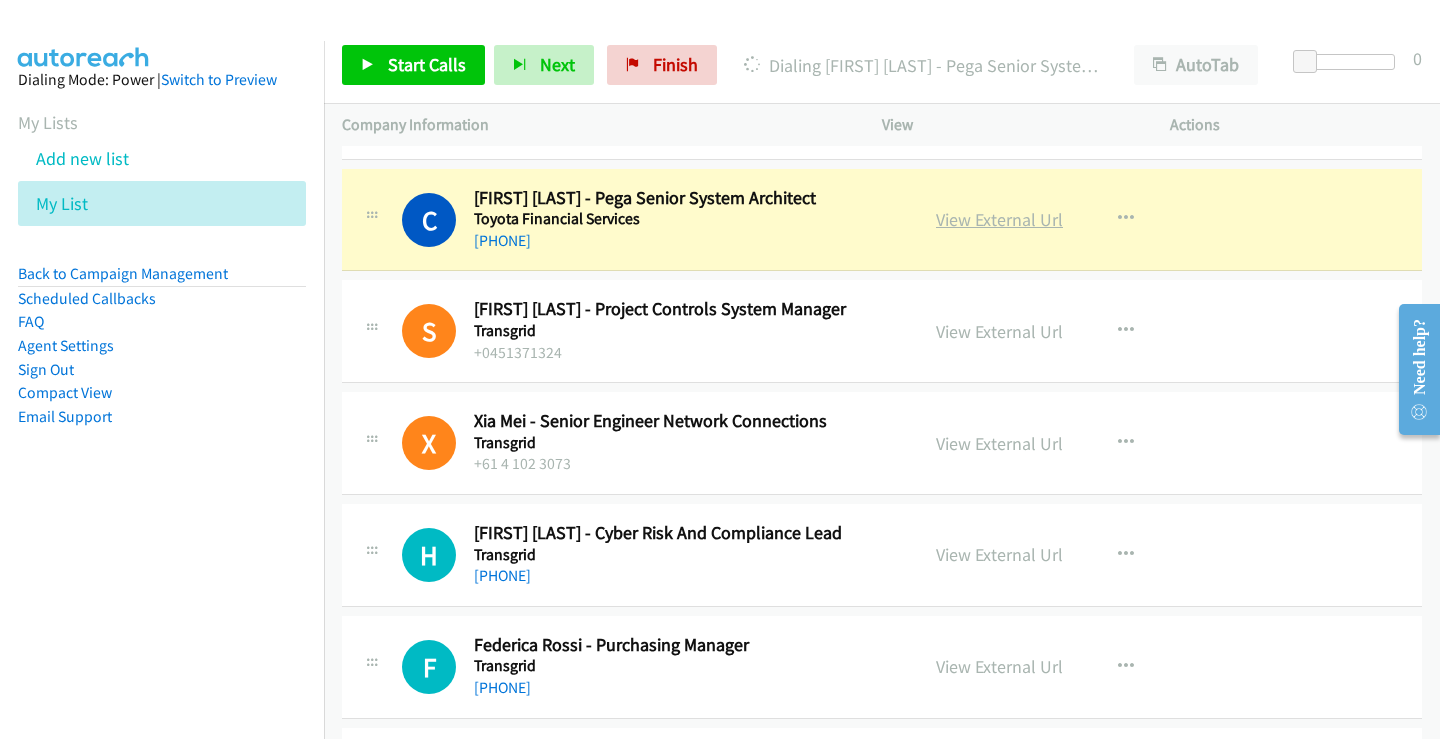 click on "View External Url" at bounding box center (999, 219) 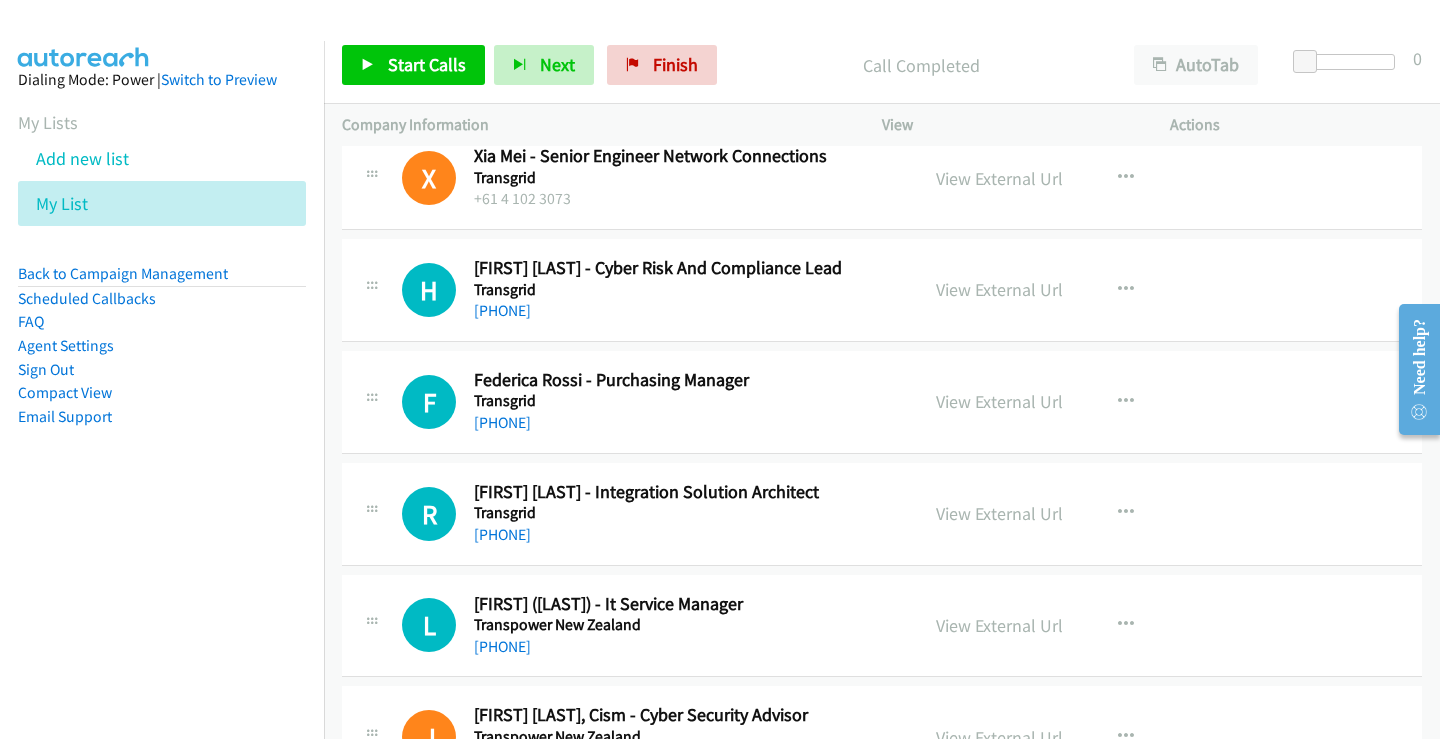scroll, scrollTop: 1400, scrollLeft: 0, axis: vertical 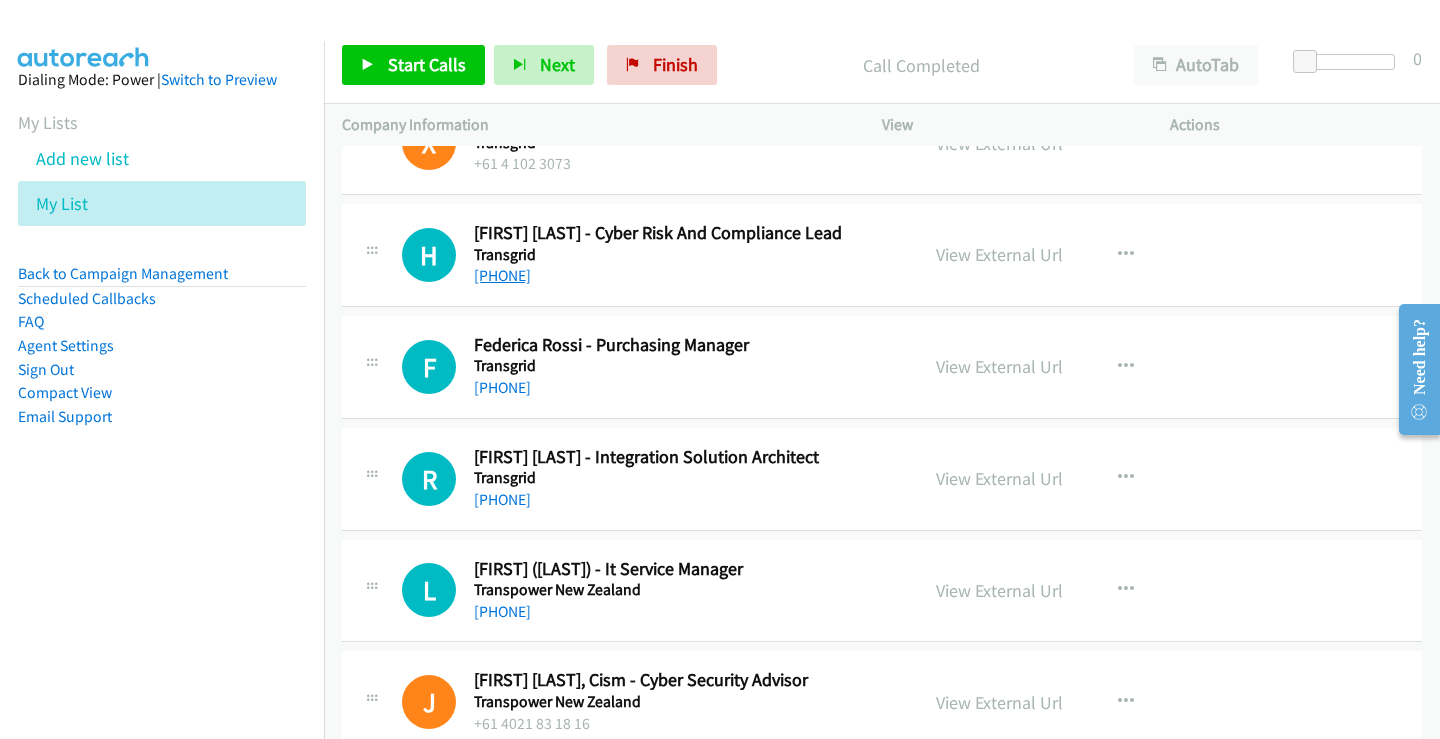click on "+61 415 092 009" at bounding box center [502, 275] 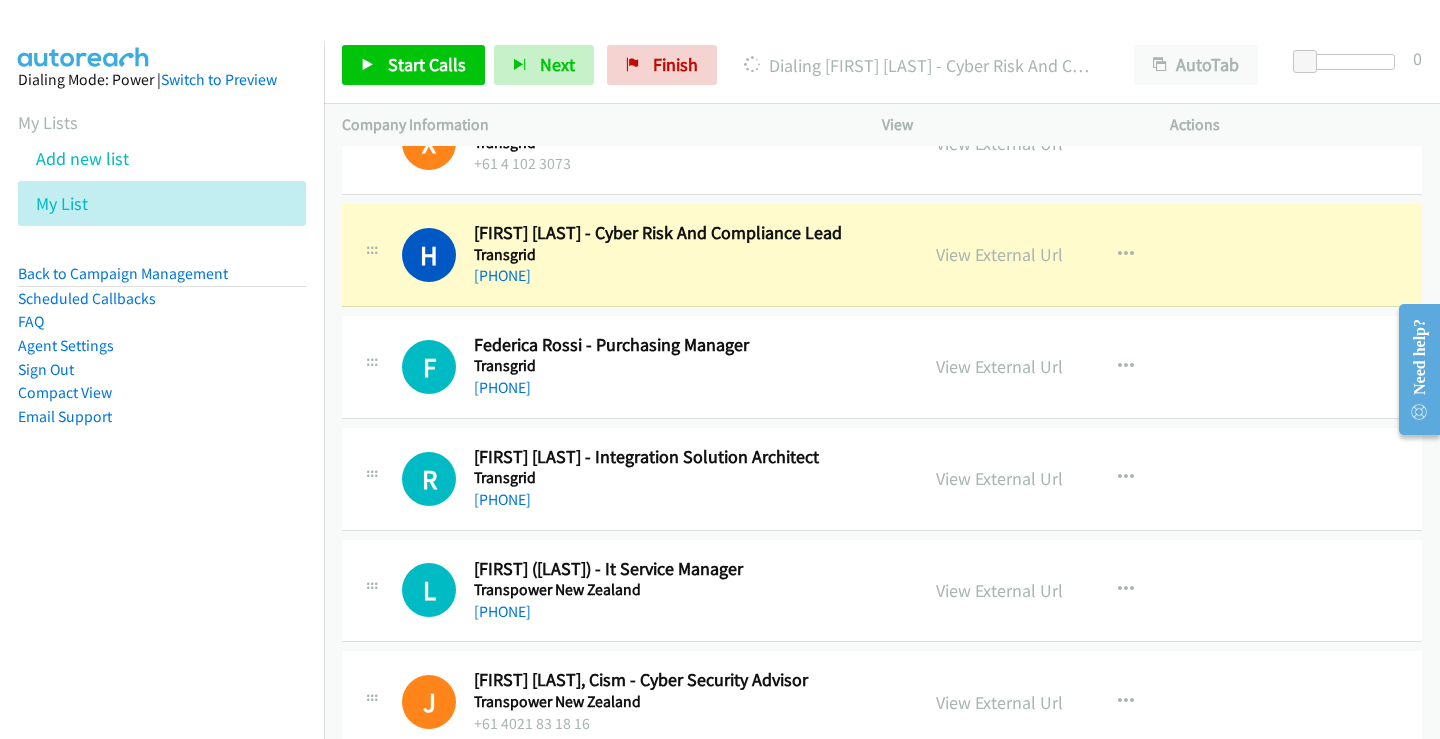 scroll, scrollTop: 1300, scrollLeft: 0, axis: vertical 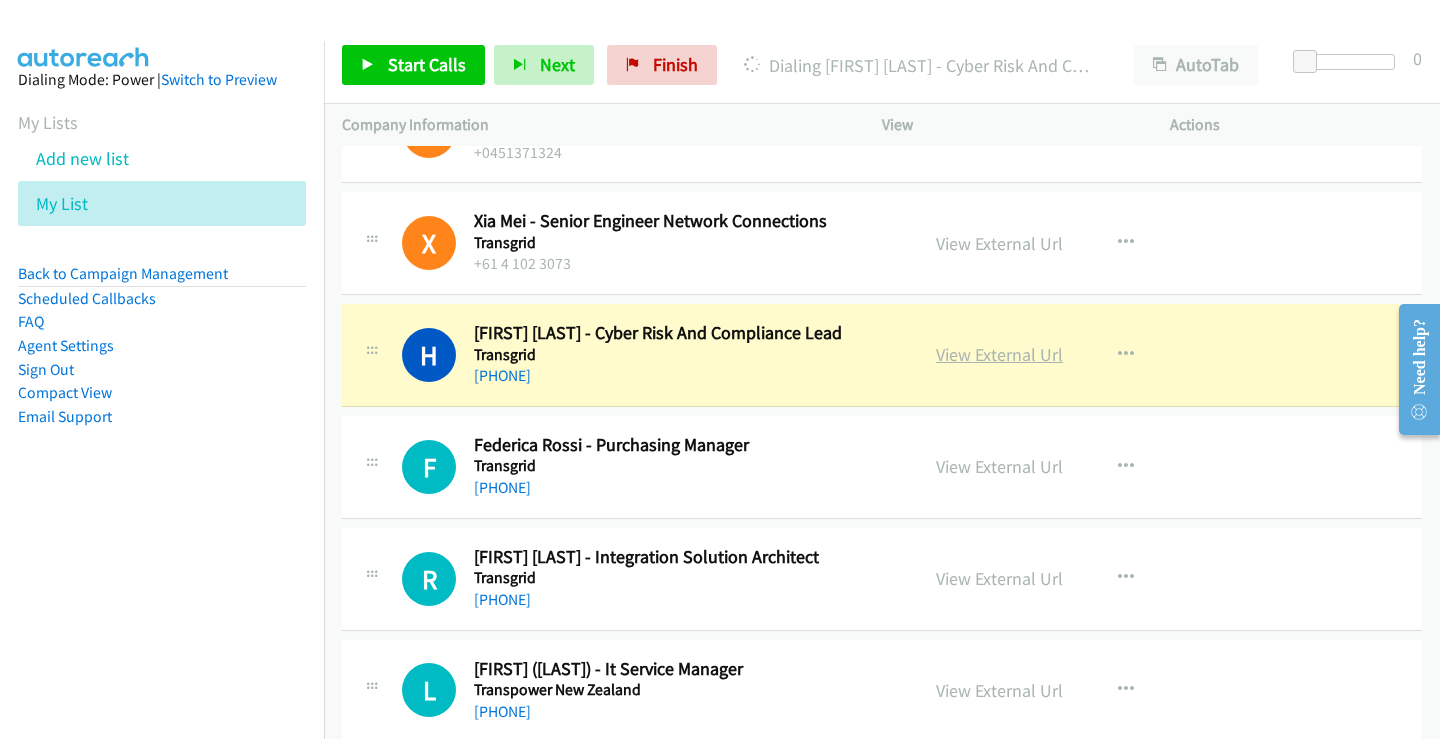 click on "View External Url" at bounding box center (999, 354) 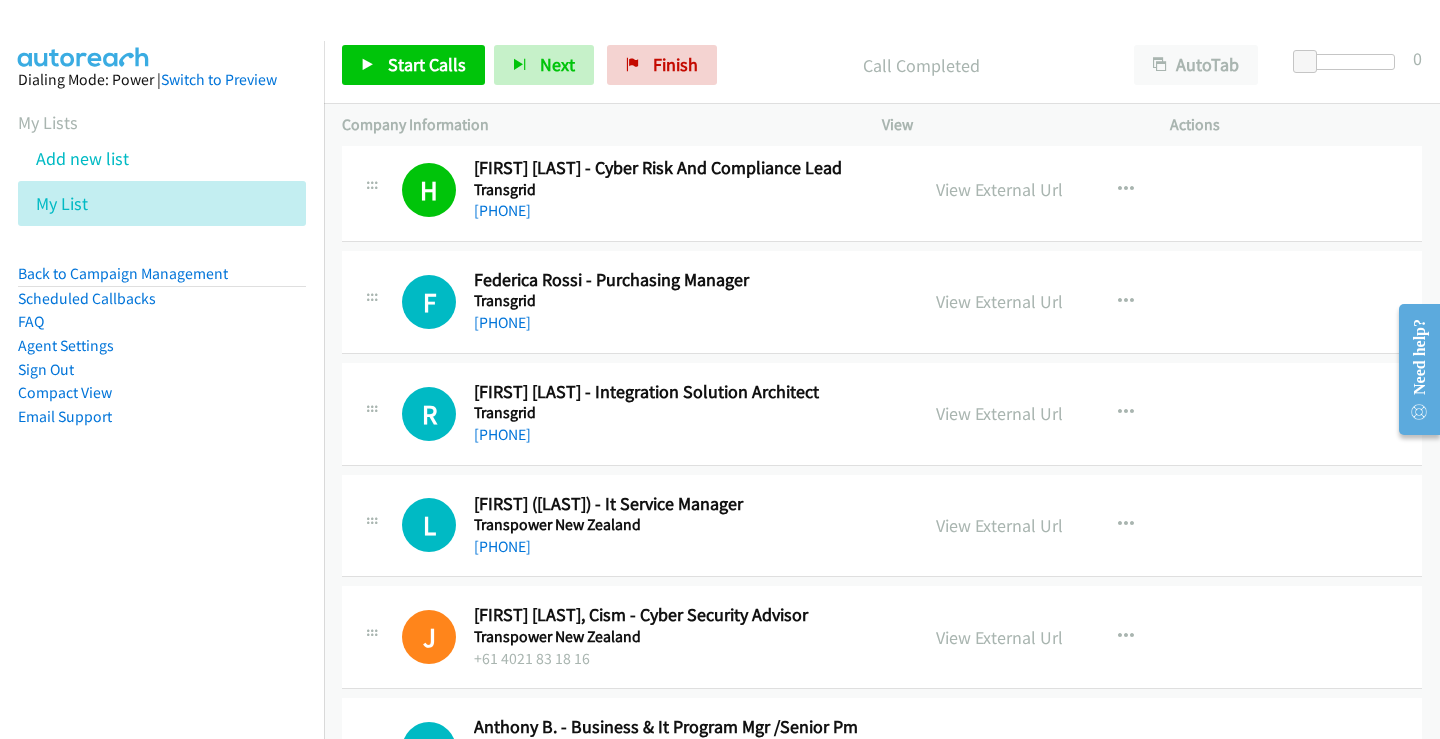 scroll, scrollTop: 1500, scrollLeft: 0, axis: vertical 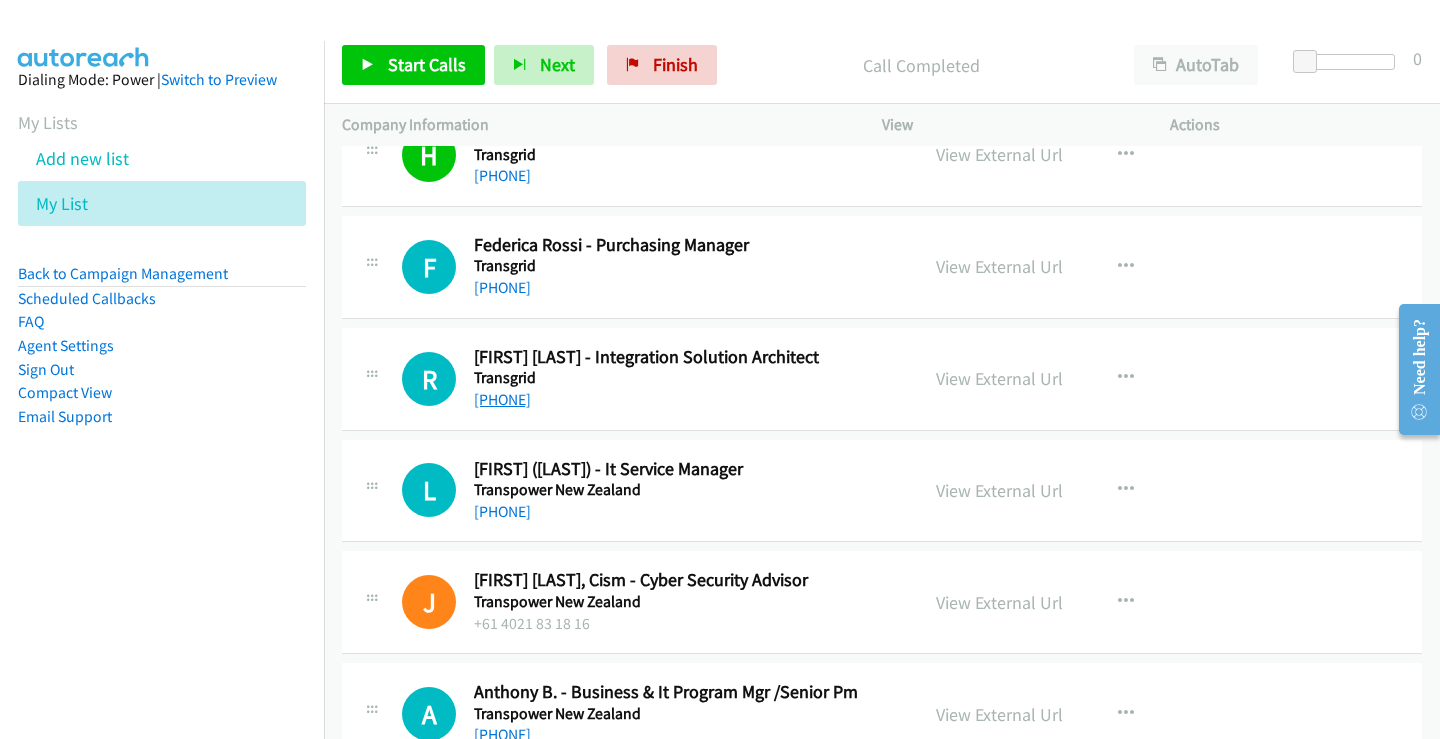 click on "+61 434 975 141" at bounding box center (502, 399) 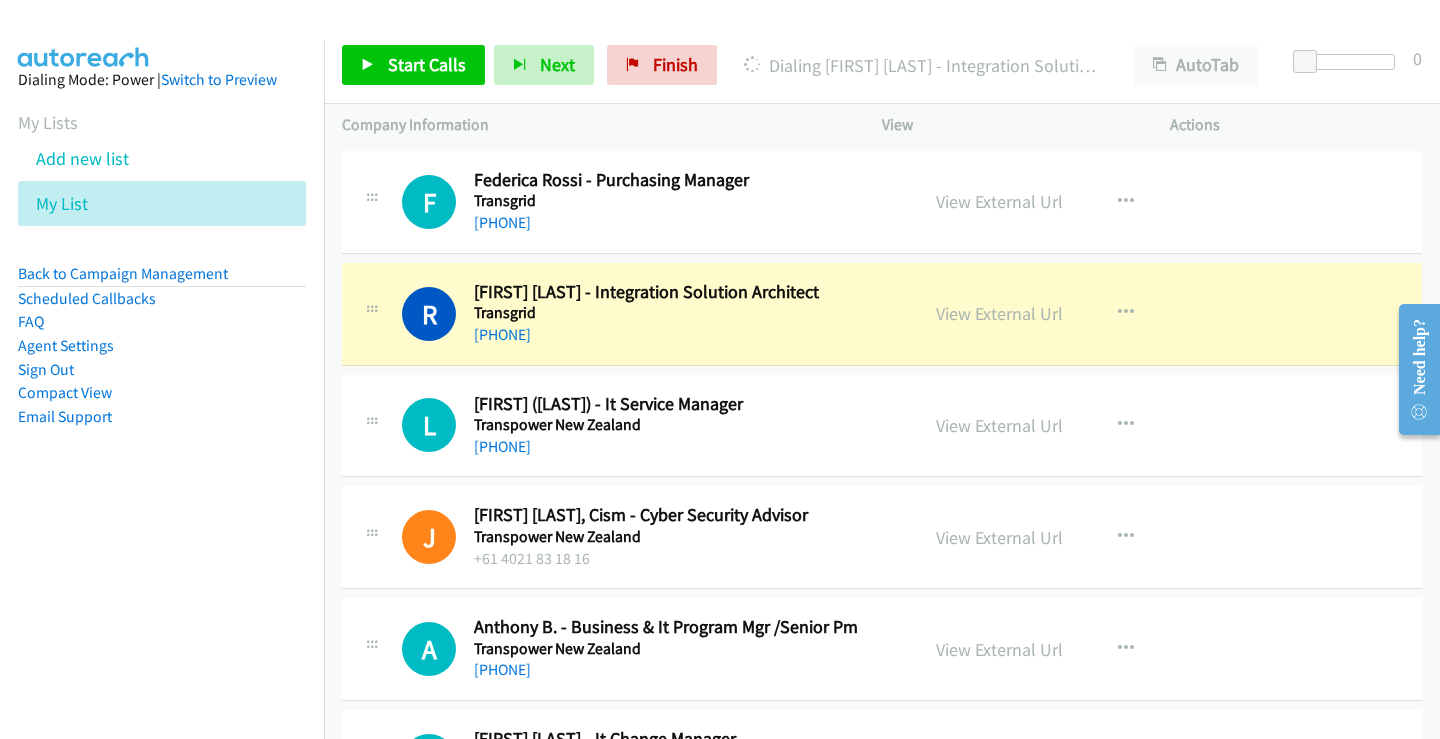 scroll, scrollTop: 1600, scrollLeft: 0, axis: vertical 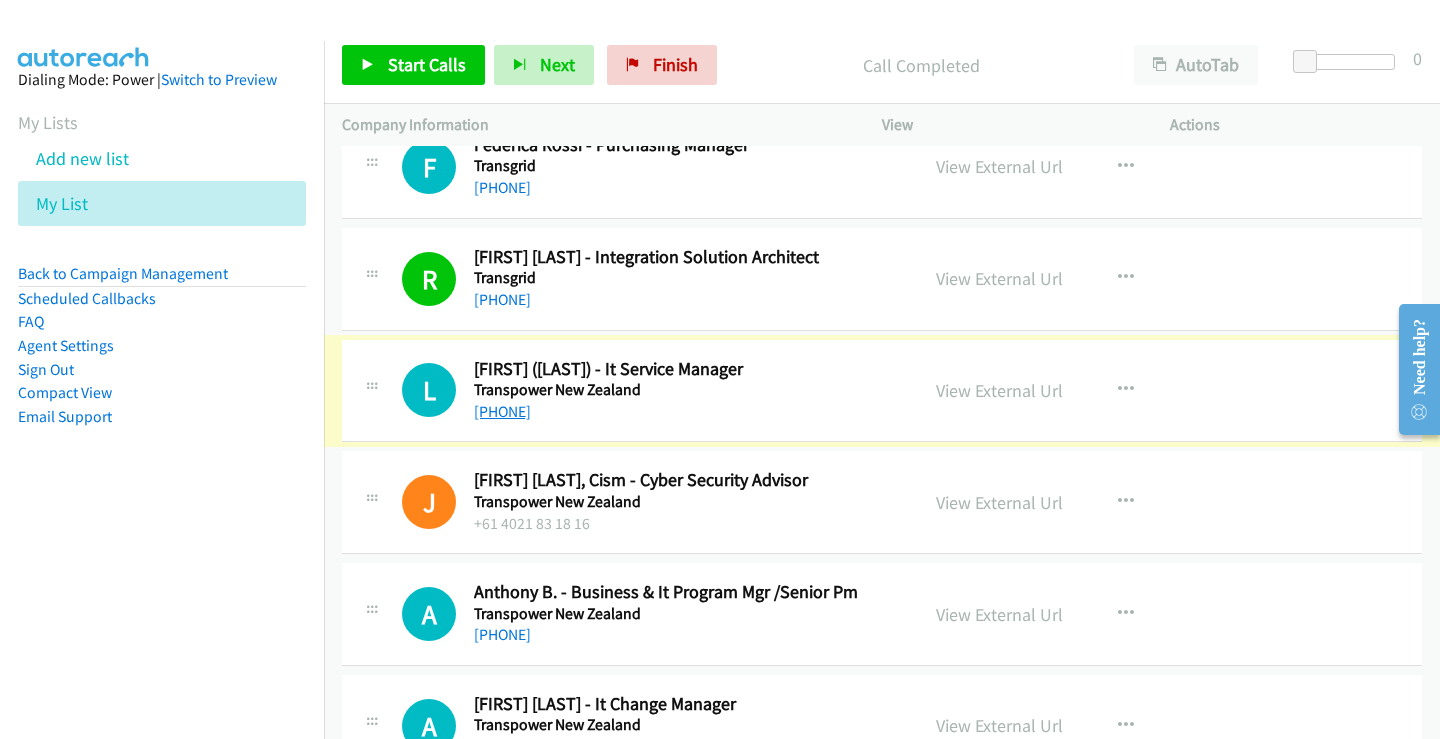 click on "+61 2 9964 9733" at bounding box center (502, 411) 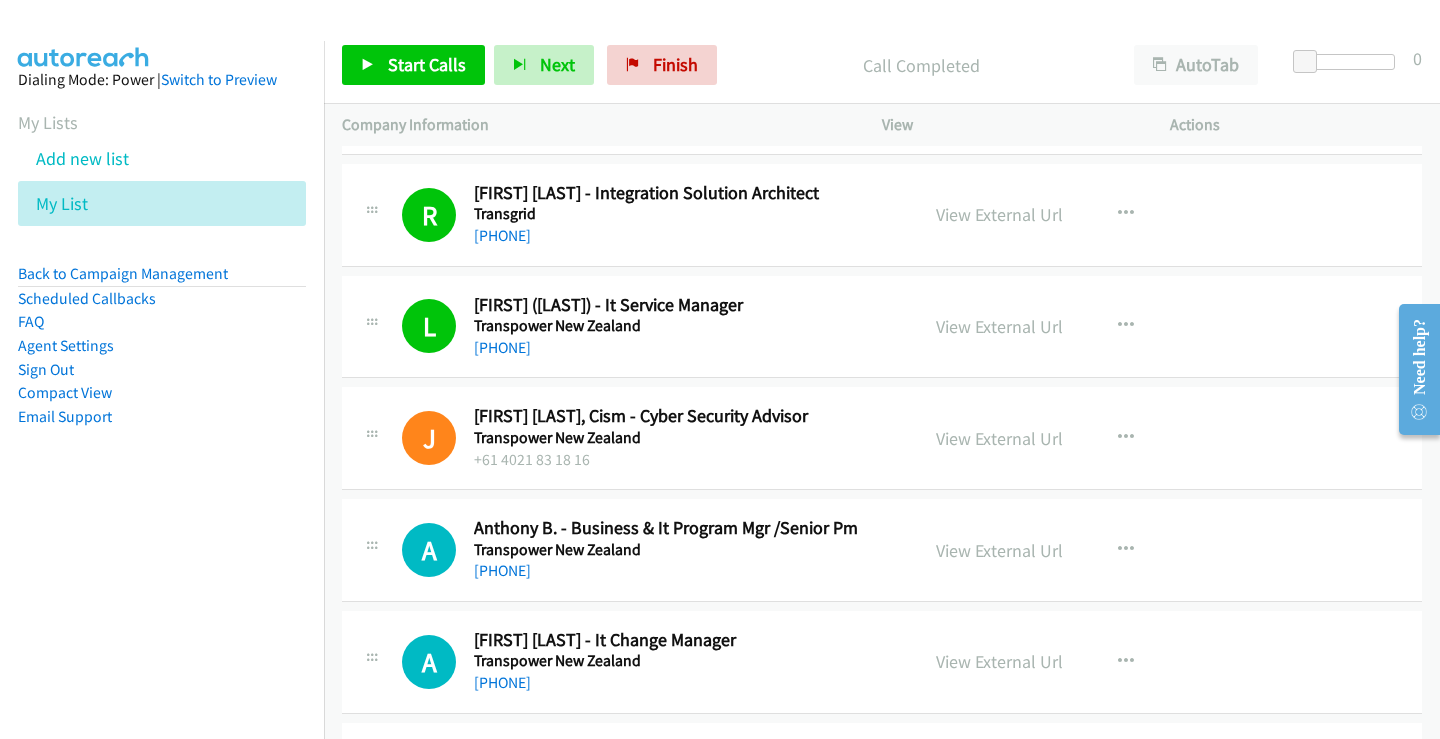 scroll, scrollTop: 1700, scrollLeft: 0, axis: vertical 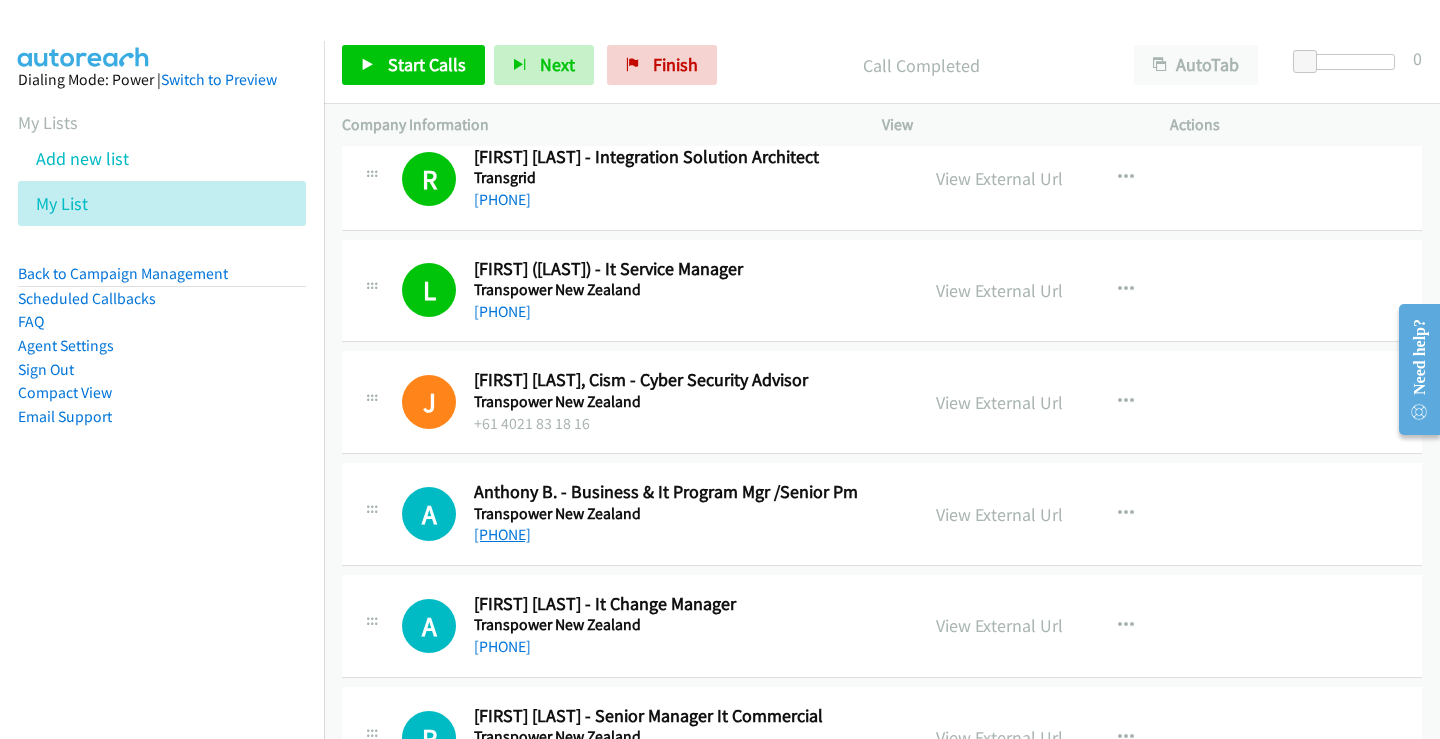 click on "+64 27 292 7357" at bounding box center [502, 534] 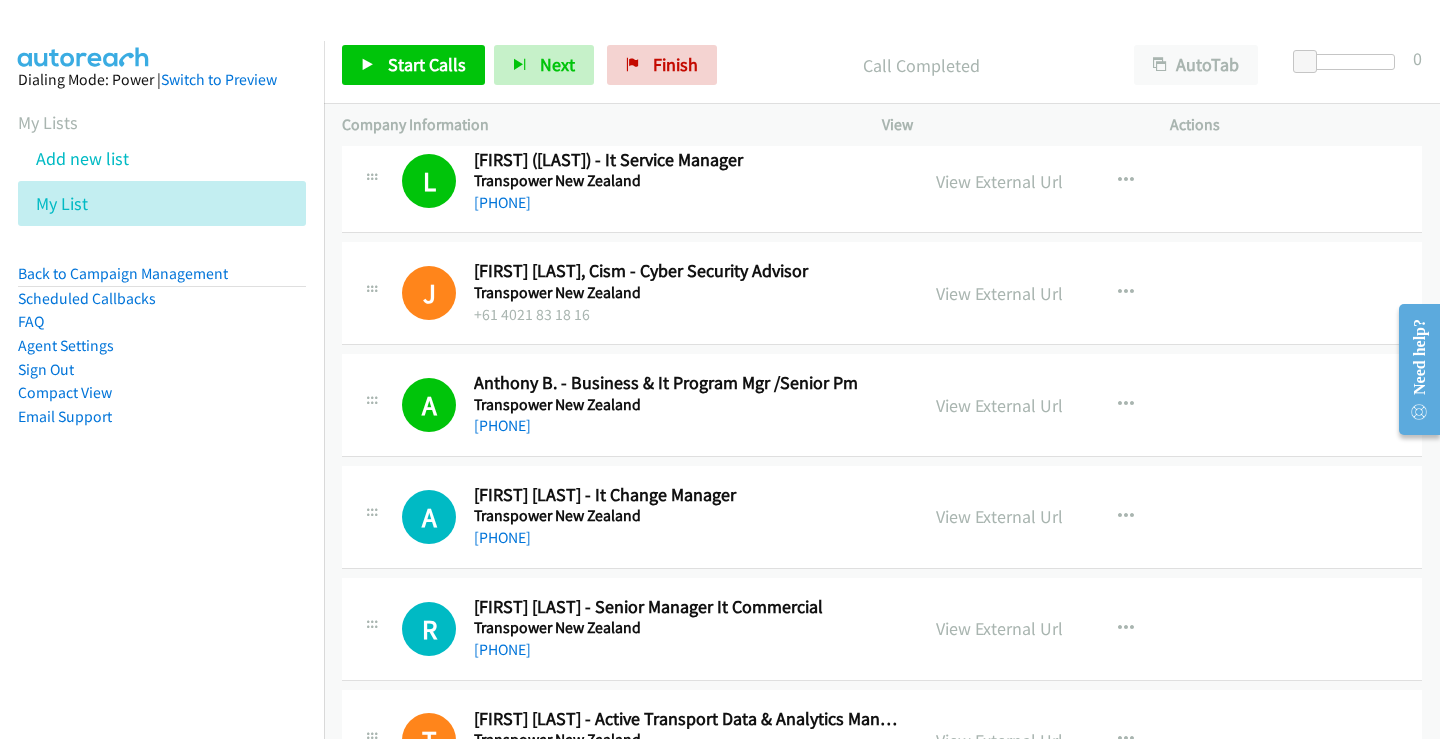 scroll, scrollTop: 2000, scrollLeft: 0, axis: vertical 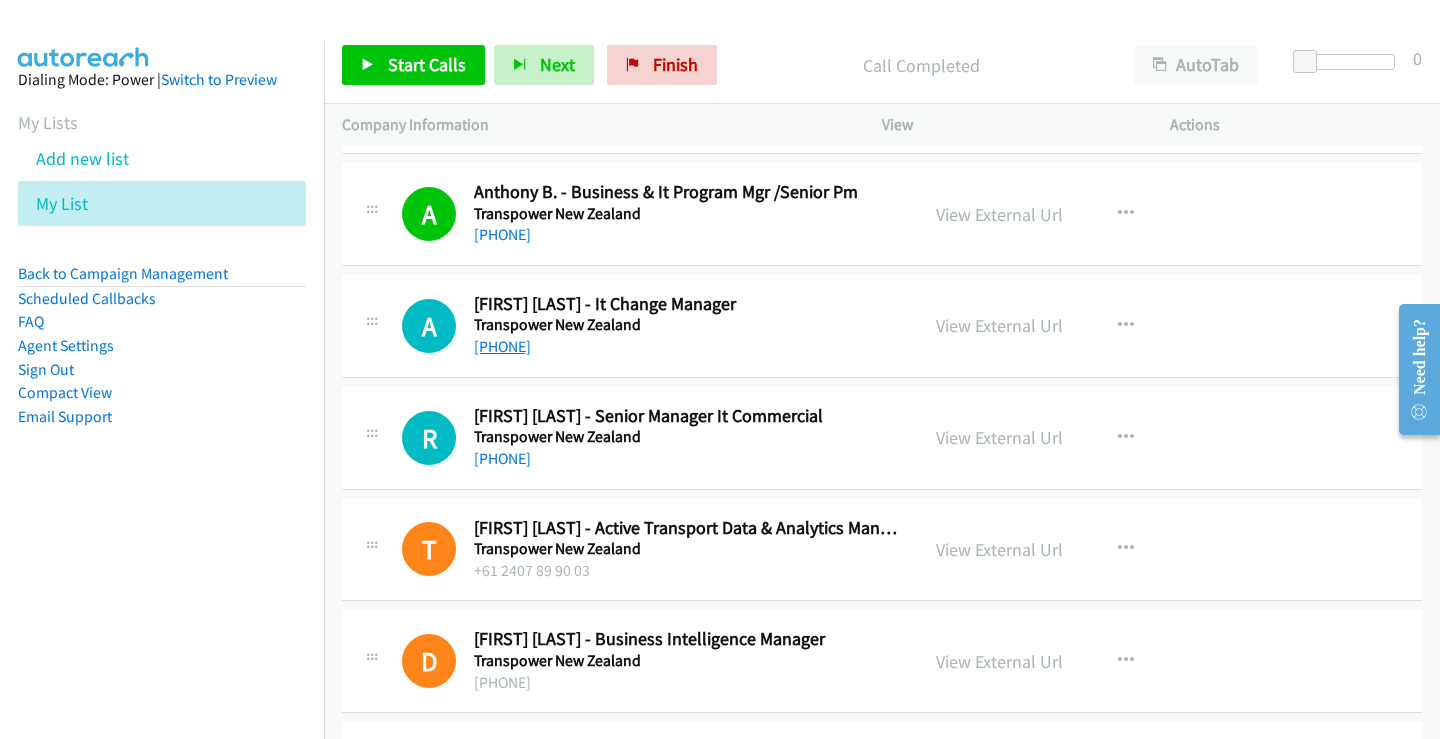 click on "+61 2 8082 9369" at bounding box center [502, 346] 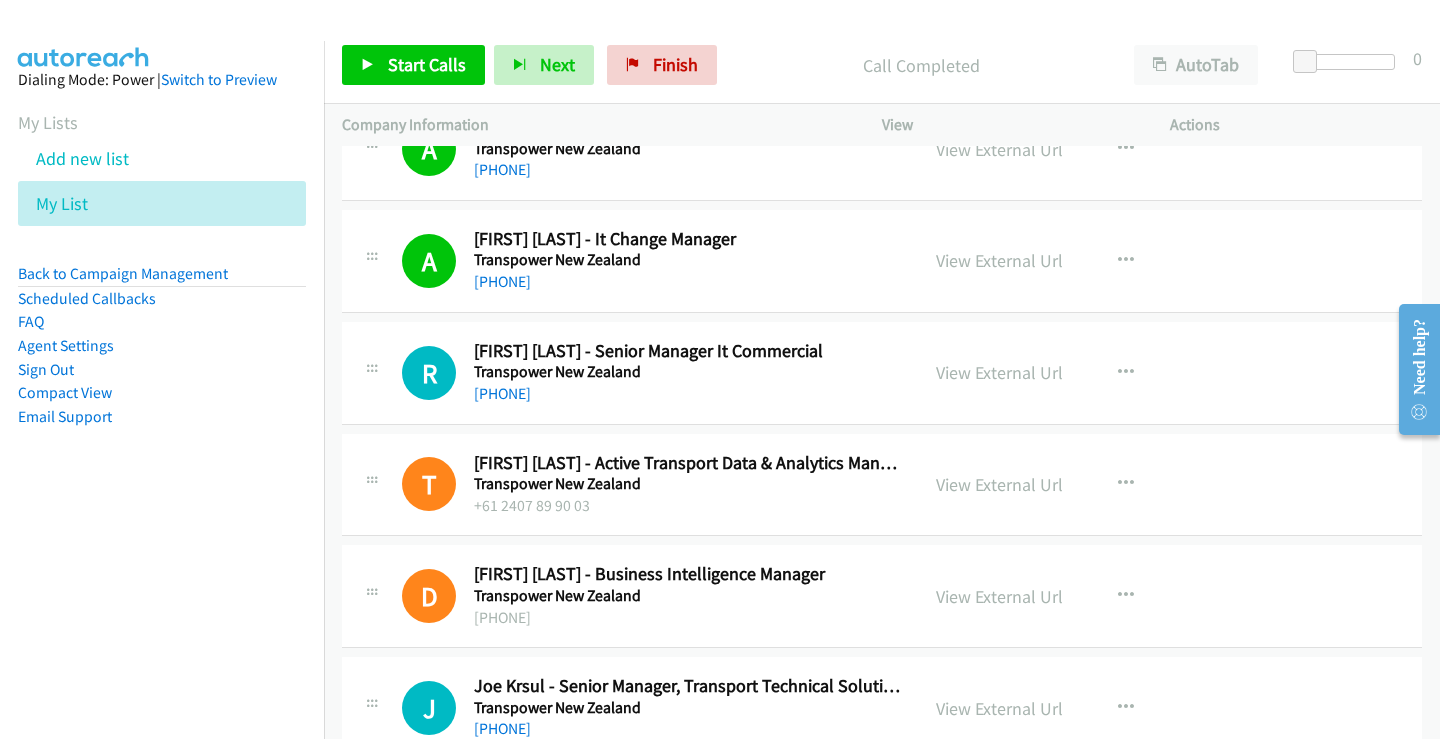 scroll, scrollTop: 2100, scrollLeft: 0, axis: vertical 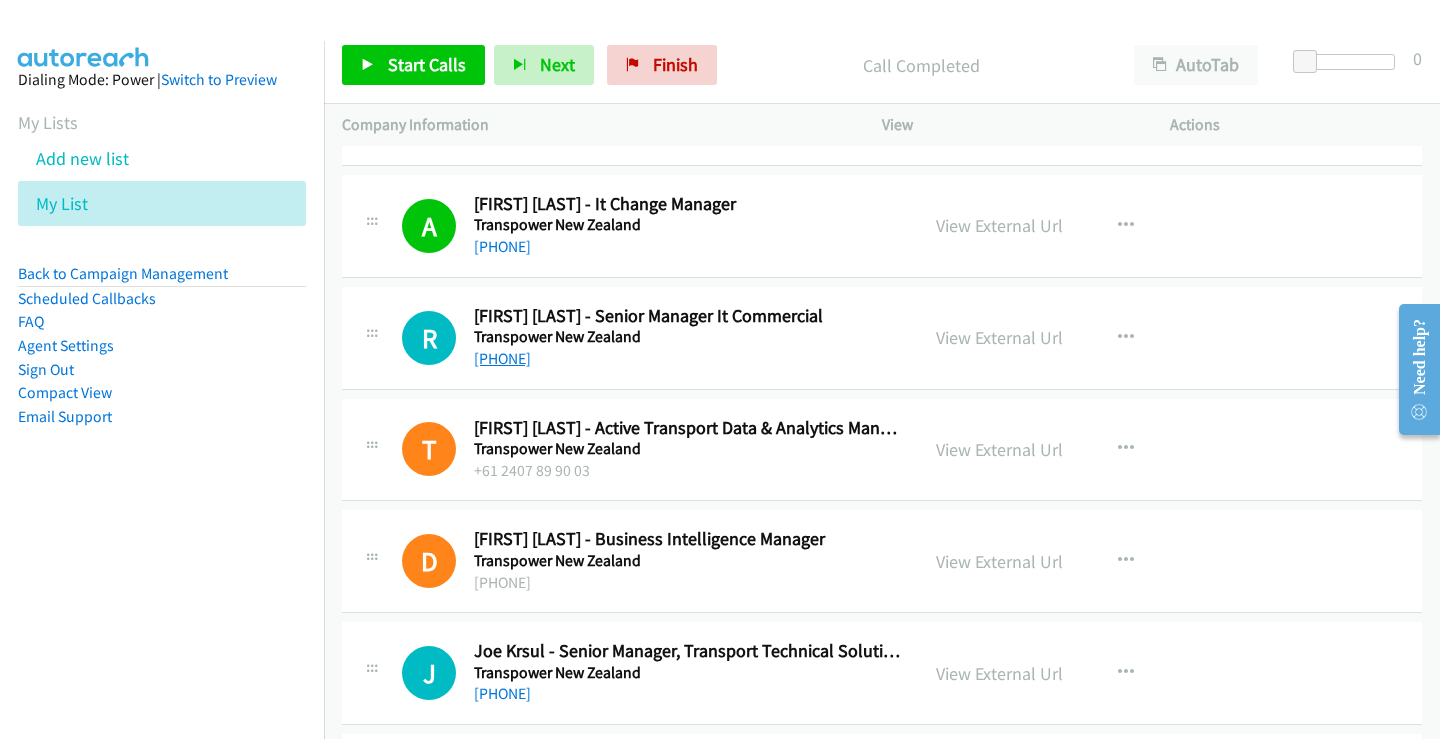 click on "+61 2 8850 1765" at bounding box center (502, 358) 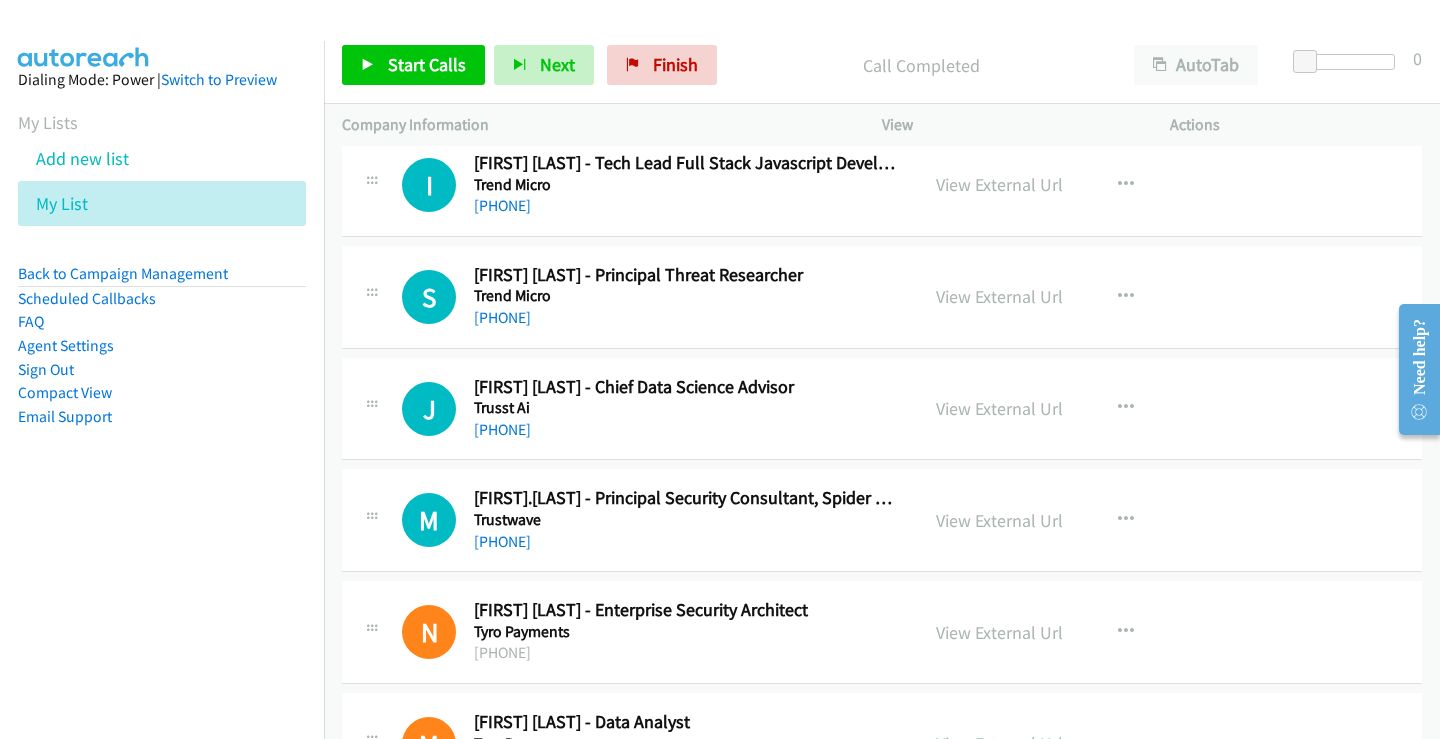 scroll, scrollTop: 2500, scrollLeft: 0, axis: vertical 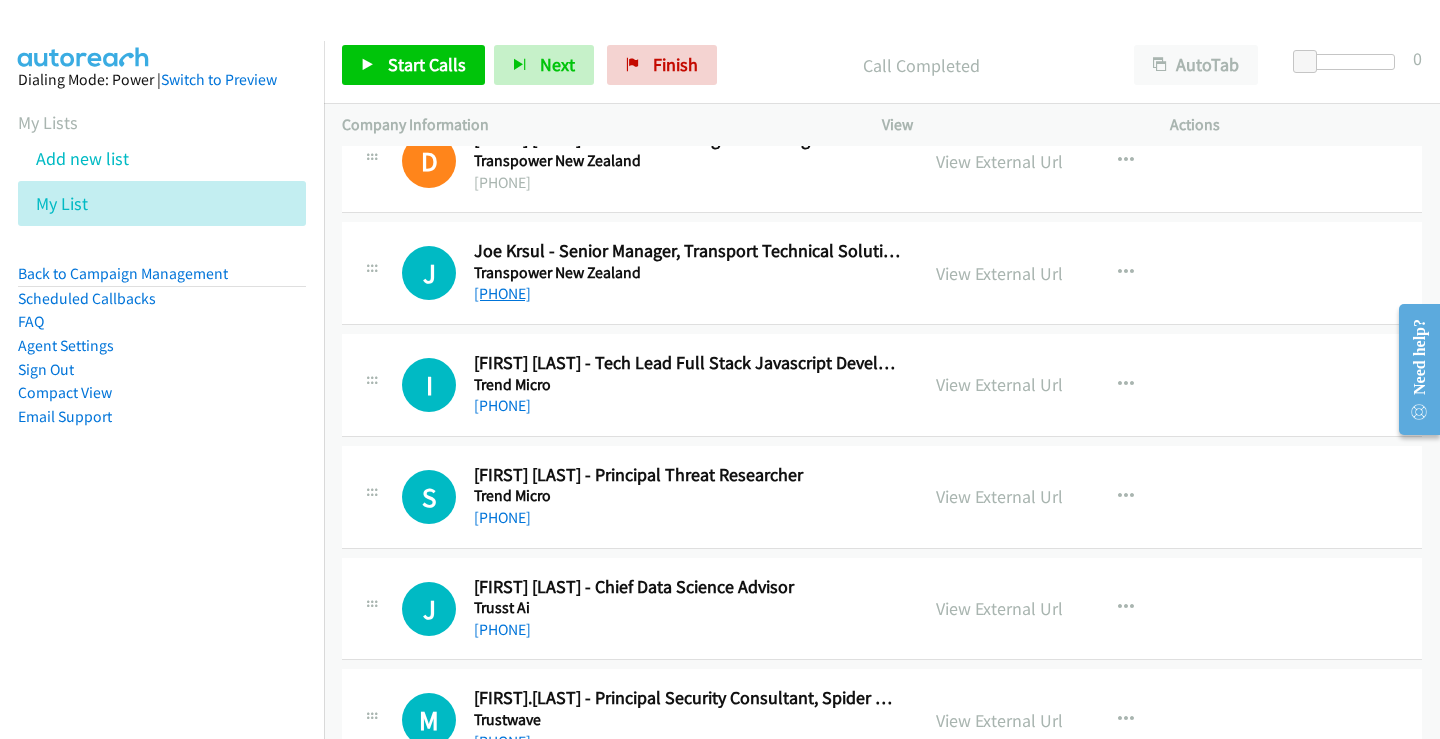 click on "+61 411 111 946" at bounding box center [502, 293] 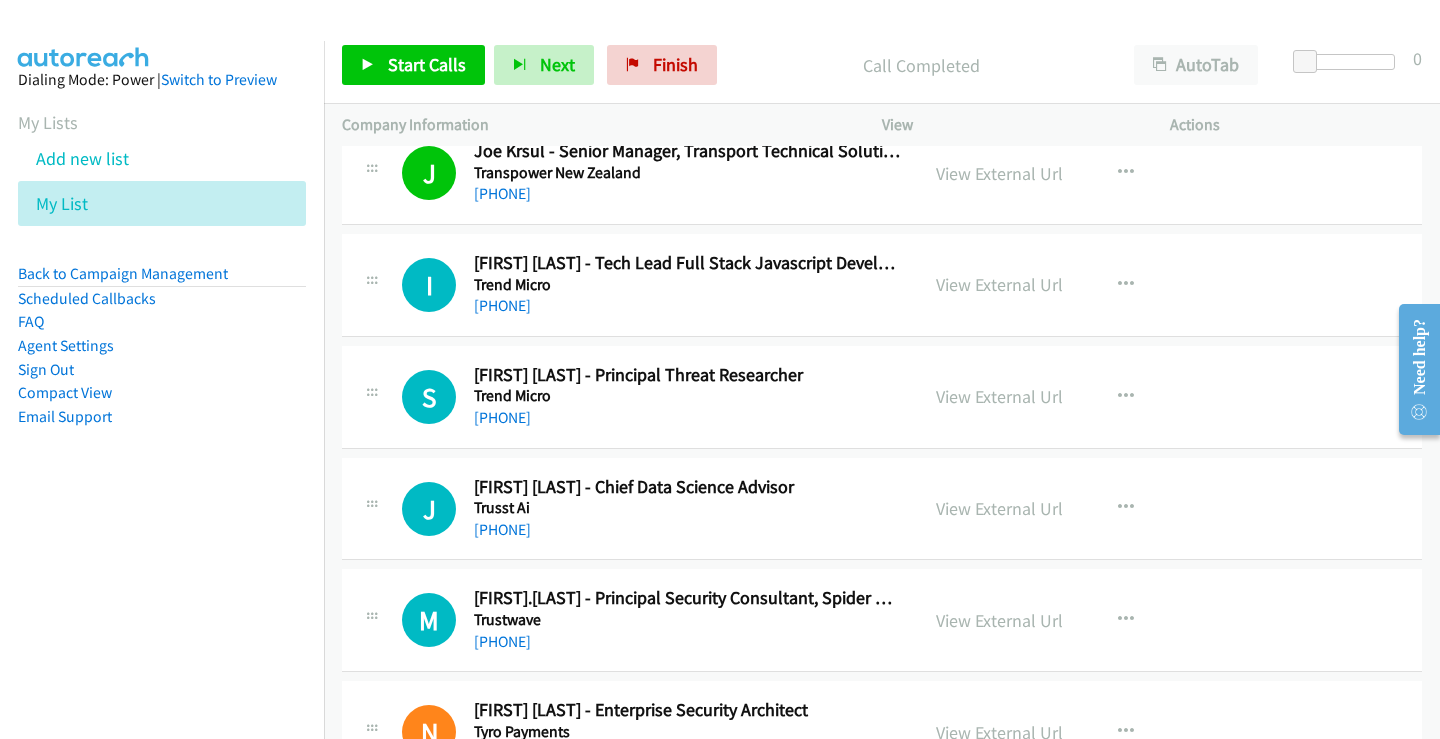 scroll, scrollTop: 2500, scrollLeft: 0, axis: vertical 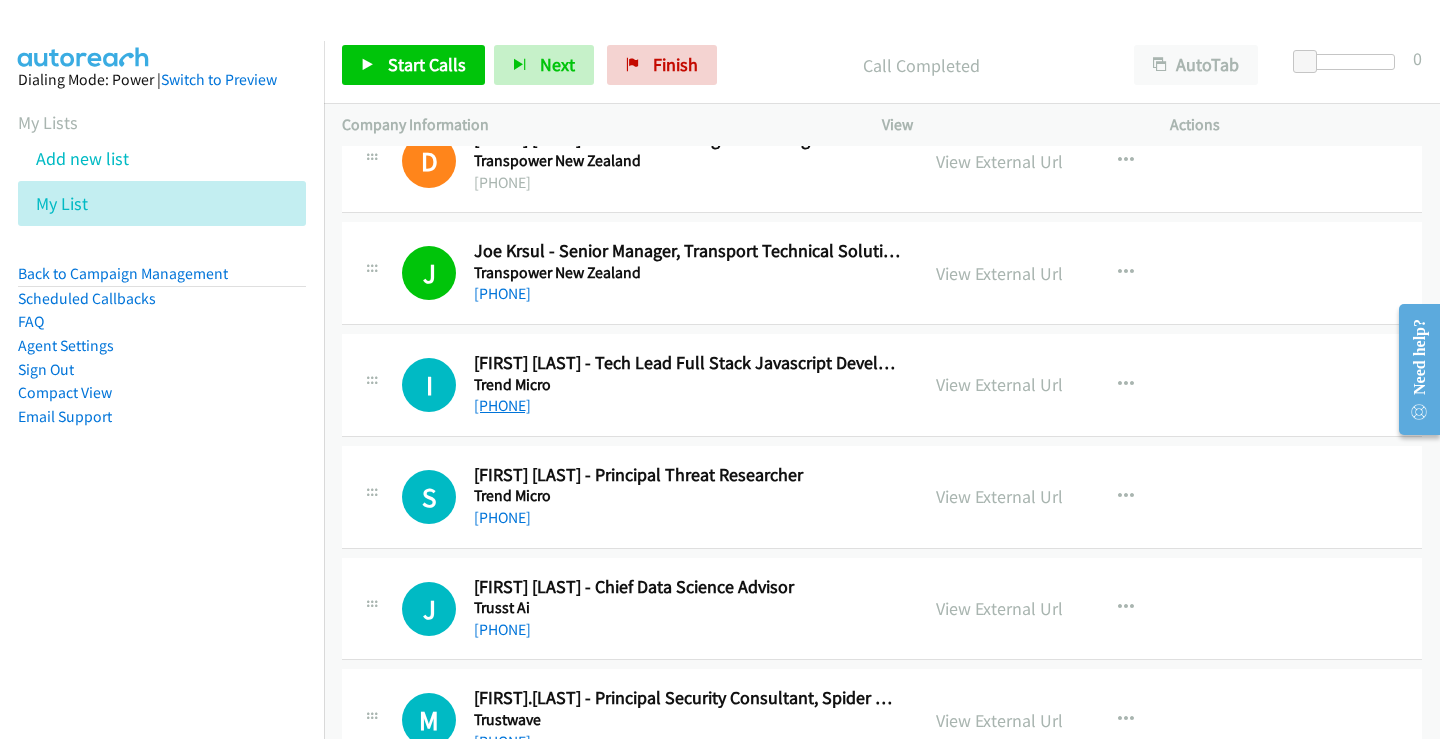 click on "+61 467 067 121" at bounding box center (502, 405) 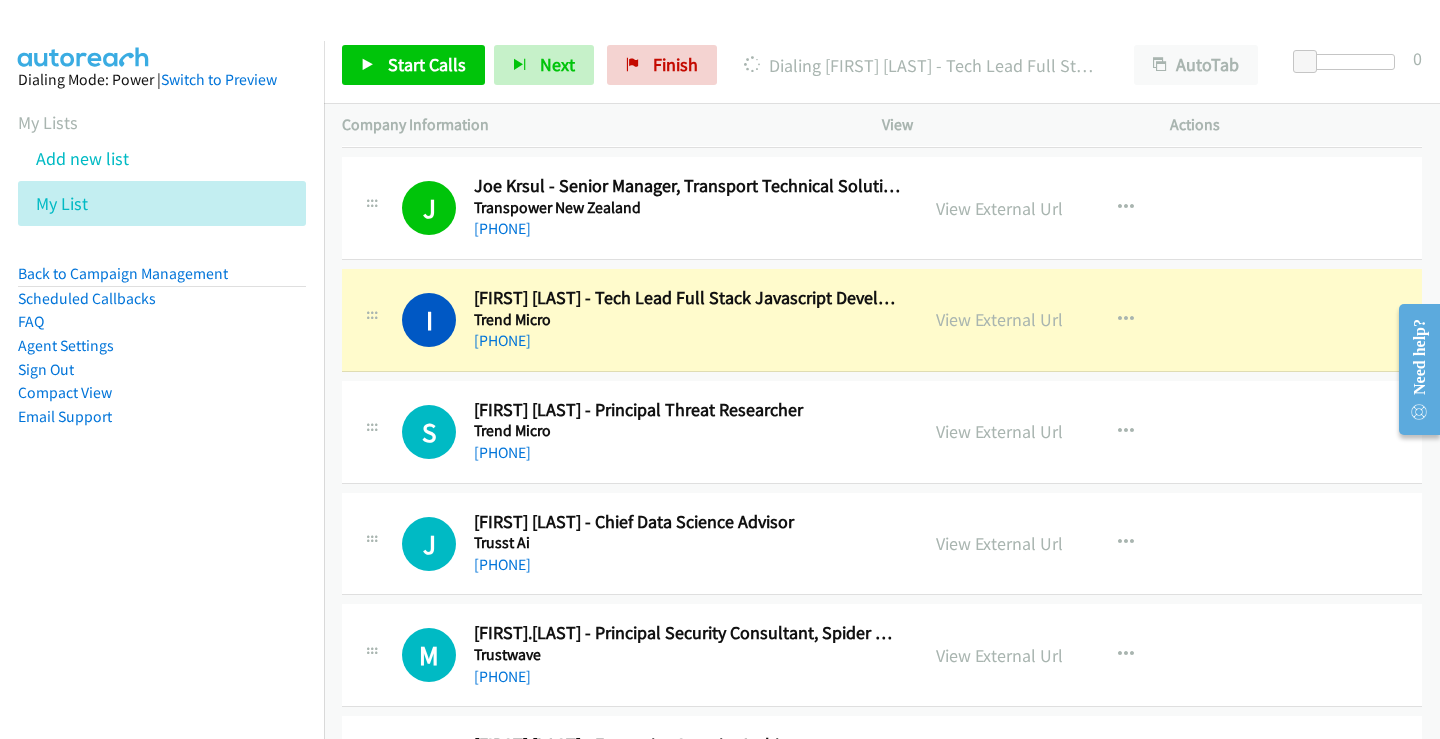 scroll, scrollTop: 2600, scrollLeft: 0, axis: vertical 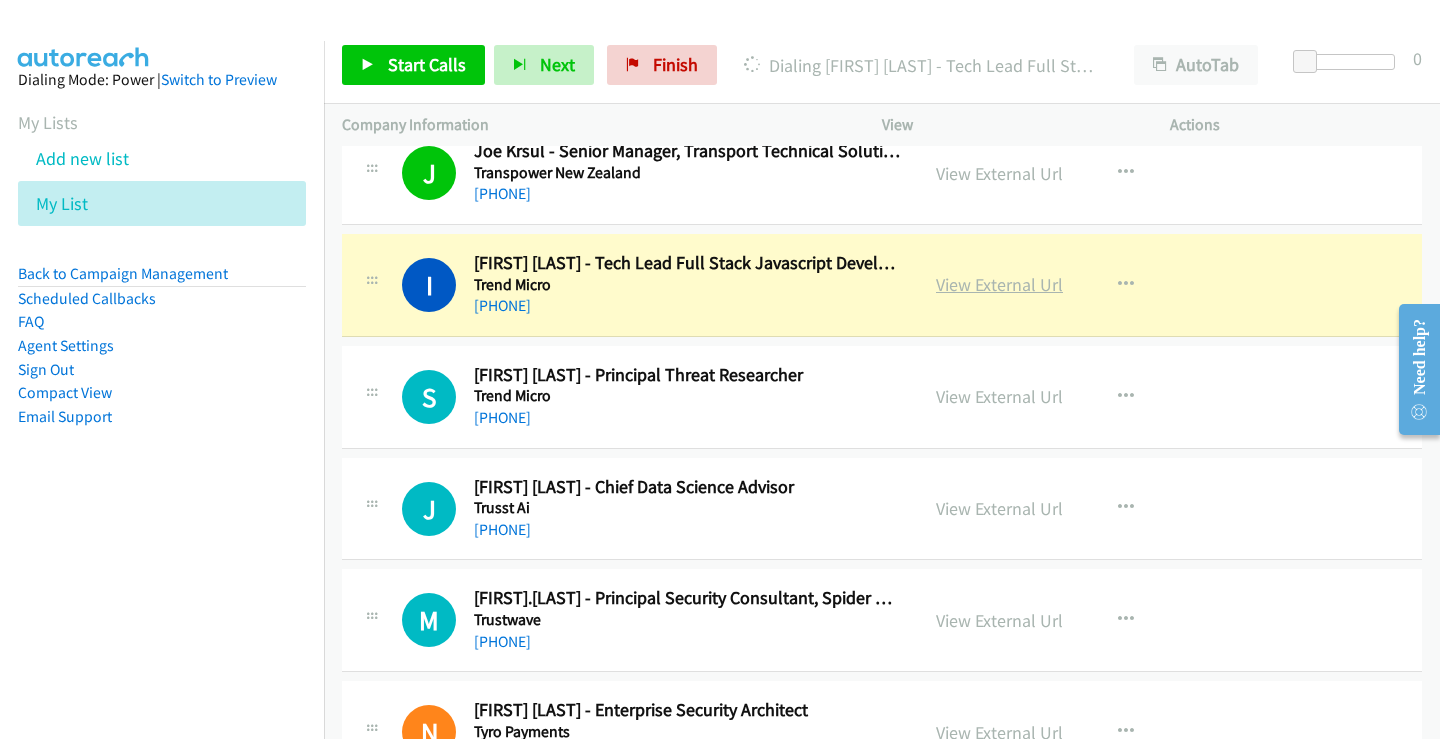 click on "View External Url" at bounding box center [999, 284] 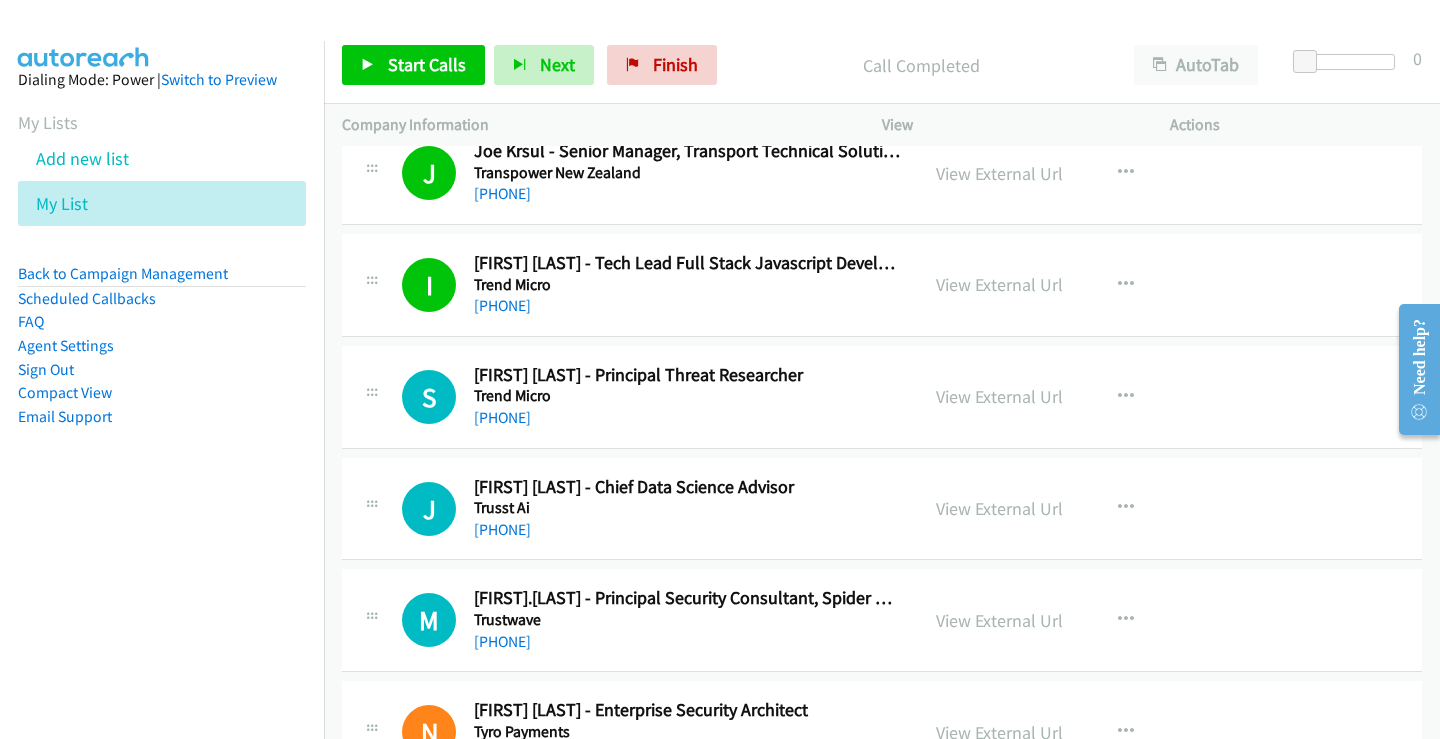 scroll, scrollTop: 2700, scrollLeft: 0, axis: vertical 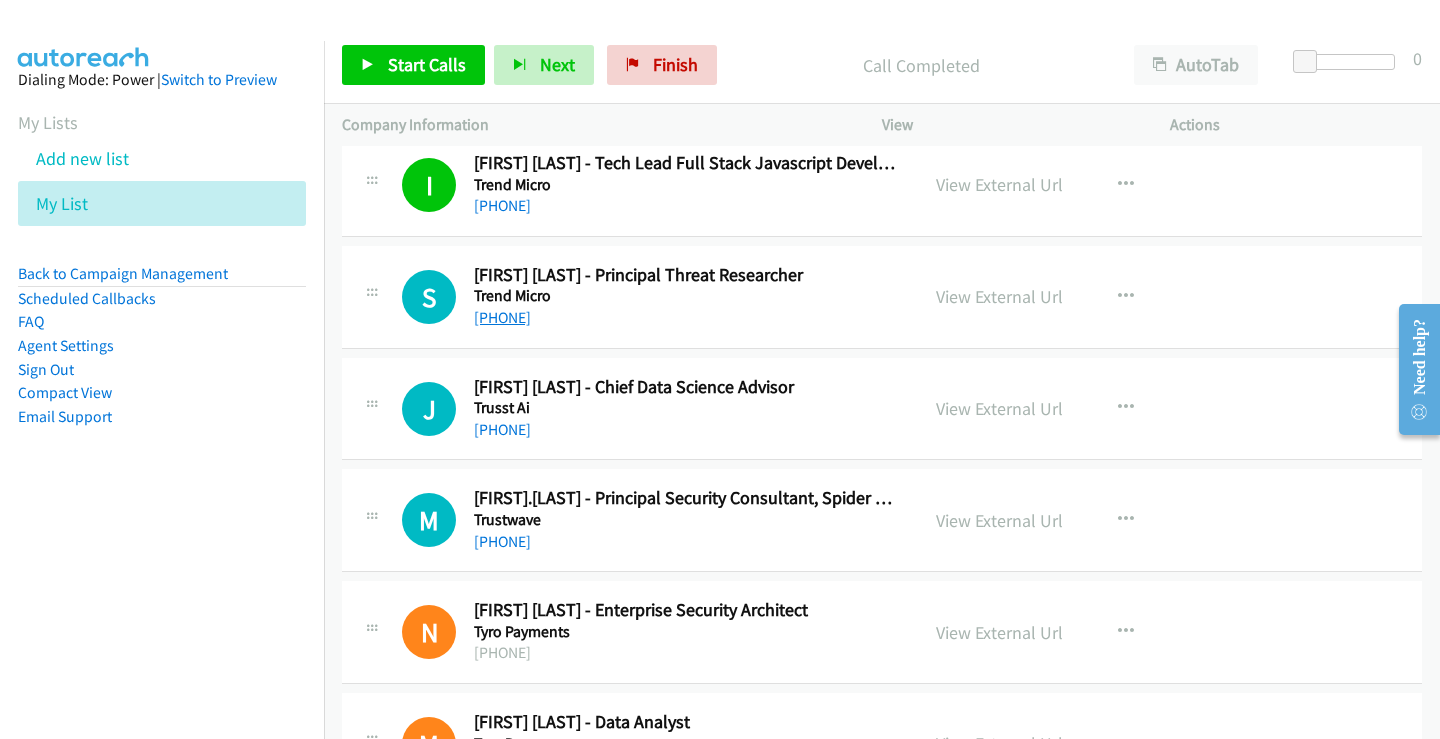 click on "+61 439 596 166" at bounding box center [502, 317] 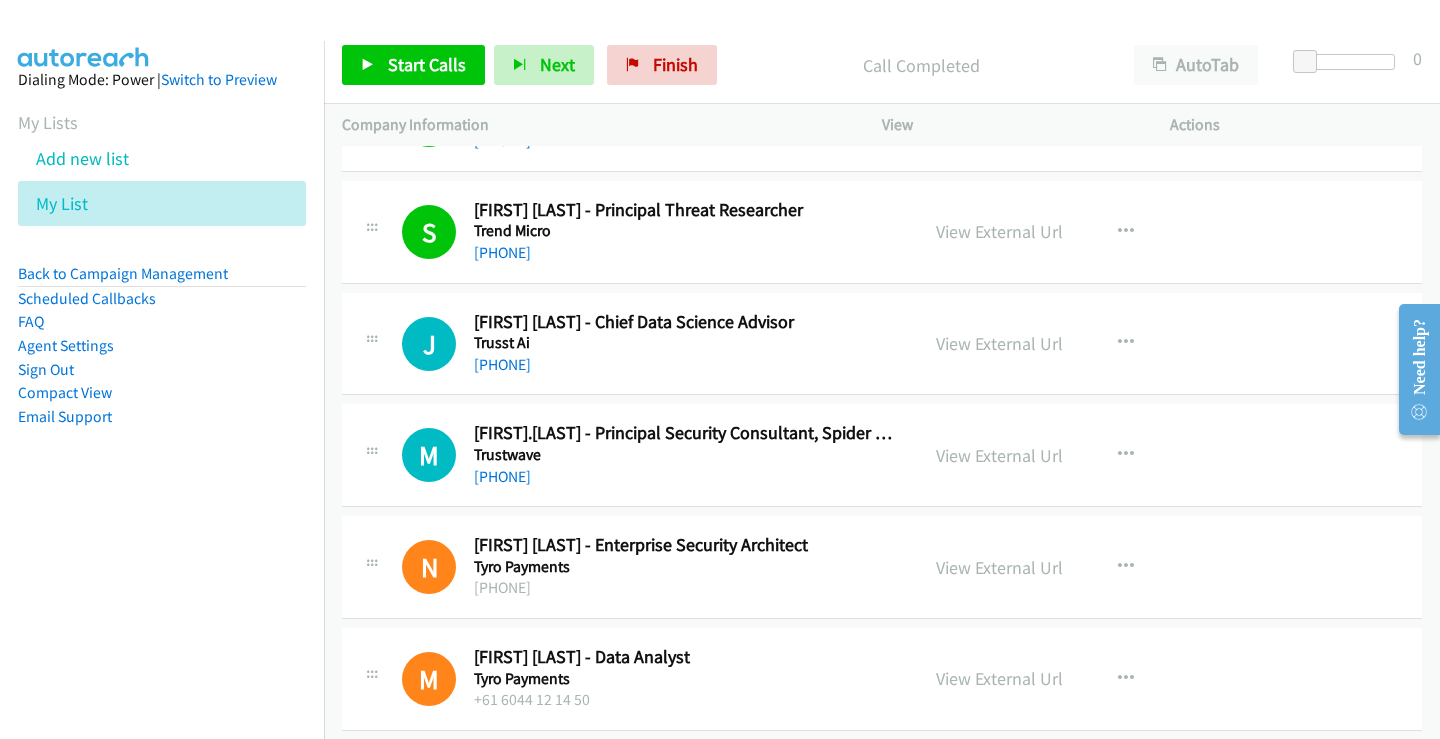 scroll, scrollTop: 2800, scrollLeft: 0, axis: vertical 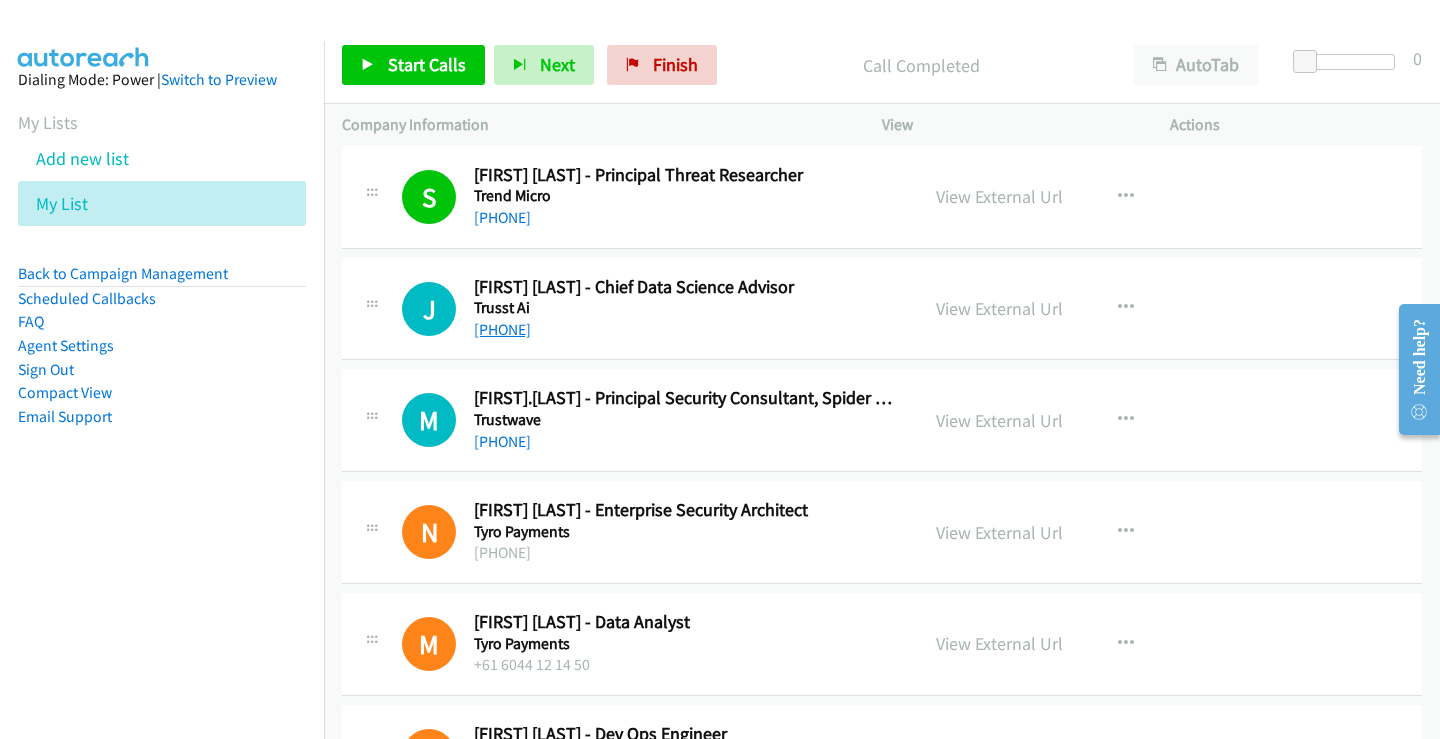 click on "+61 2 8596 4568" at bounding box center (502, 329) 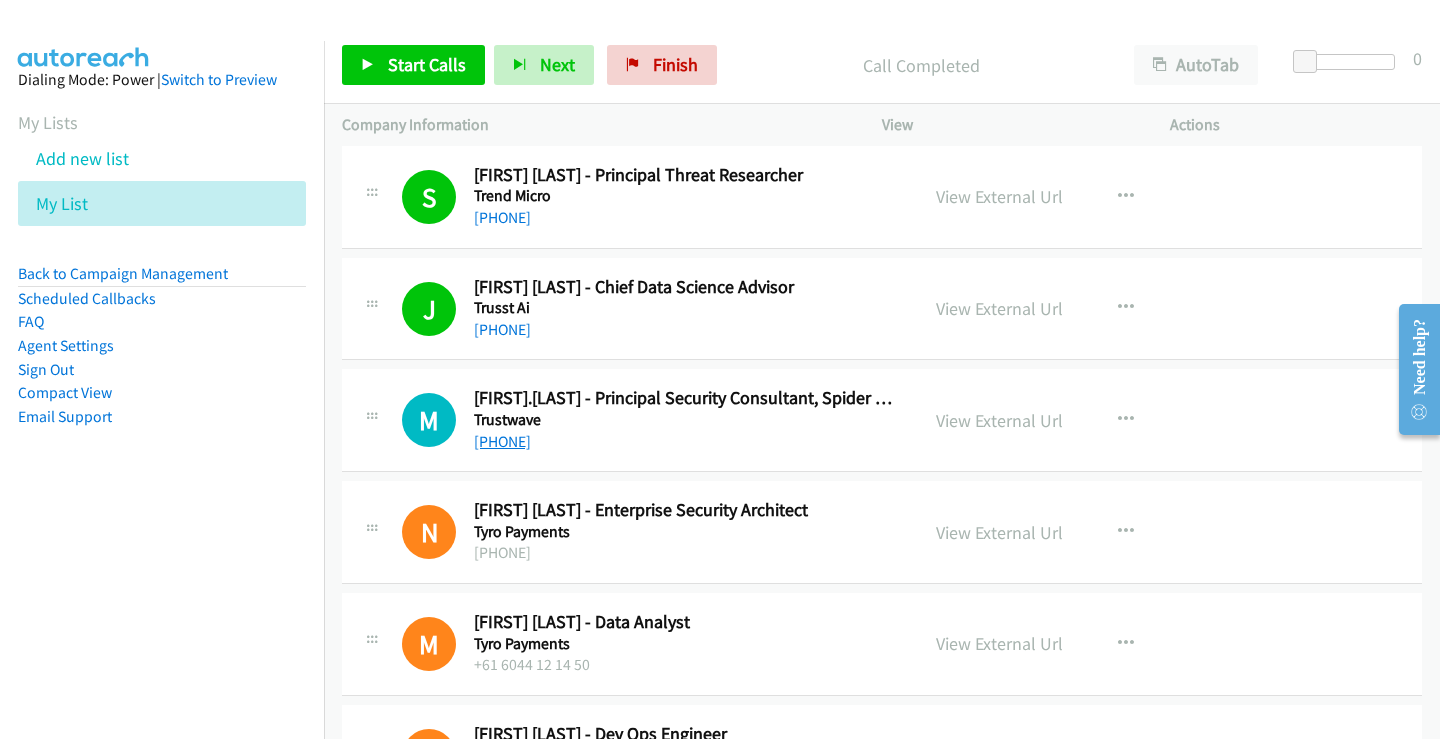 click on "+61 424 527 344" at bounding box center (502, 441) 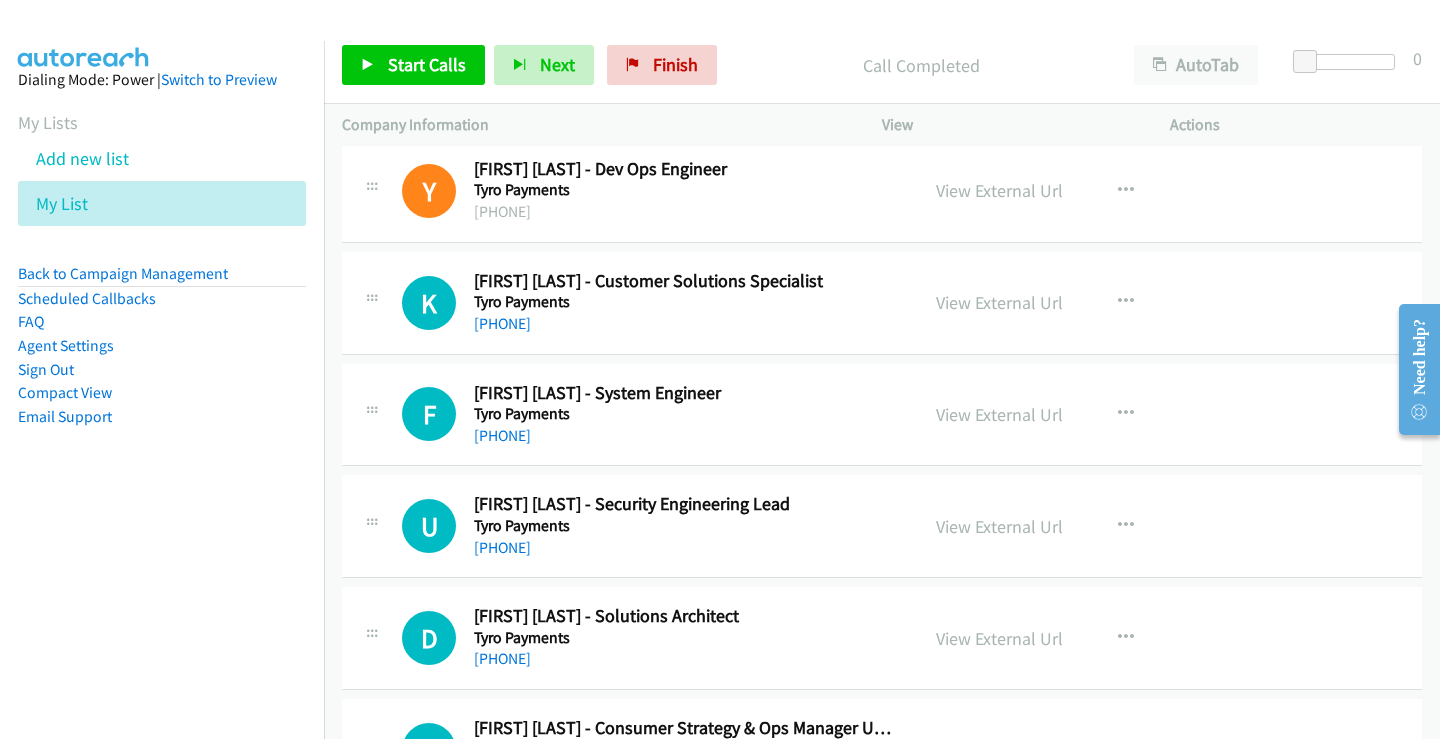 scroll, scrollTop: 3400, scrollLeft: 0, axis: vertical 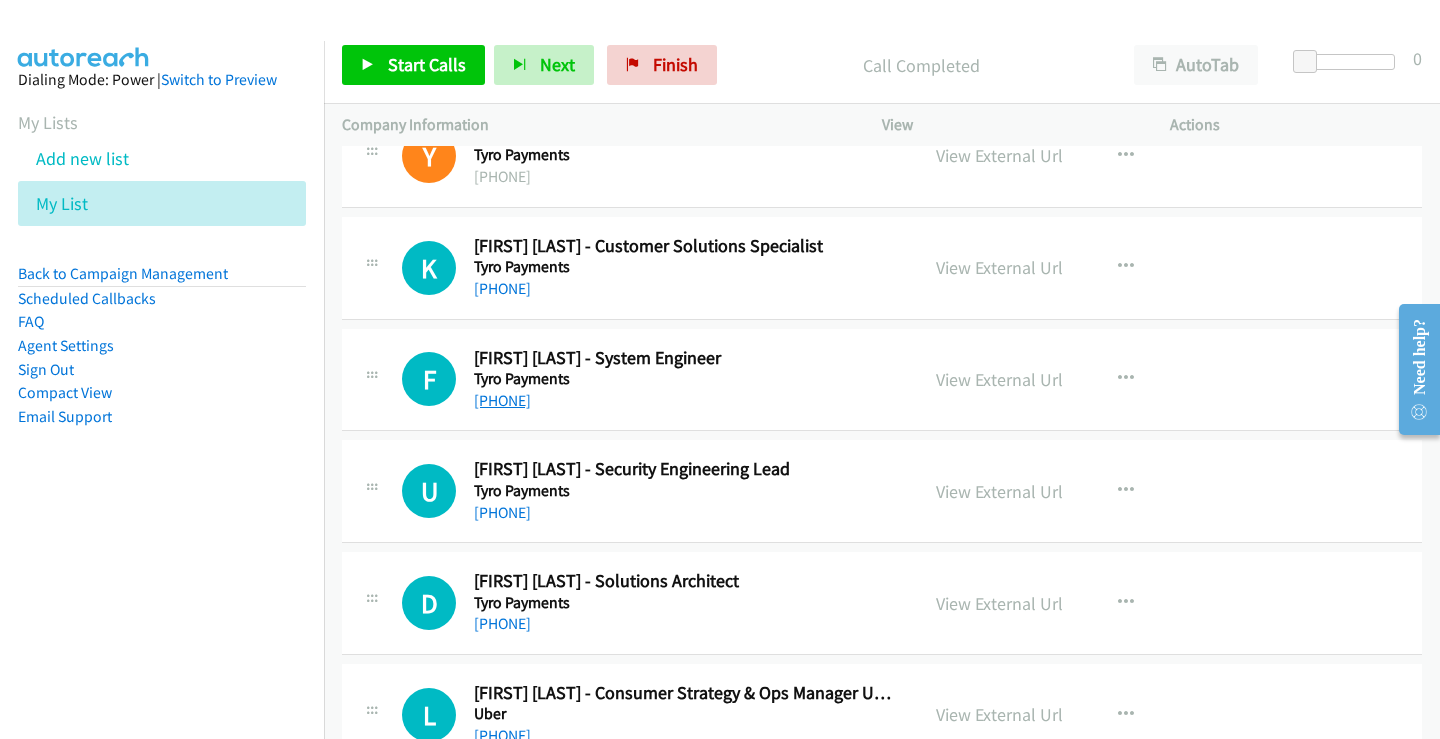 click on "+61 468 723 392" at bounding box center [502, 400] 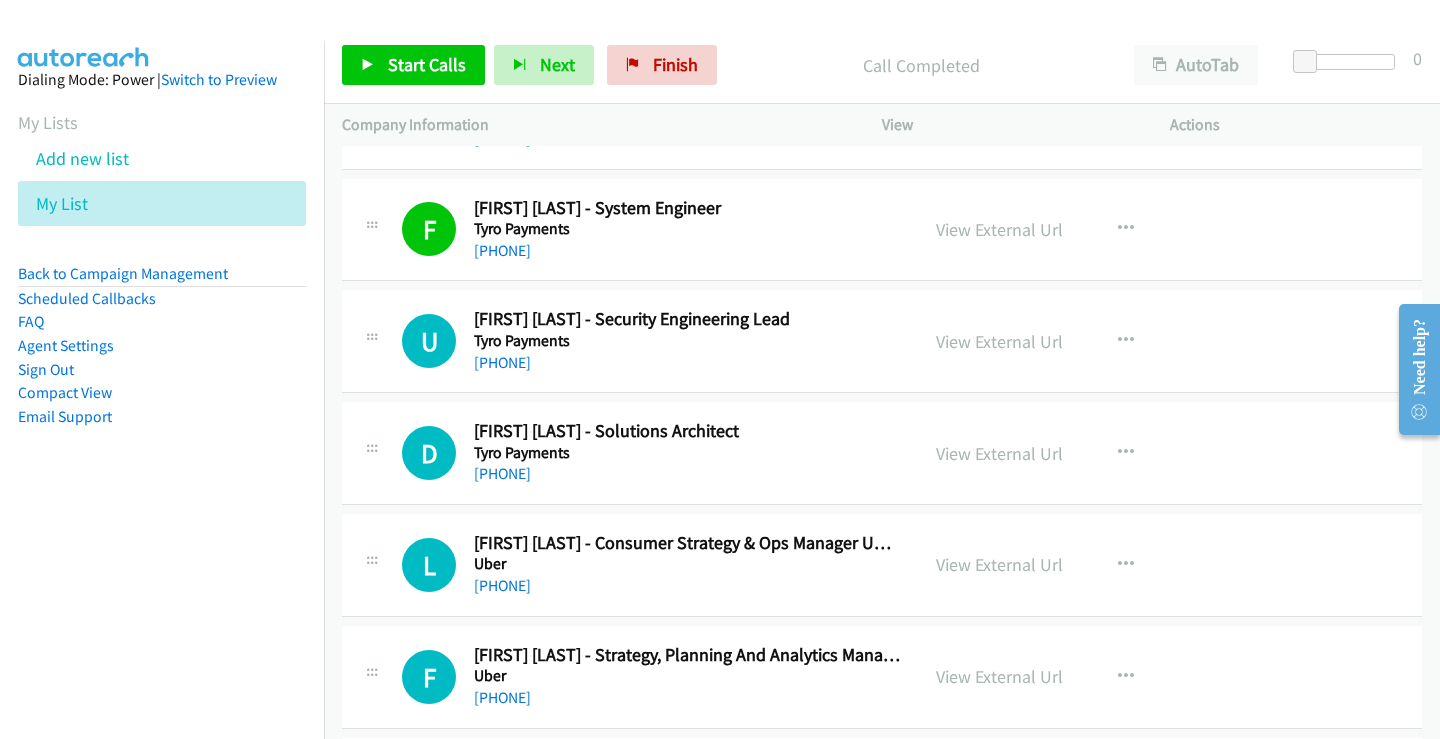 scroll, scrollTop: 3600, scrollLeft: 0, axis: vertical 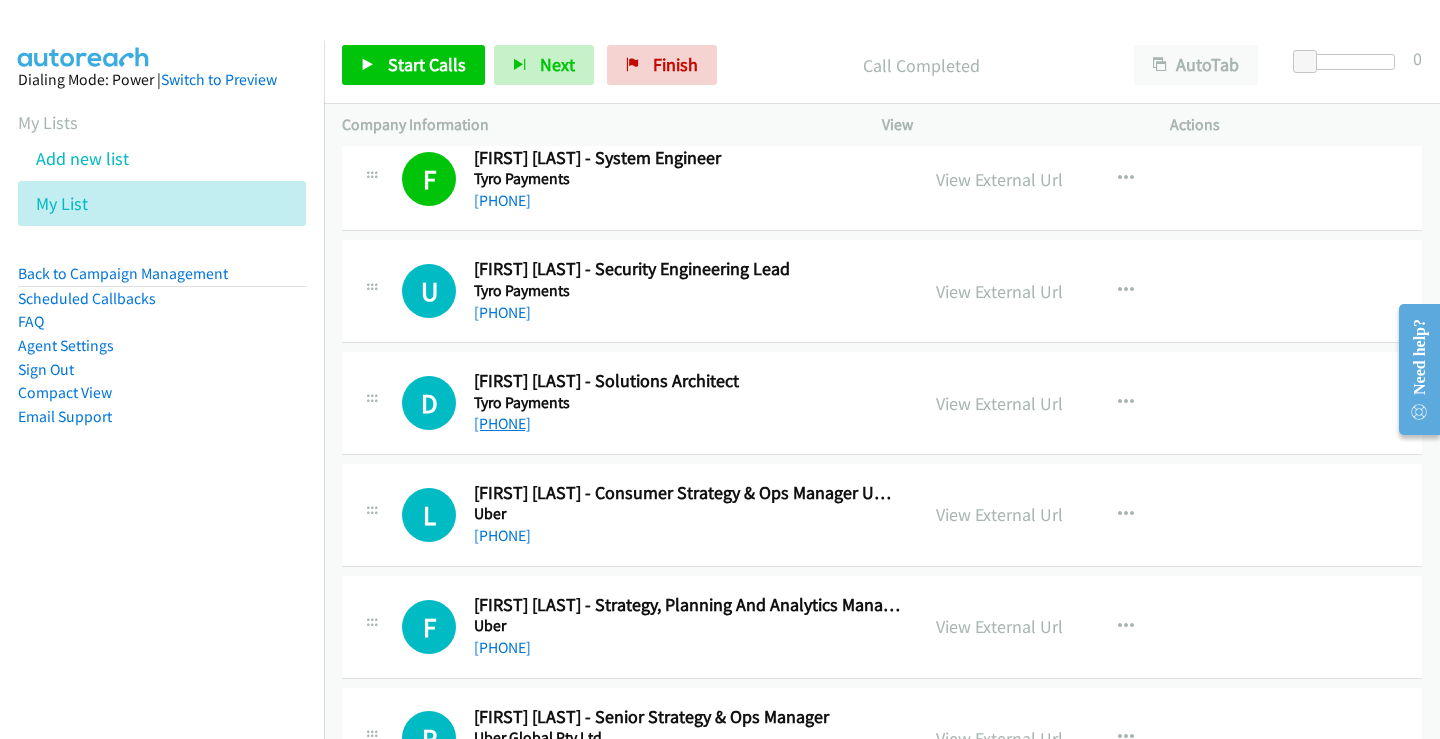 click on "+61 425 400 000" at bounding box center (502, 423) 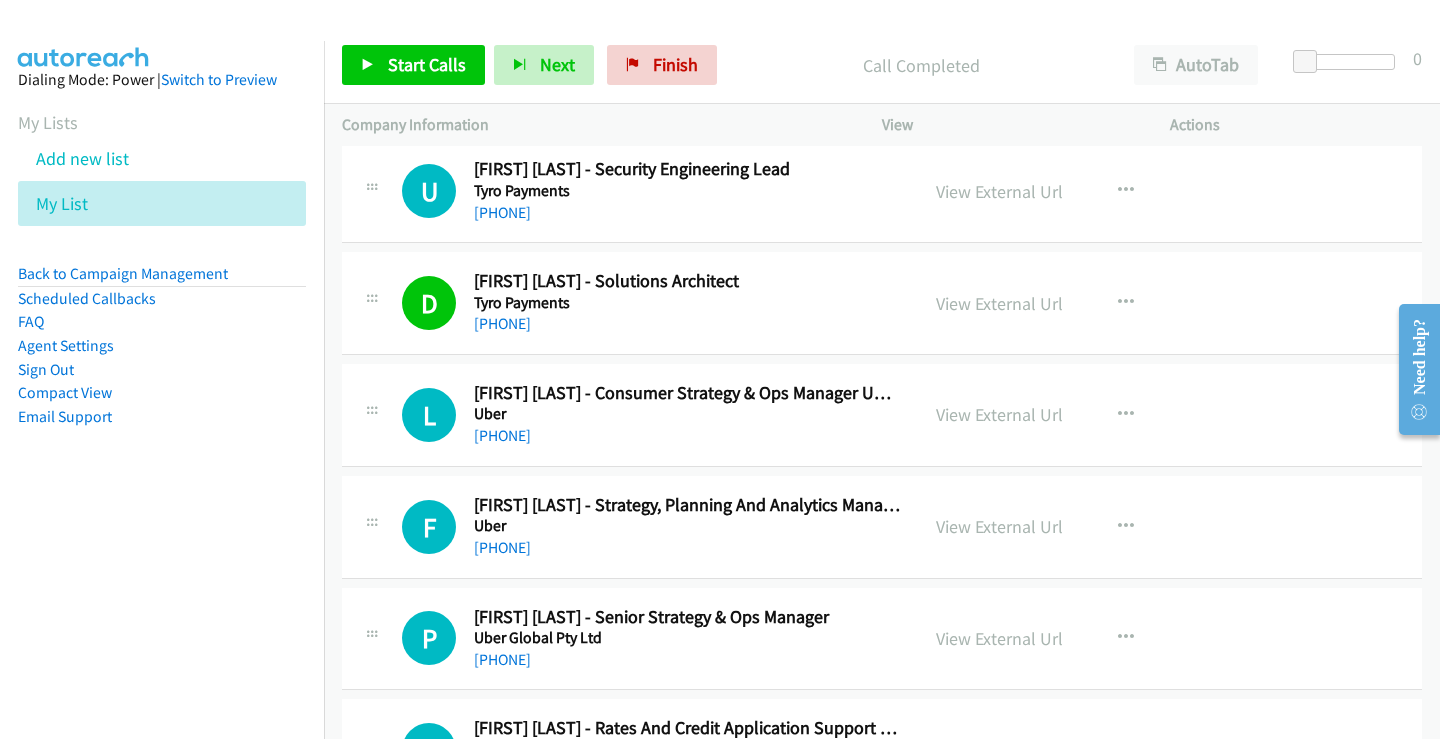 scroll, scrollTop: 3800, scrollLeft: 0, axis: vertical 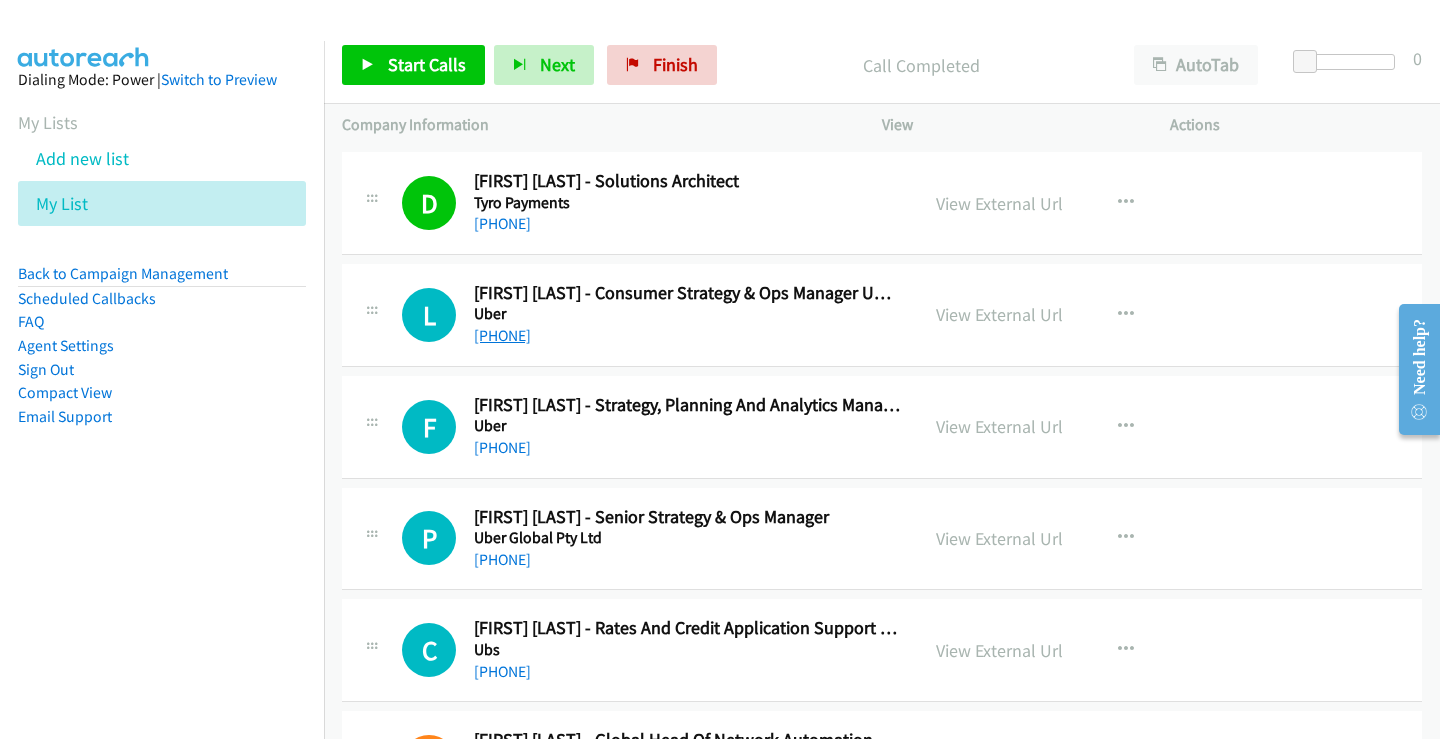 click on "+61 452 381 135" at bounding box center [502, 335] 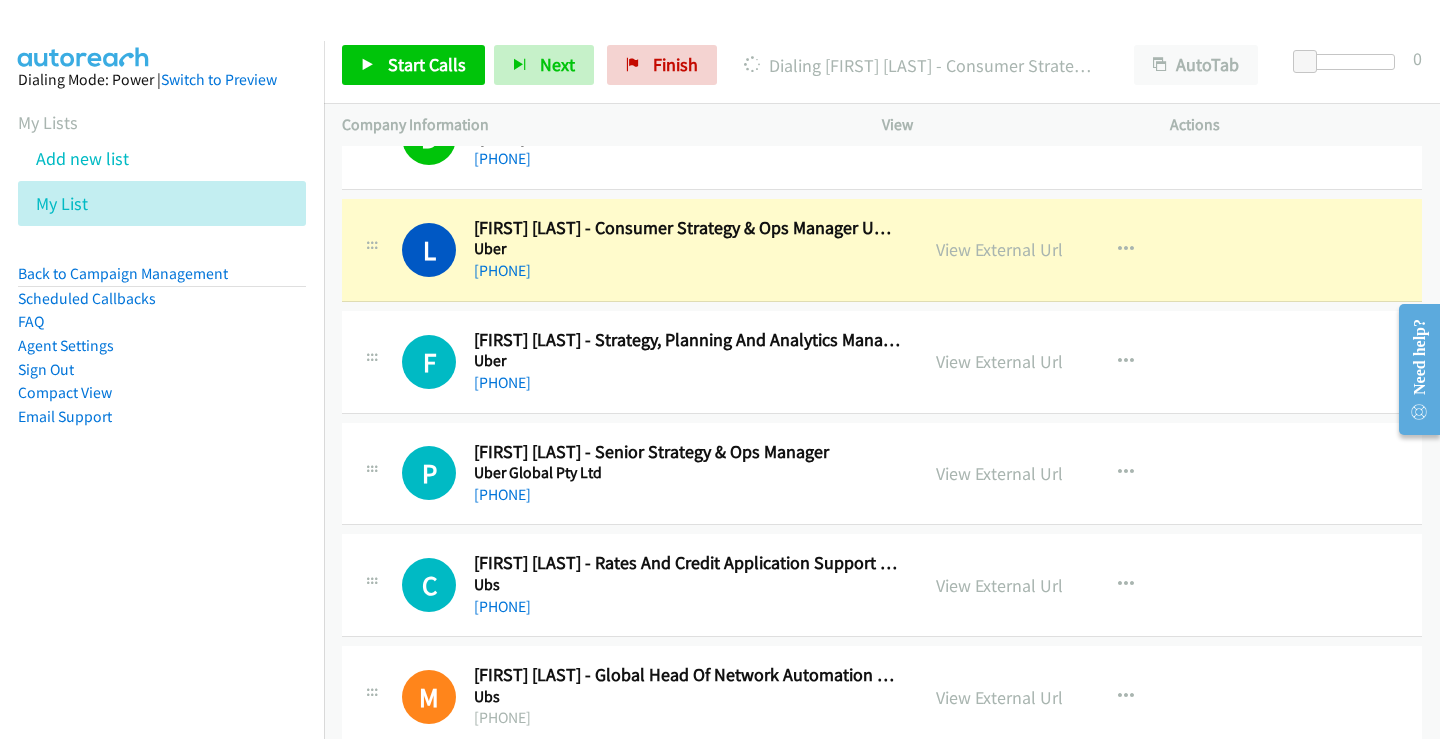 scroll, scrollTop: 3900, scrollLeft: 0, axis: vertical 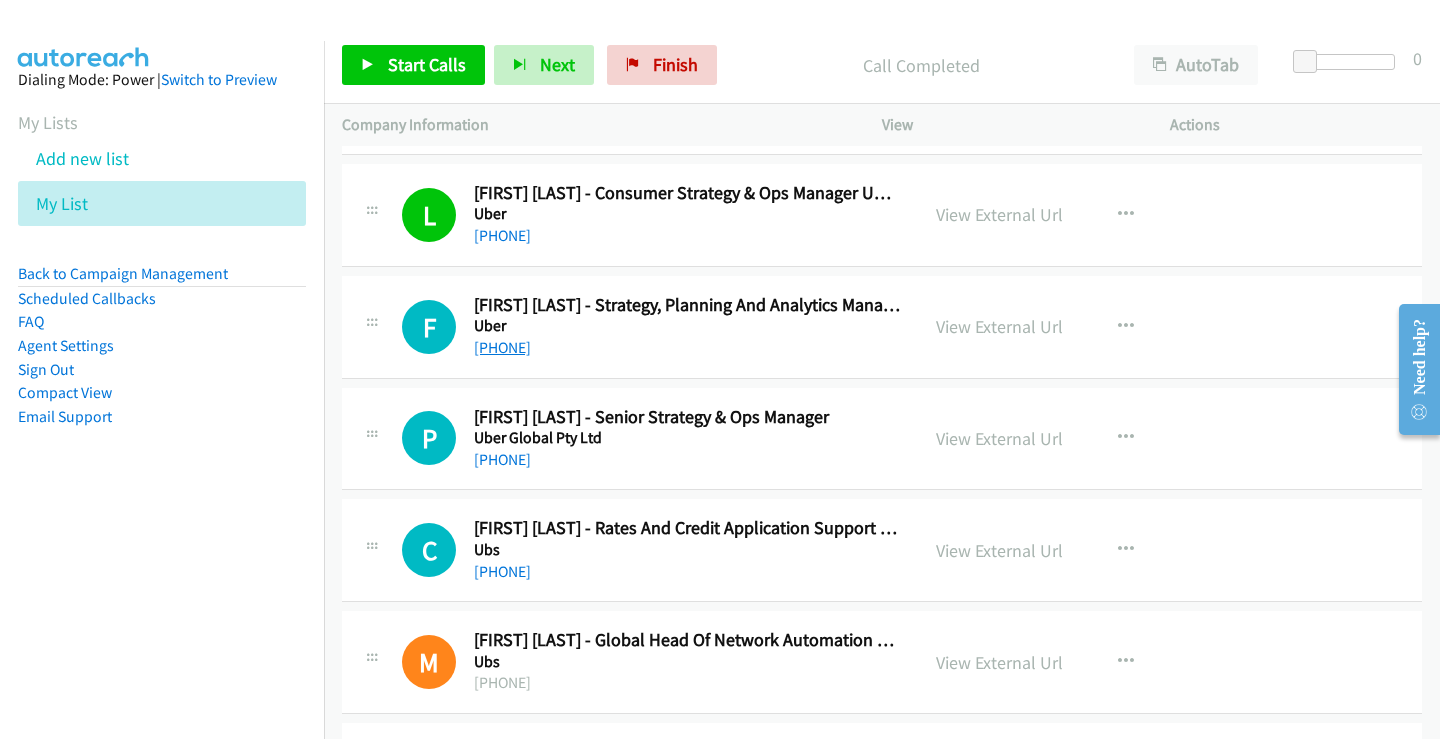 click on "+61 452 528 684" at bounding box center [502, 347] 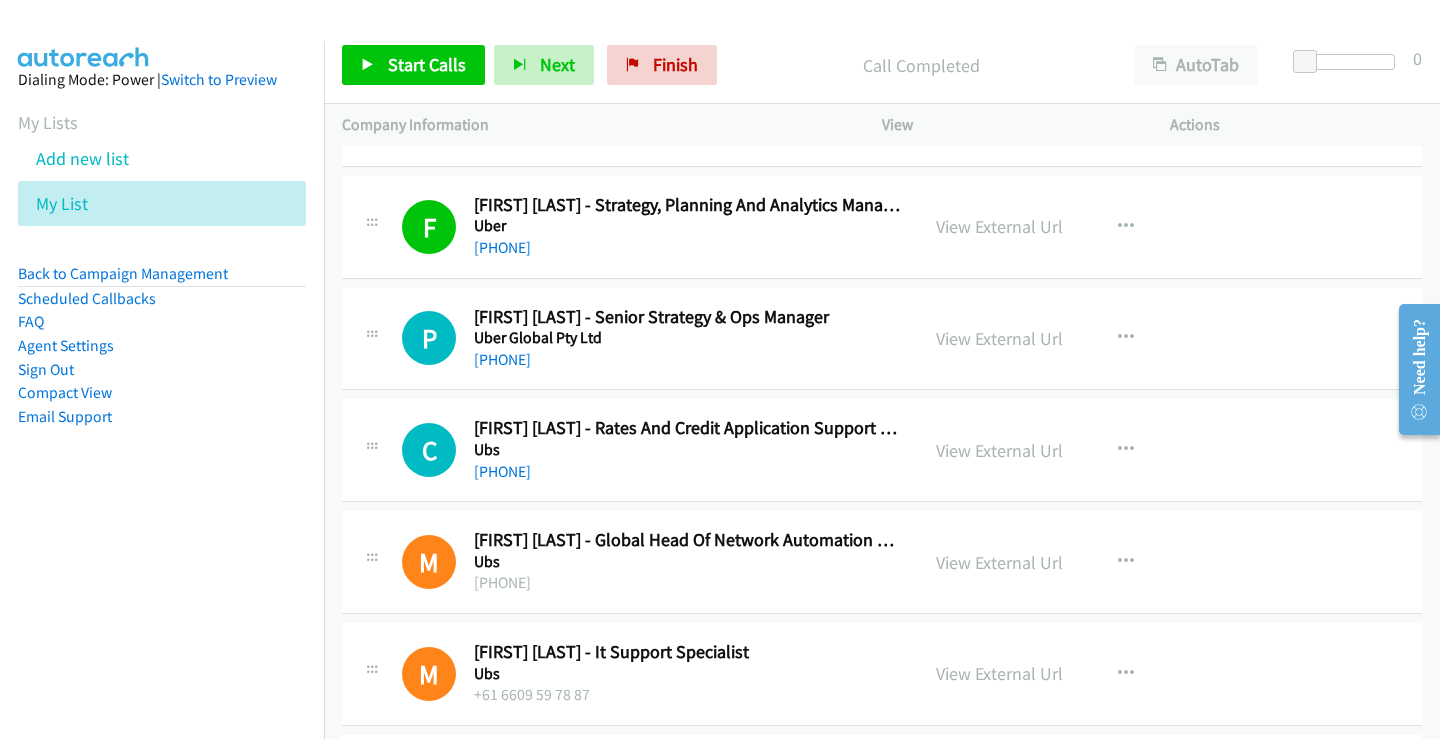 scroll, scrollTop: 4100, scrollLeft: 0, axis: vertical 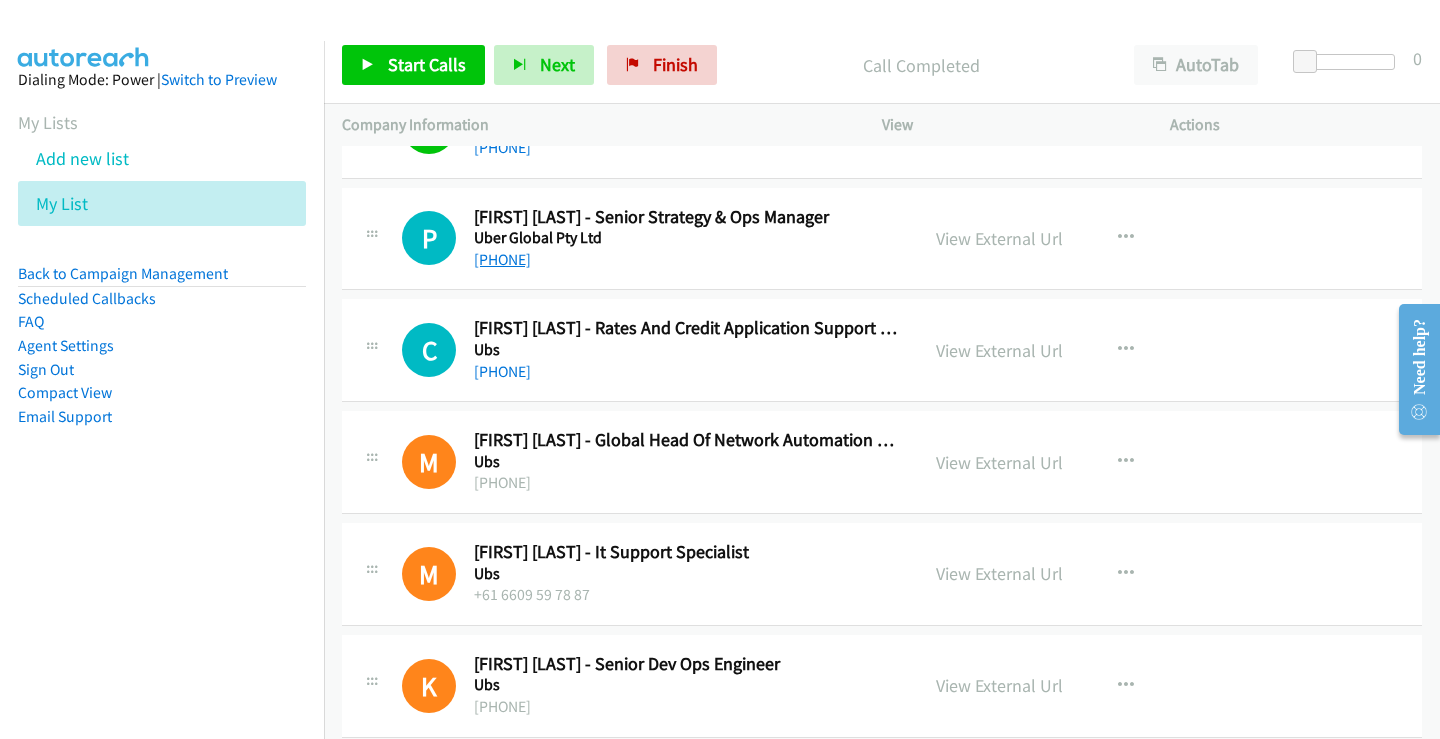 click on "+61 409 297 162" at bounding box center [502, 259] 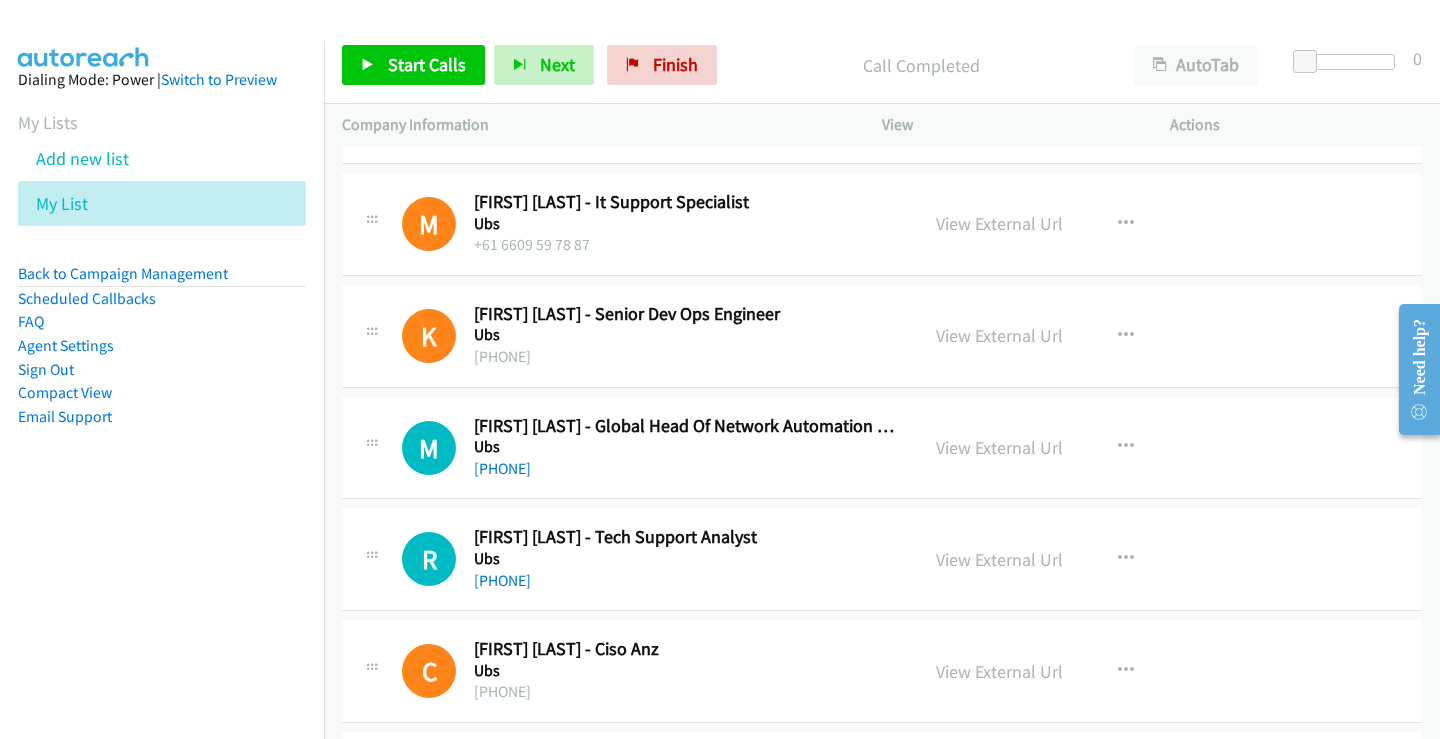 scroll, scrollTop: 4500, scrollLeft: 0, axis: vertical 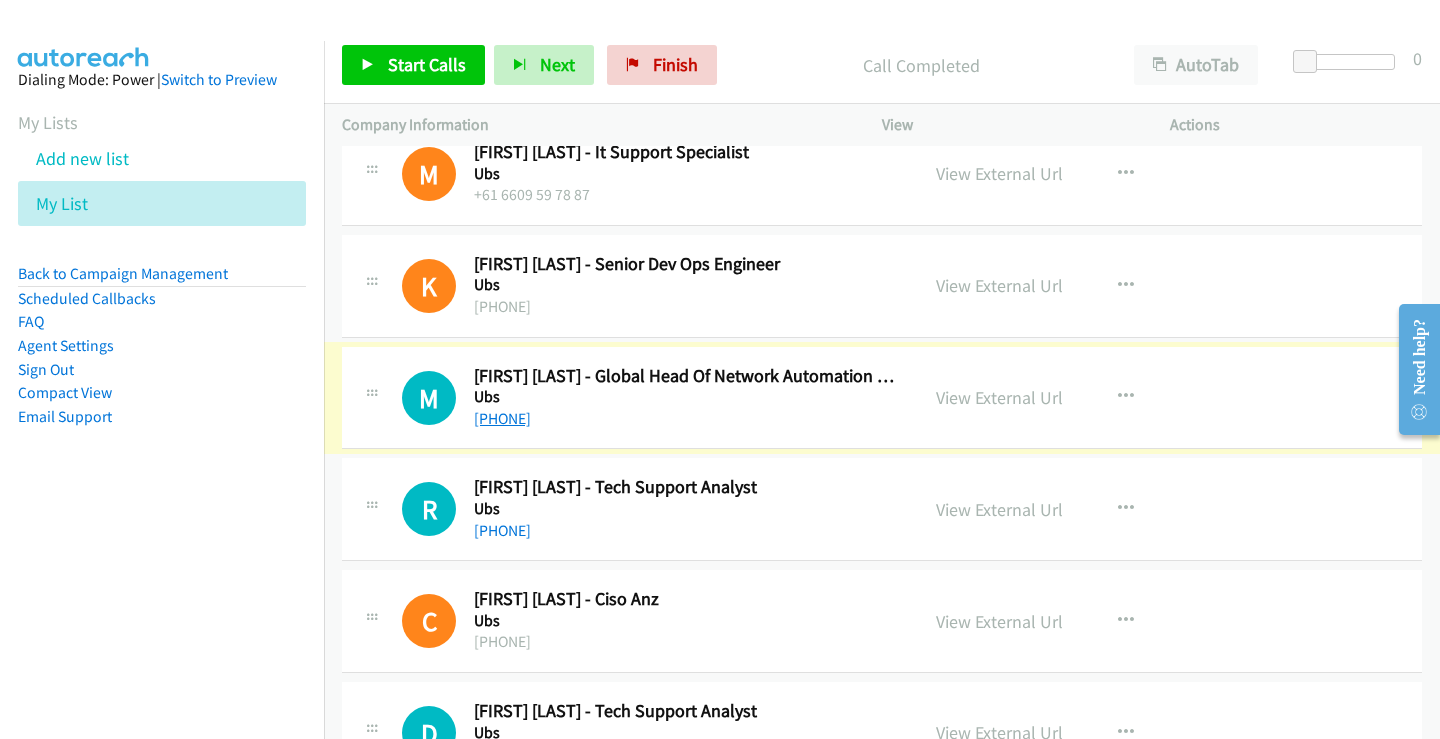 click on "+61 423 556 415" at bounding box center (502, 418) 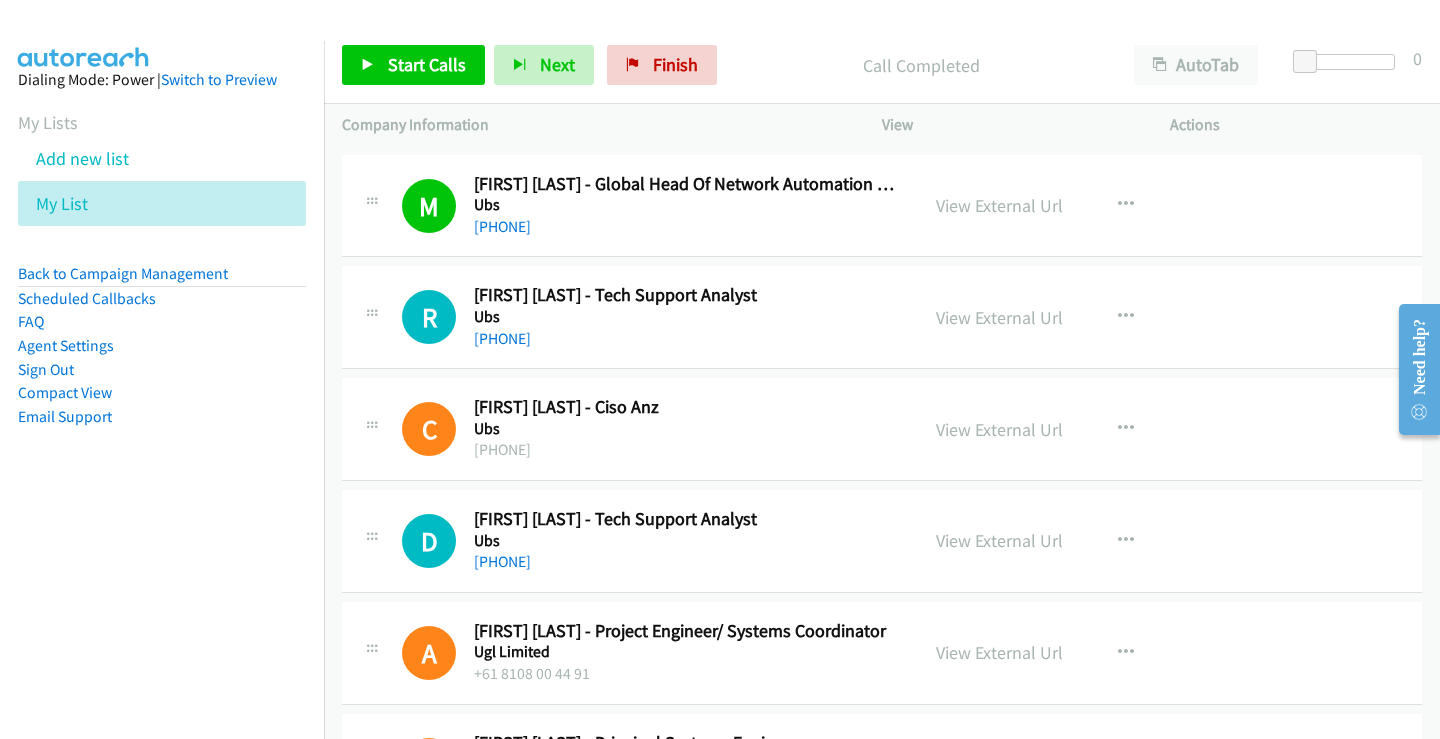 scroll, scrollTop: 4700, scrollLeft: 0, axis: vertical 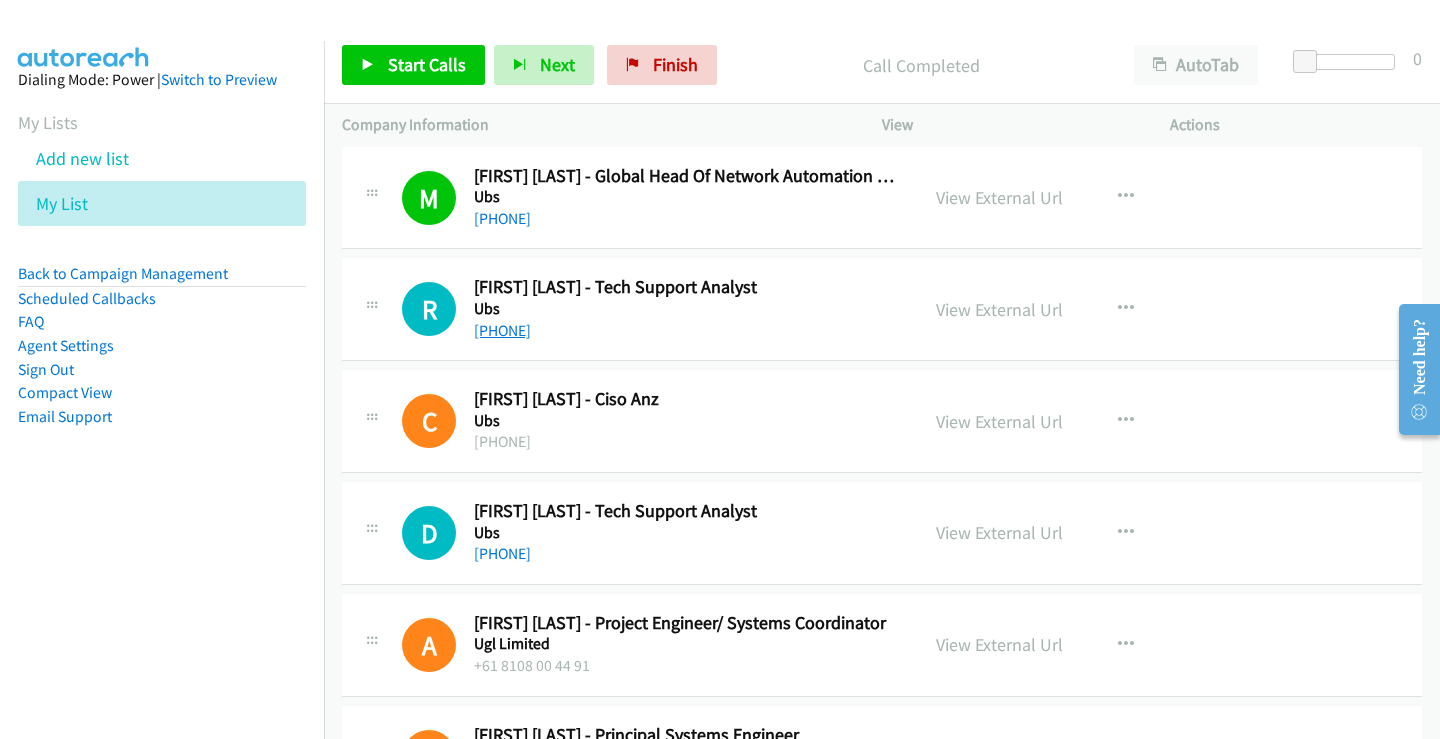 click on "+61 449 259 640" at bounding box center (502, 330) 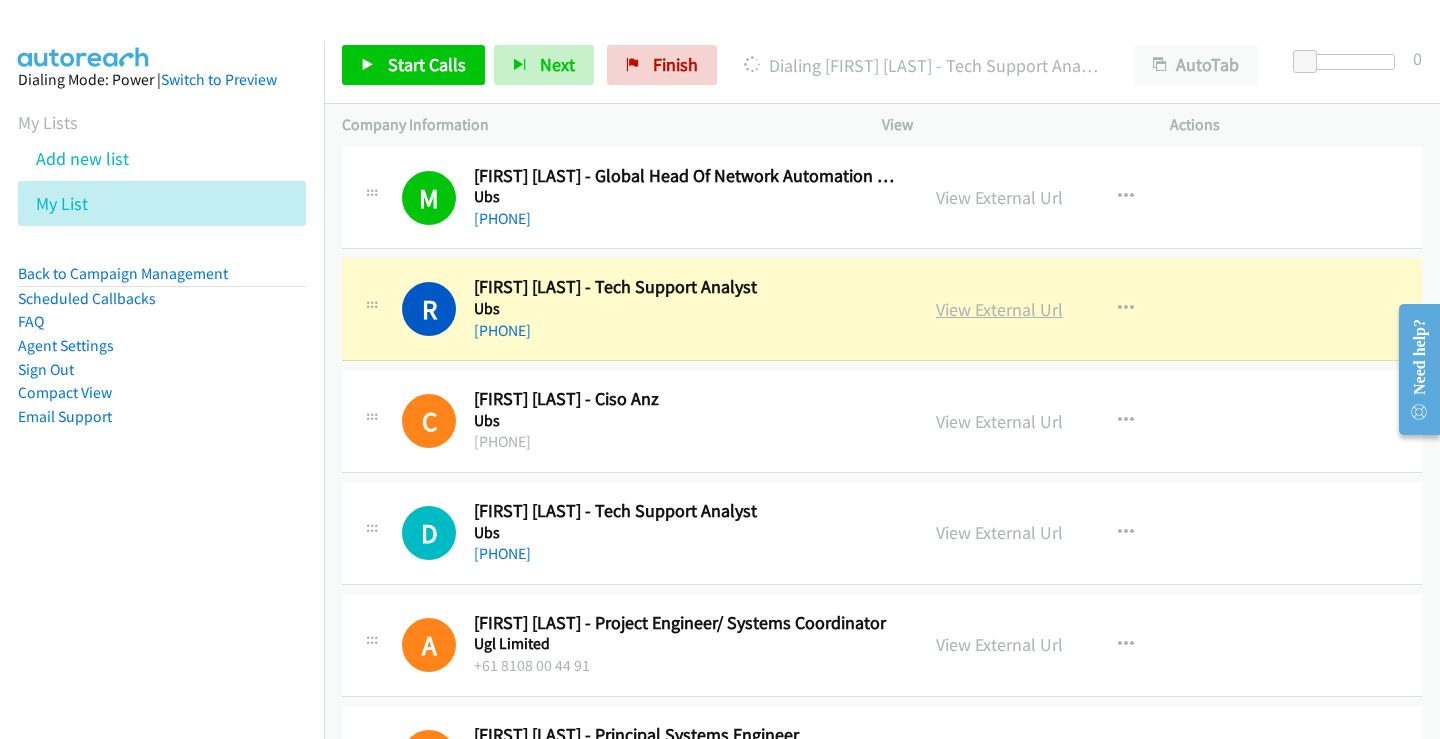 click on "View External Url" at bounding box center (999, 309) 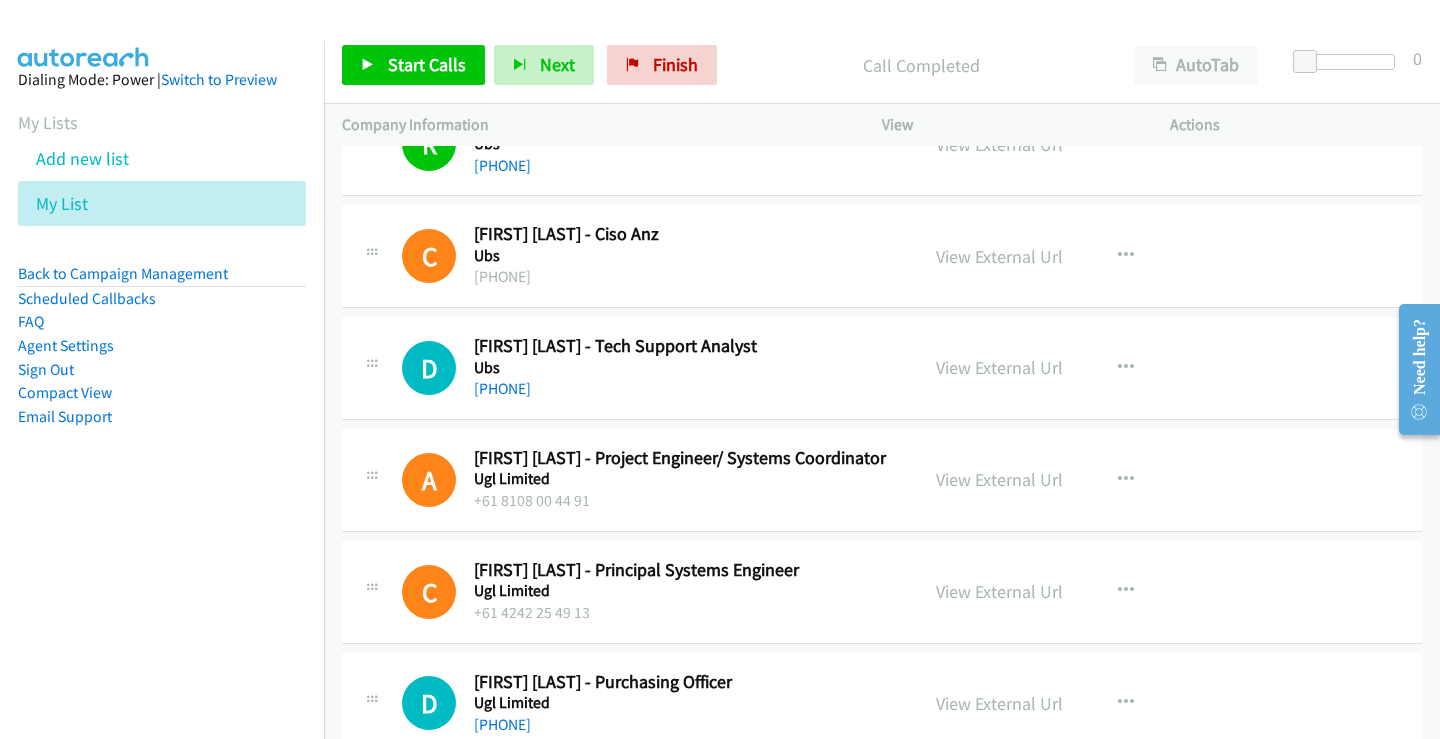 scroll, scrollTop: 4900, scrollLeft: 0, axis: vertical 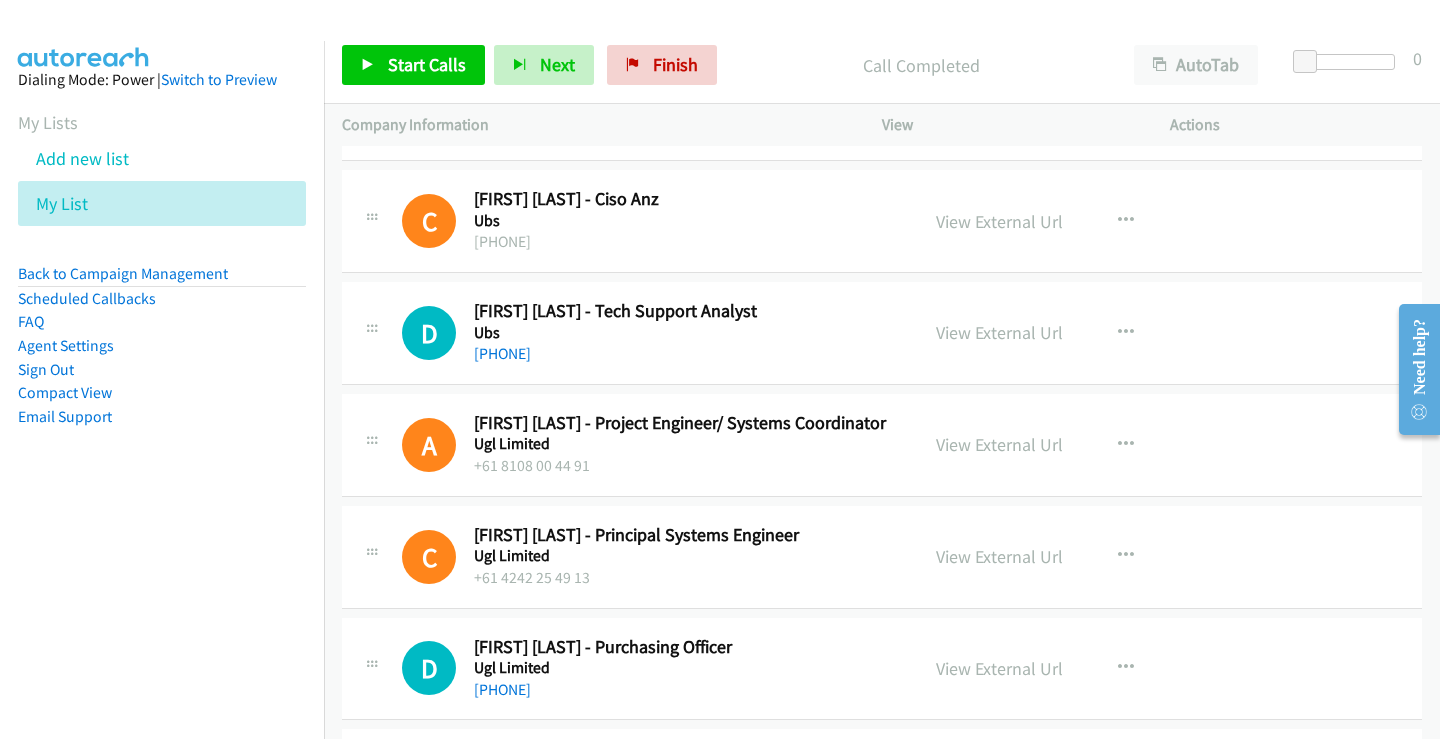 click on "+61 476 192 696" at bounding box center (687, 354) 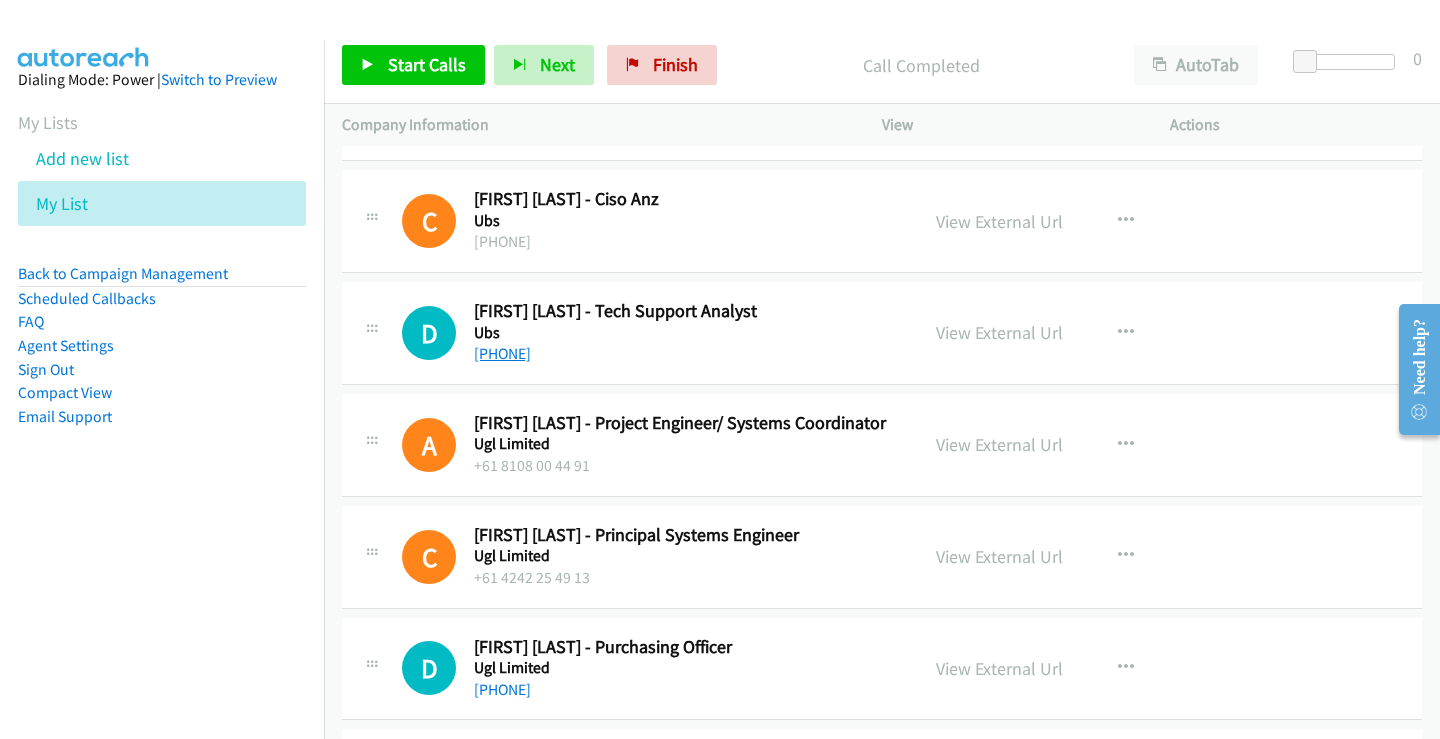 click on "+61 476 192 696" at bounding box center (502, 353) 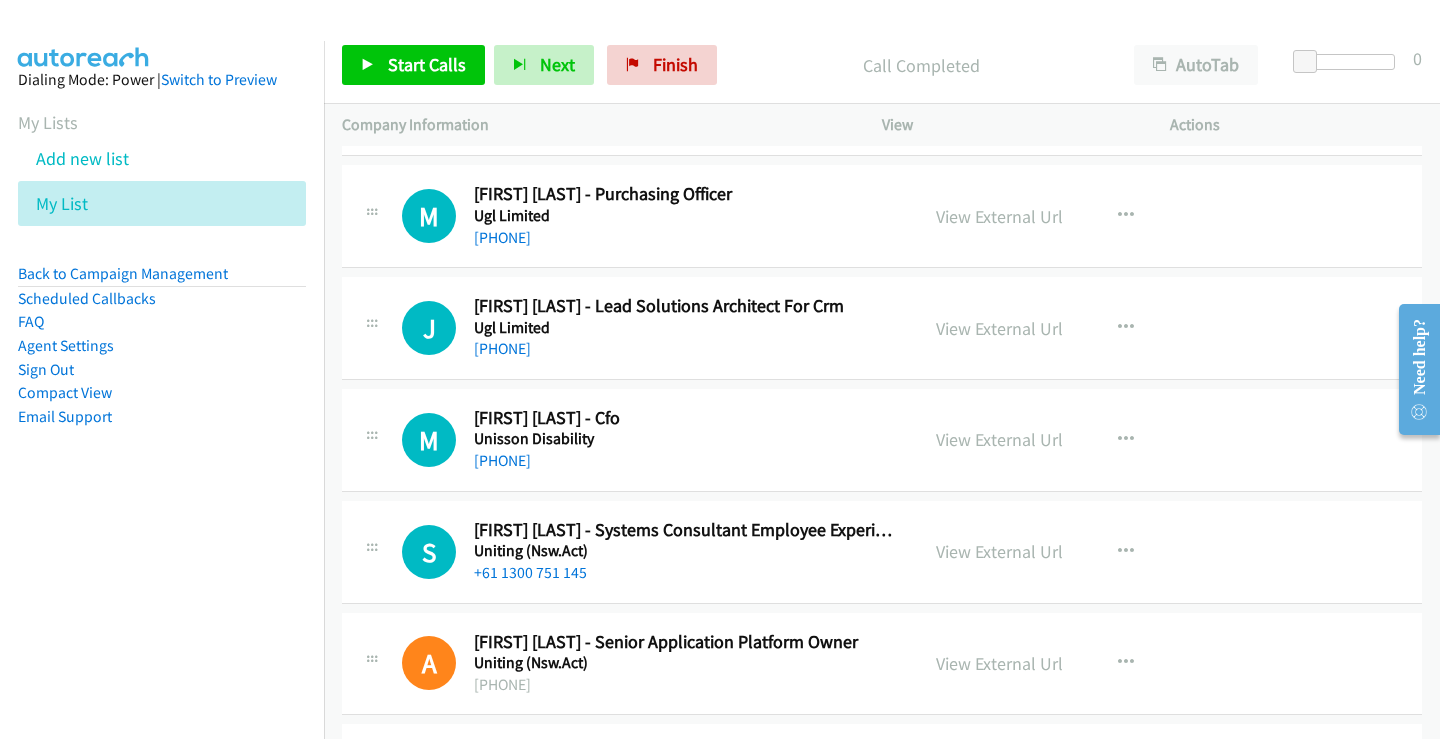 scroll, scrollTop: 5500, scrollLeft: 0, axis: vertical 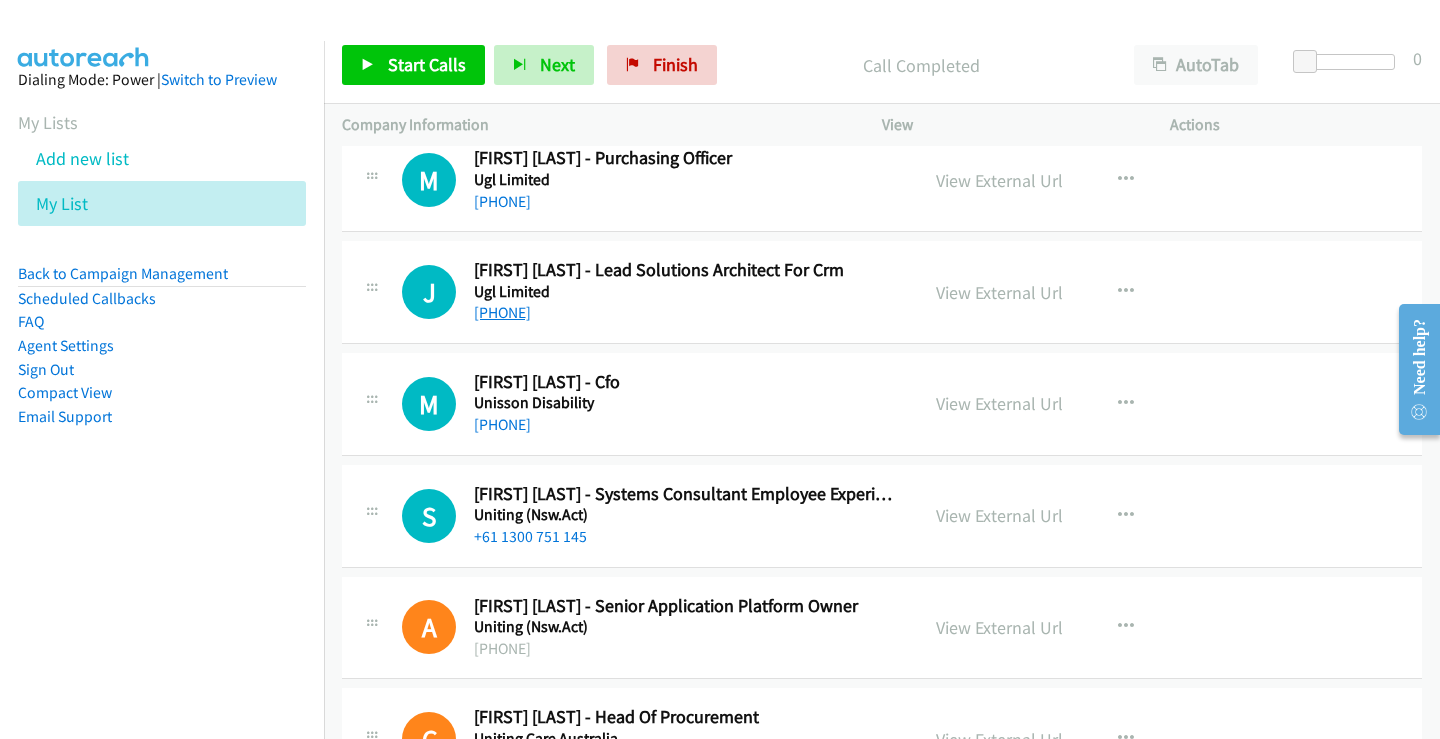 click on "+61 416 497 574" at bounding box center (502, 312) 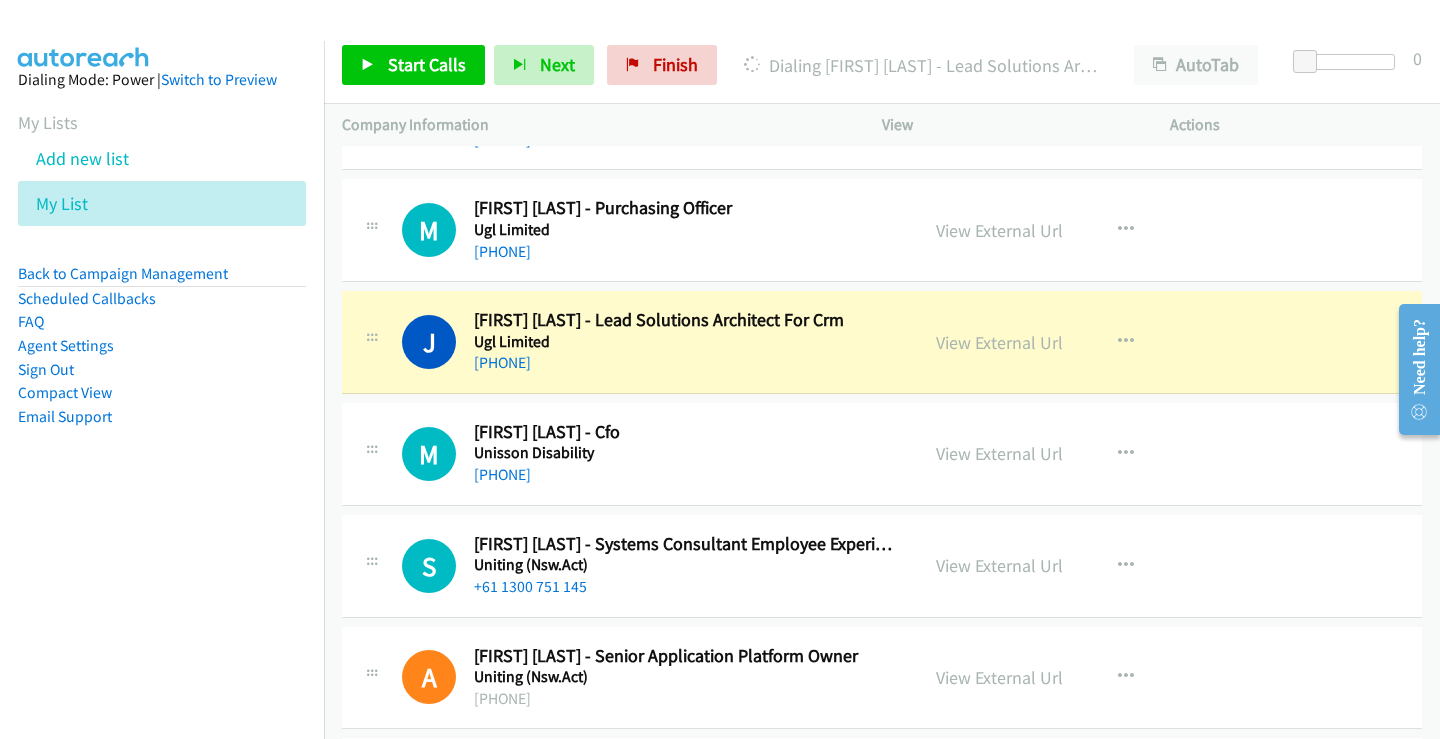 scroll, scrollTop: 5500, scrollLeft: 0, axis: vertical 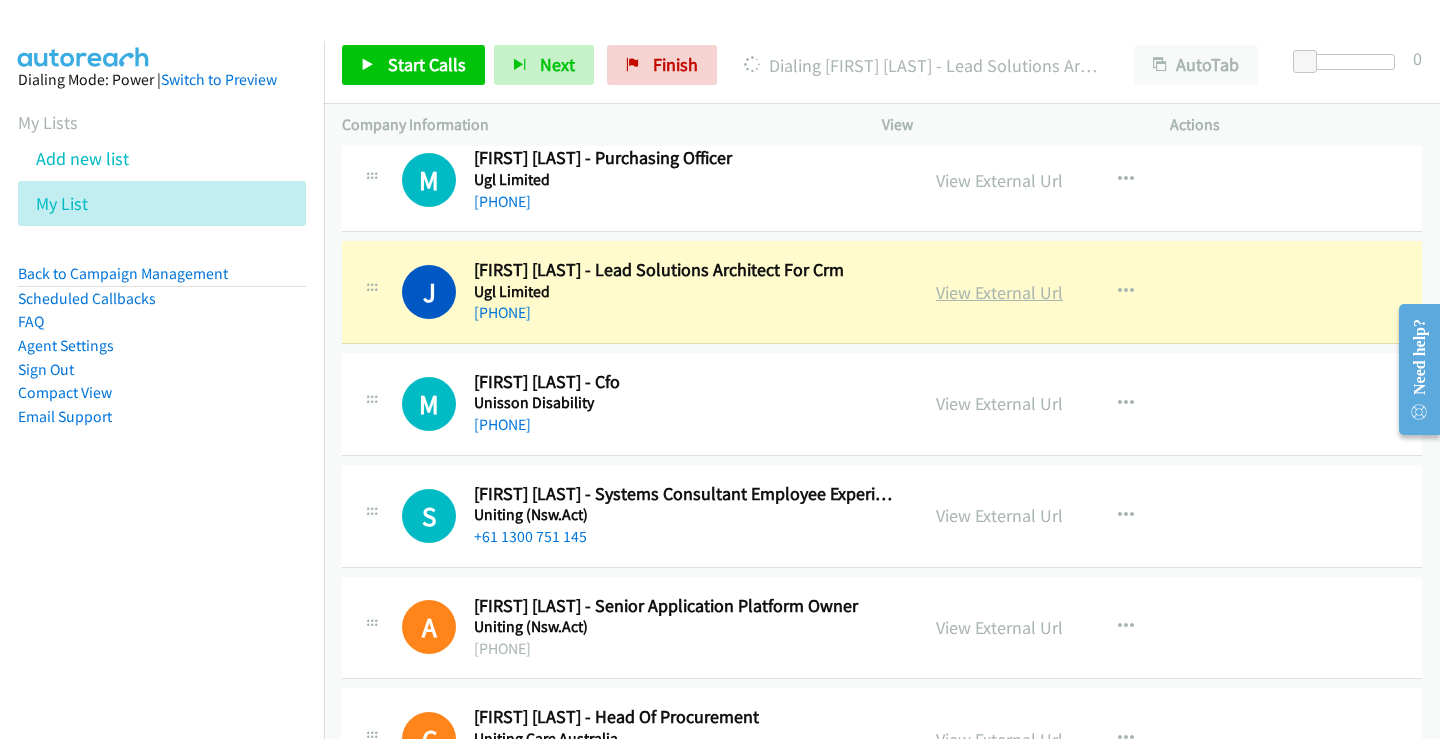 click on "View External Url" at bounding box center (999, 292) 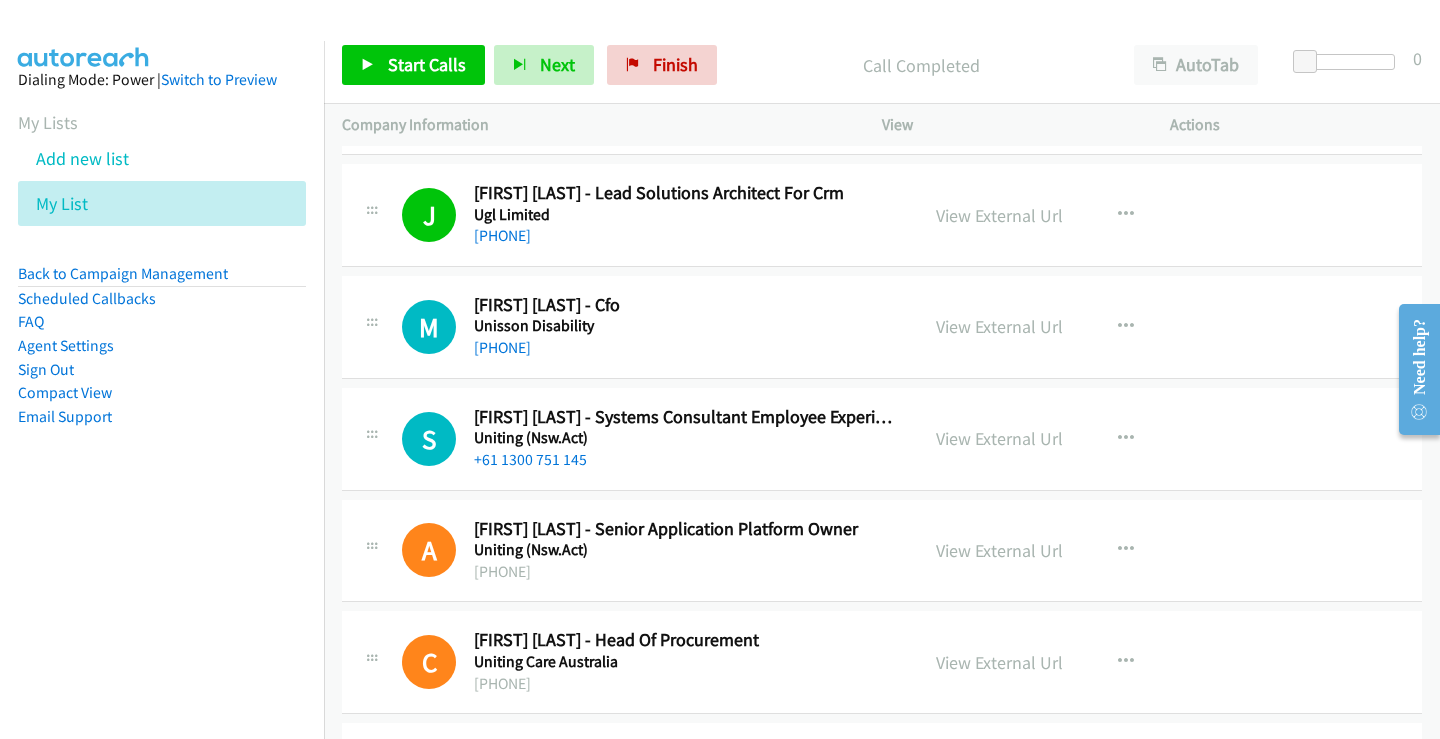 scroll, scrollTop: 5600, scrollLeft: 0, axis: vertical 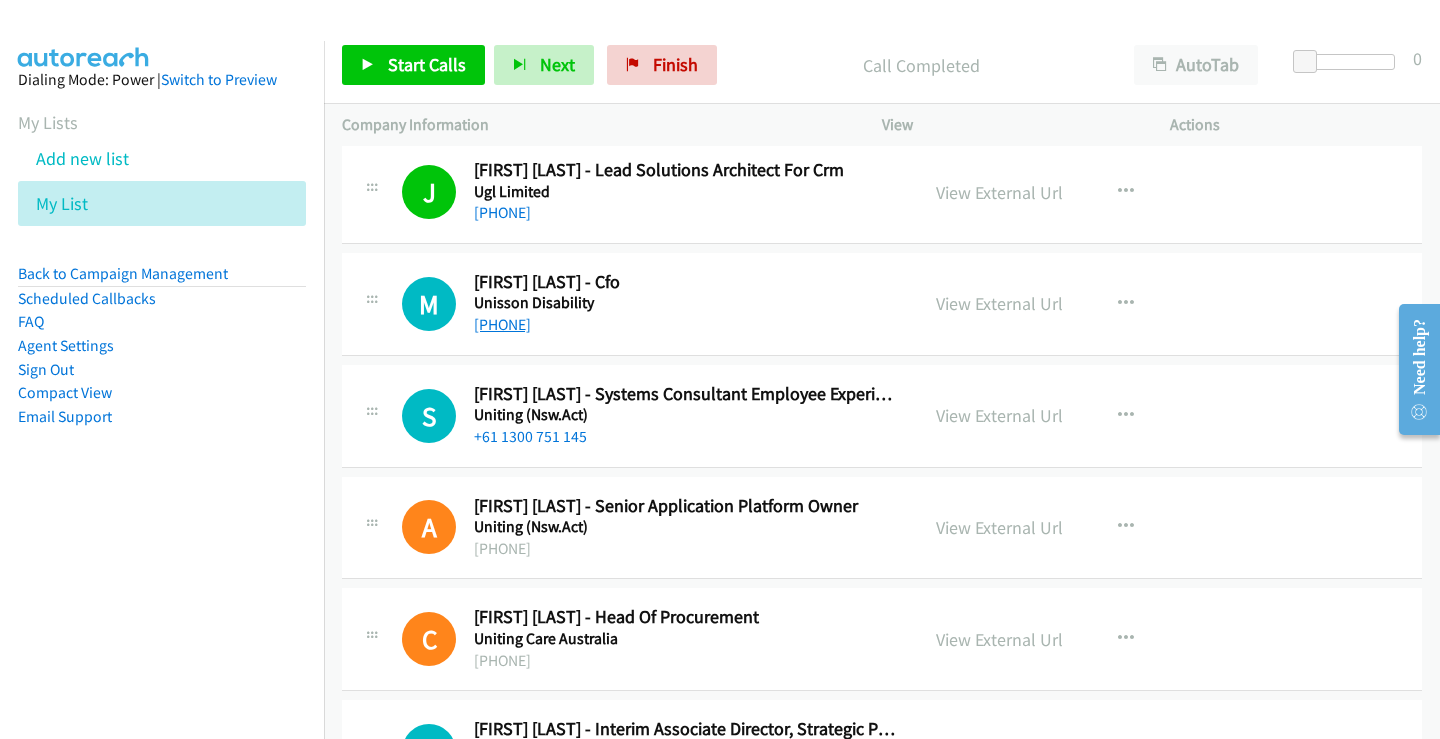click on "+64 21 444 246" at bounding box center (502, 324) 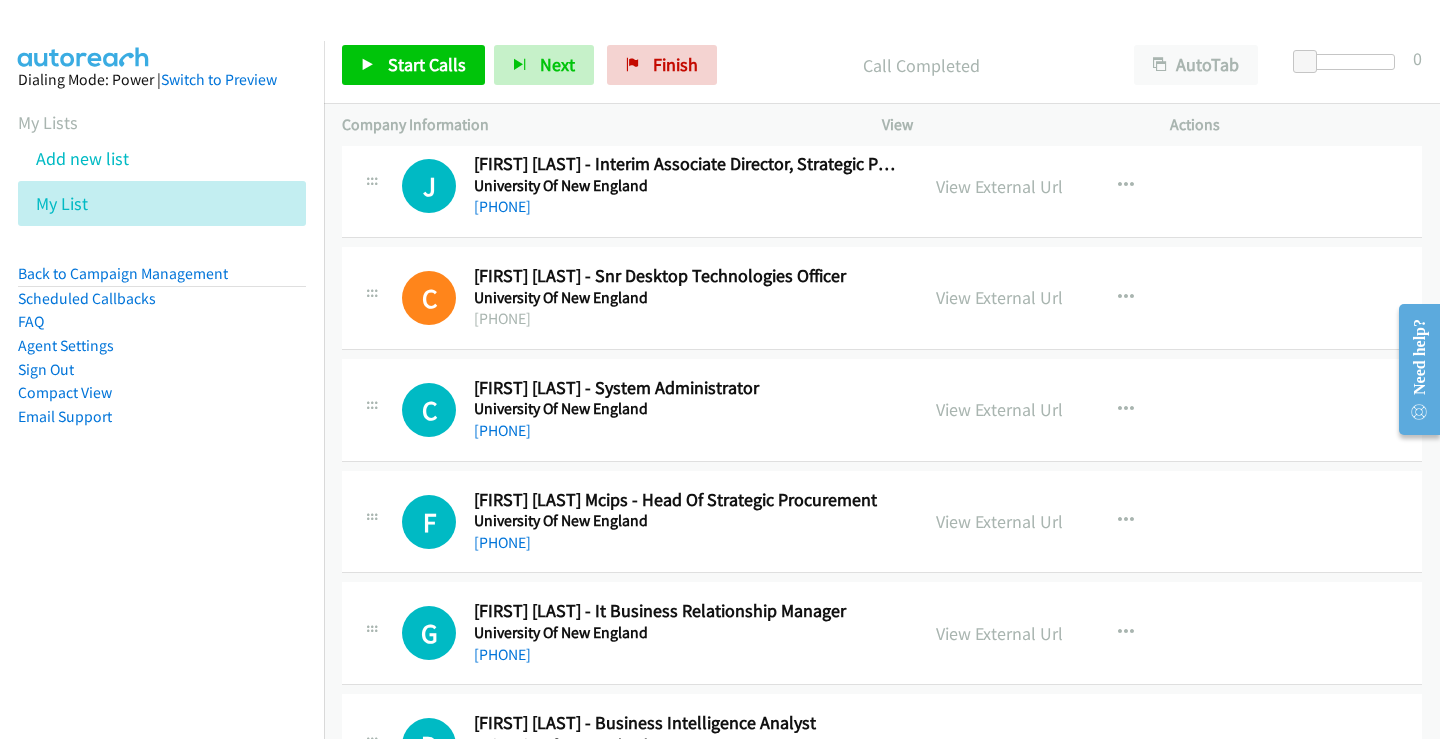 scroll, scrollTop: 6200, scrollLeft: 0, axis: vertical 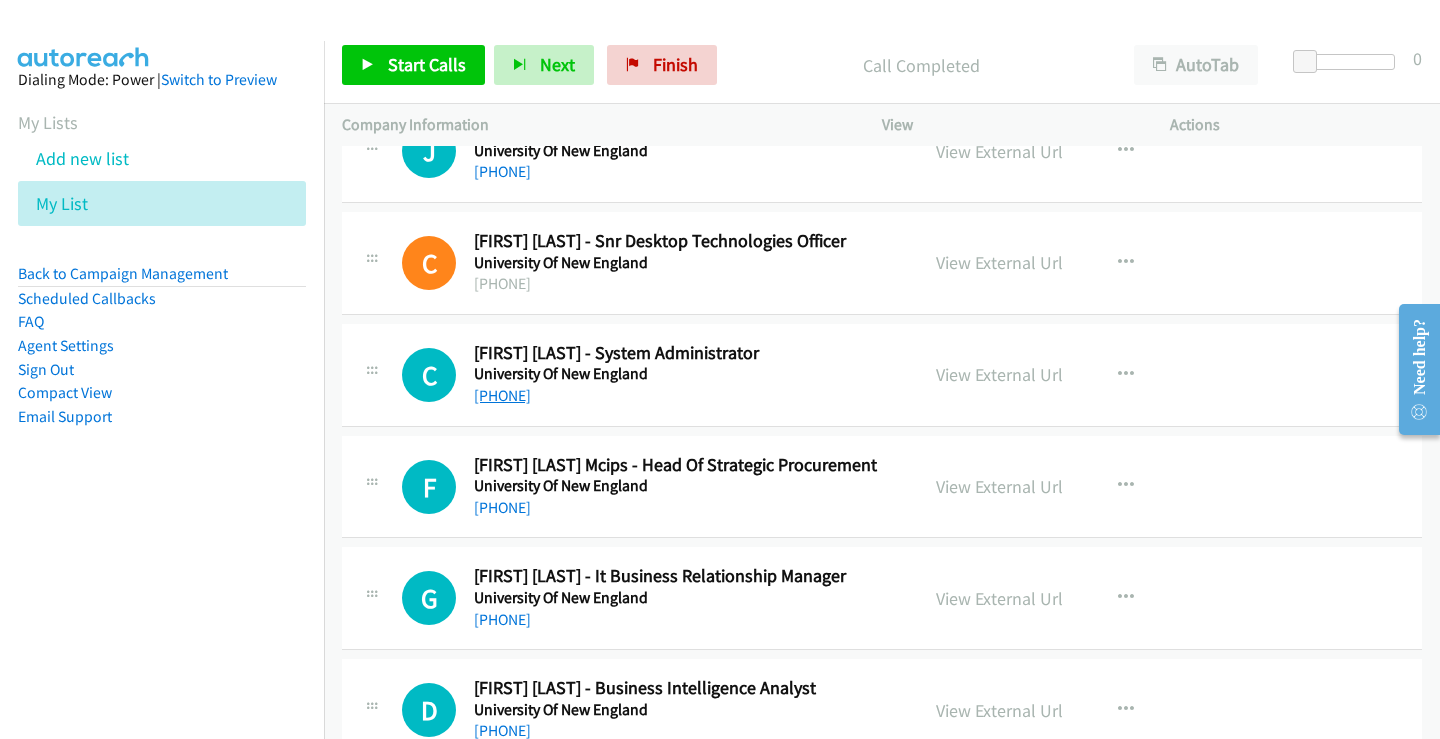 click on "+61 2 4985 4335" at bounding box center [502, 395] 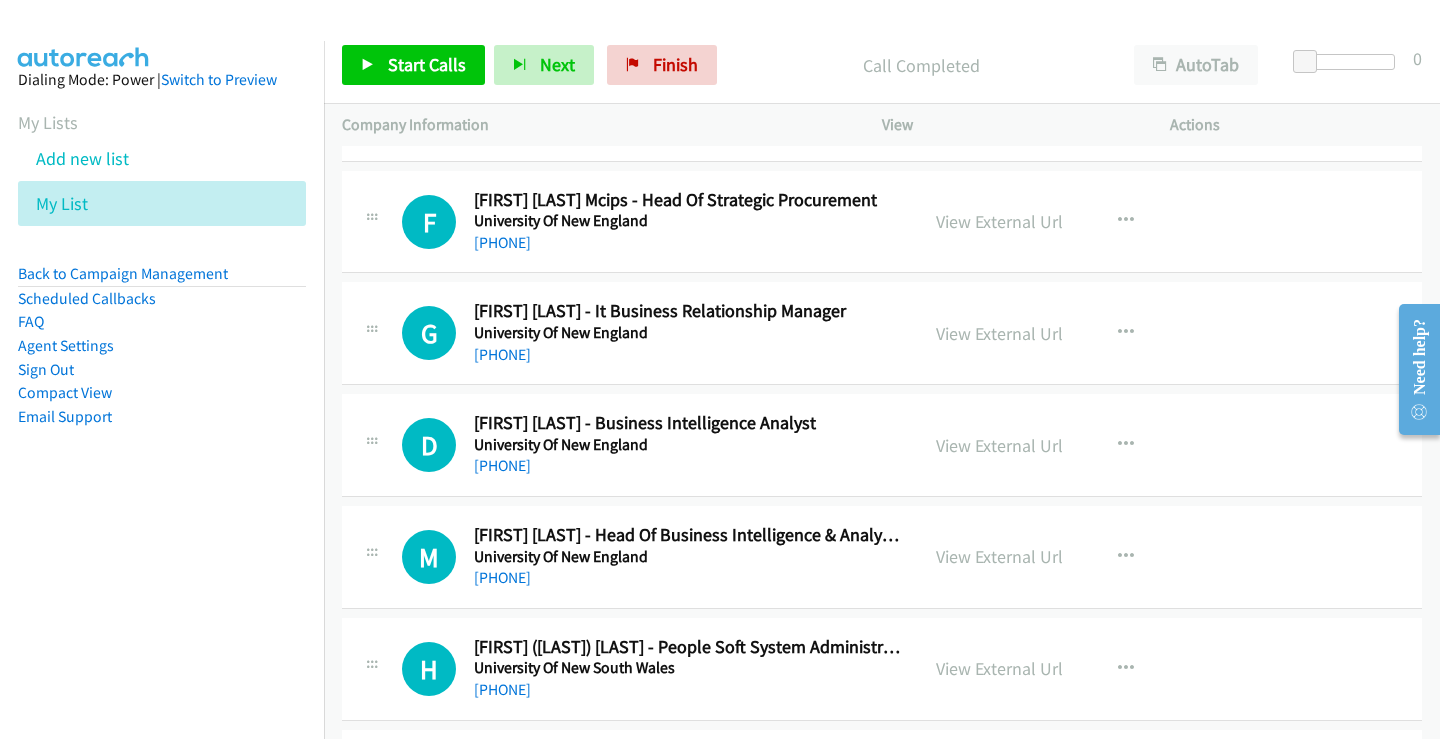 scroll, scrollTop: 6500, scrollLeft: 0, axis: vertical 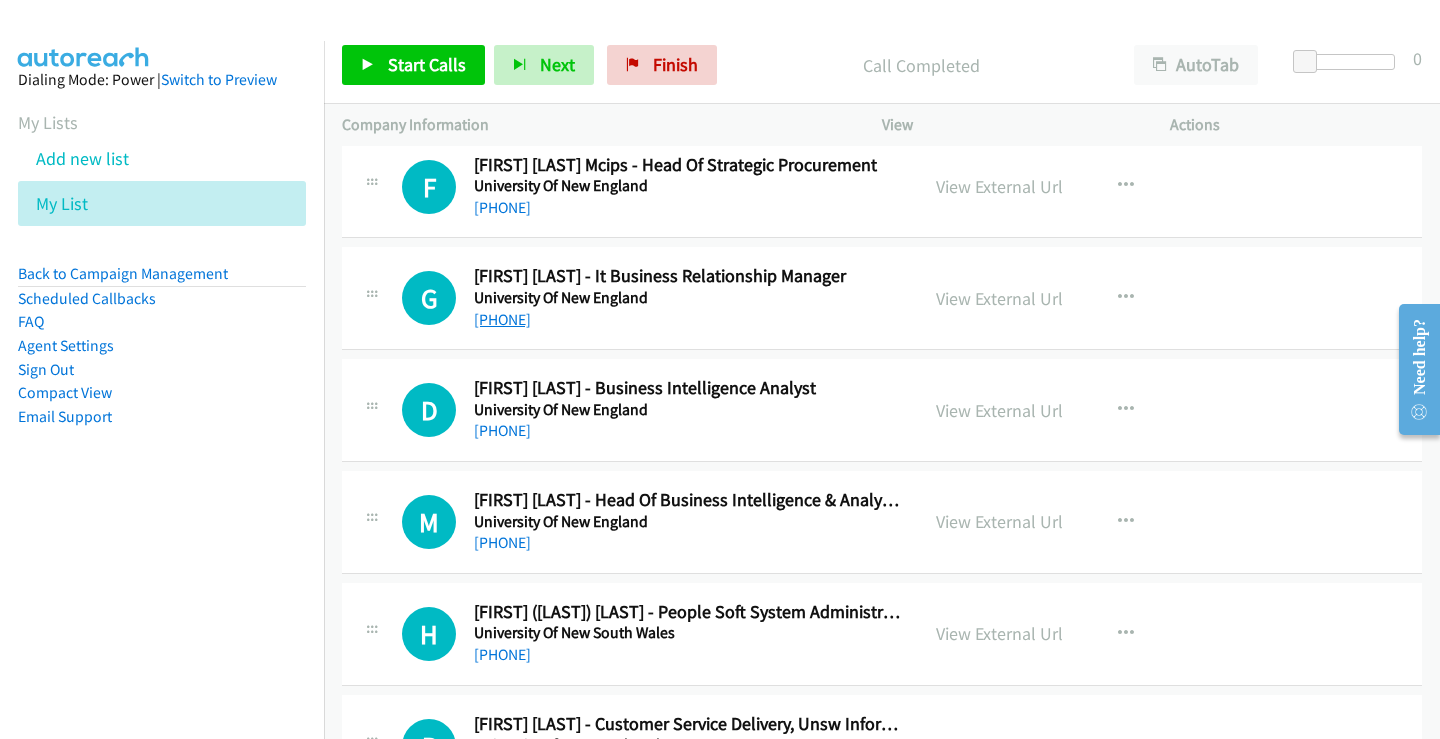 click on "+61 2 6773 3632" at bounding box center [502, 319] 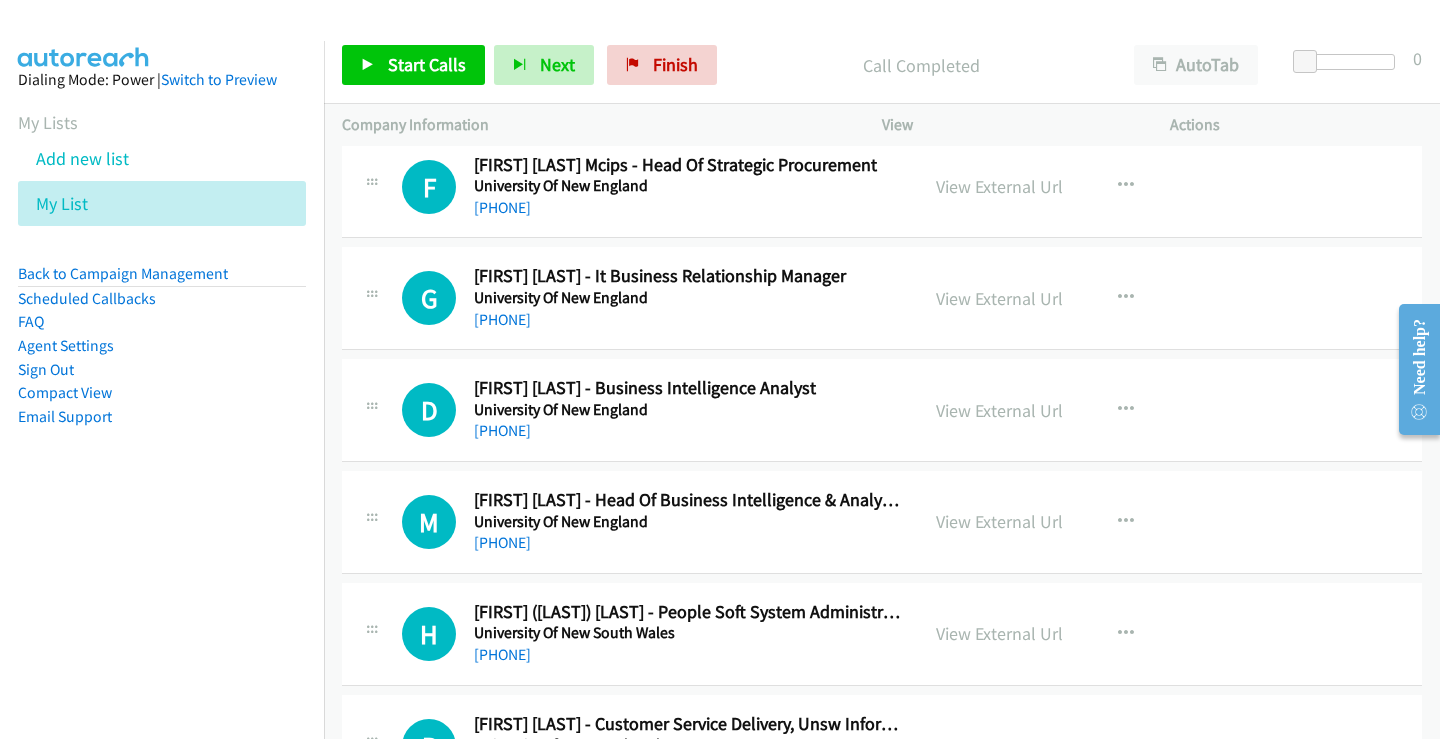 scroll, scrollTop: 6400, scrollLeft: 0, axis: vertical 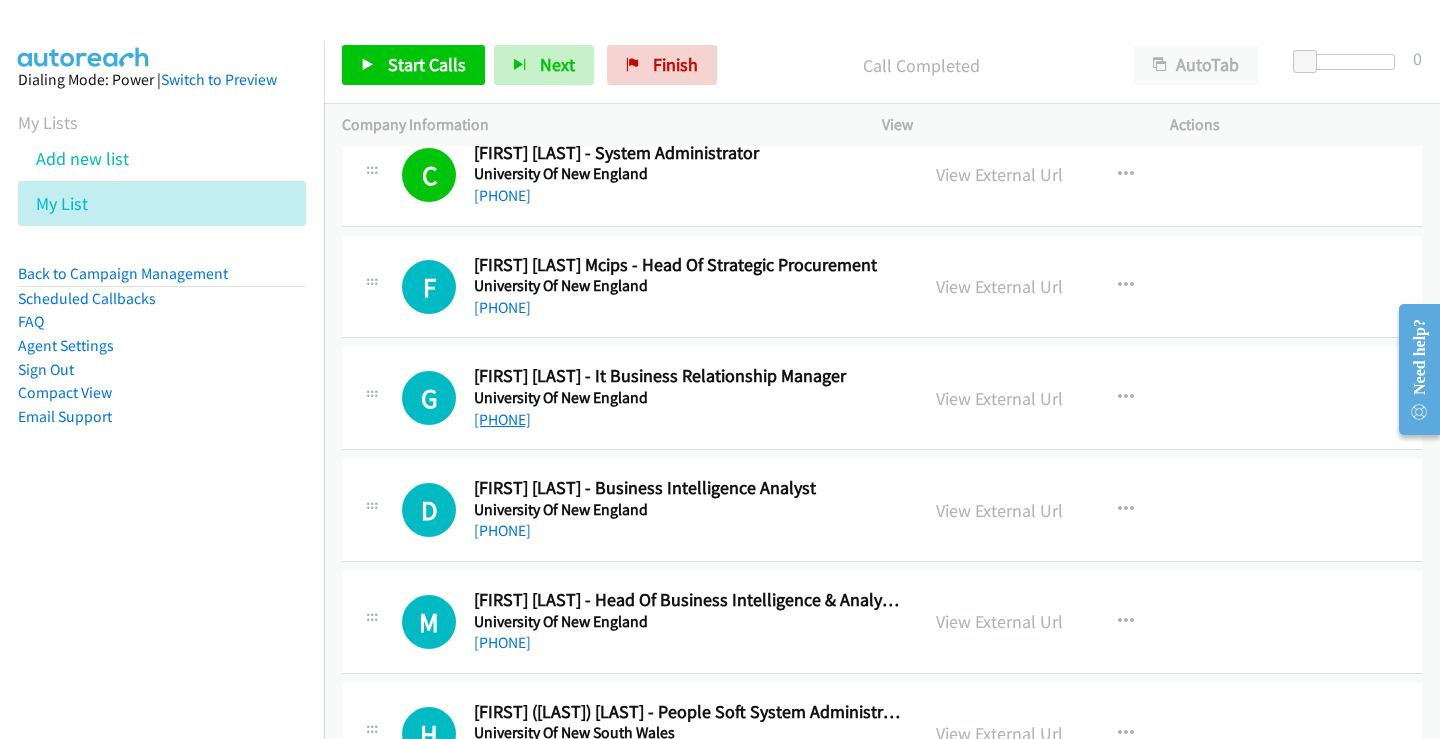 click on "+61 2 6773 3632" at bounding box center (502, 419) 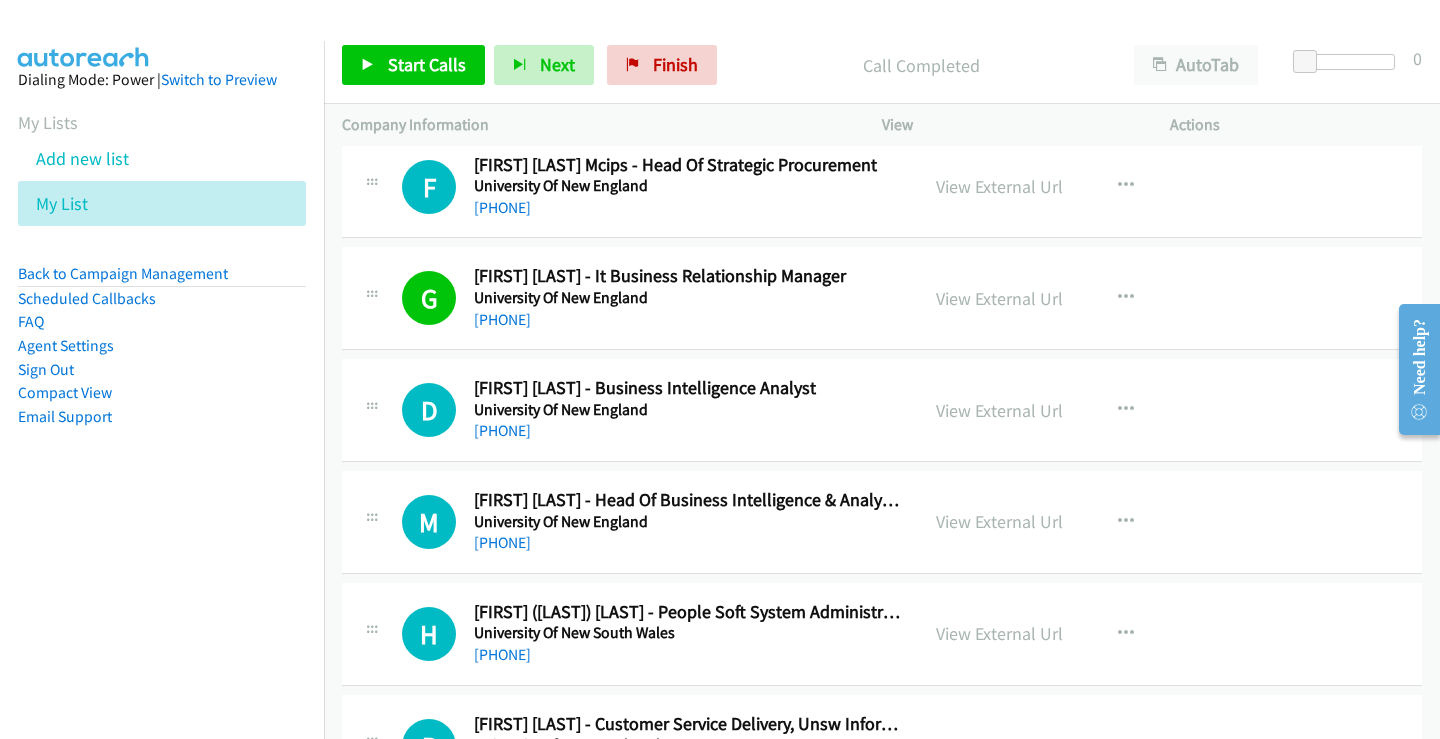 scroll, scrollTop: 6600, scrollLeft: 0, axis: vertical 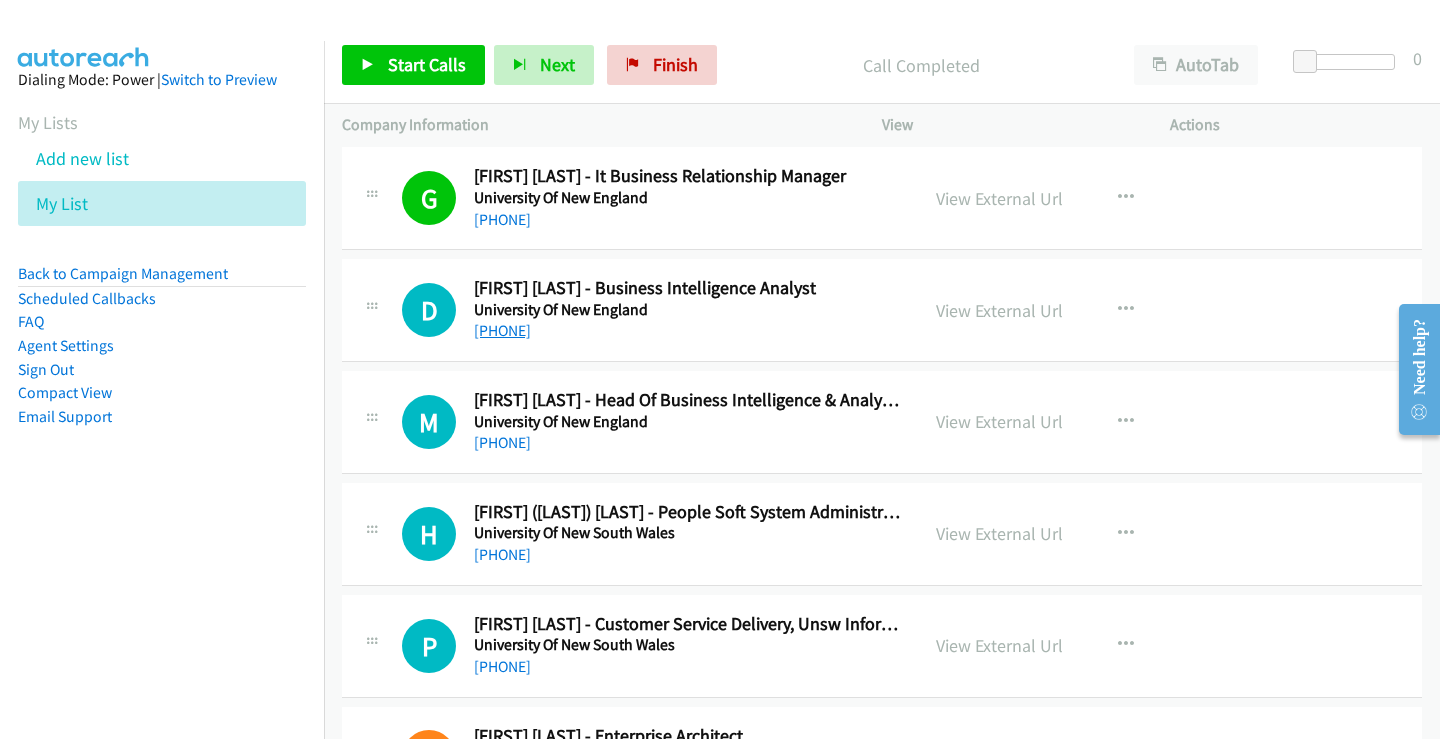 click on "+61 447 571 536" at bounding box center (502, 330) 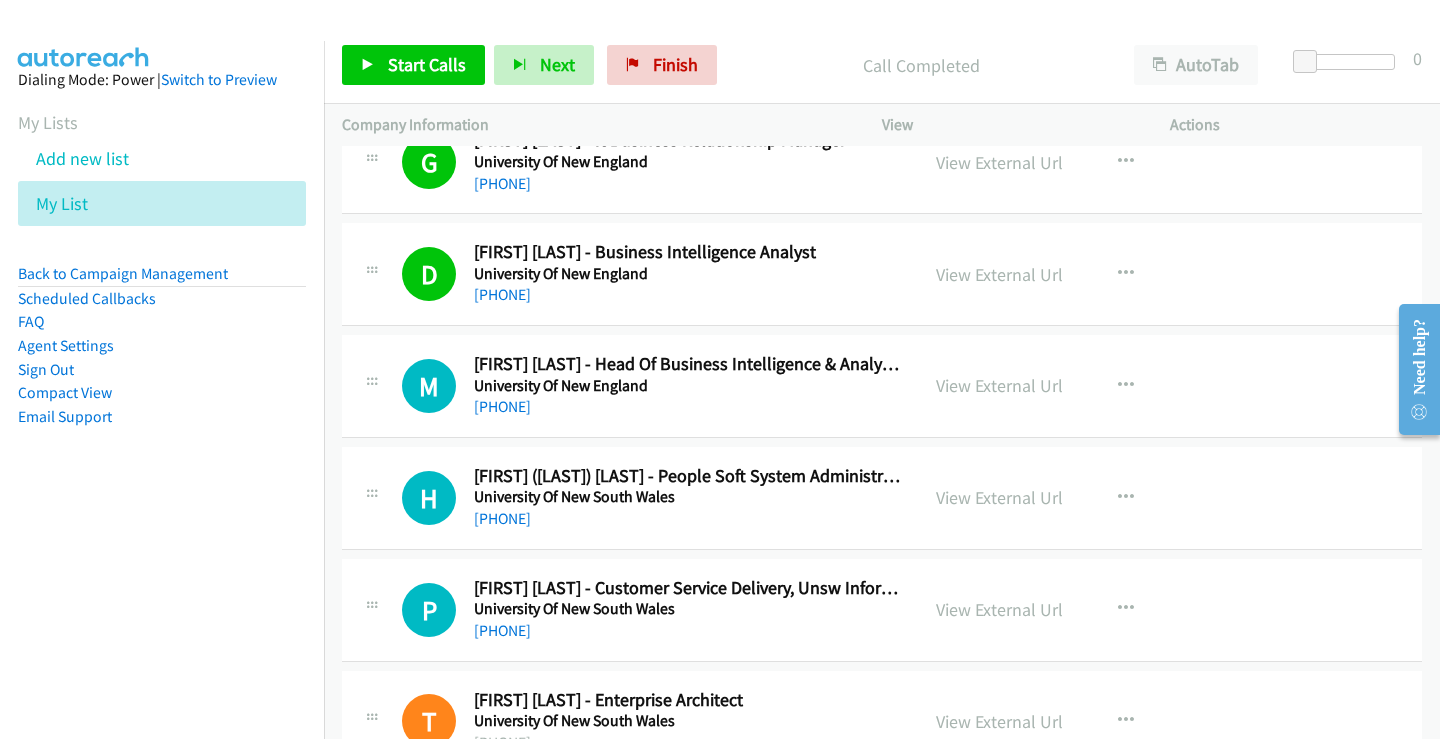 scroll, scrollTop: 6700, scrollLeft: 0, axis: vertical 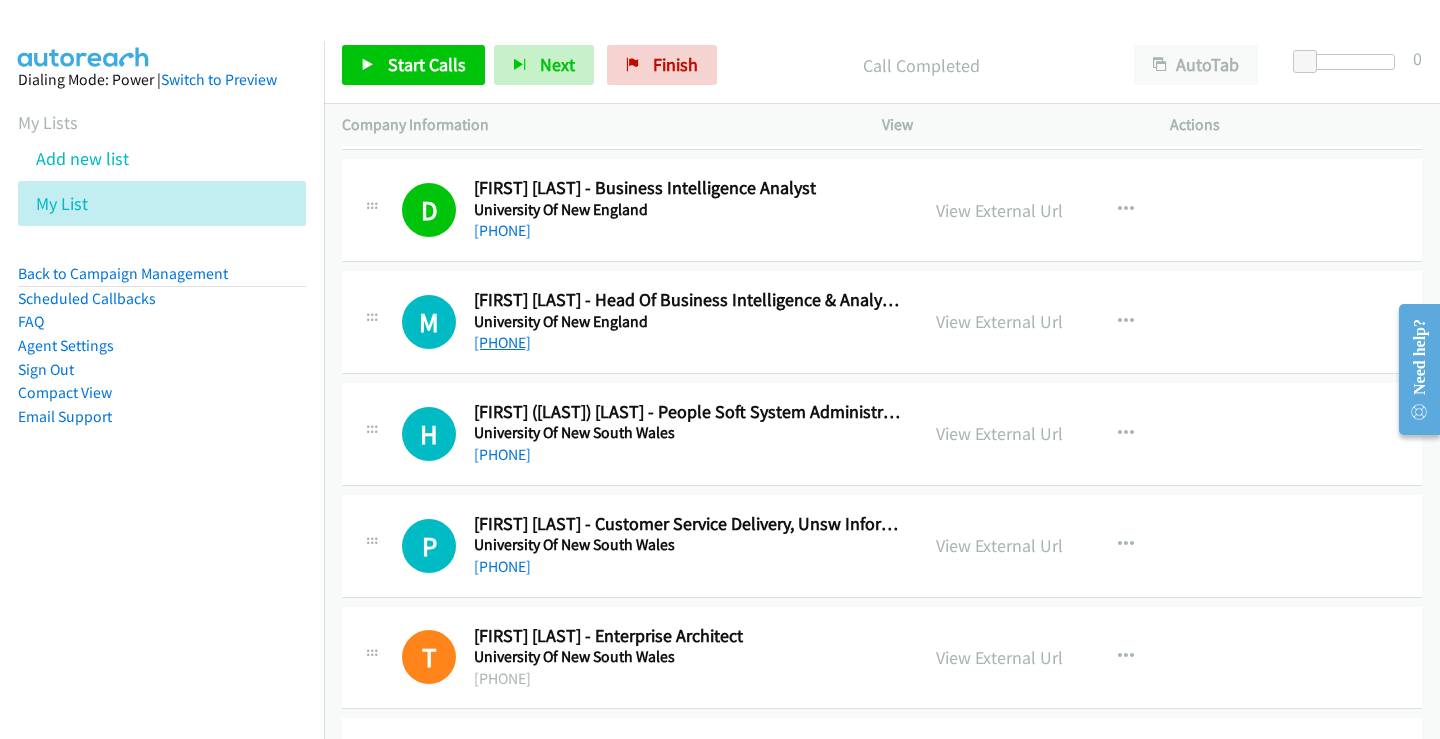 click on "+61 7 4631 1885" at bounding box center (502, 342) 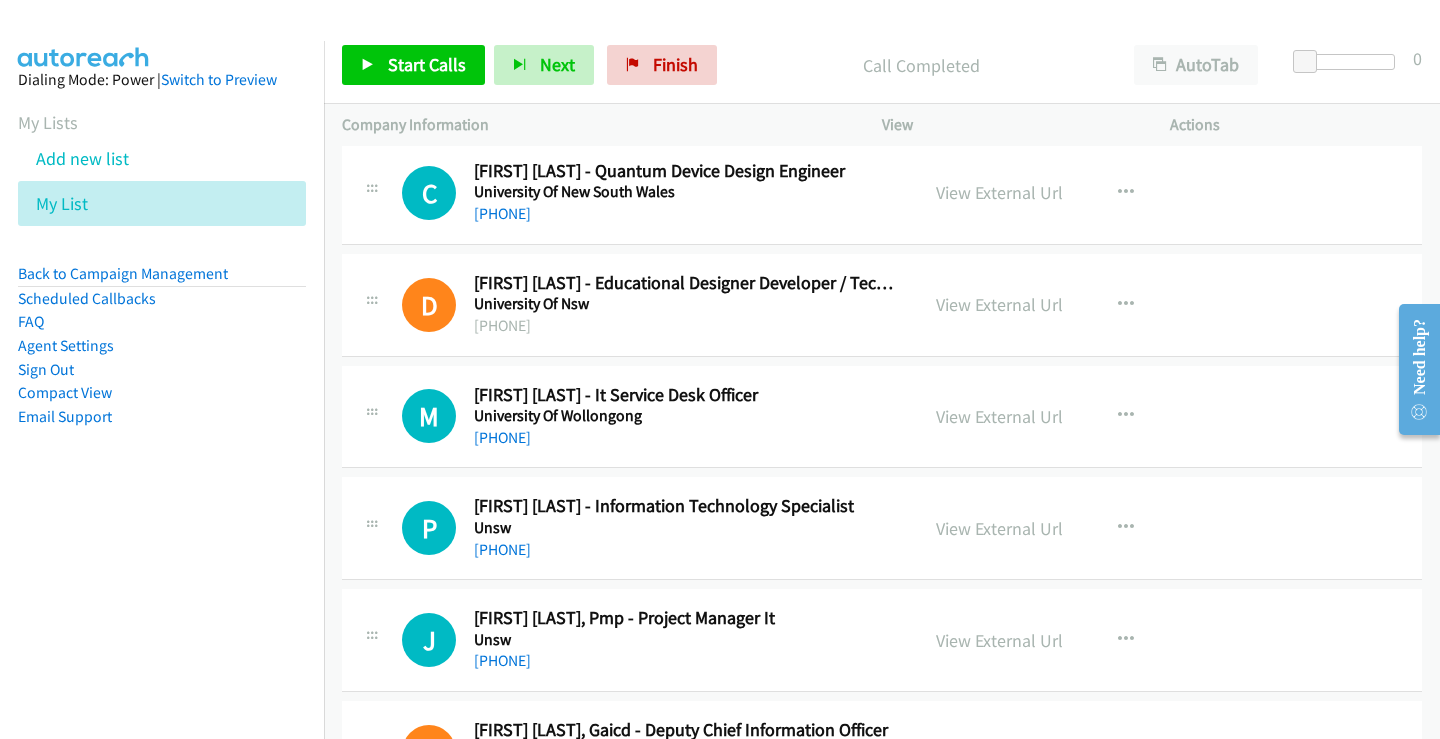 scroll, scrollTop: 7600, scrollLeft: 0, axis: vertical 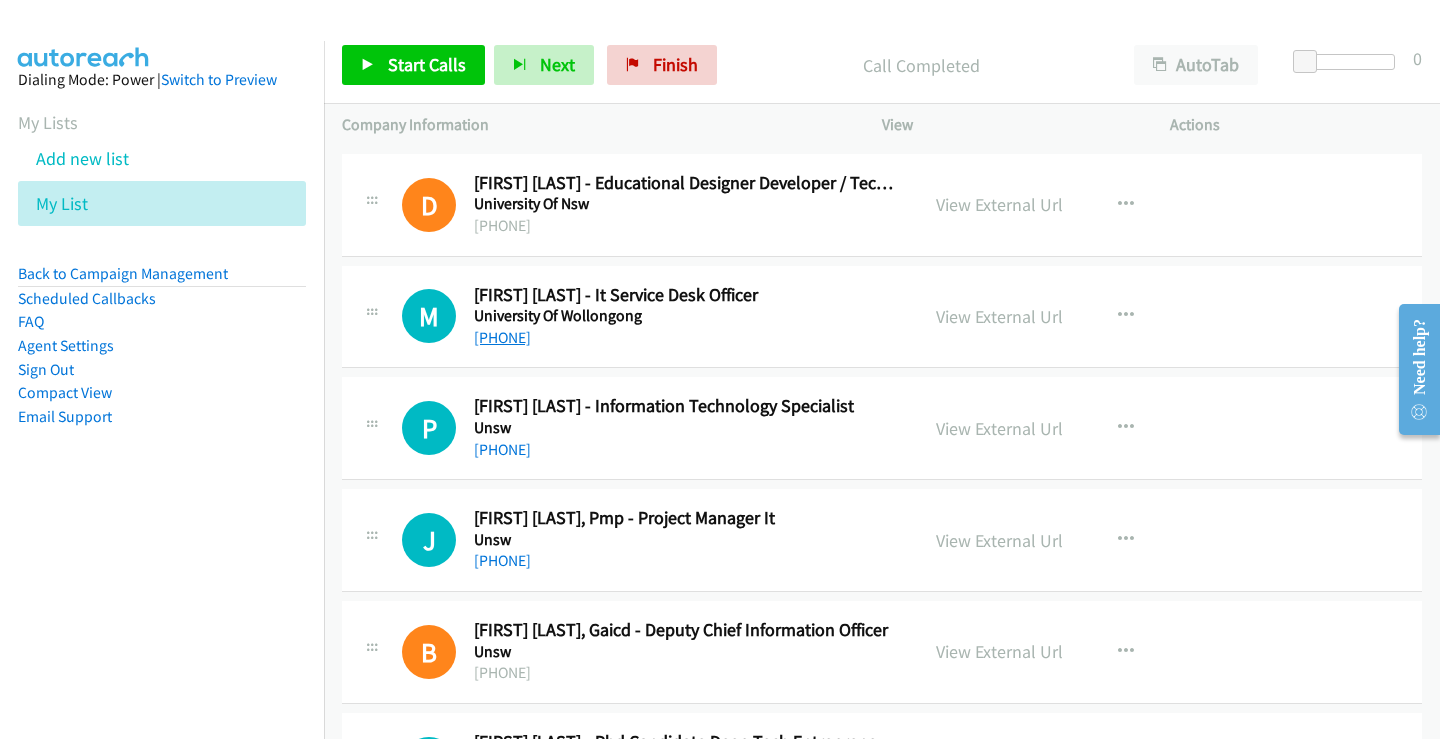 click on "+61 2 4221 3000" at bounding box center (502, 337) 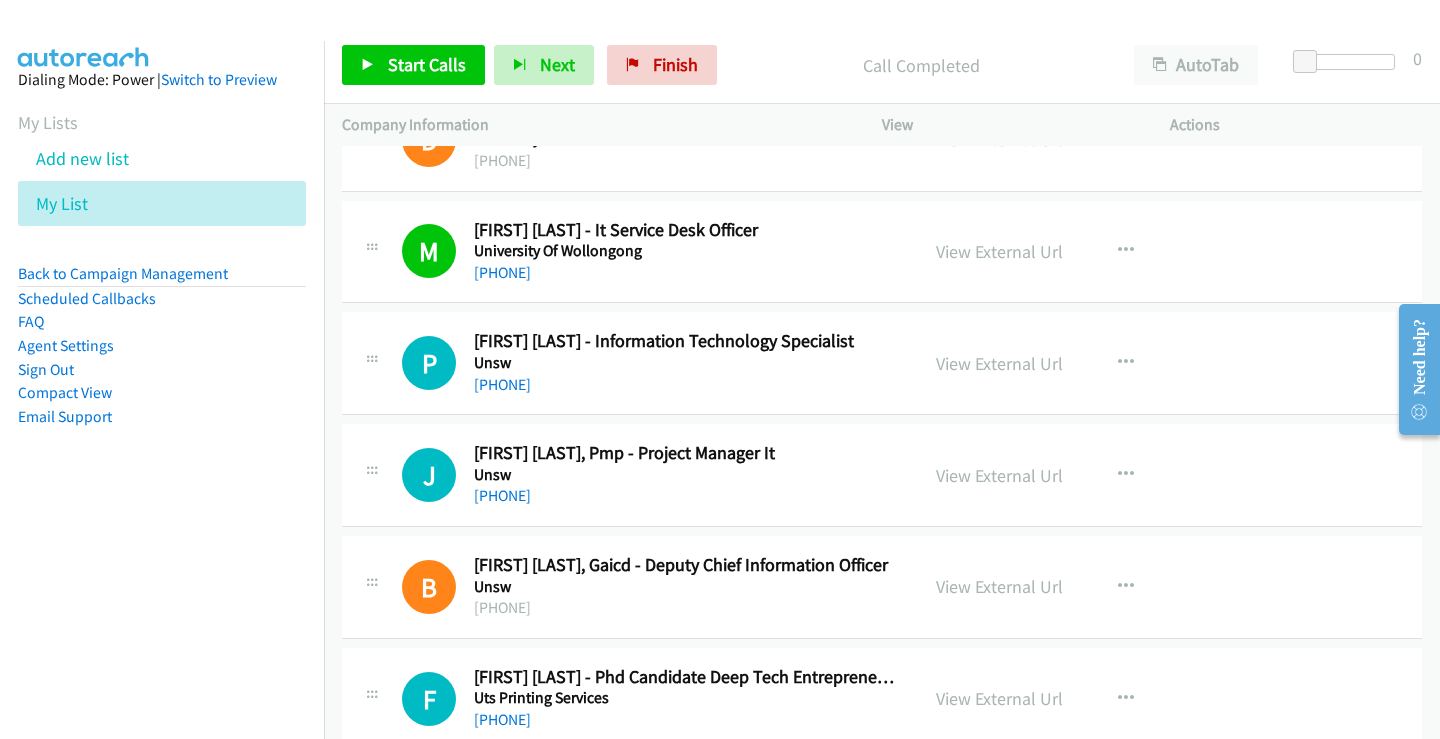 scroll, scrollTop: 7700, scrollLeft: 0, axis: vertical 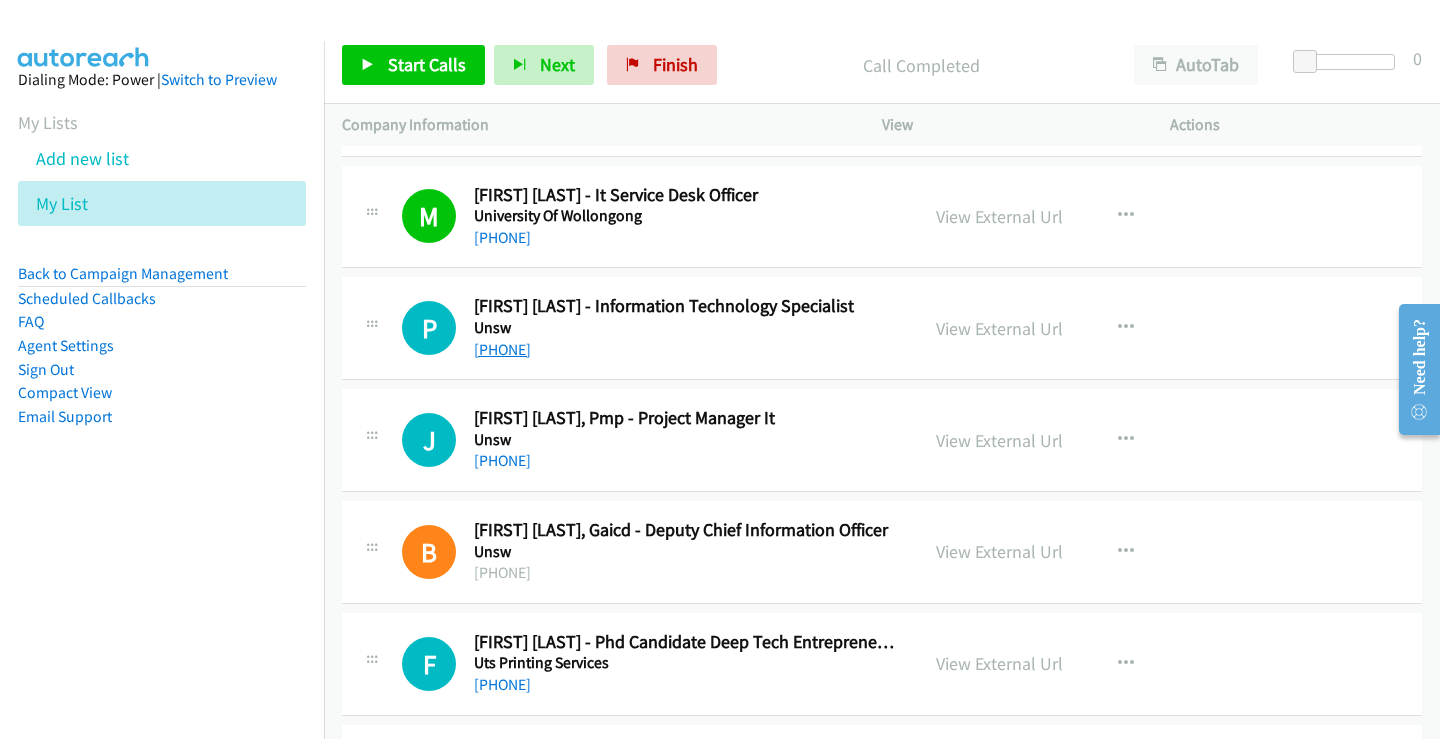 click on "+61 2 9385 7013" at bounding box center [502, 349] 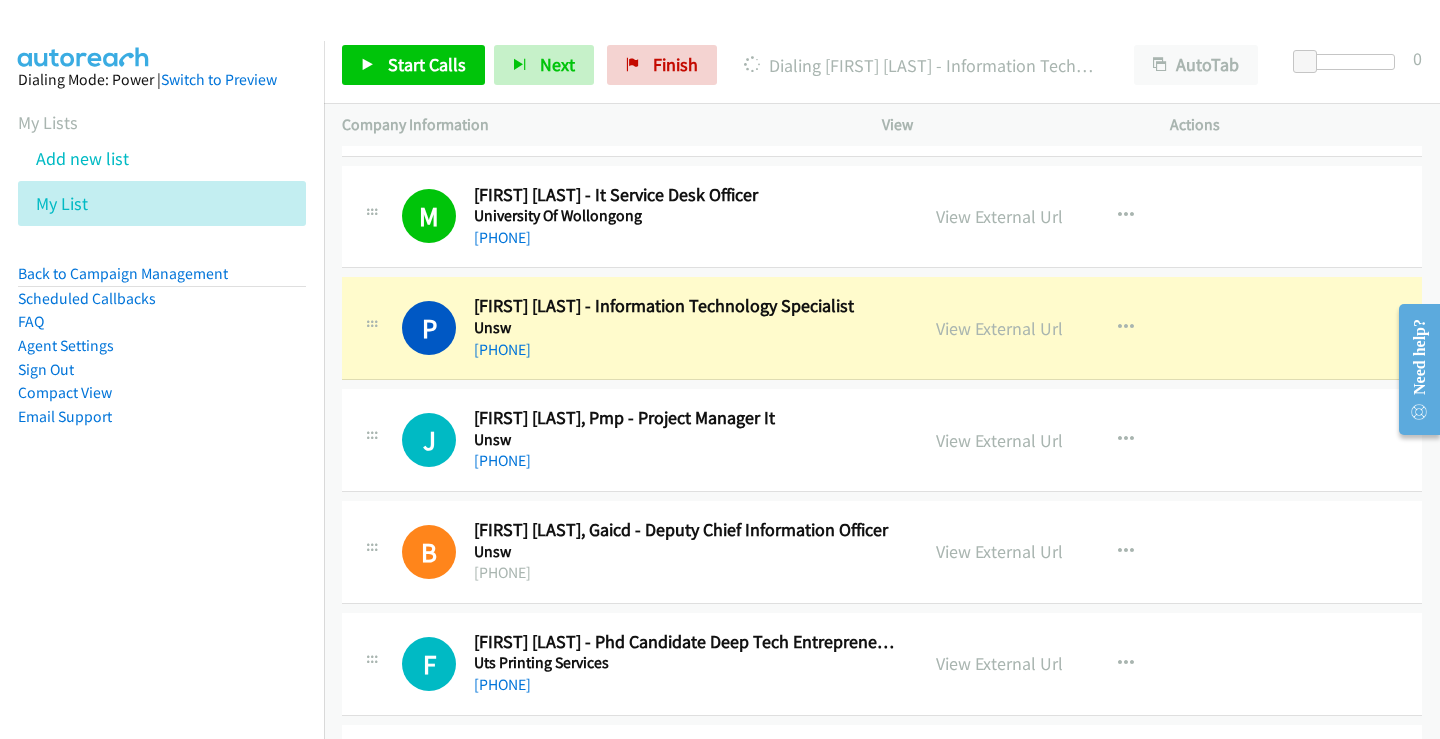 scroll, scrollTop: 7800, scrollLeft: 0, axis: vertical 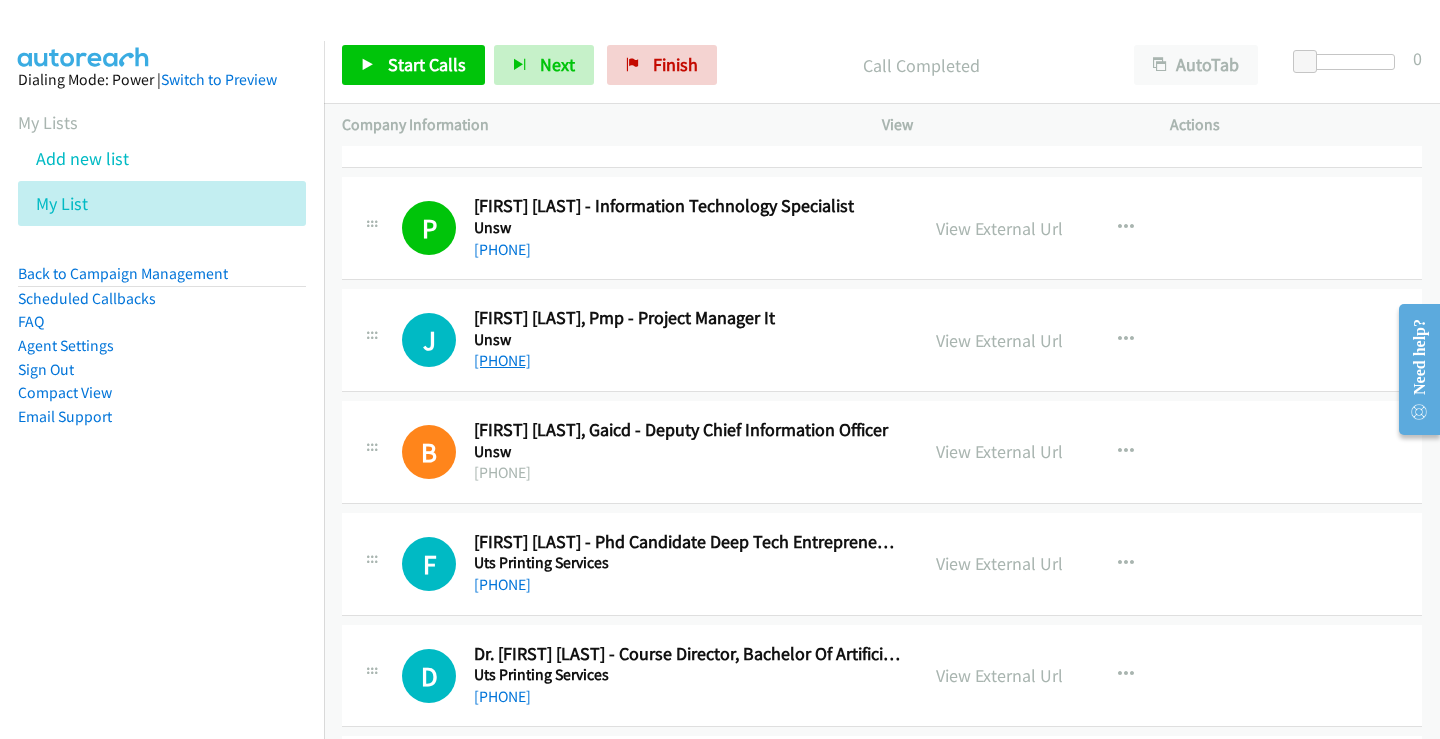 click on "+61 412 268 657" at bounding box center [502, 360] 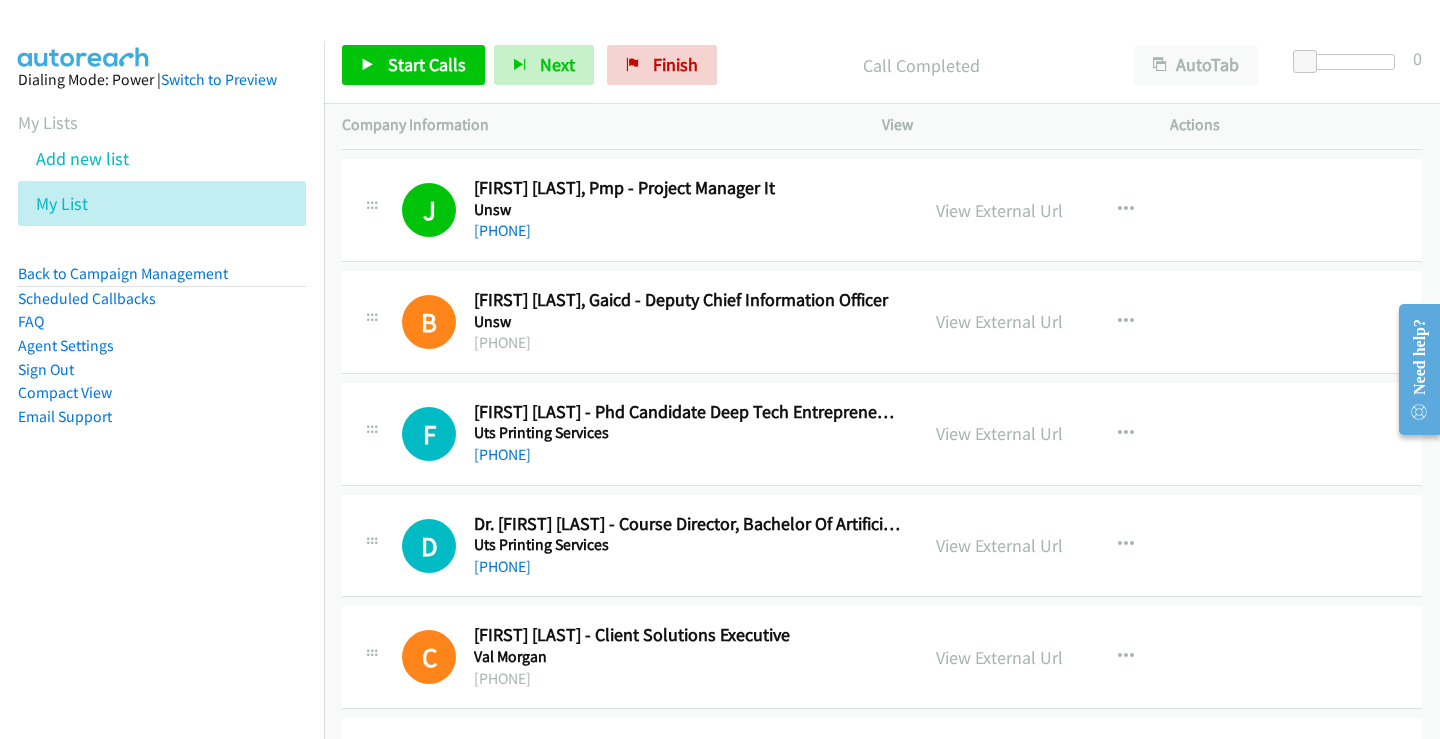 scroll, scrollTop: 7900, scrollLeft: 0, axis: vertical 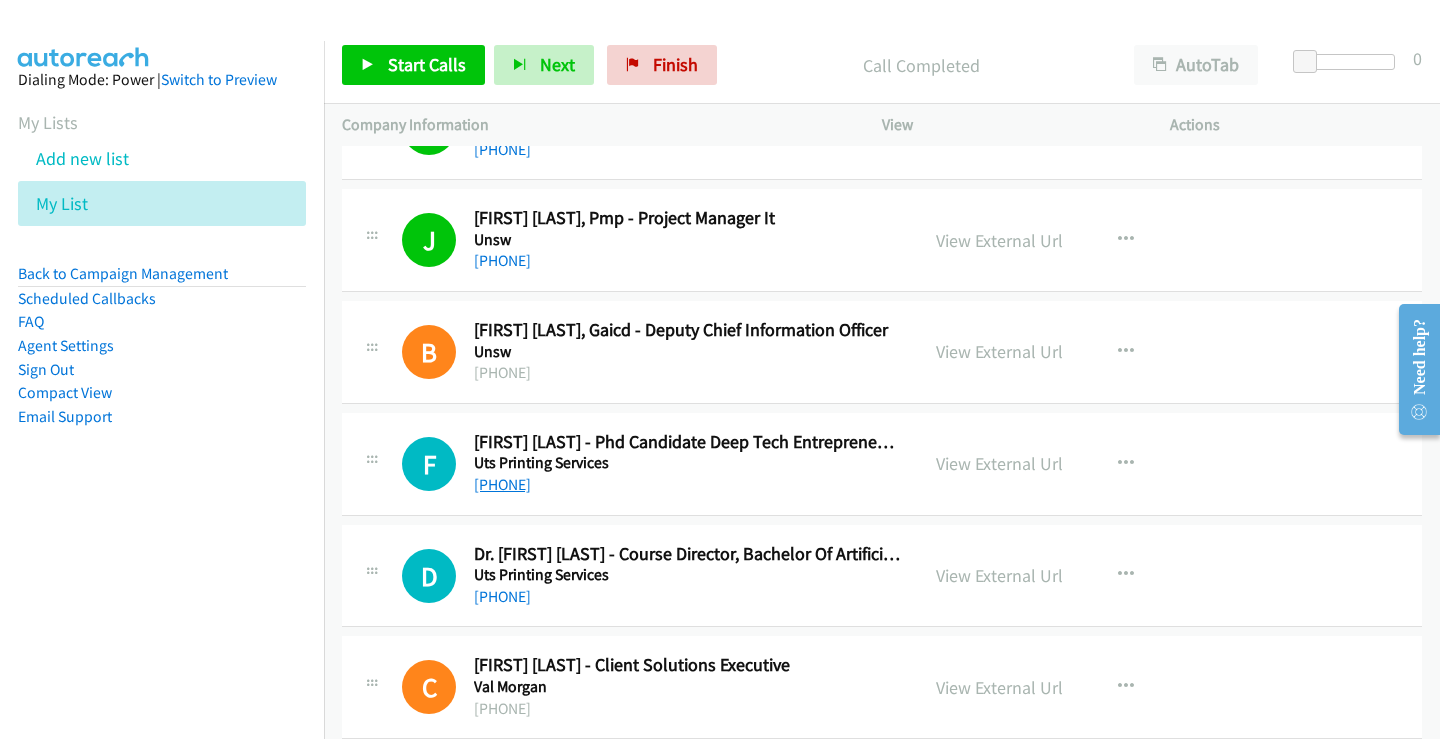 click on "+61 430 547 363" at bounding box center [502, 484] 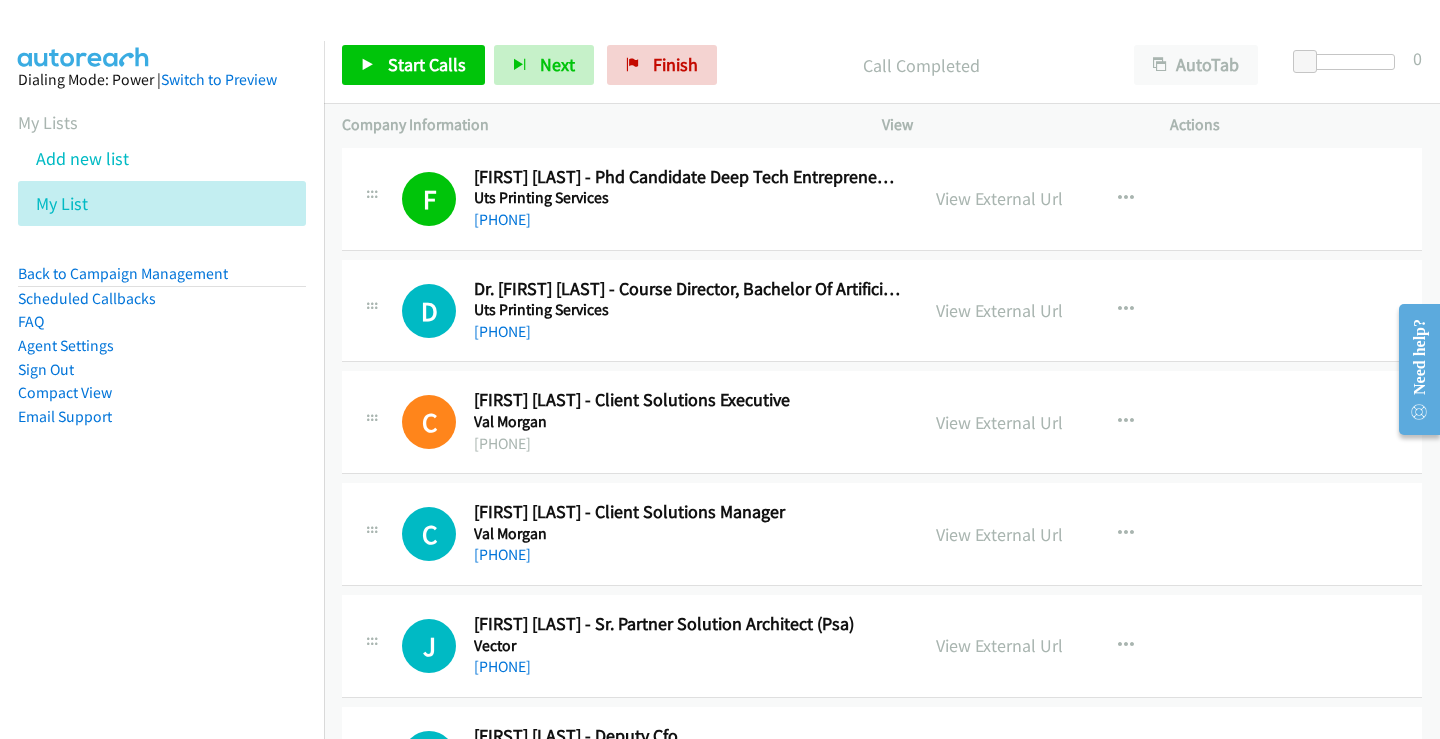 scroll, scrollTop: 8300, scrollLeft: 0, axis: vertical 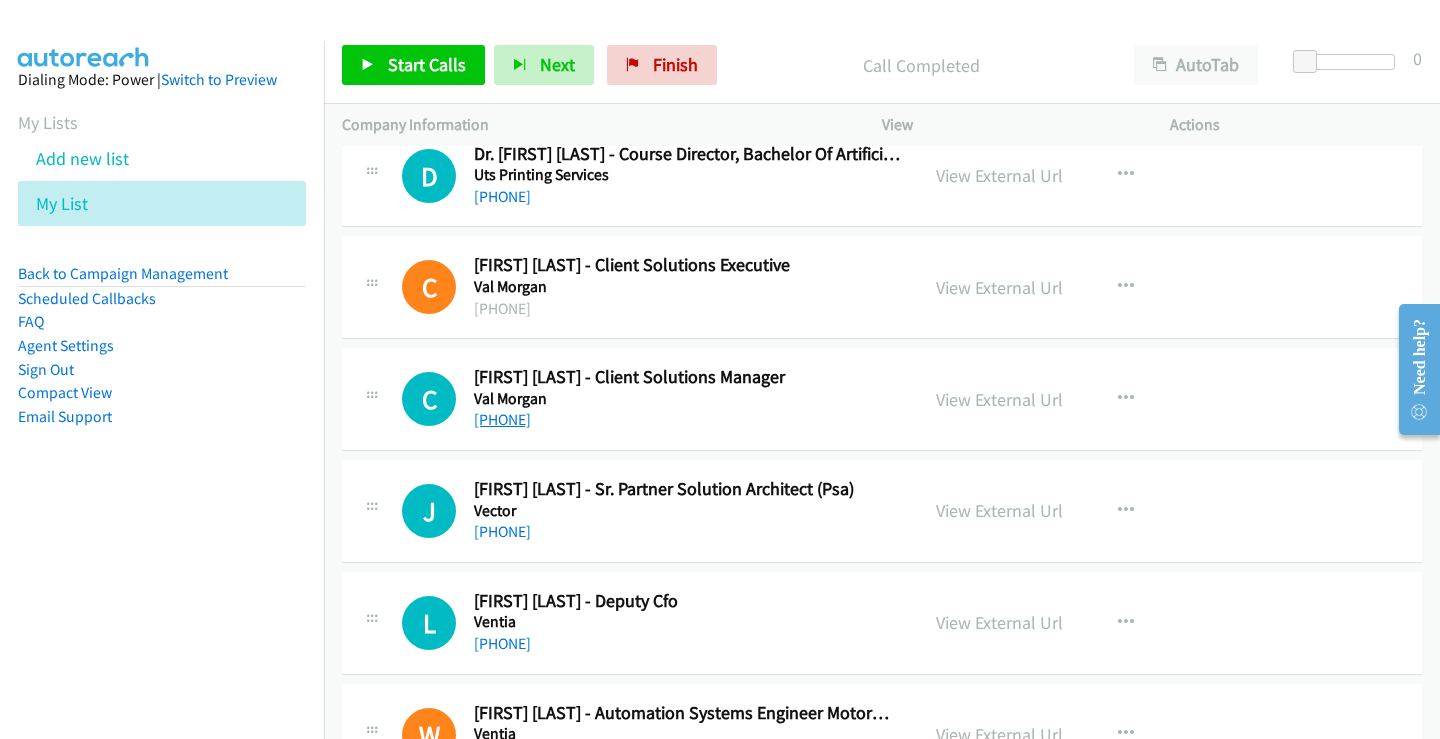 click on "+61 413 372 837" at bounding box center [502, 419] 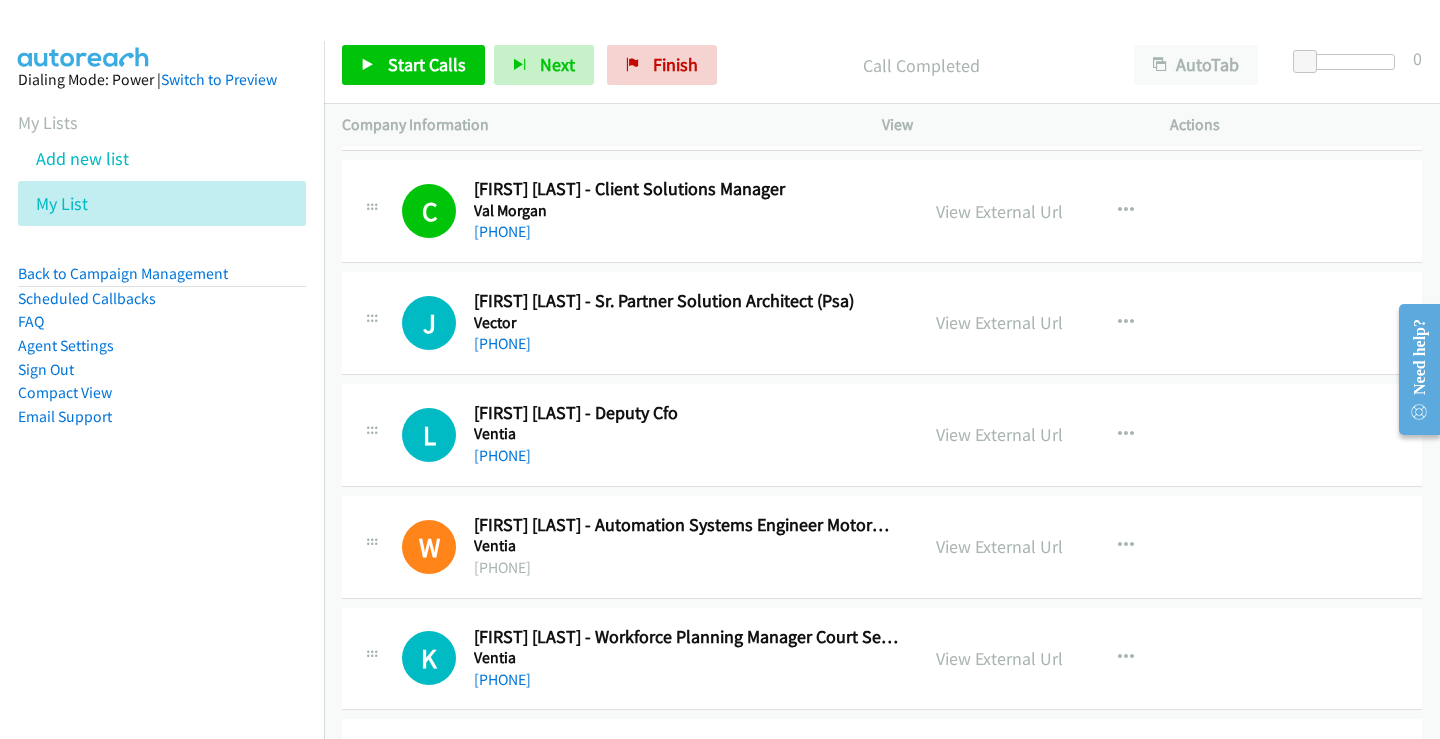 scroll, scrollTop: 8500, scrollLeft: 0, axis: vertical 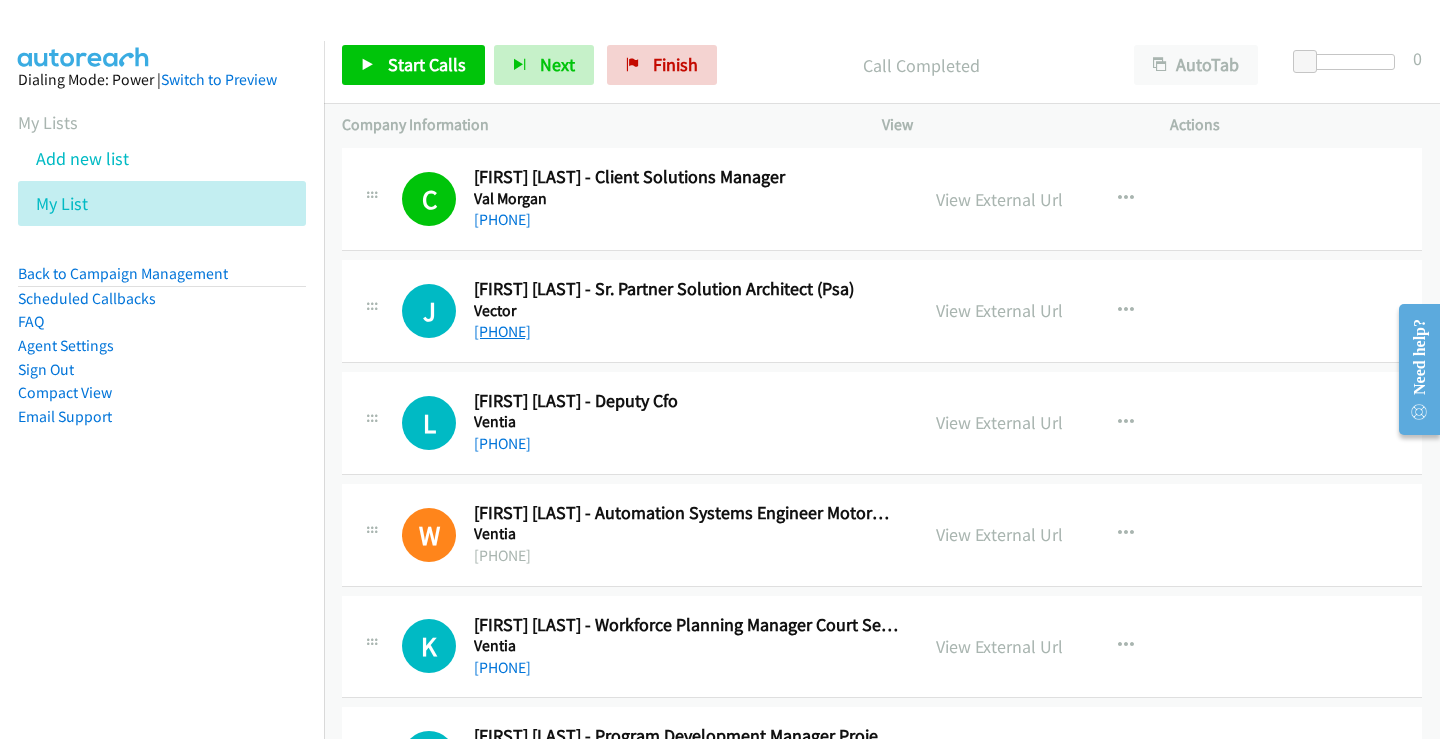 click on "+64 21 686 418" at bounding box center [502, 331] 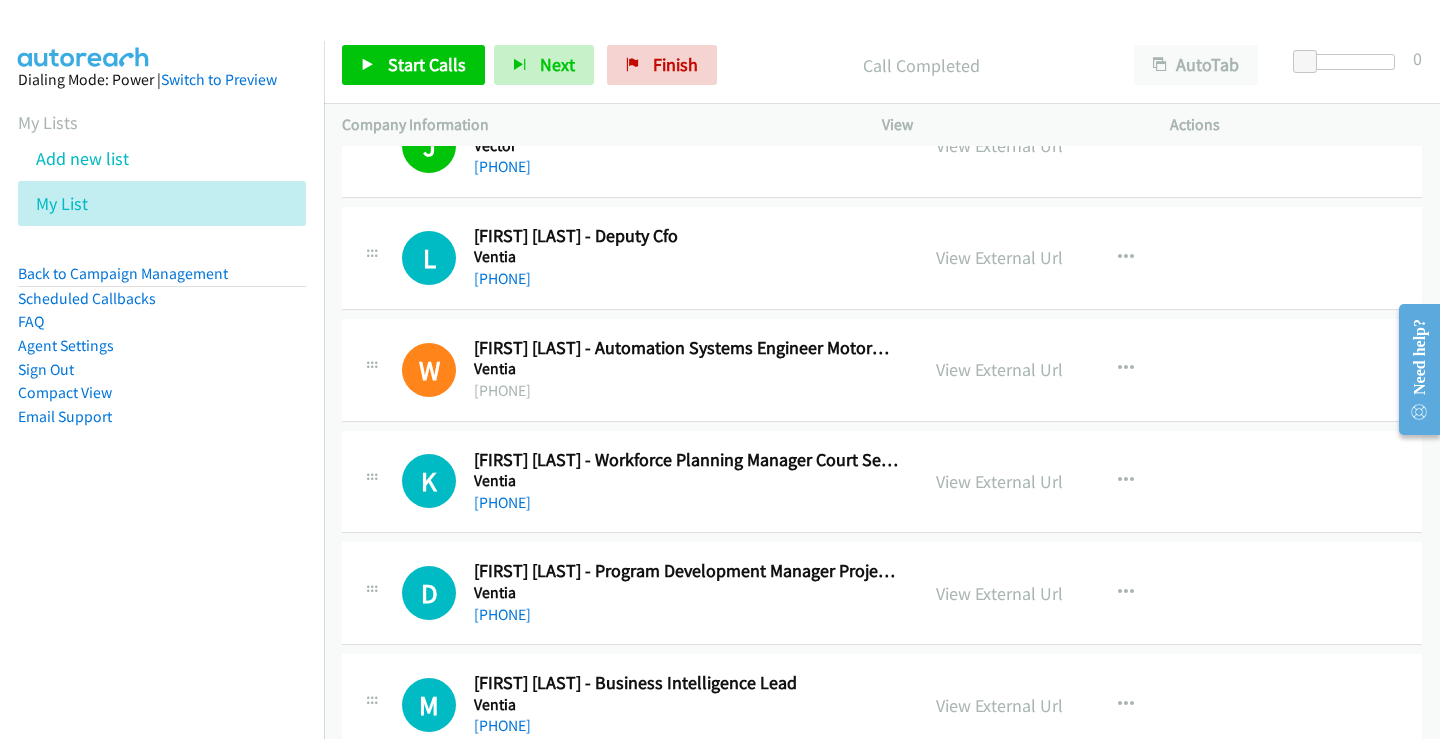 scroll, scrollTop: 8700, scrollLeft: 0, axis: vertical 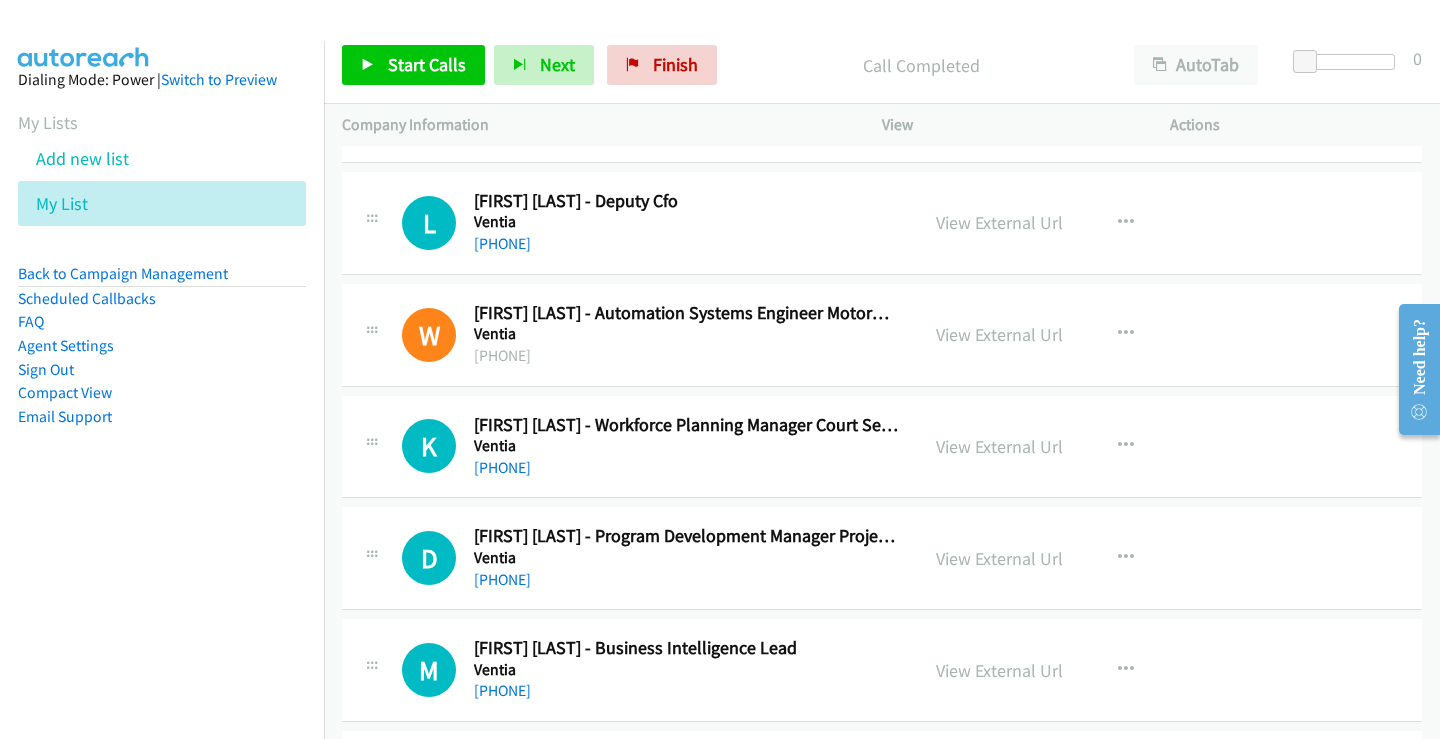 click on "Call Completed" at bounding box center (921, 65) 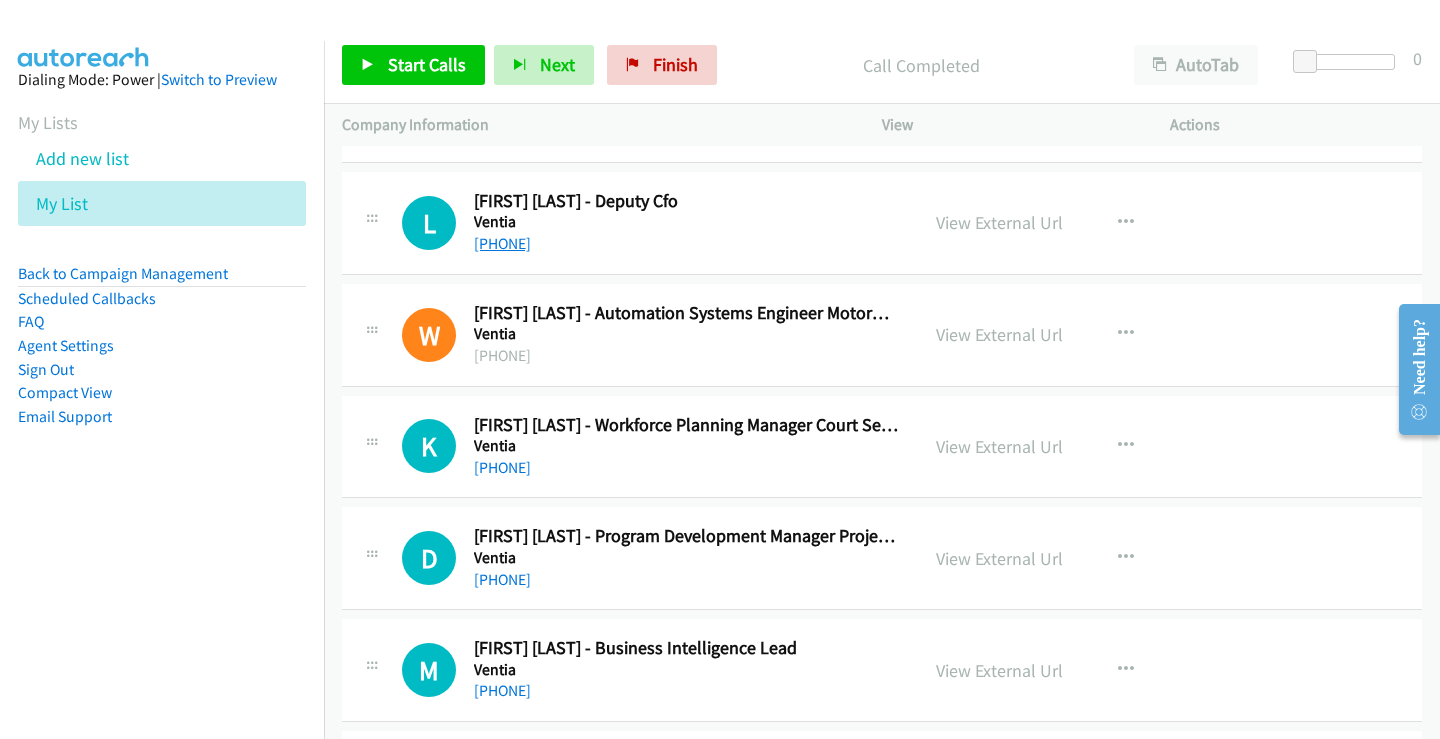 click on "+61 456 239 738" at bounding box center [502, 243] 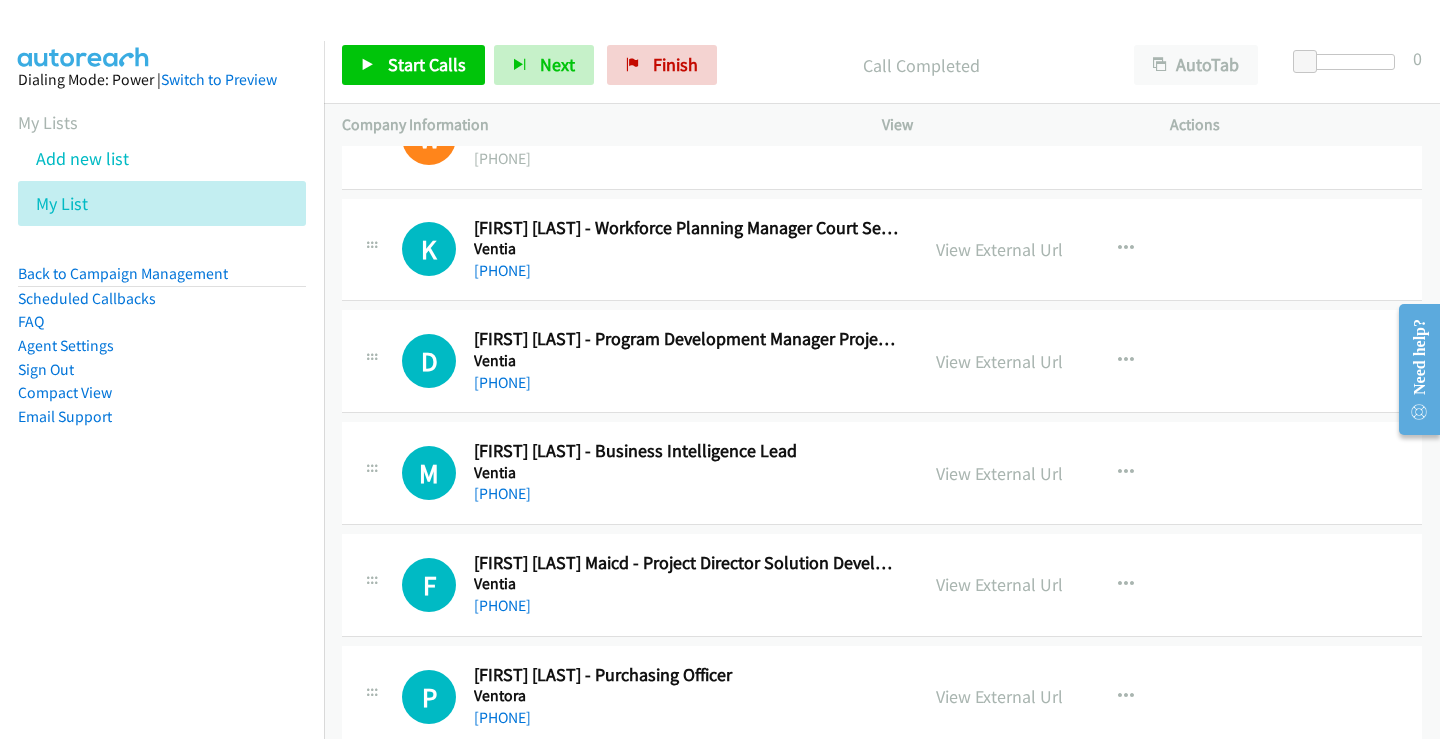 scroll, scrollTop: 8900, scrollLeft: 0, axis: vertical 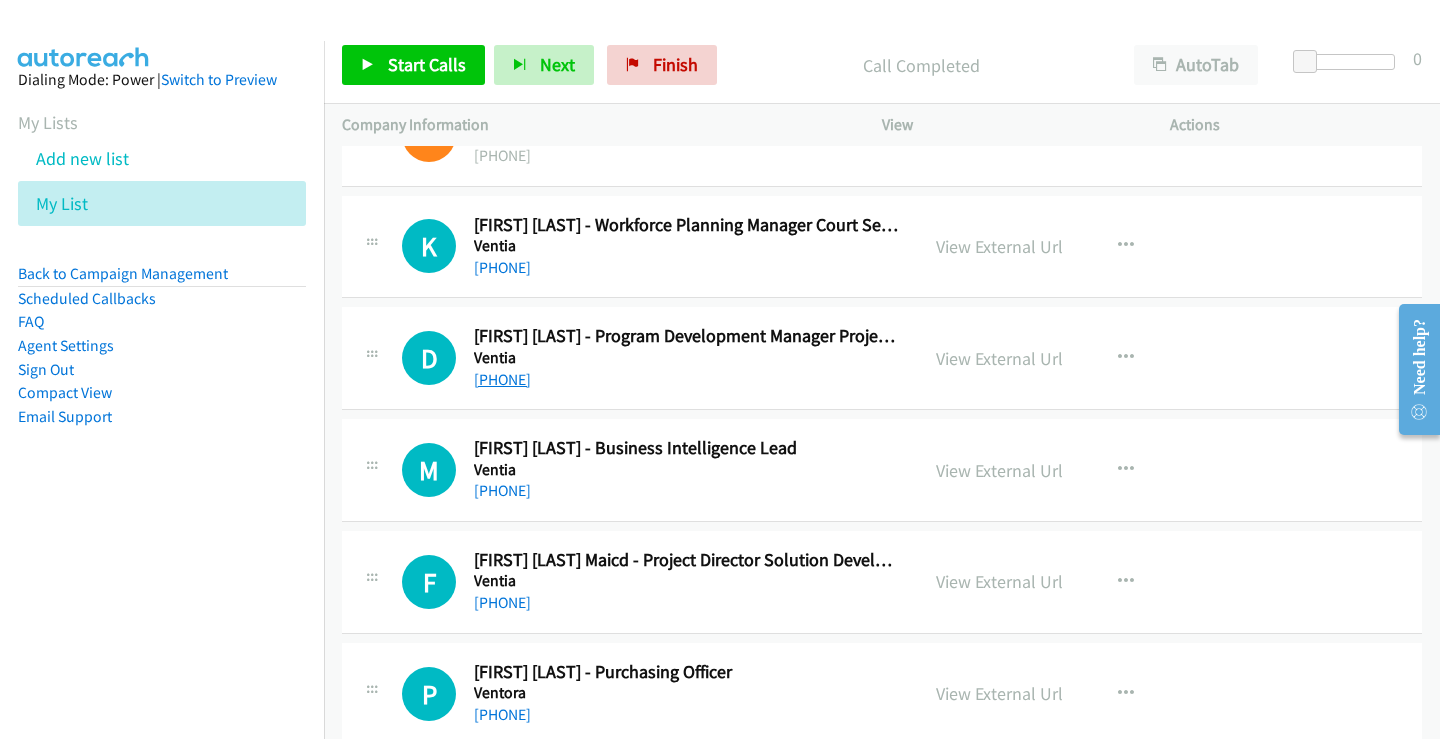 click on "+61 424 155 255" at bounding box center [502, 379] 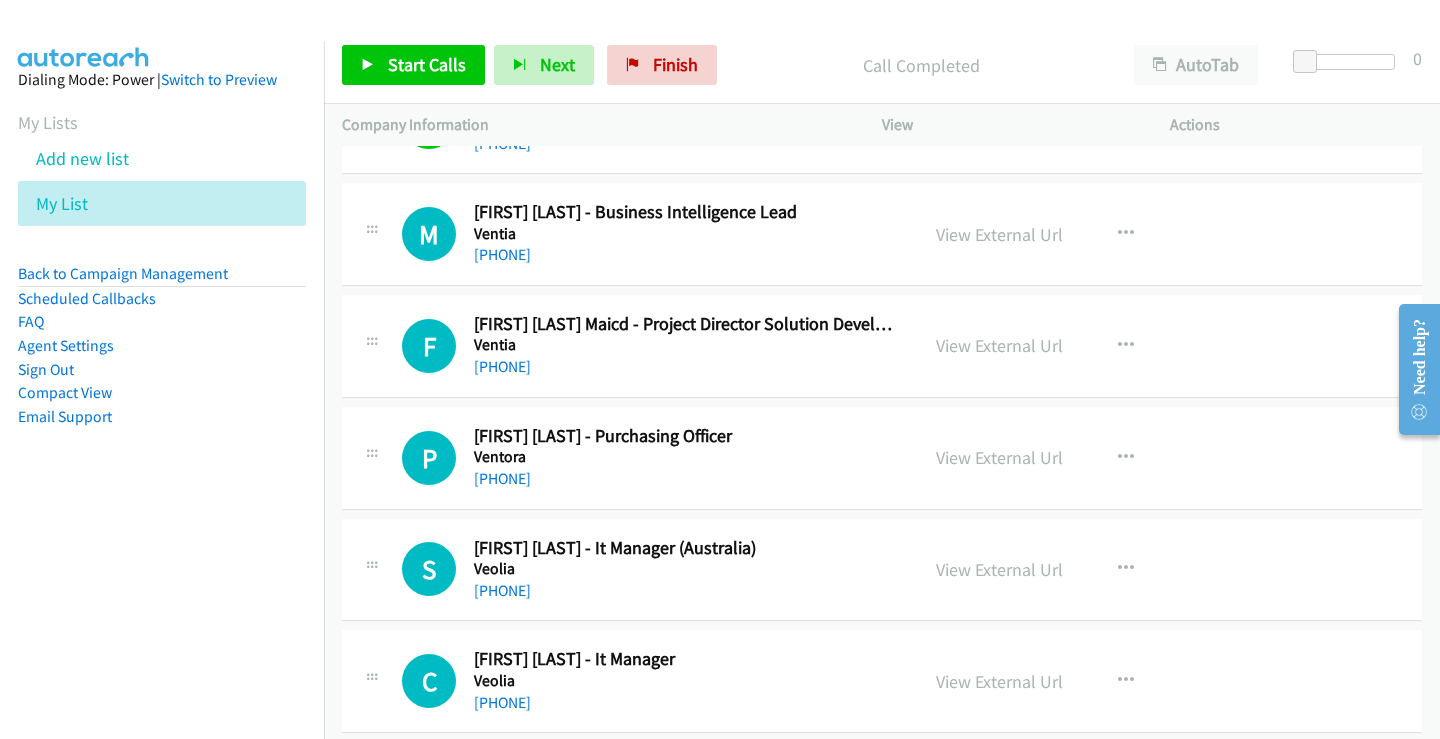 scroll, scrollTop: 9100, scrollLeft: 0, axis: vertical 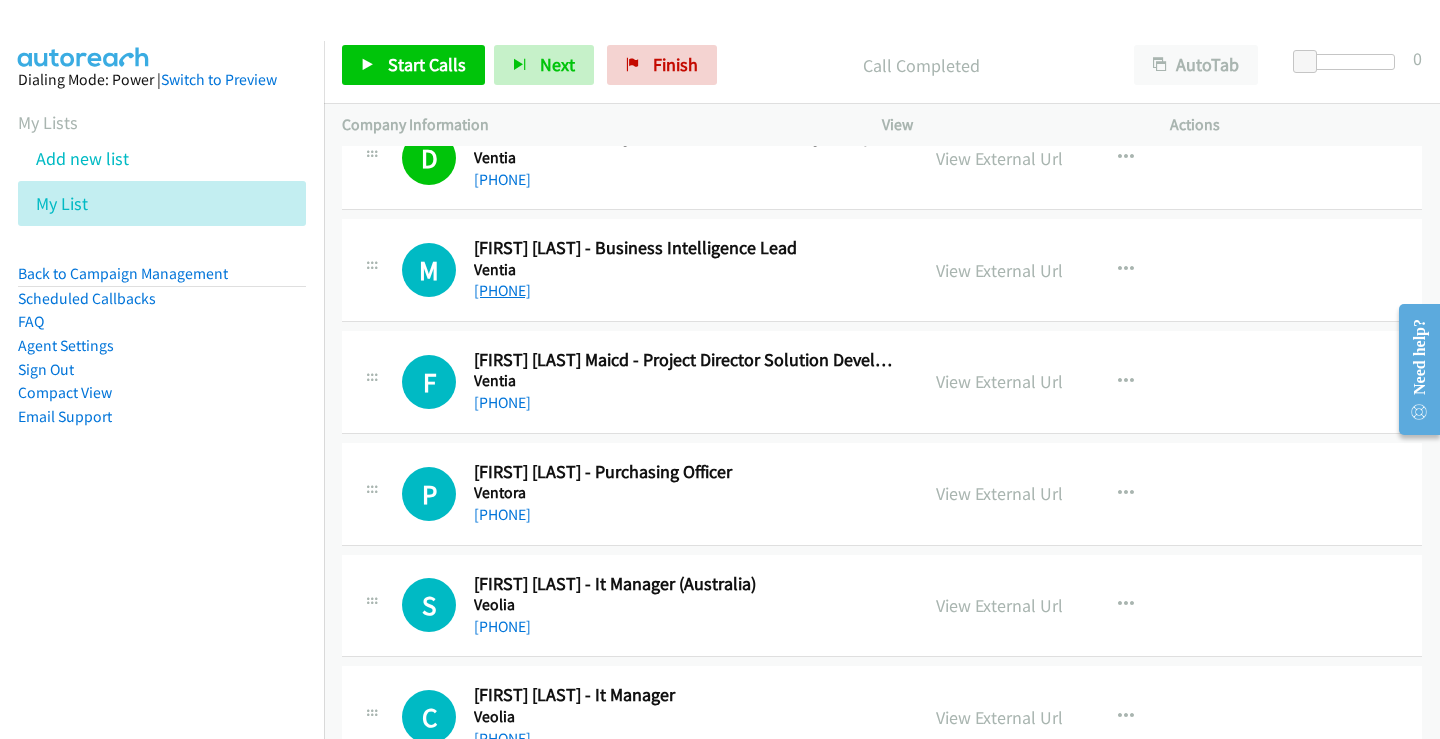 click on "+61 405 711 626" at bounding box center (502, 290) 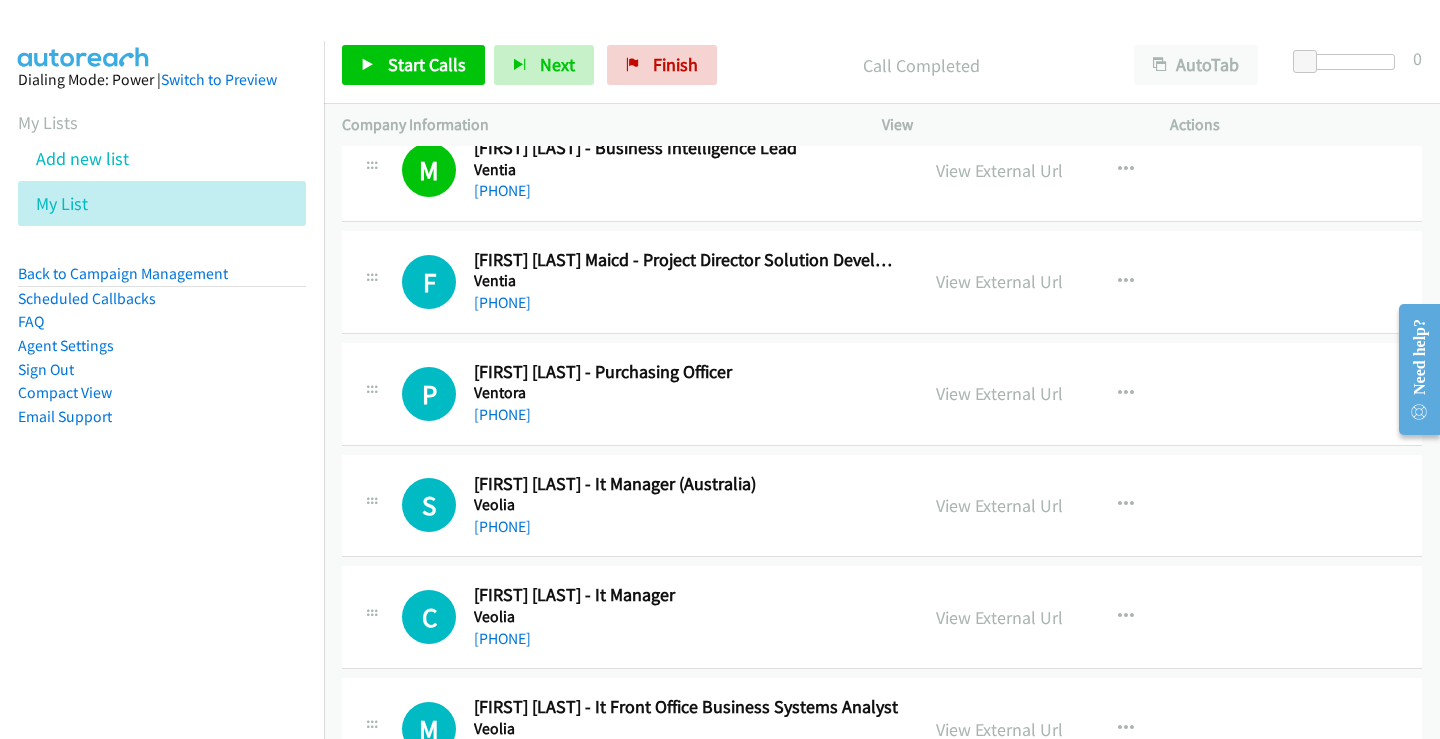 scroll, scrollTop: 9300, scrollLeft: 0, axis: vertical 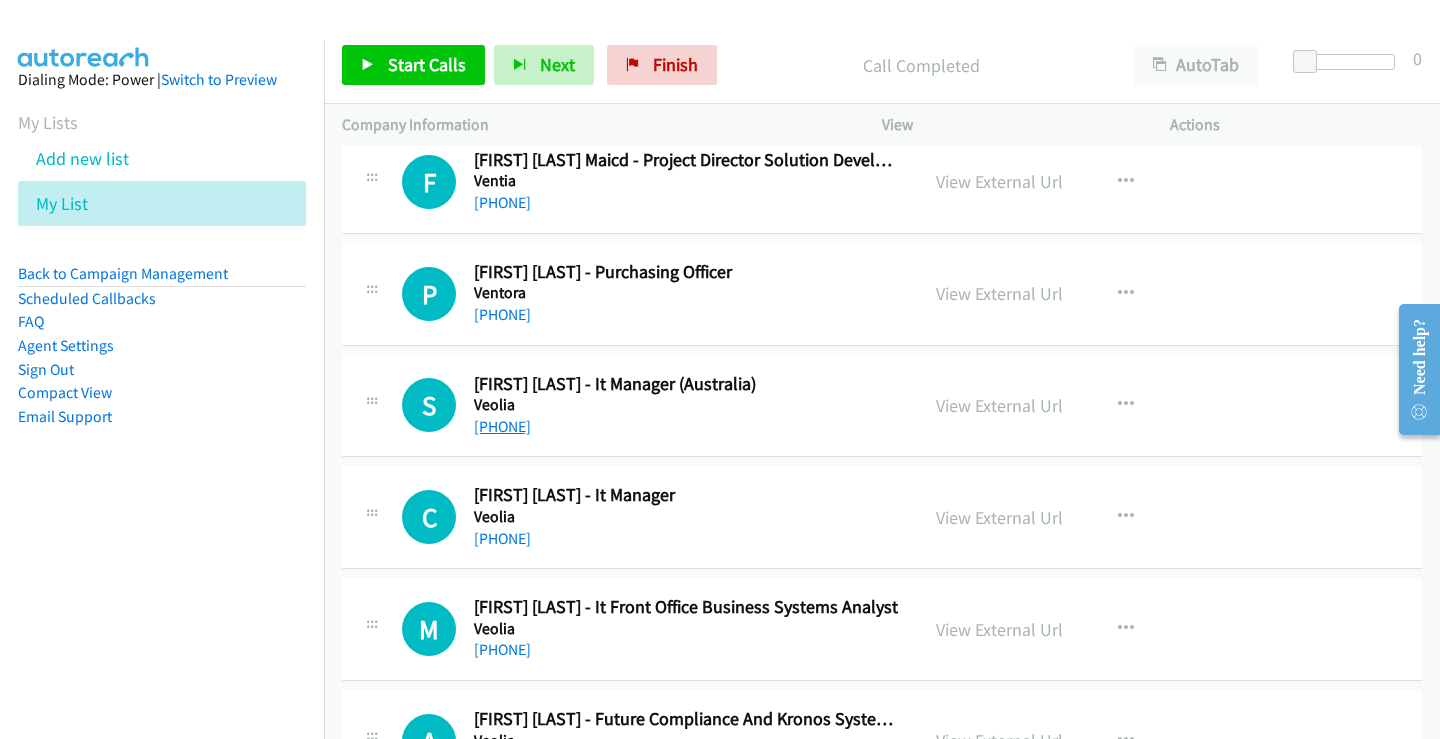 click on "+61 438 716 986" at bounding box center (502, 426) 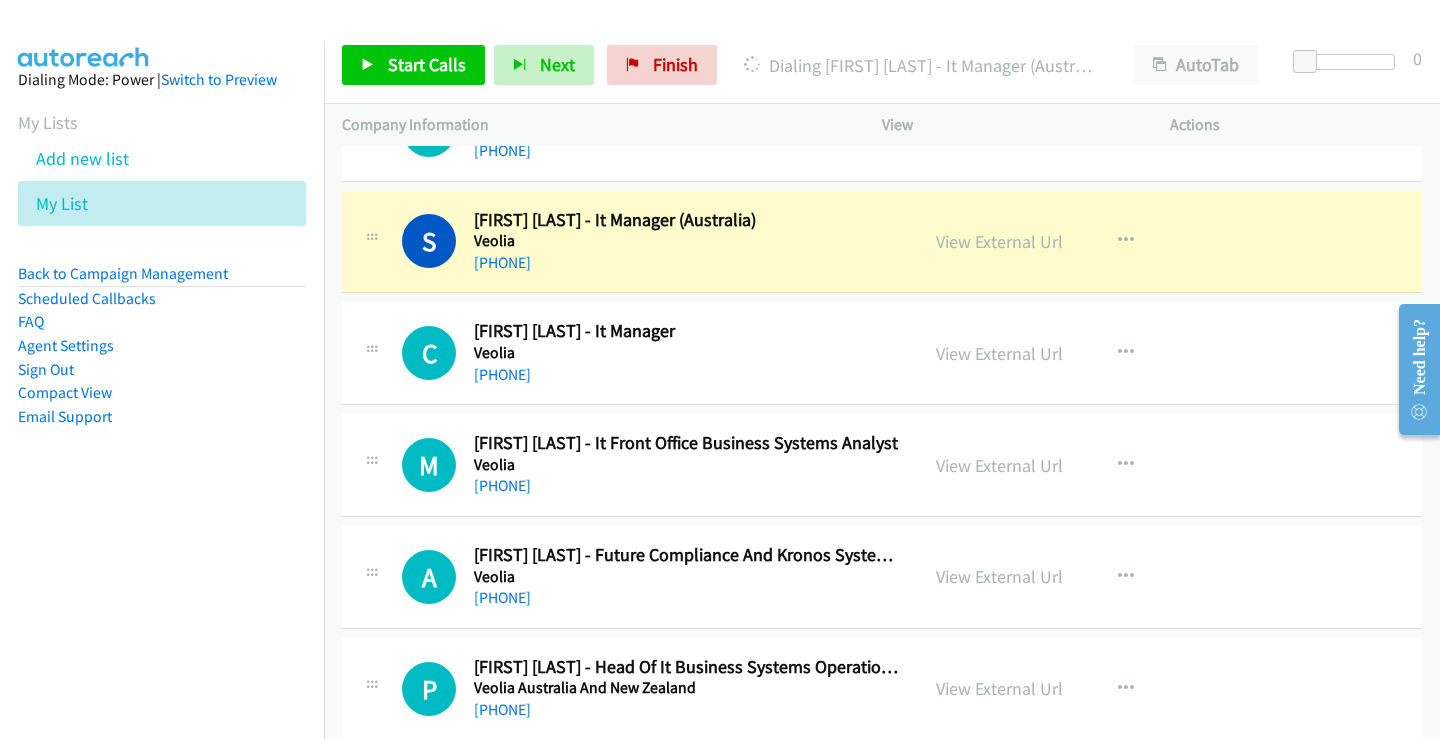 scroll, scrollTop: 9500, scrollLeft: 0, axis: vertical 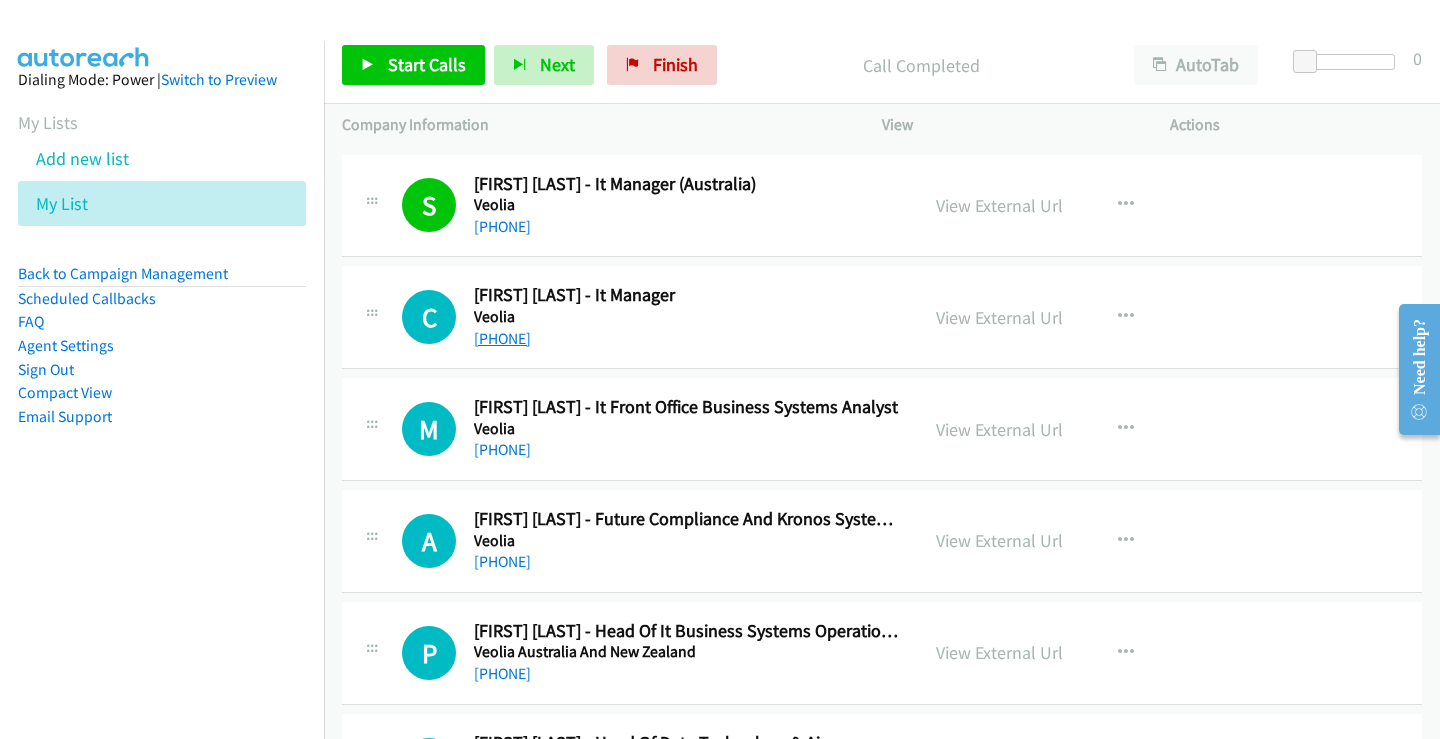 click on "+61 448 202 683" at bounding box center (502, 338) 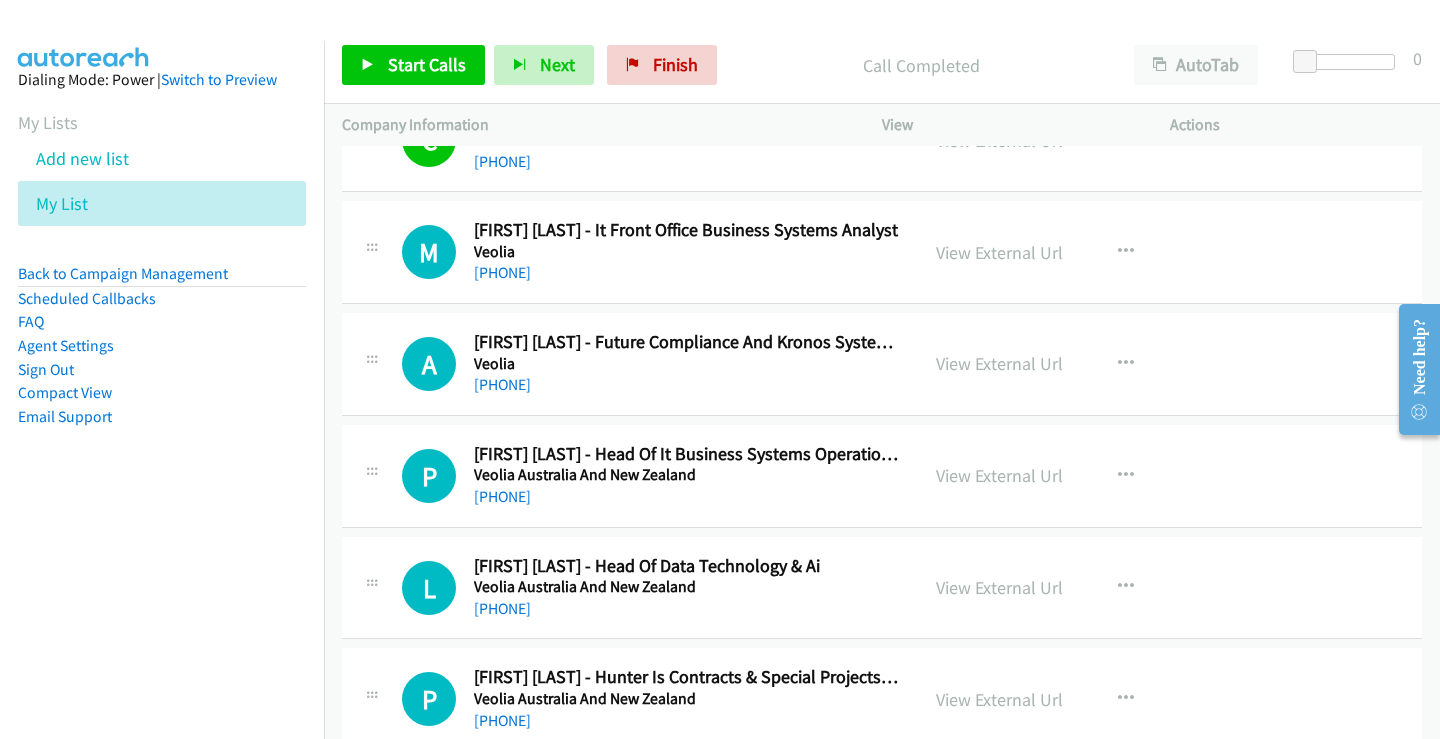scroll, scrollTop: 9700, scrollLeft: 0, axis: vertical 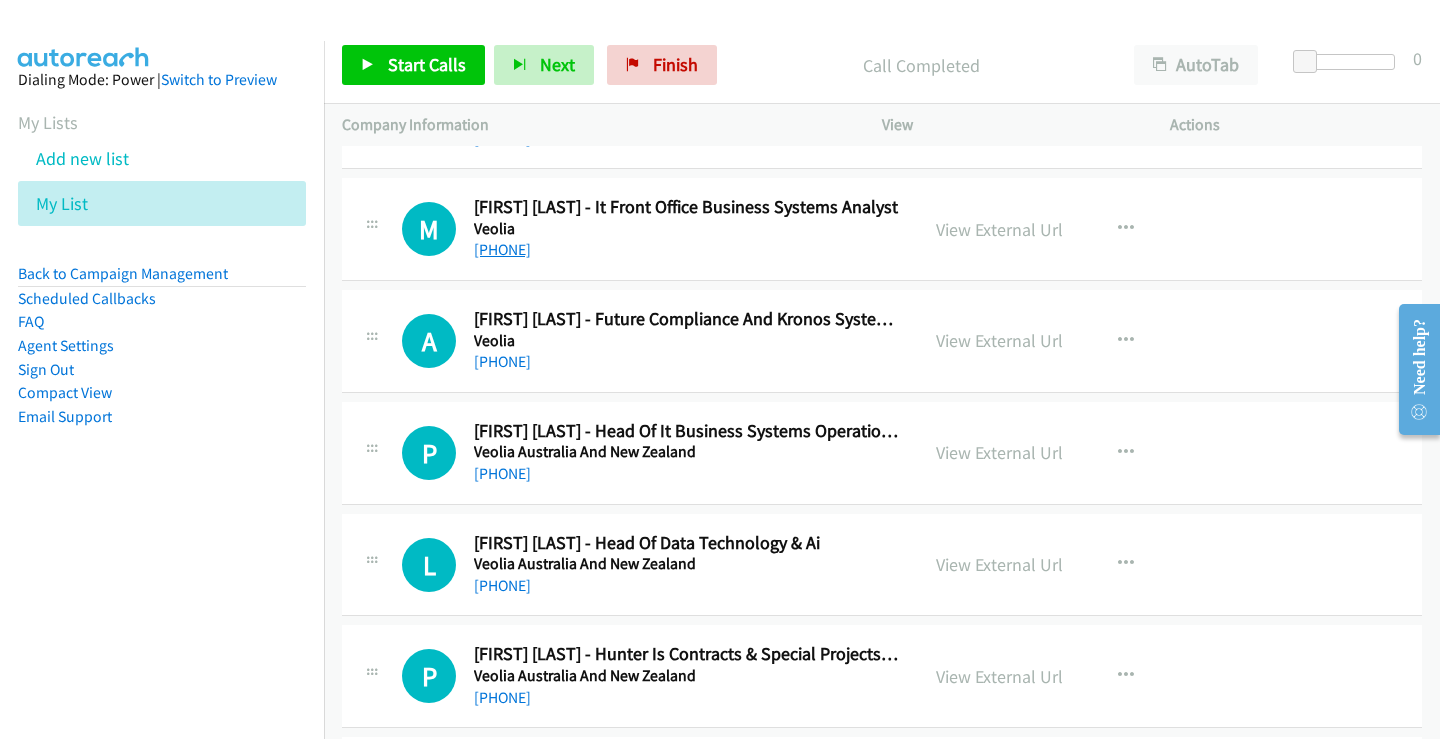 click on "+61 429 128 441" at bounding box center (502, 249) 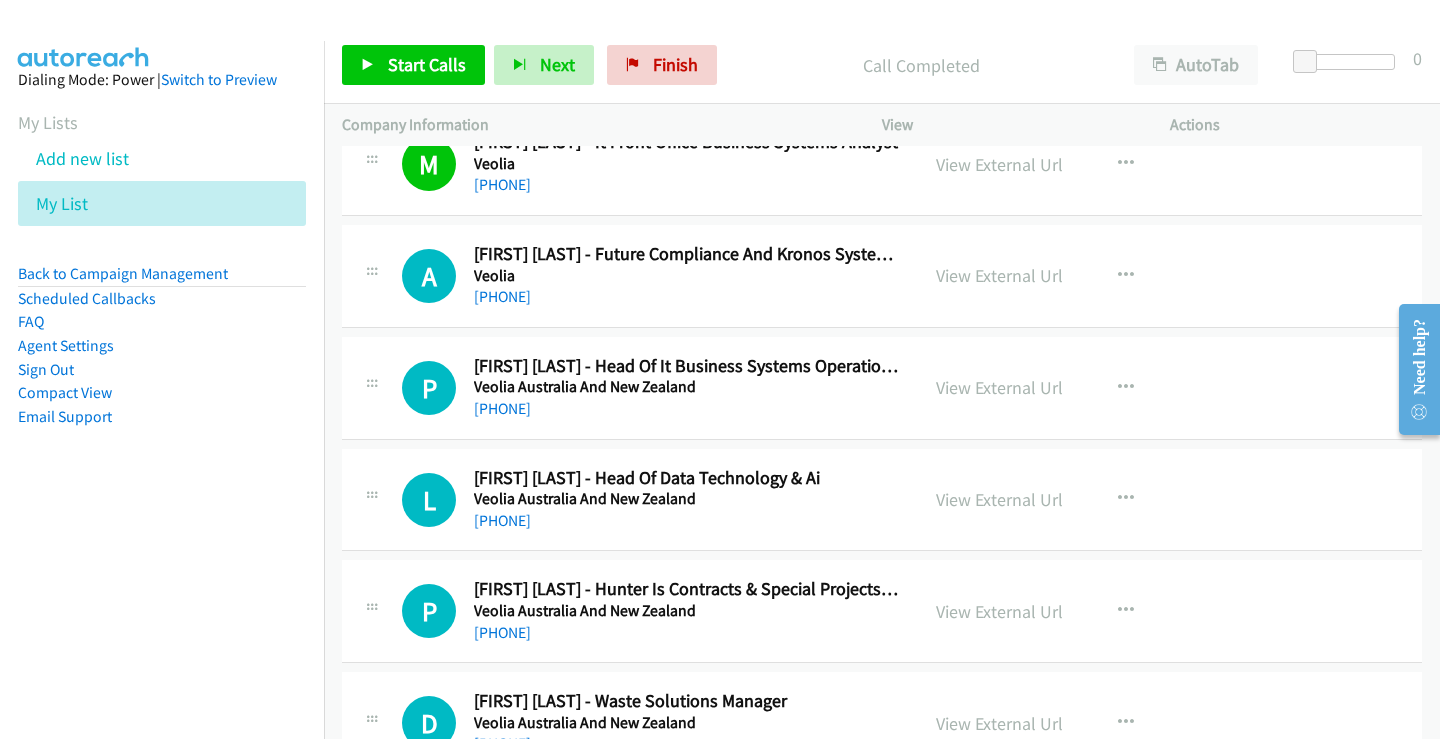 scroll, scrollTop: 9800, scrollLeft: 0, axis: vertical 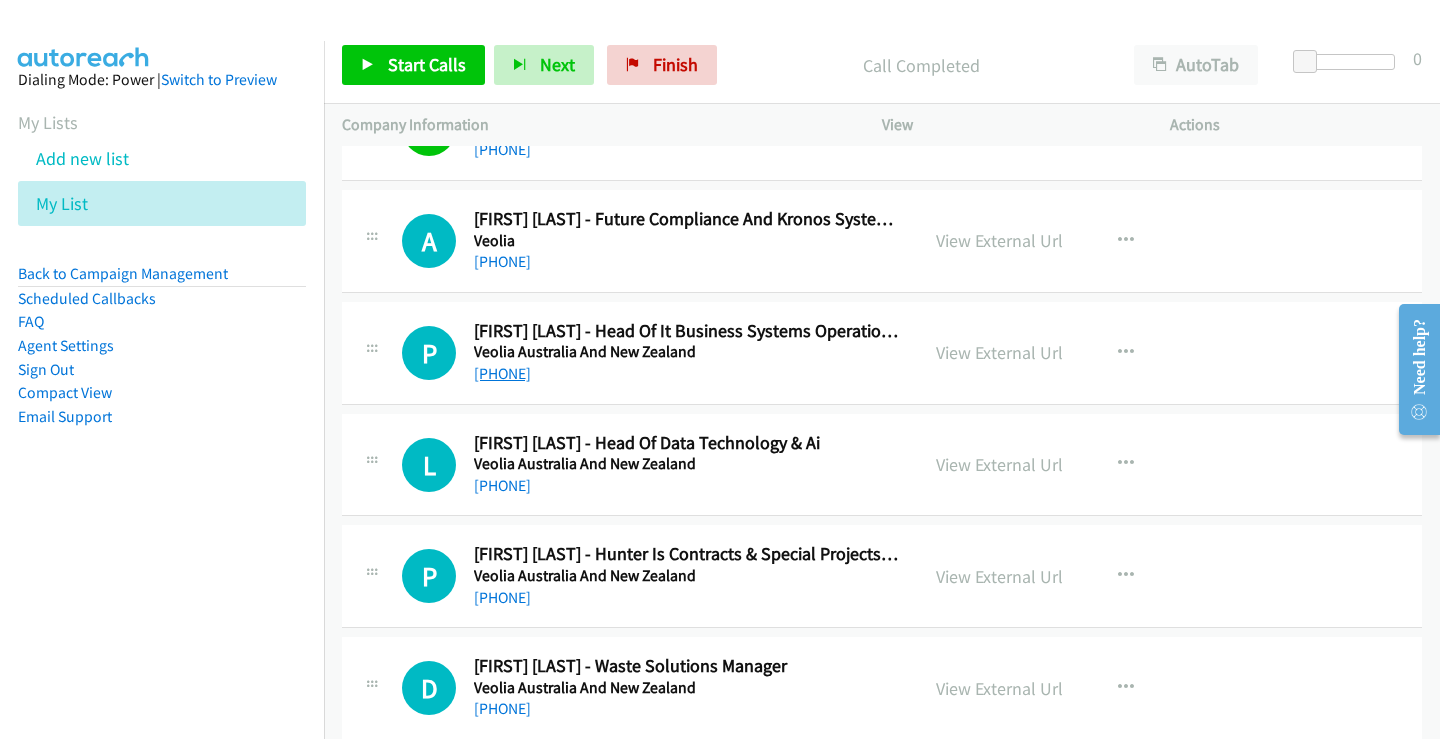 click on "+61 447 903 960" at bounding box center [502, 373] 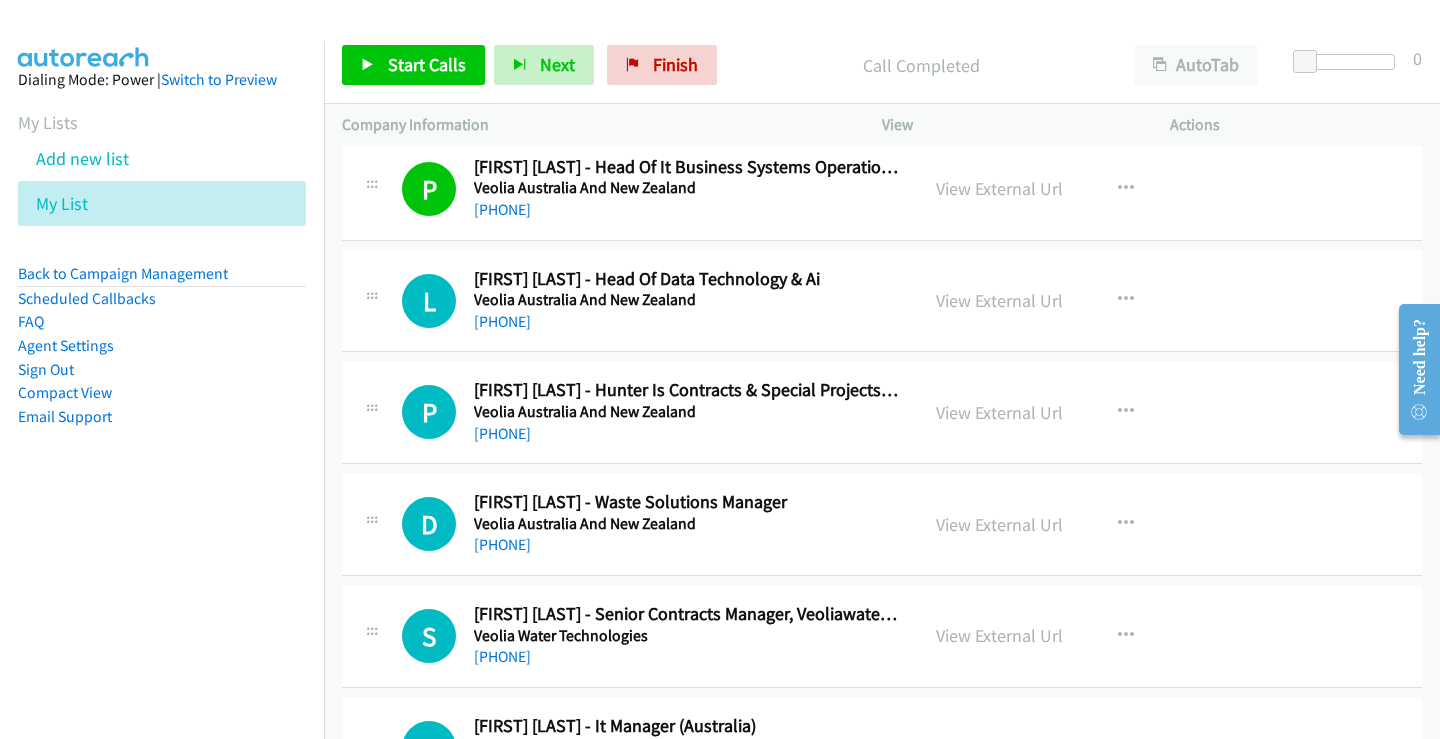 scroll, scrollTop: 10000, scrollLeft: 0, axis: vertical 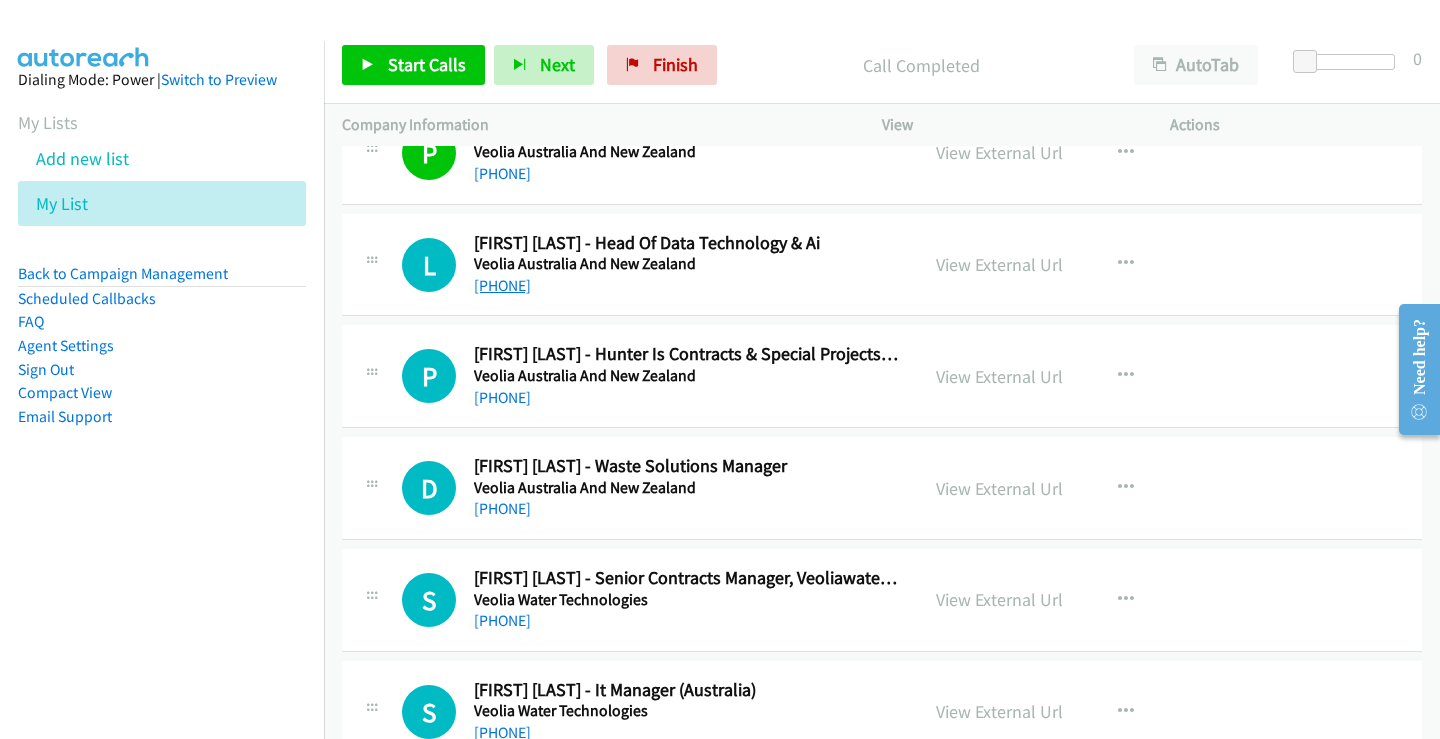click on "+61 412 107 574" at bounding box center (502, 285) 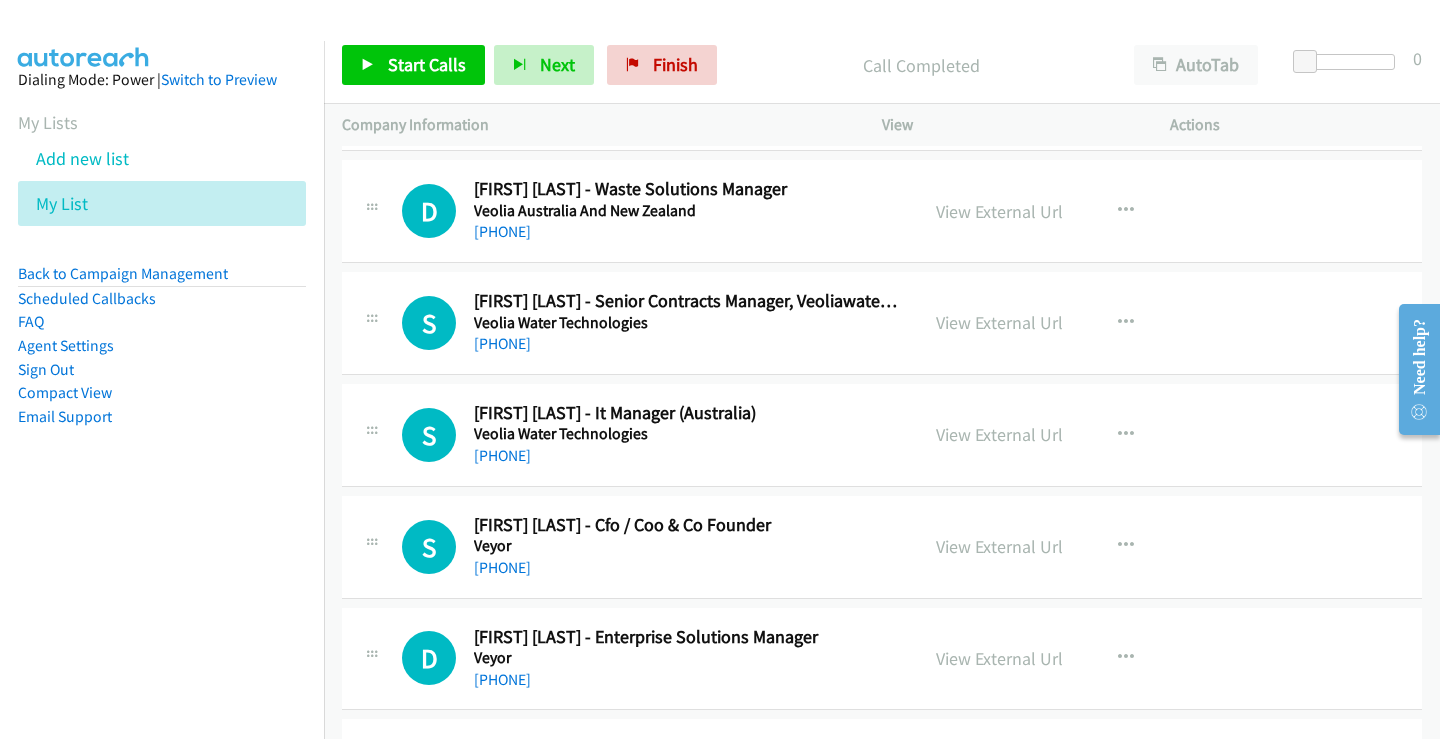 scroll, scrollTop: 10300, scrollLeft: 0, axis: vertical 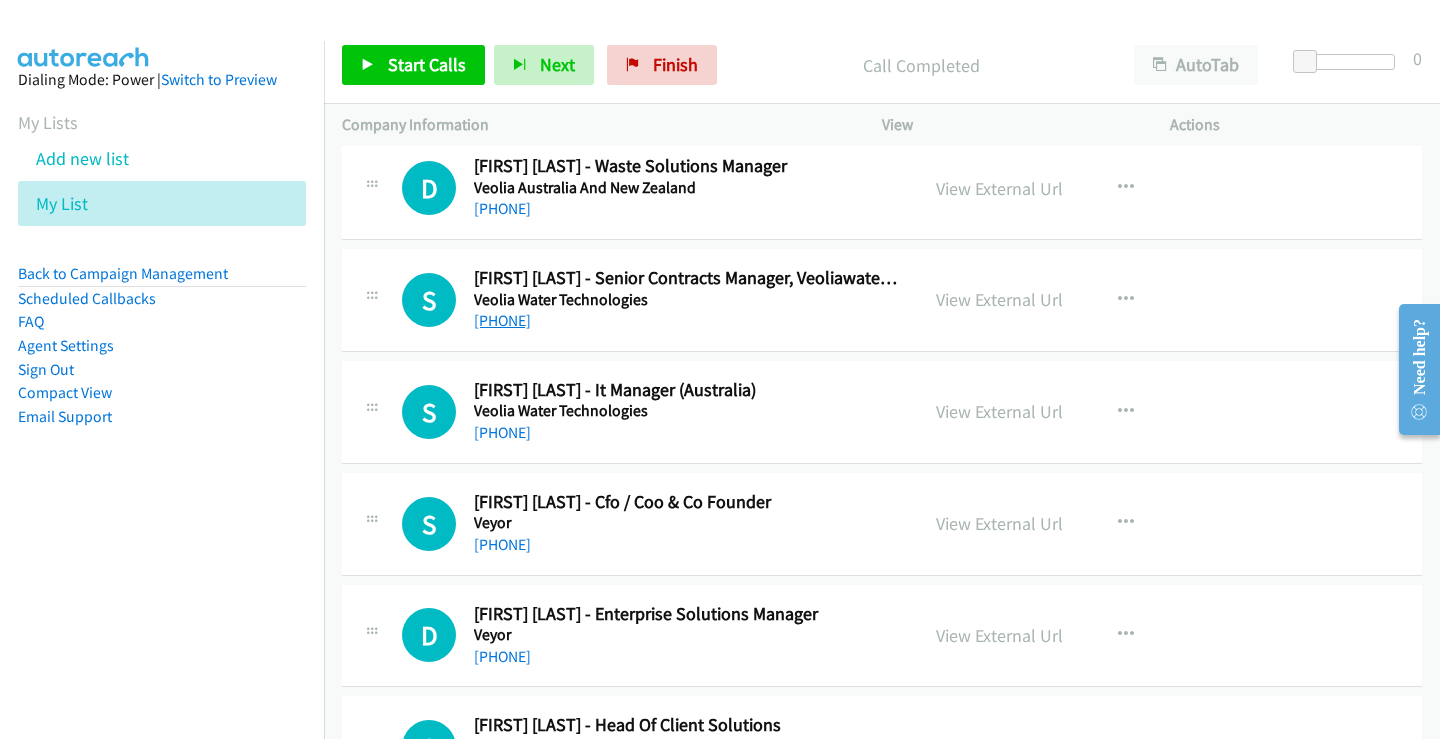 click on "+61 2 8514 3273" at bounding box center (502, 320) 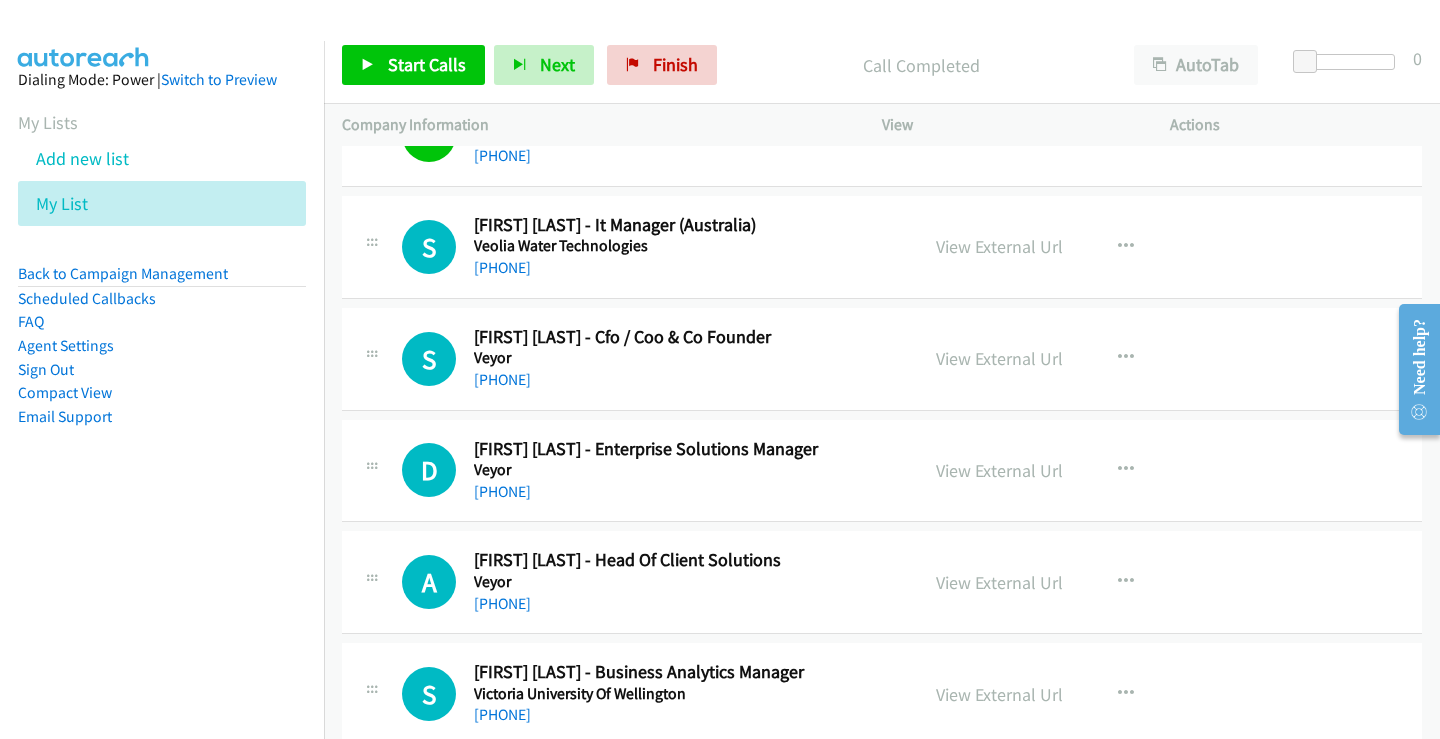 scroll, scrollTop: 10500, scrollLeft: 0, axis: vertical 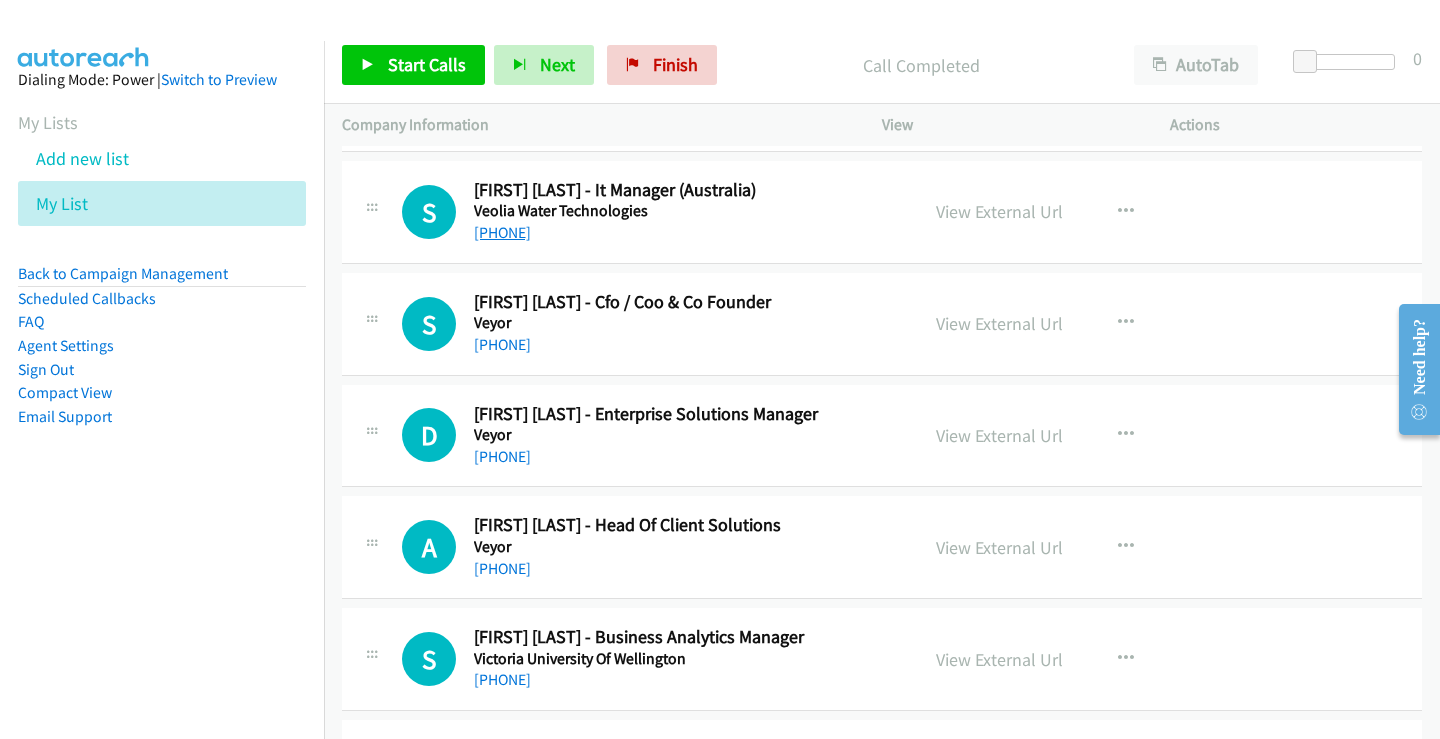 click on "+61 2 8514 3276" at bounding box center [502, 232] 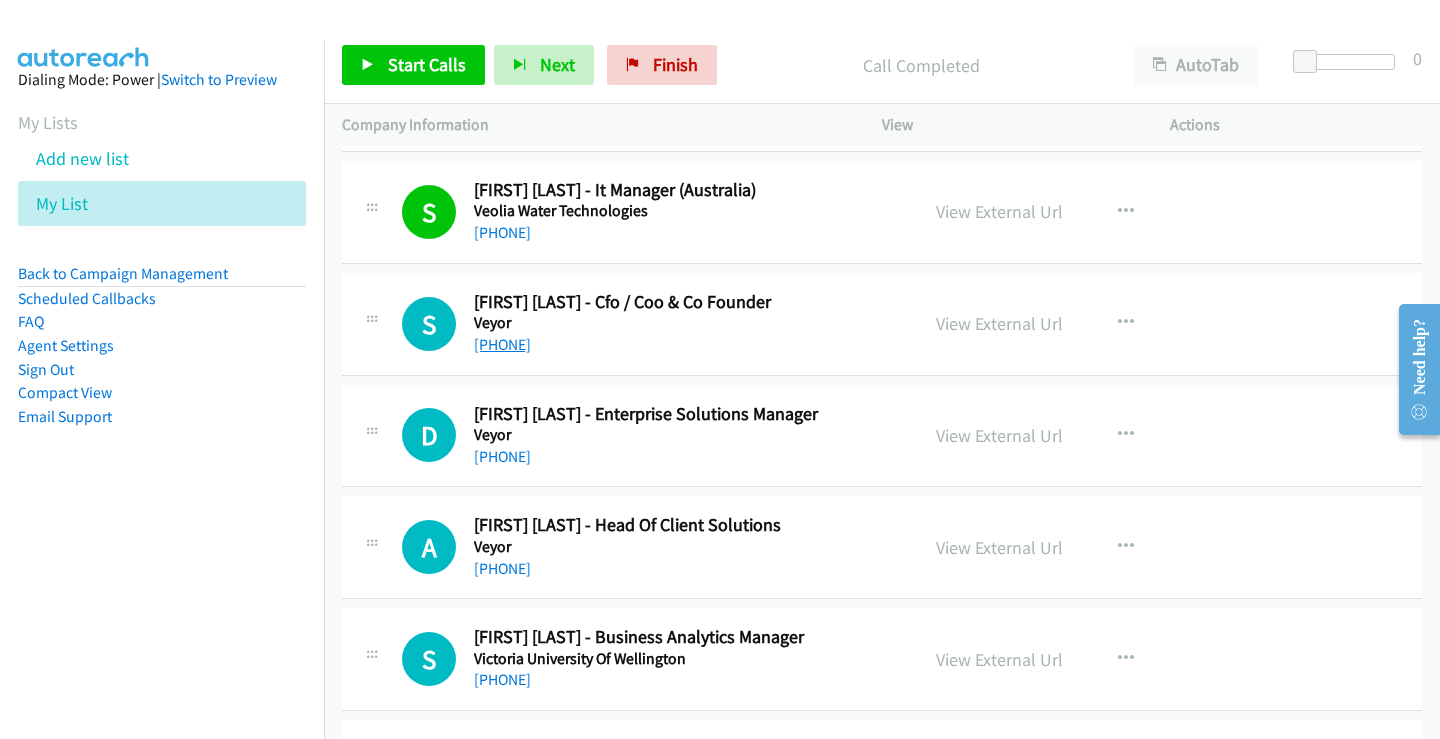 click on "+61 430 462 705" at bounding box center (502, 344) 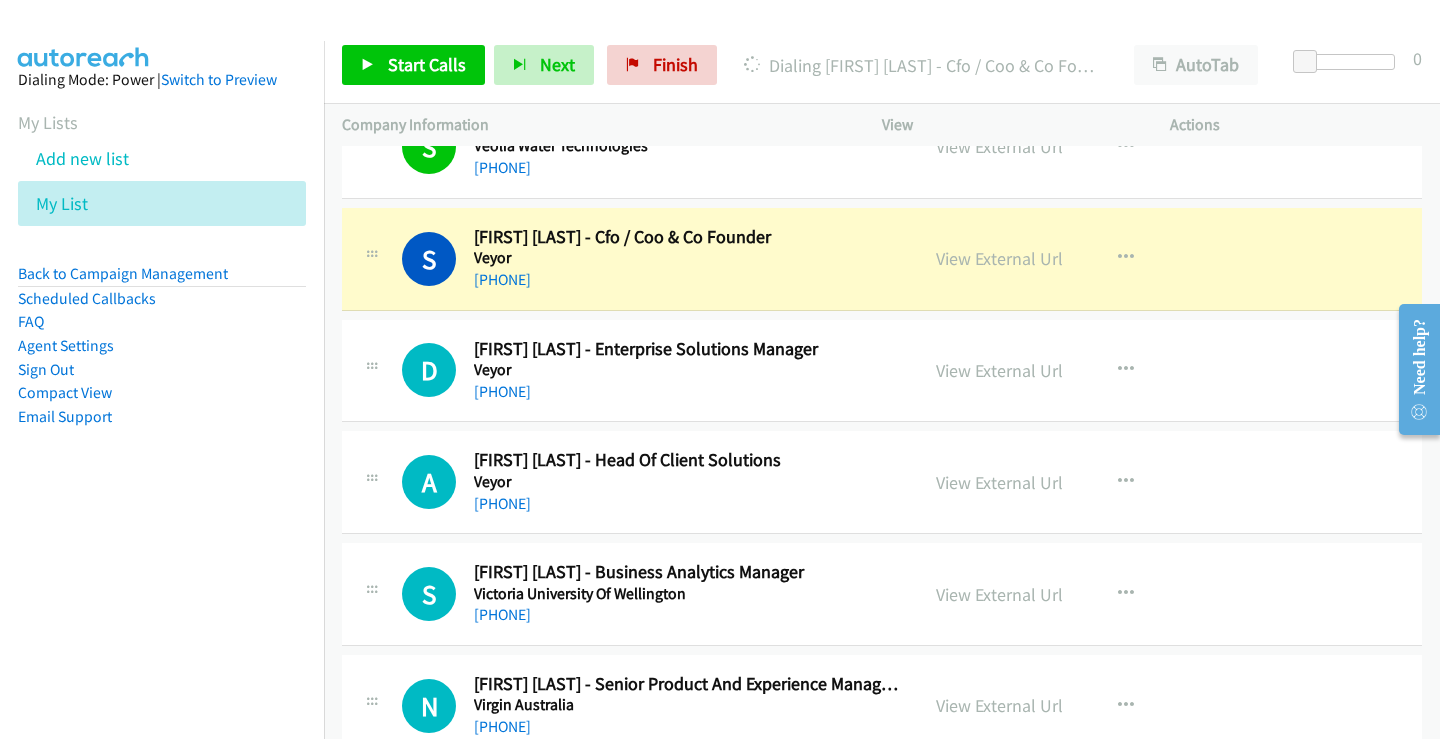 scroll, scrollTop: 10600, scrollLeft: 0, axis: vertical 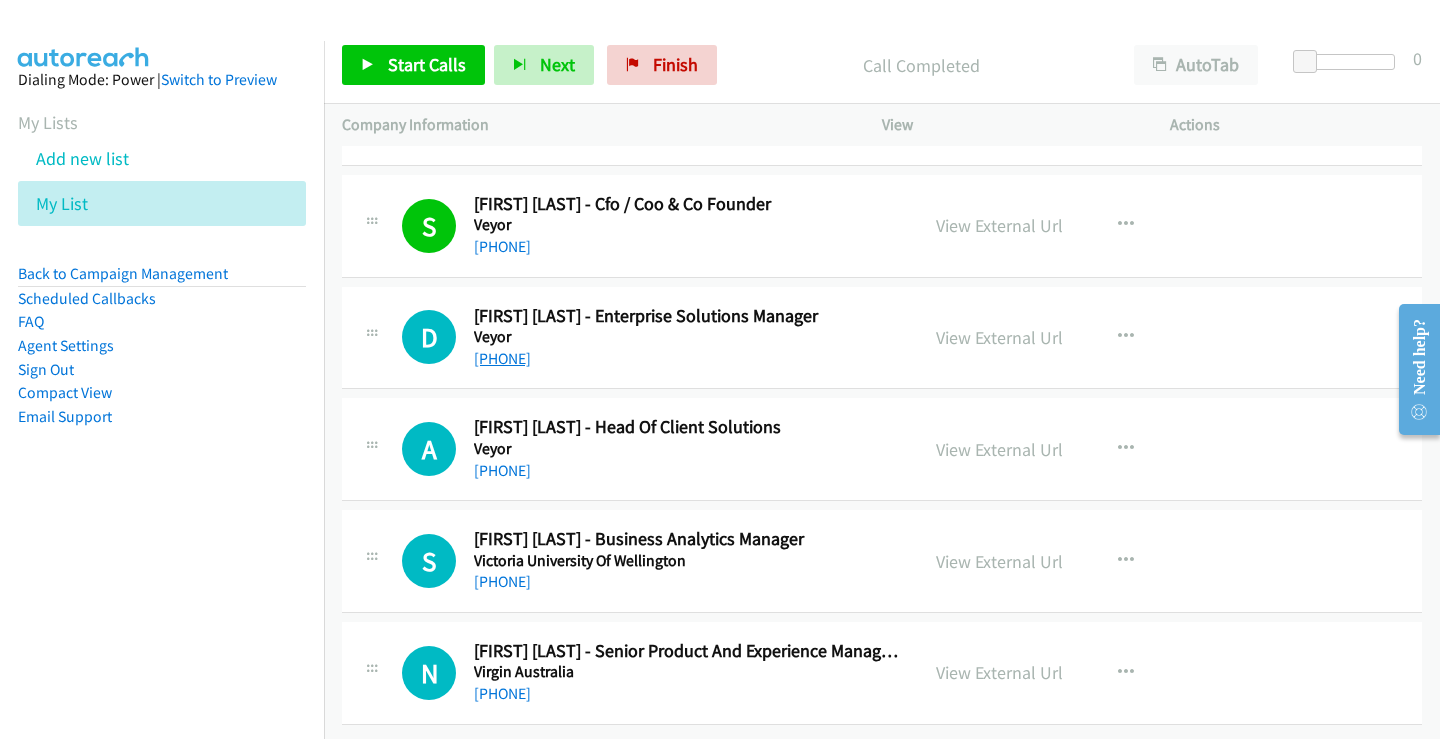 click on "+61 412 421 865" at bounding box center (502, 358) 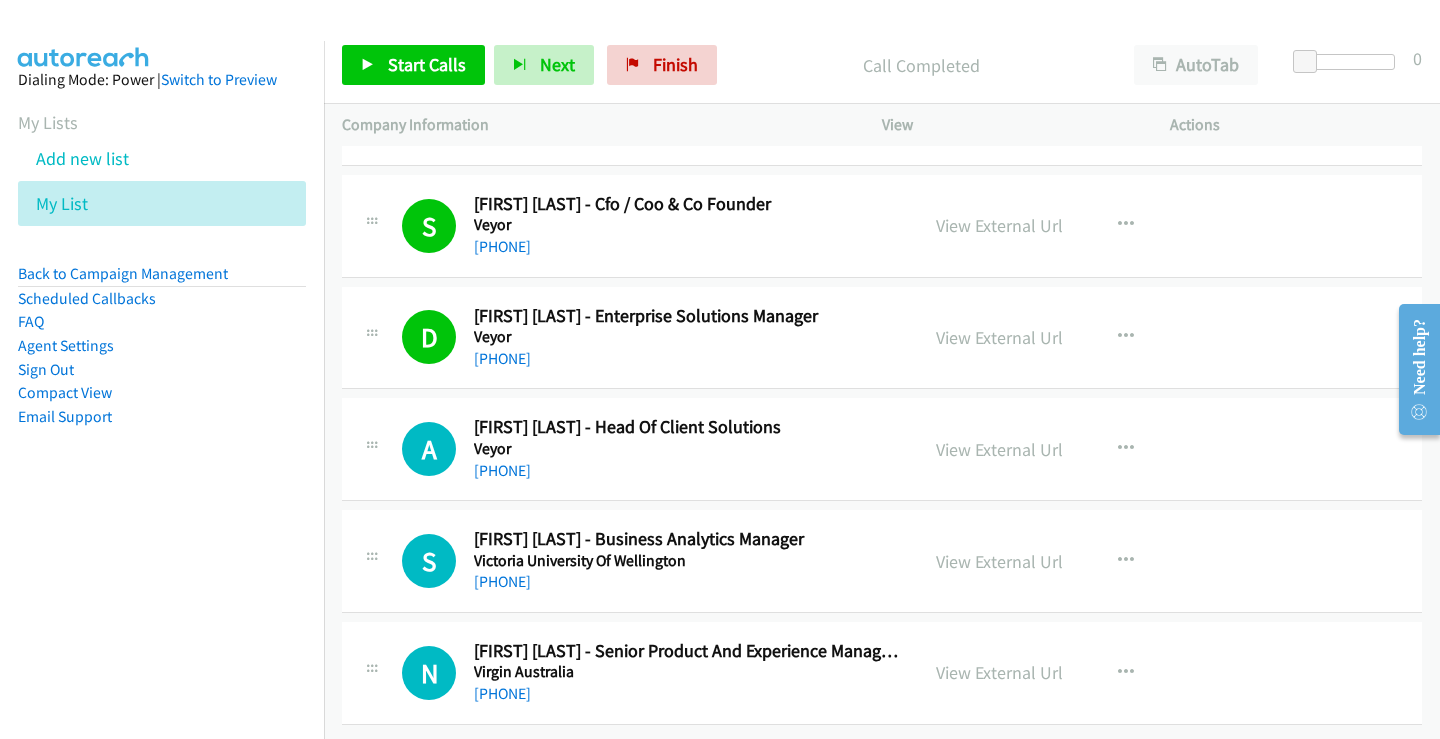 scroll, scrollTop: 10613, scrollLeft: 0, axis: vertical 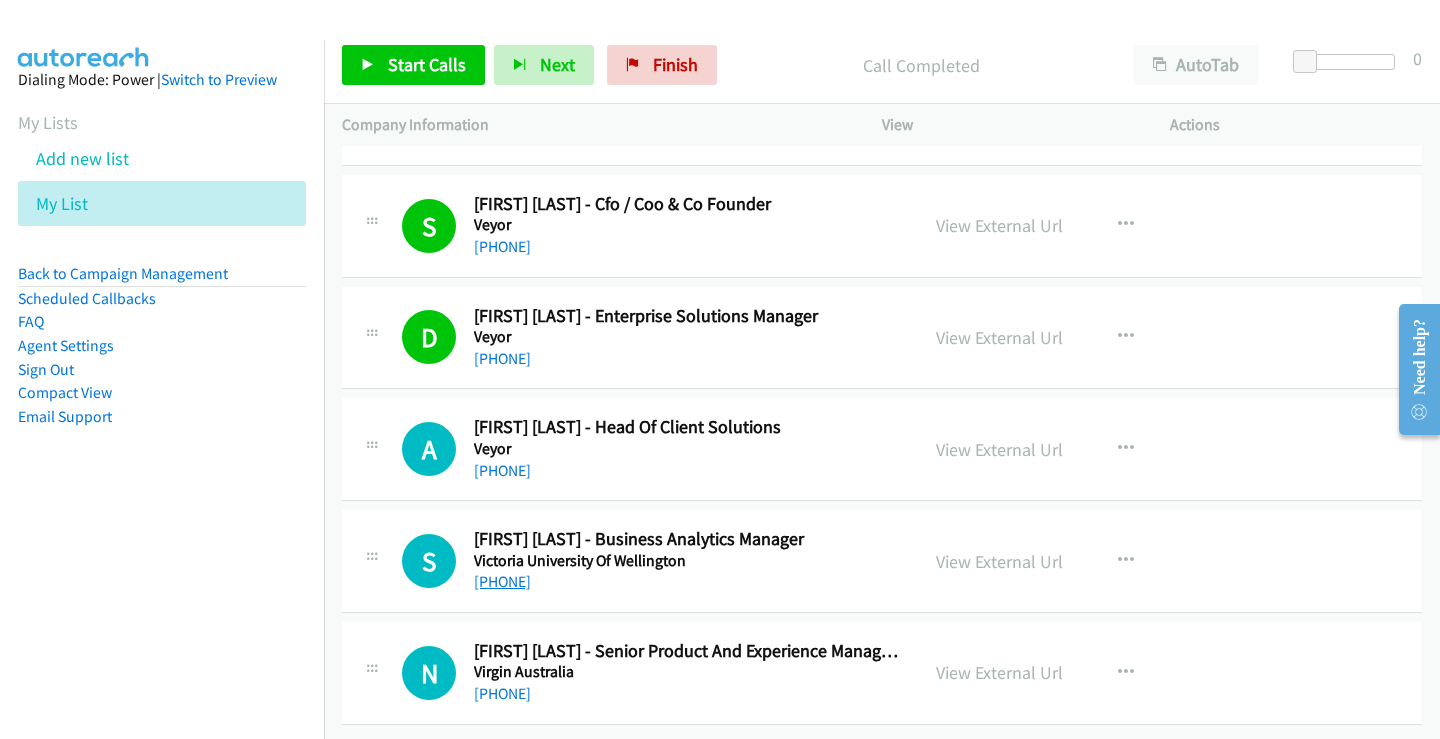 click on "+64 210 699 083" at bounding box center [502, 581] 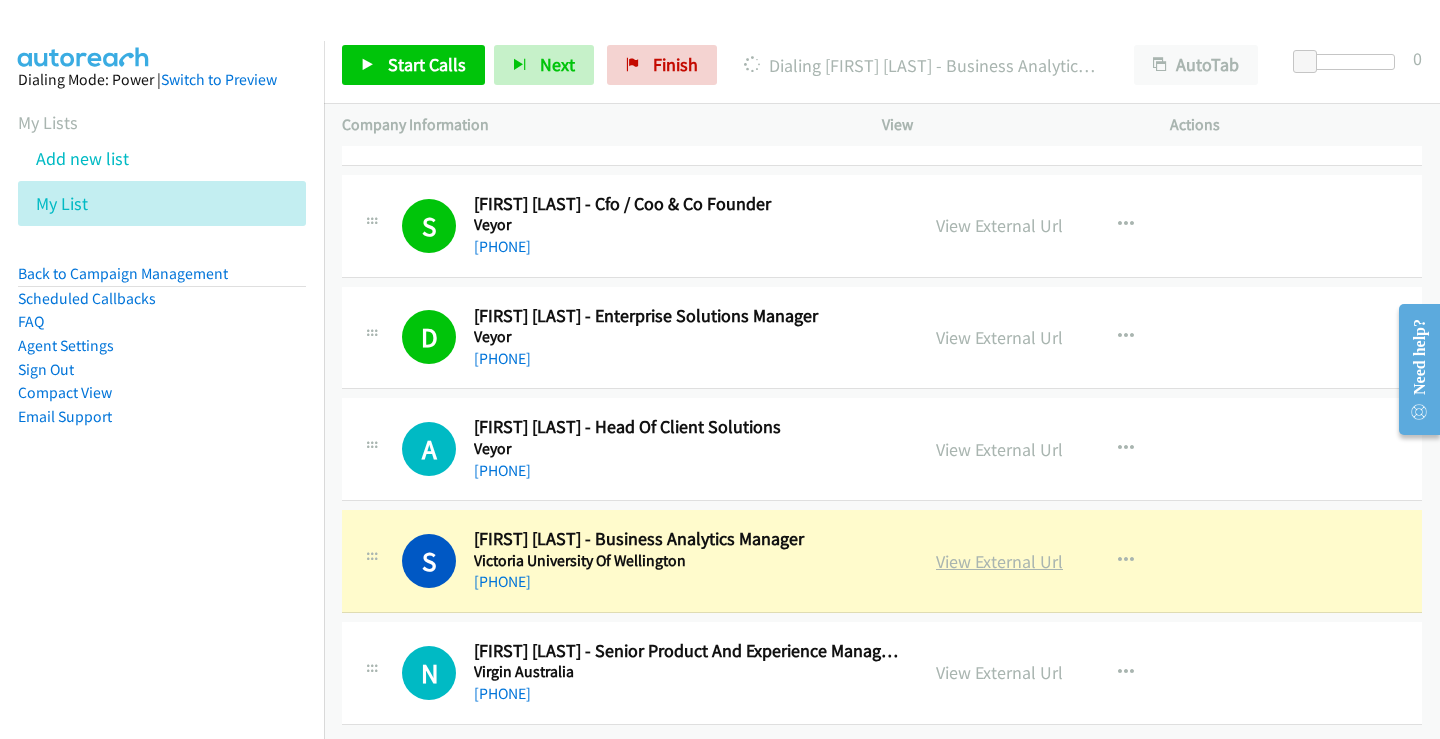 click on "View External Url" at bounding box center [999, 561] 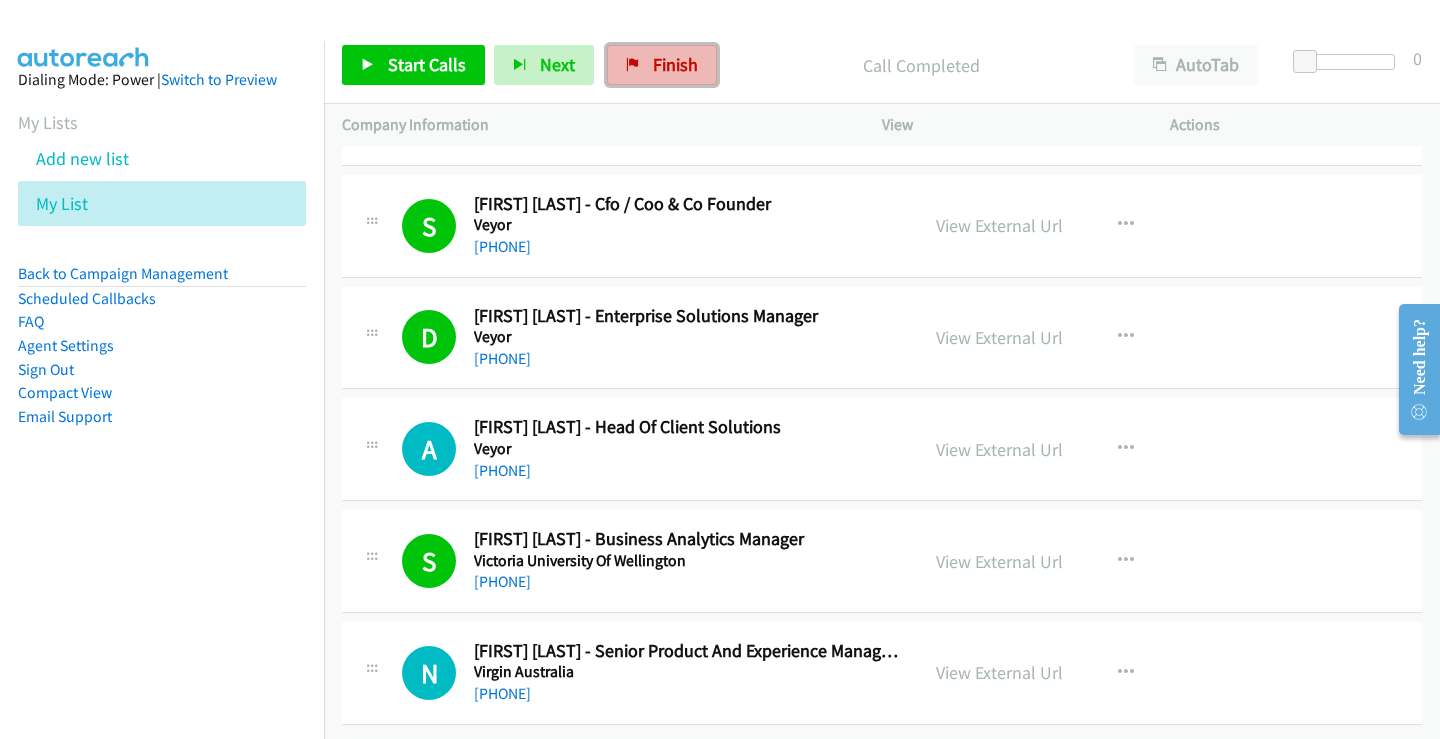 click on "Finish" at bounding box center [662, 65] 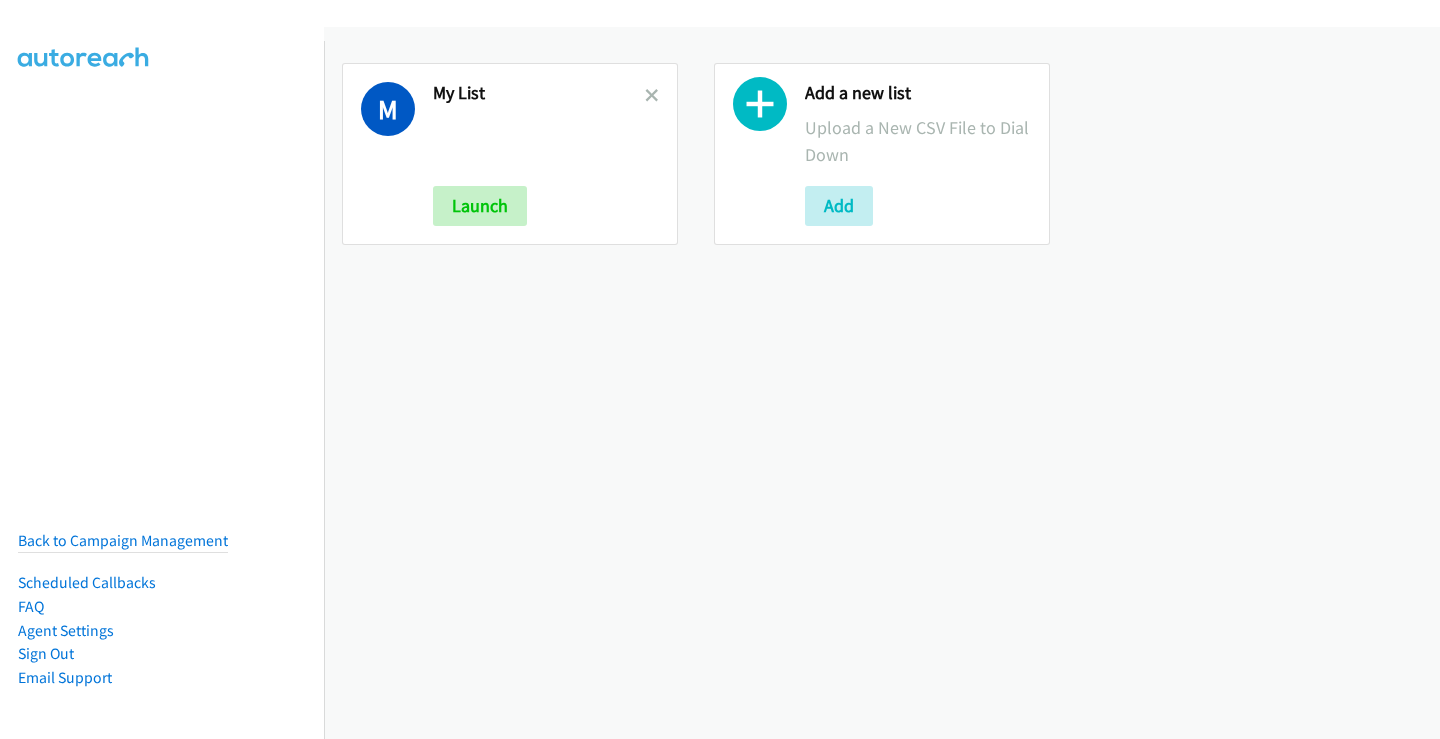 scroll, scrollTop: 0, scrollLeft: 0, axis: both 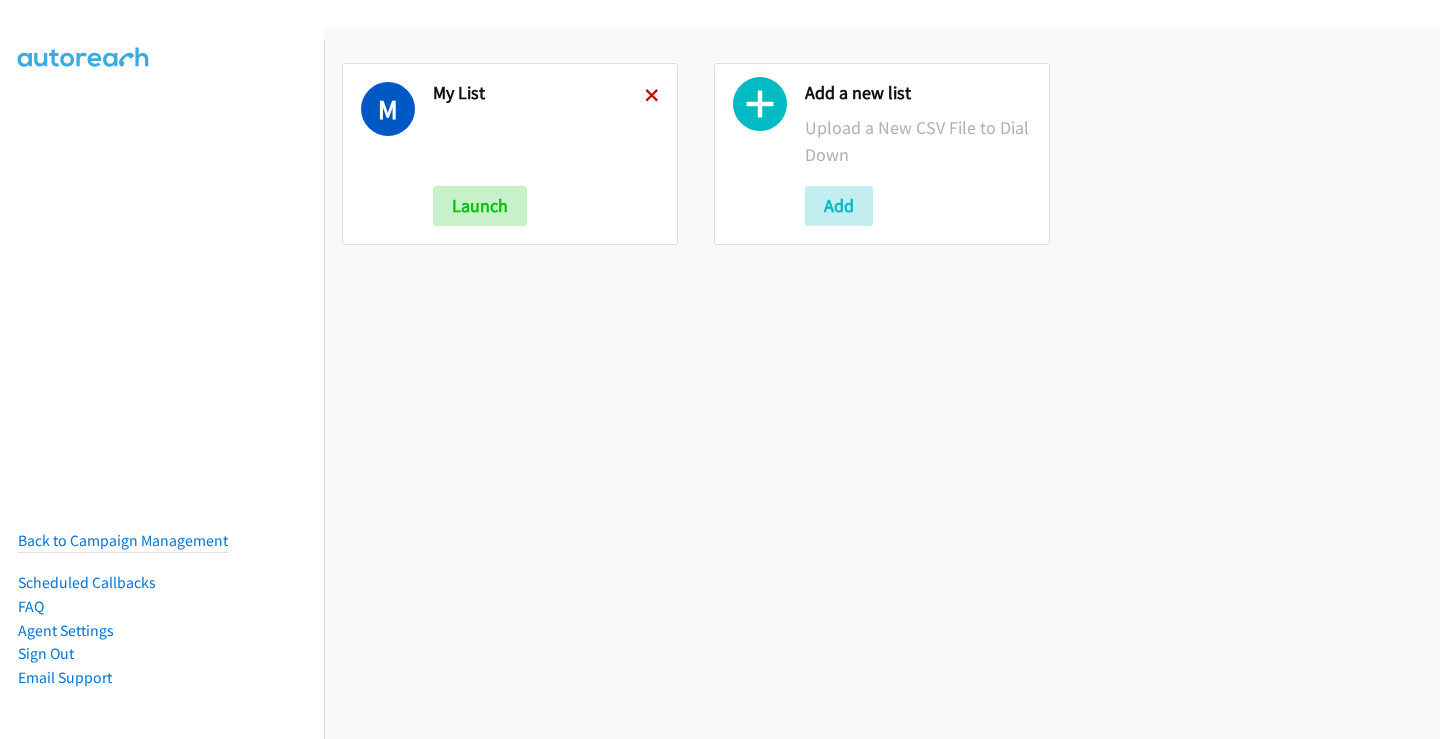 click at bounding box center (652, 97) 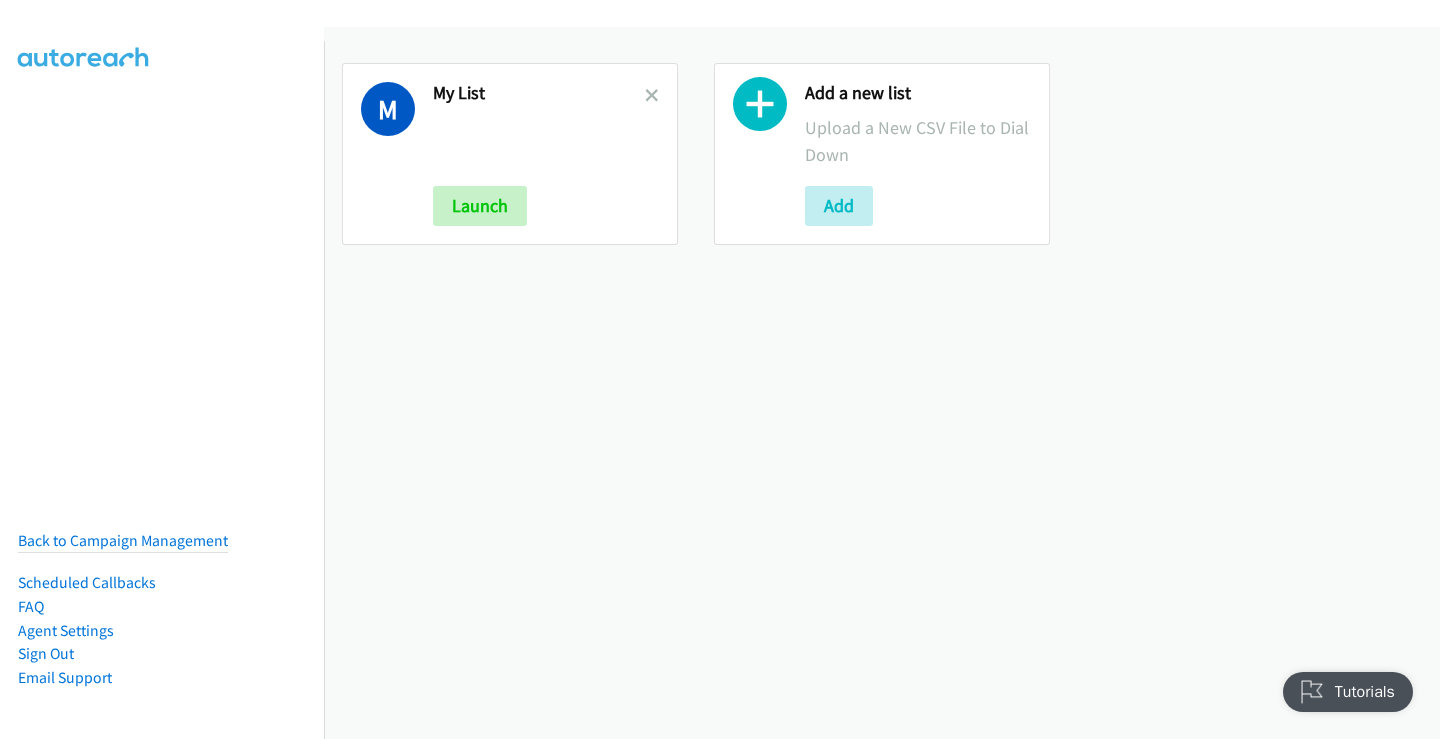 scroll, scrollTop: 0, scrollLeft: 0, axis: both 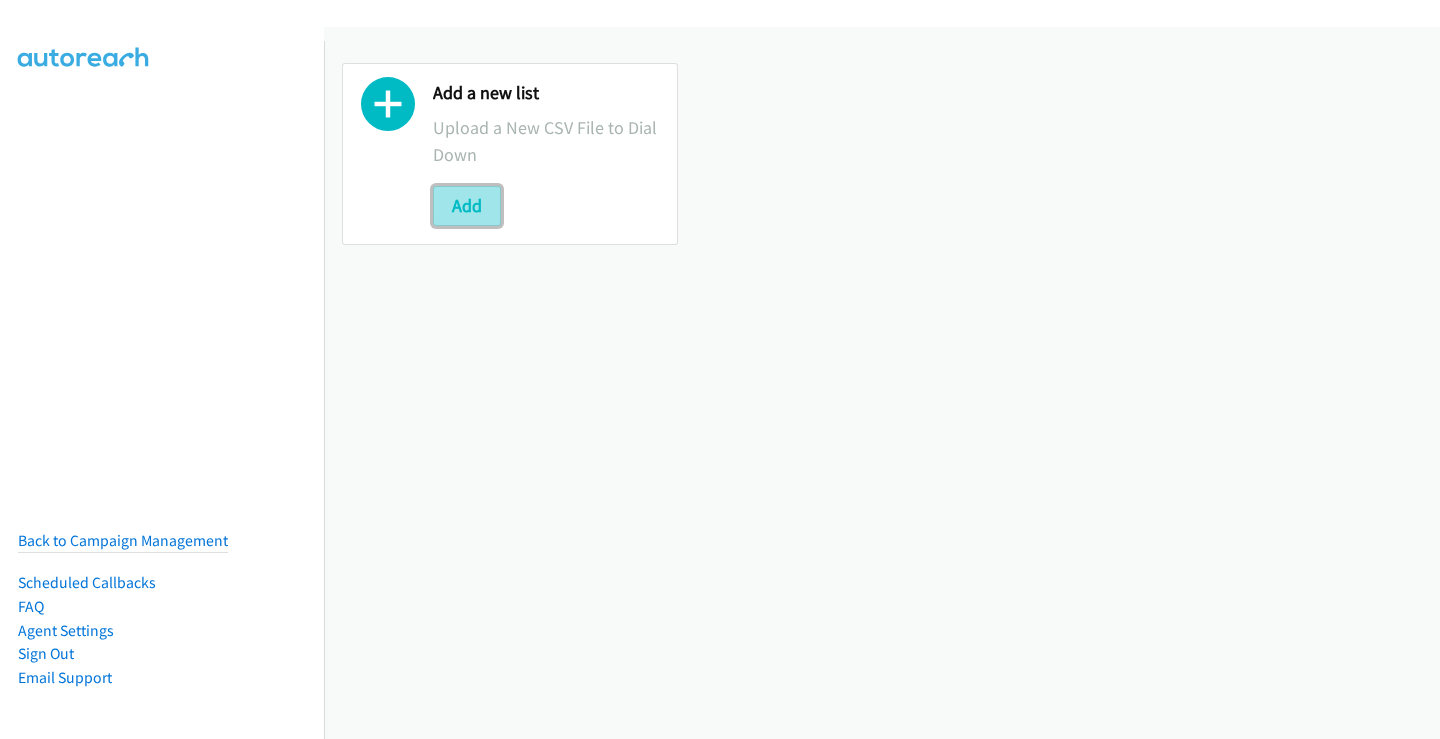 click on "Add" at bounding box center [467, 206] 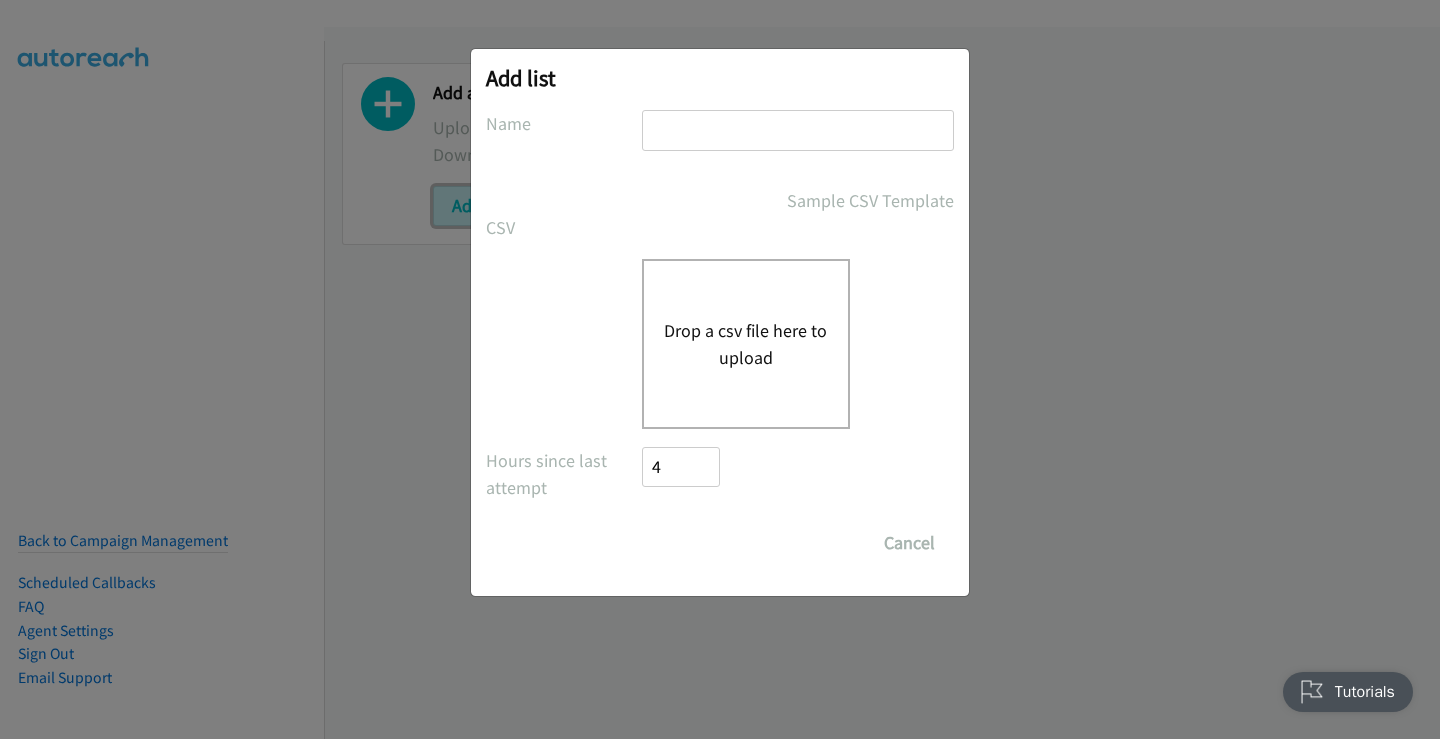 scroll, scrollTop: 0, scrollLeft: 0, axis: both 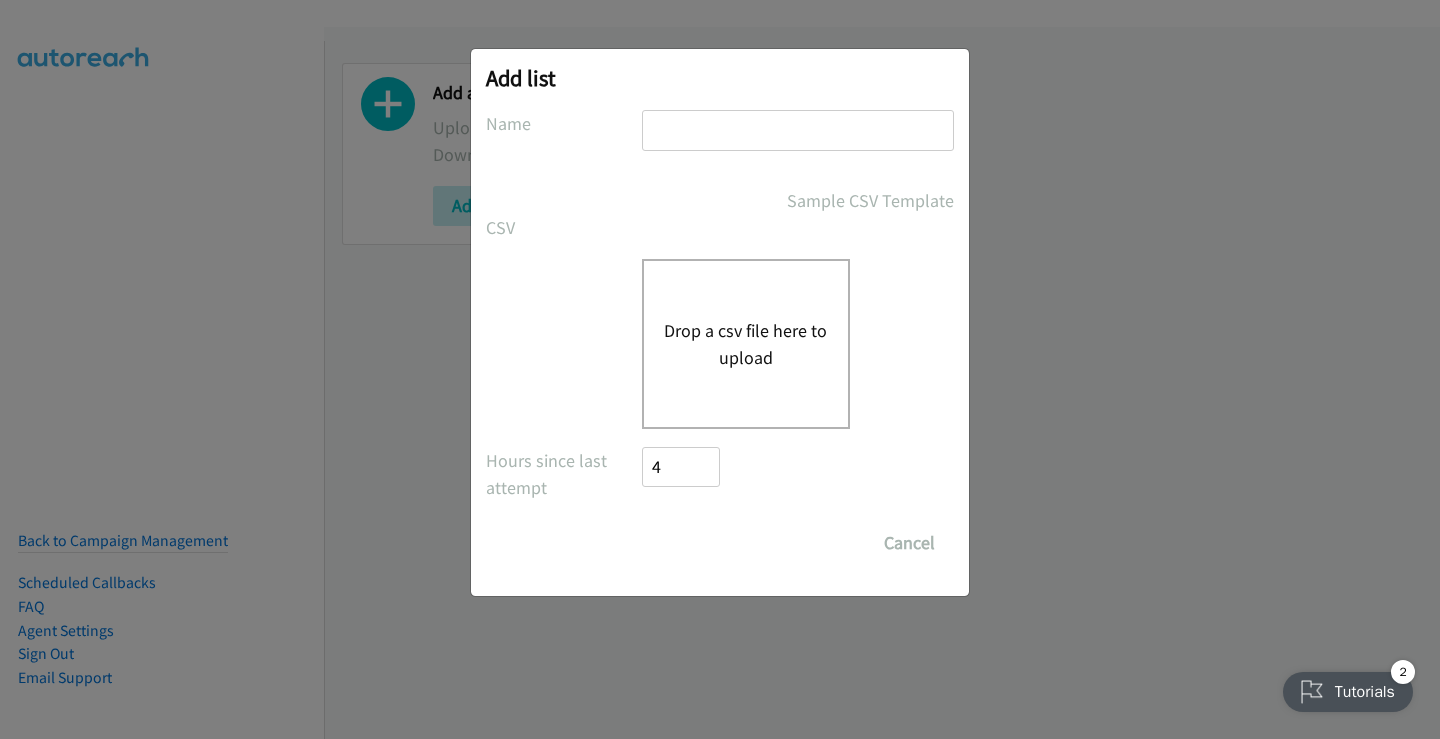 click at bounding box center (798, 130) 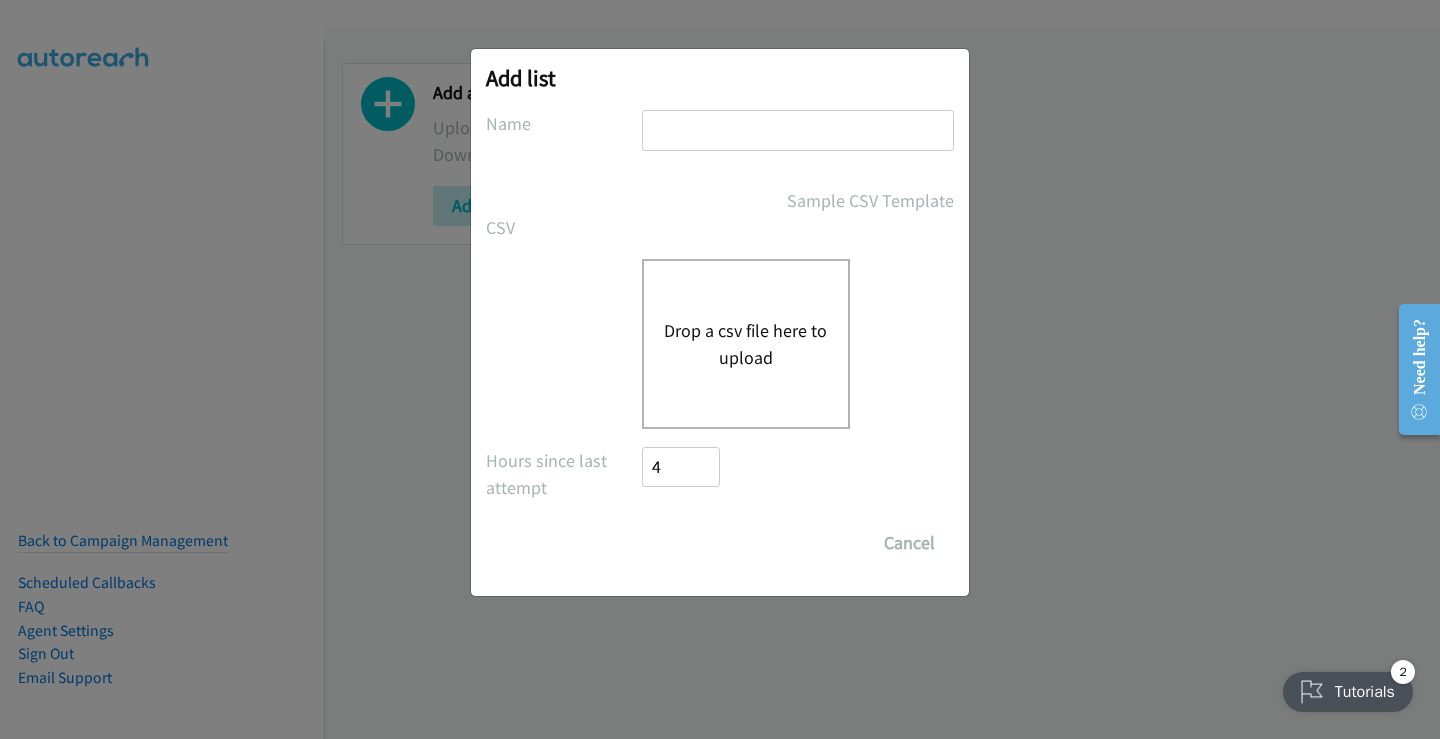 type on "my list" 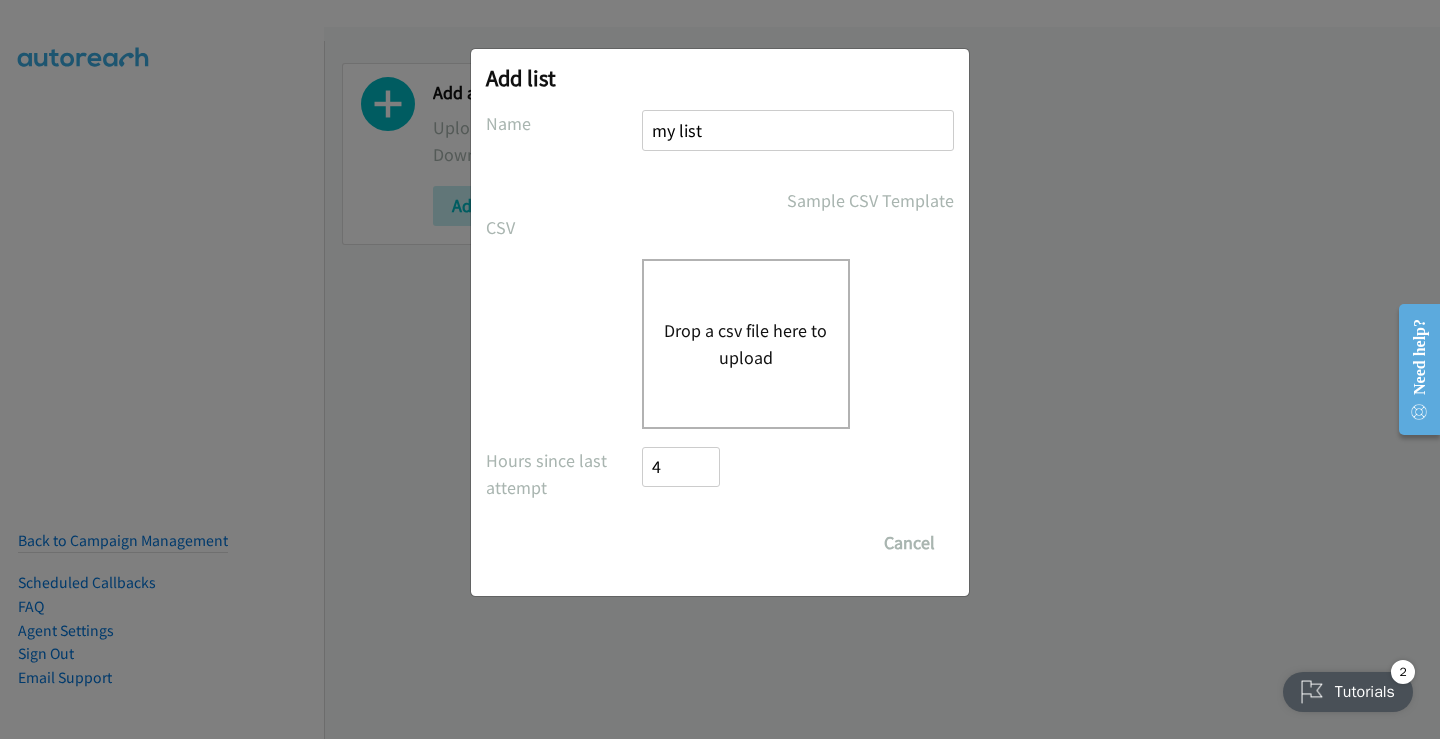 click on "Drop a csv file here to upload" at bounding box center (746, 344) 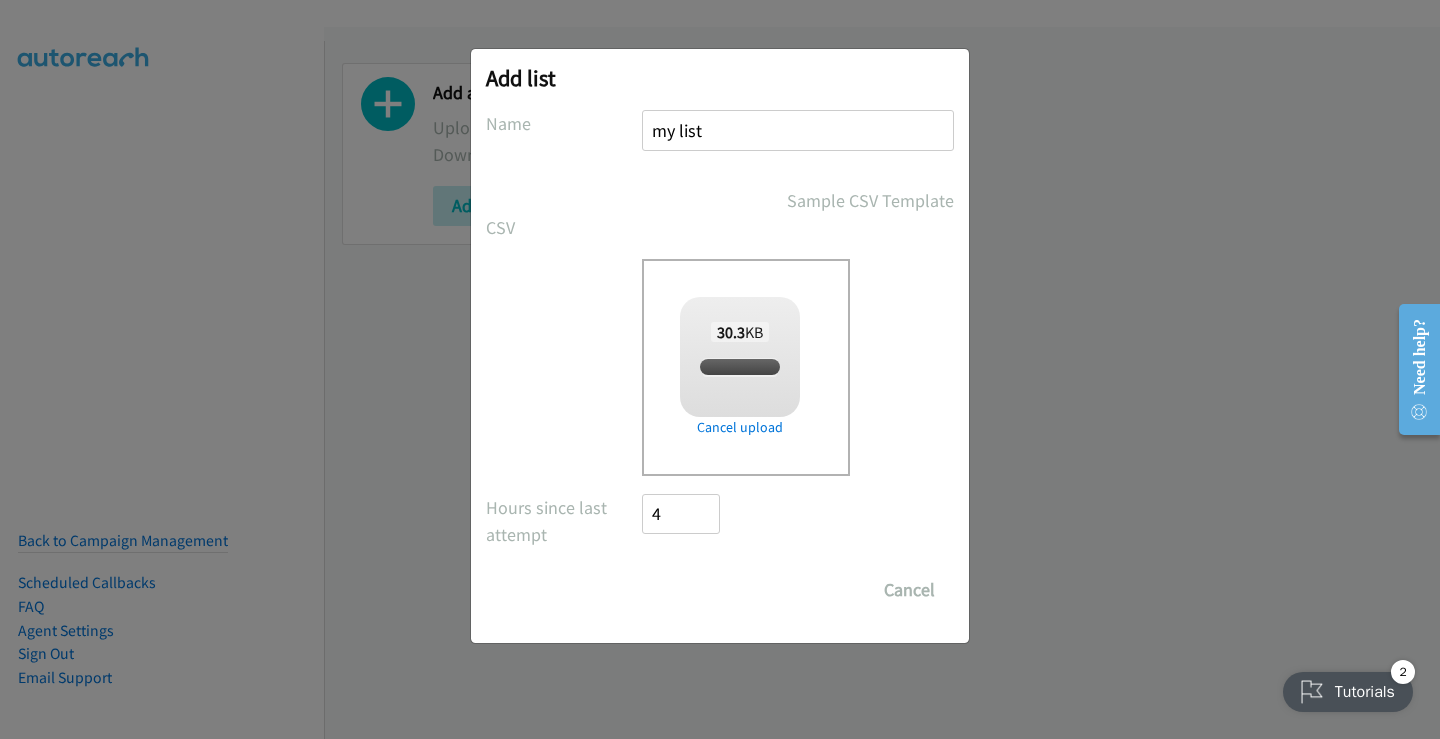 checkbox on "true" 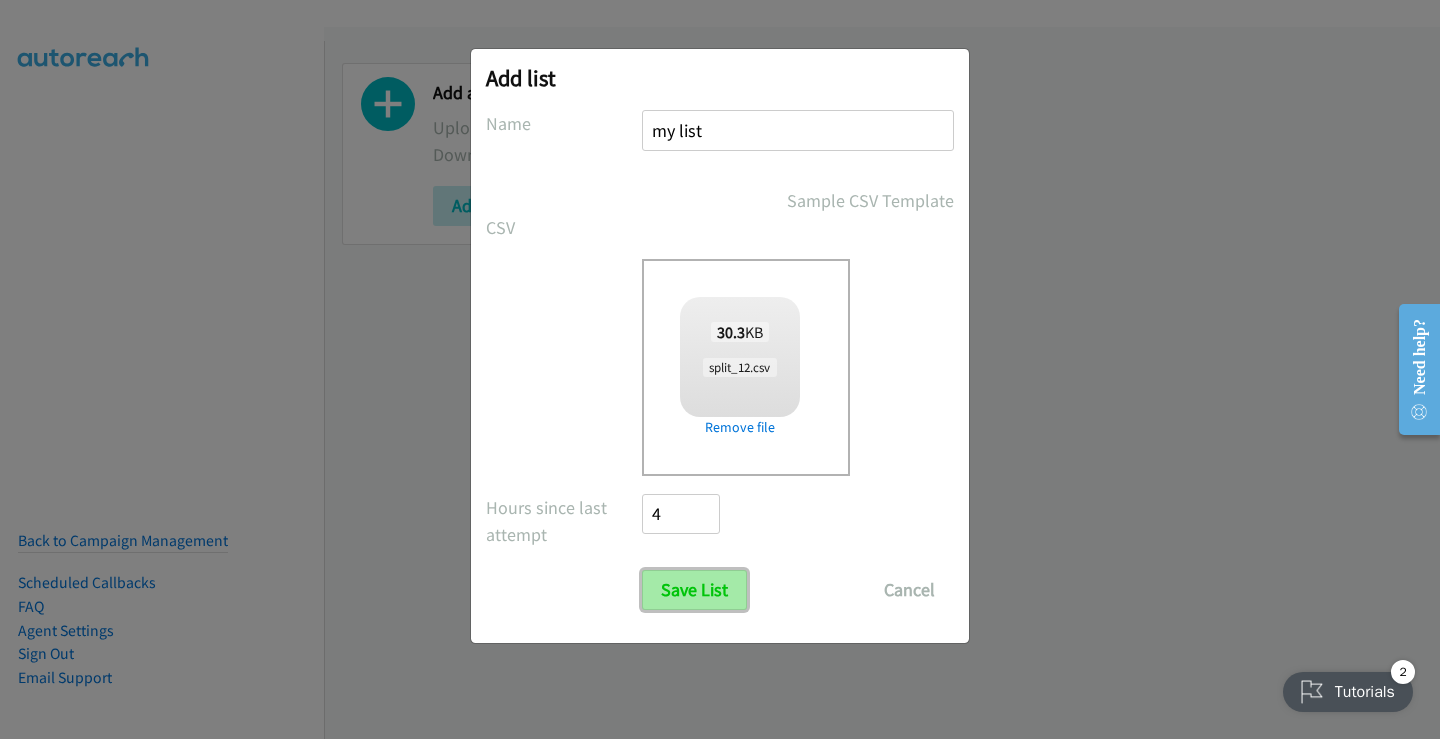 click on "Save List" at bounding box center [694, 590] 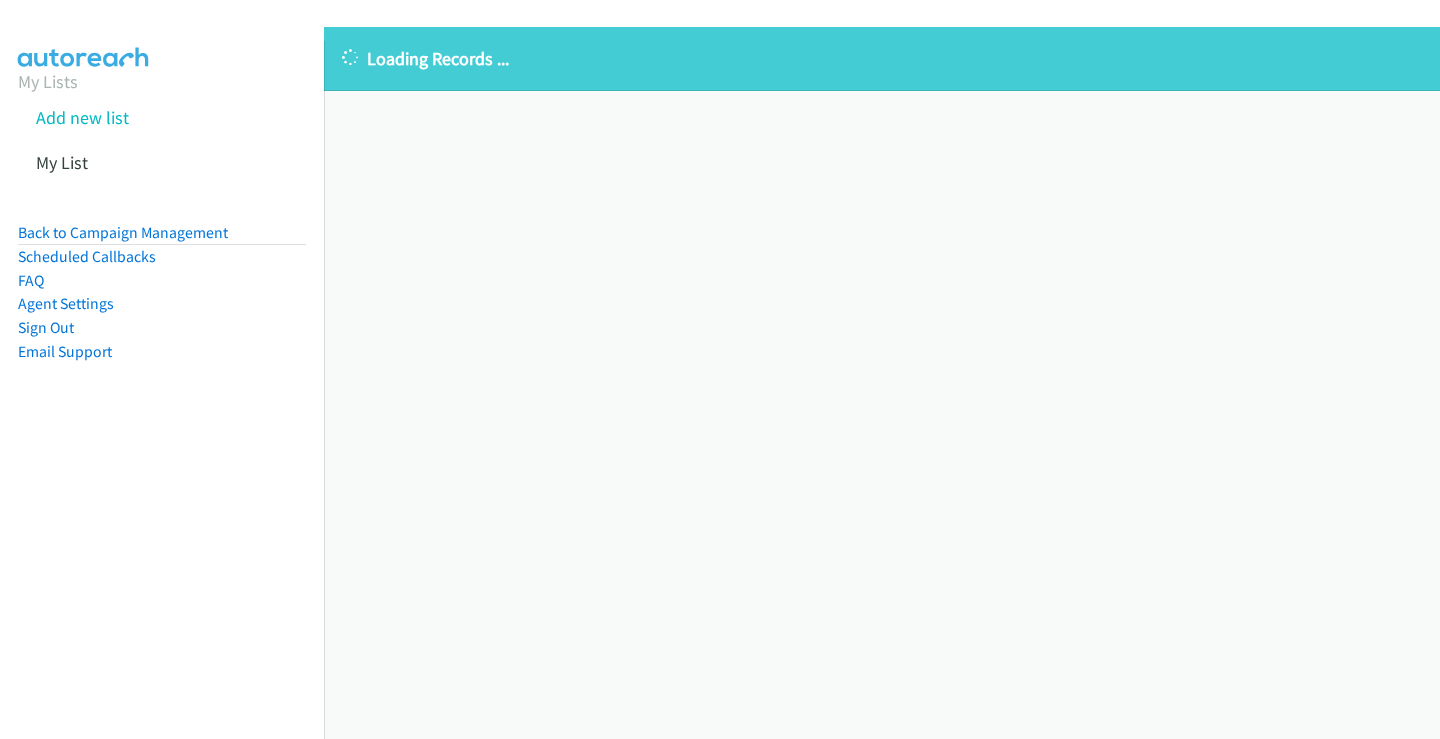 scroll, scrollTop: 0, scrollLeft: 0, axis: both 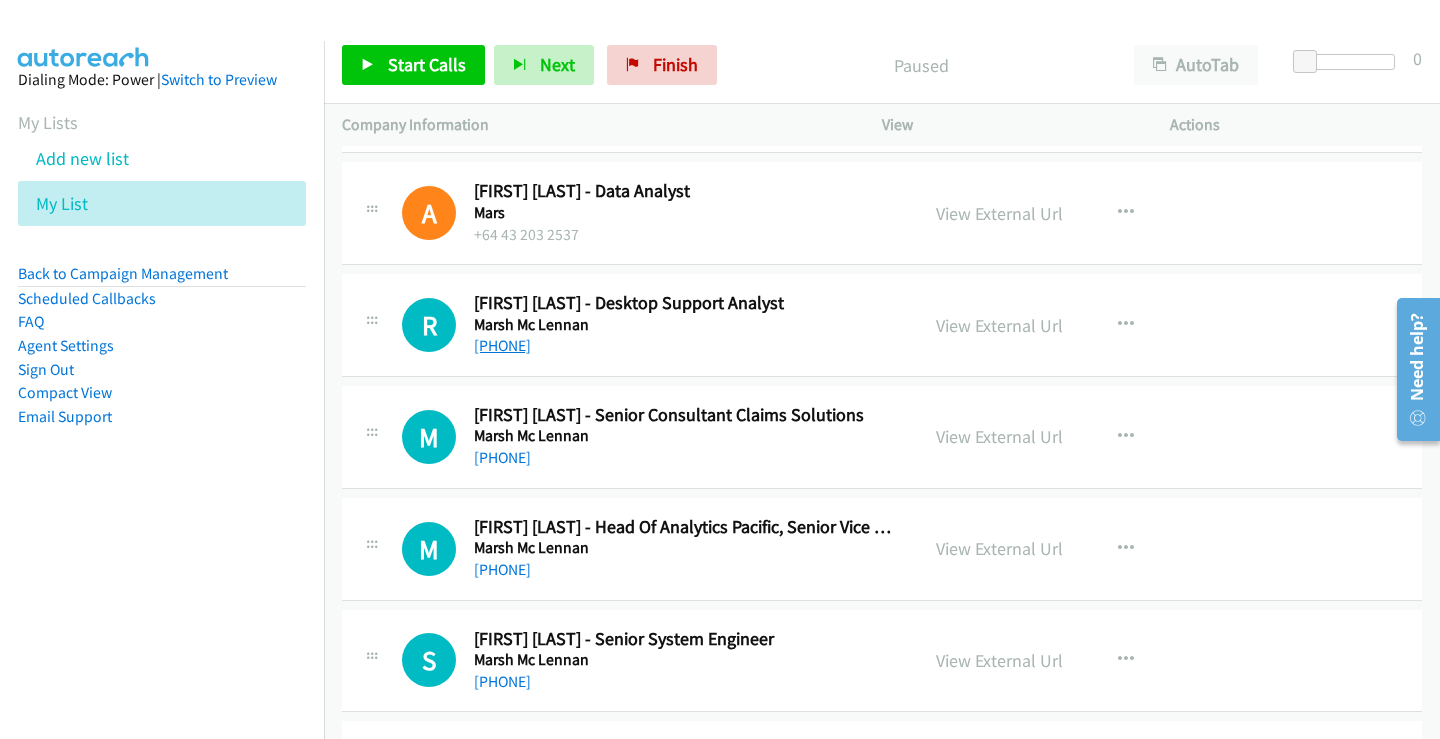 click on "[PHONE]" at bounding box center [502, 345] 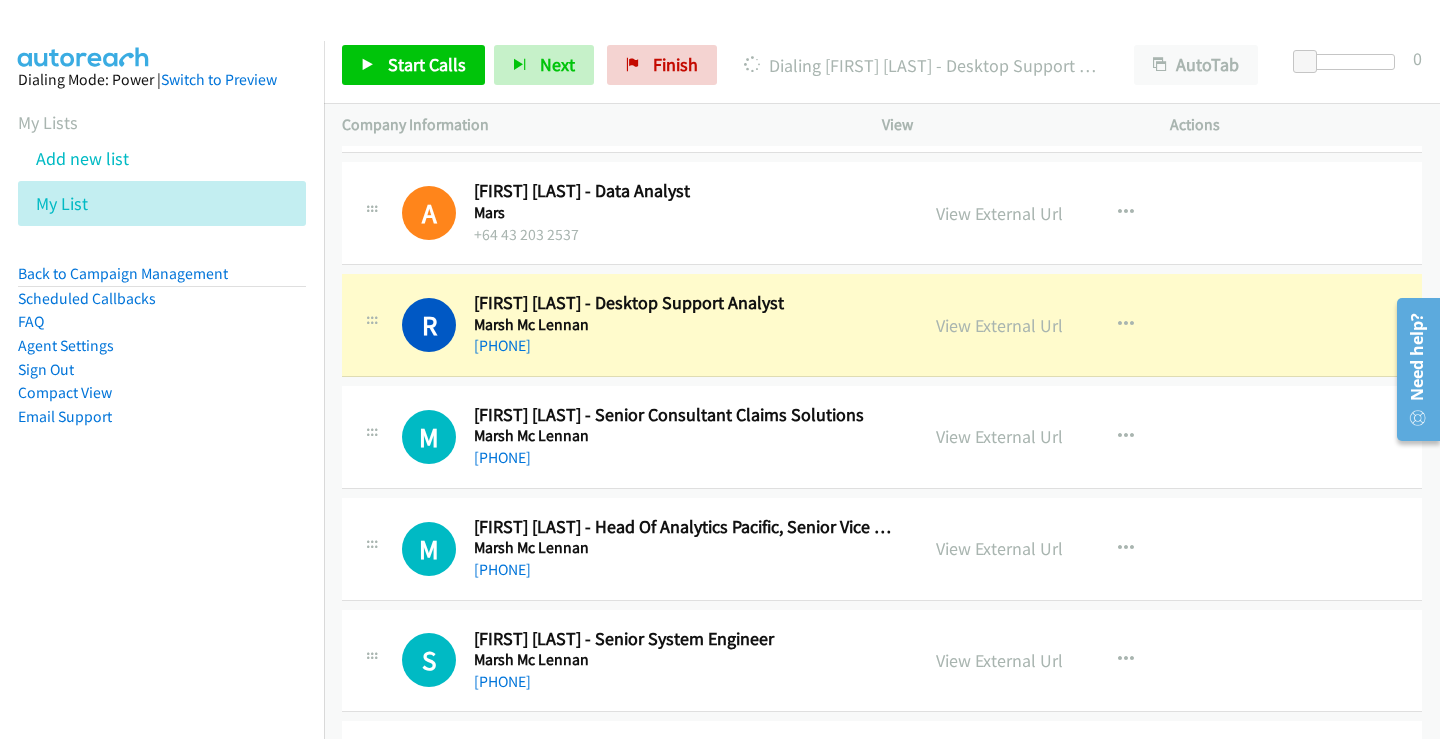 drag, startPoint x: 681, startPoint y: 570, endPoint x: 705, endPoint y: 517, distance: 58.18075 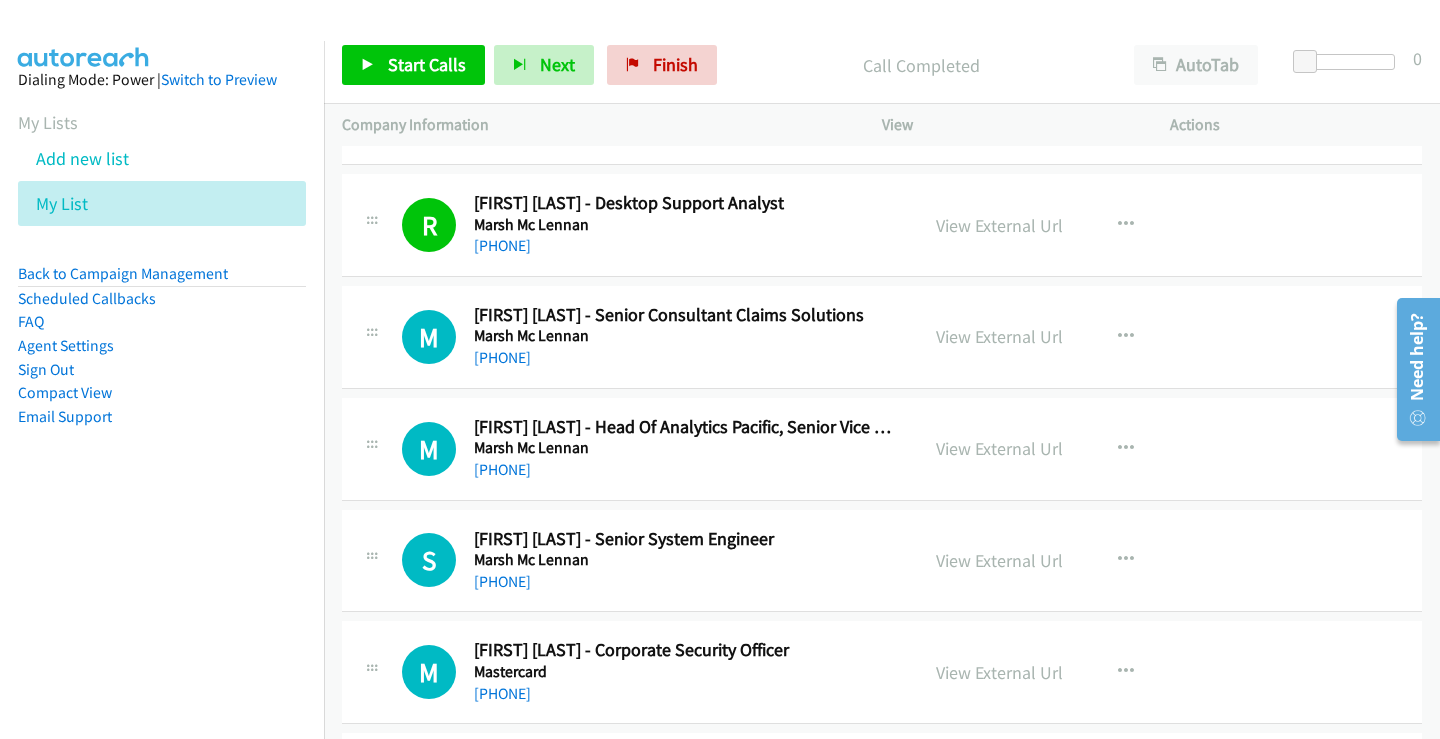 scroll, scrollTop: 400, scrollLeft: 0, axis: vertical 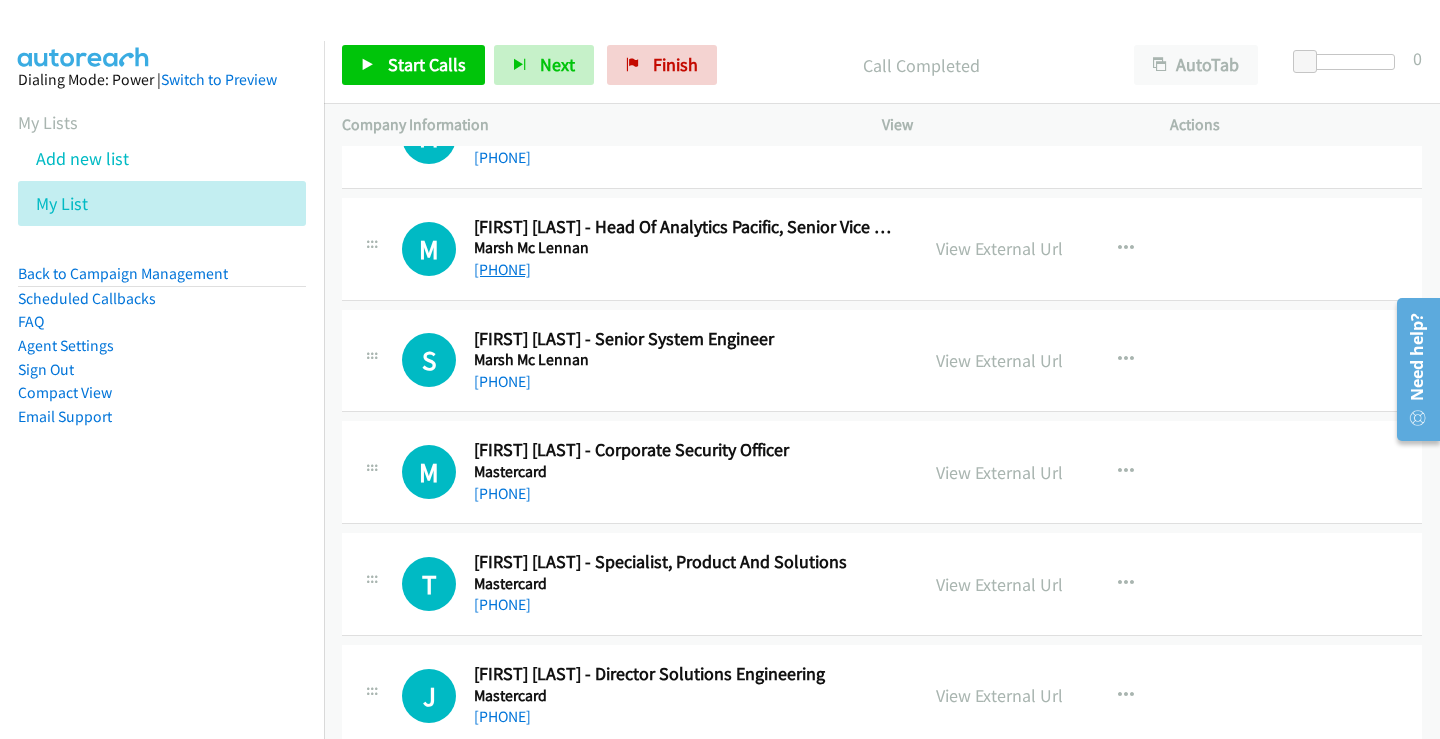 click on "[PHONE]" at bounding box center (502, 269) 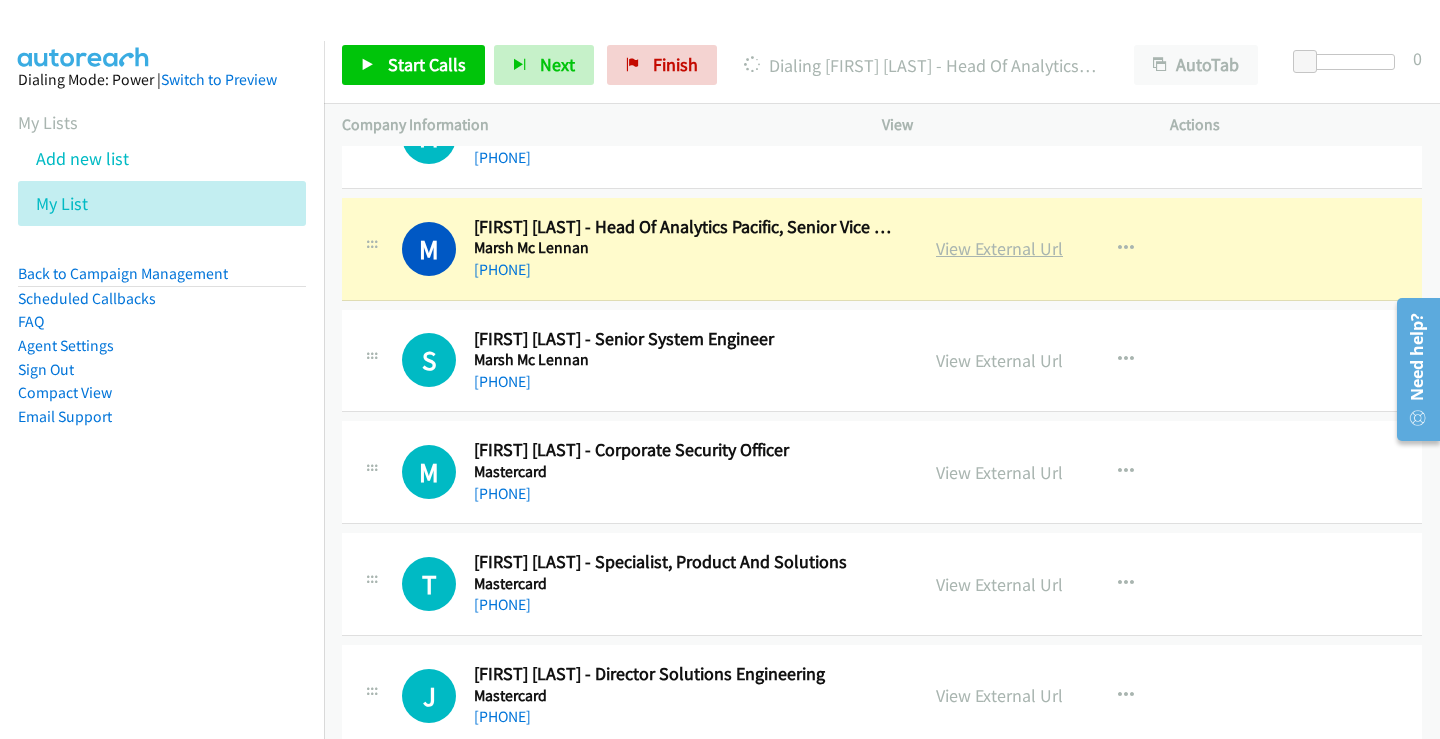 click on "View External Url" at bounding box center [999, 248] 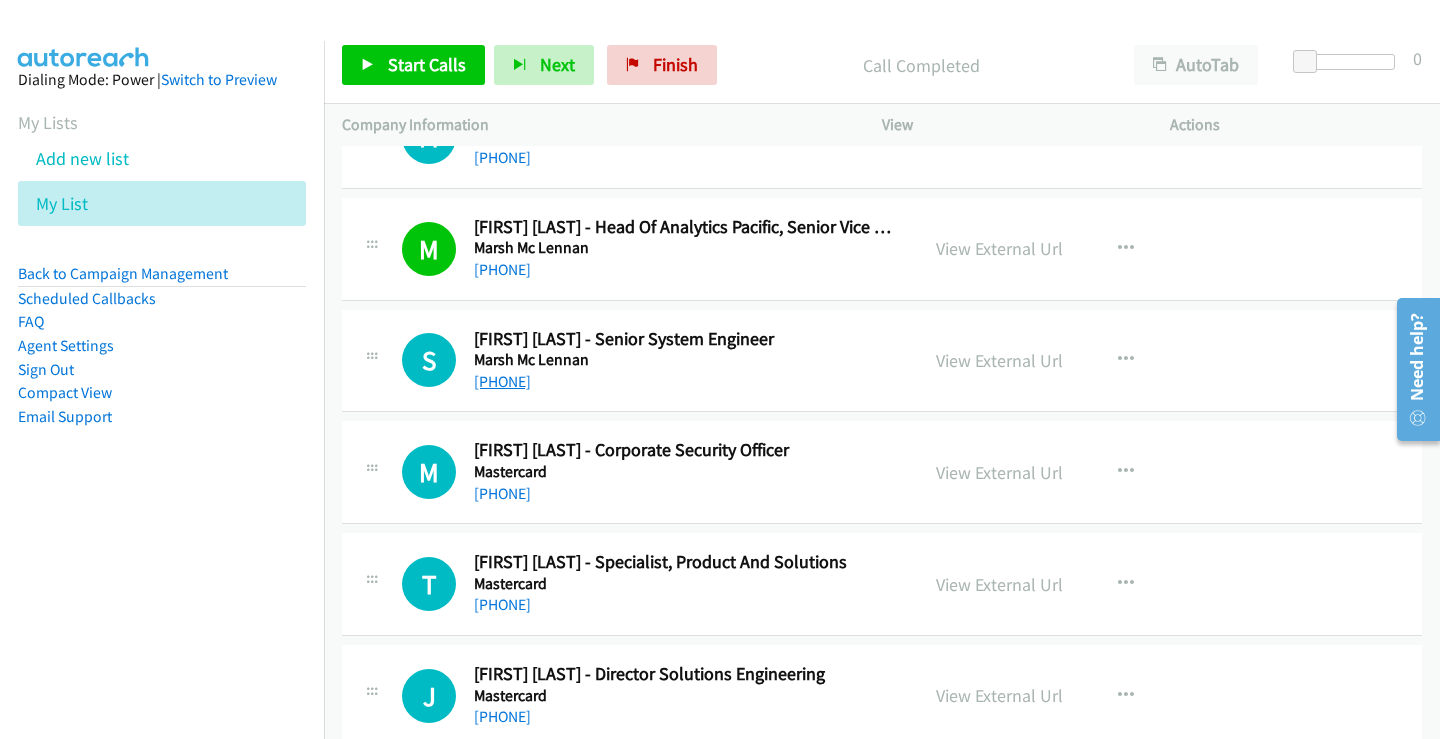 click on "+61 426 436 102" at bounding box center [502, 381] 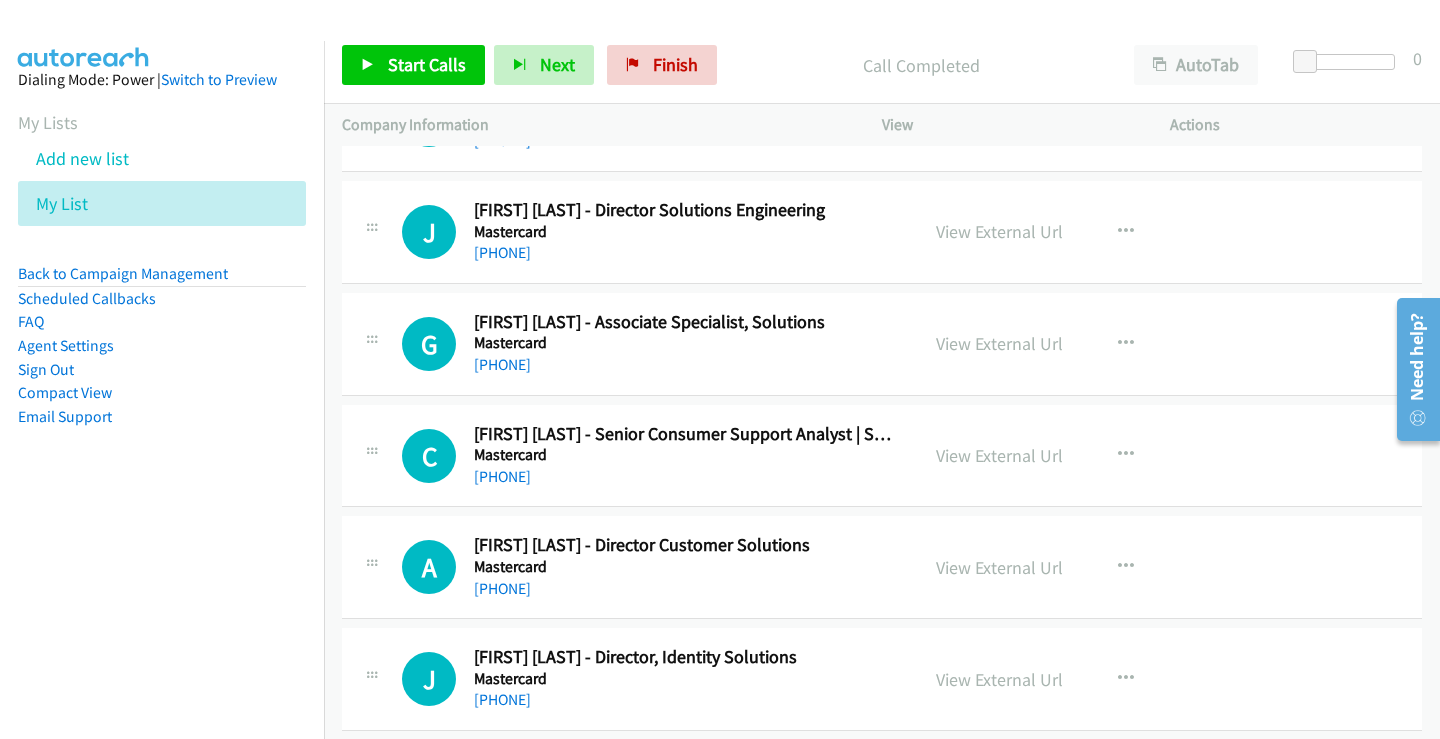 scroll, scrollTop: 900, scrollLeft: 0, axis: vertical 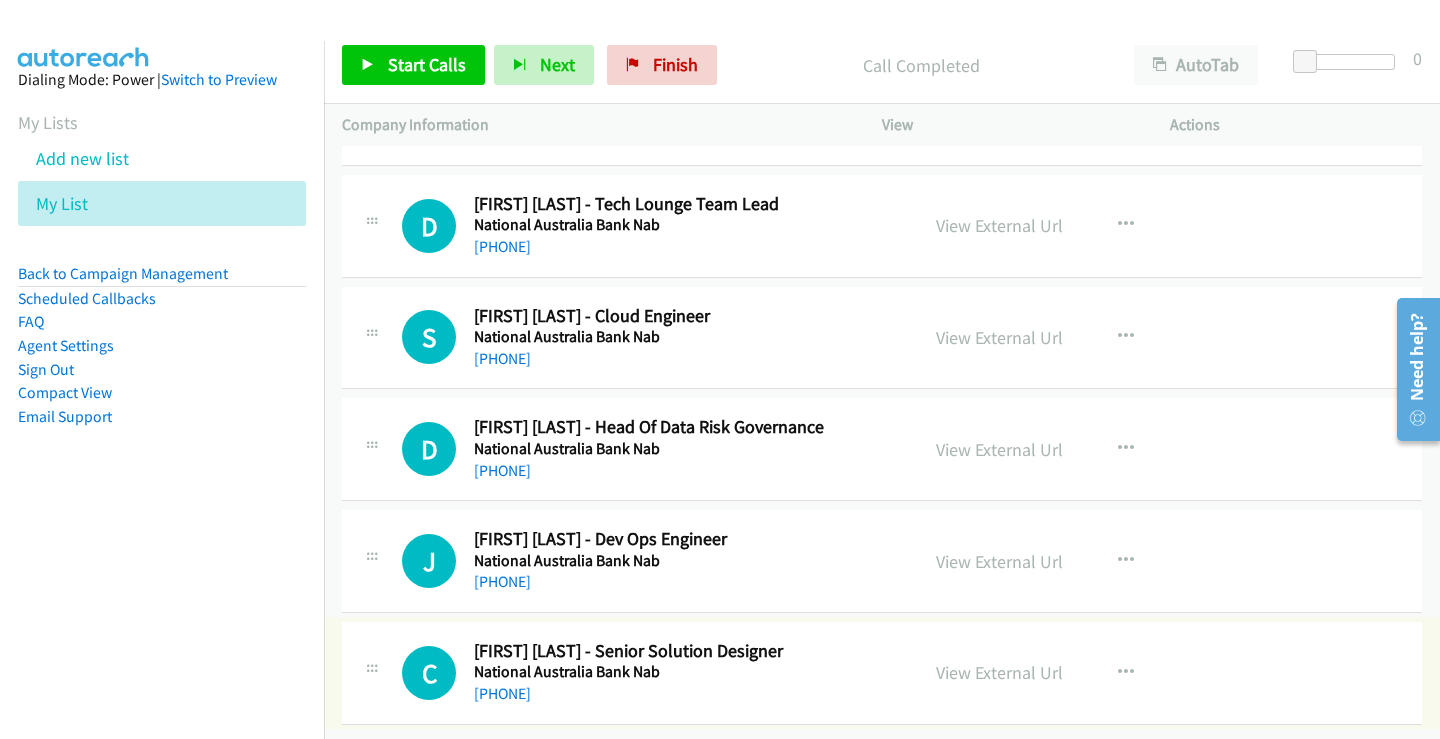 click on "+61 451 888 086" at bounding box center [502, 693] 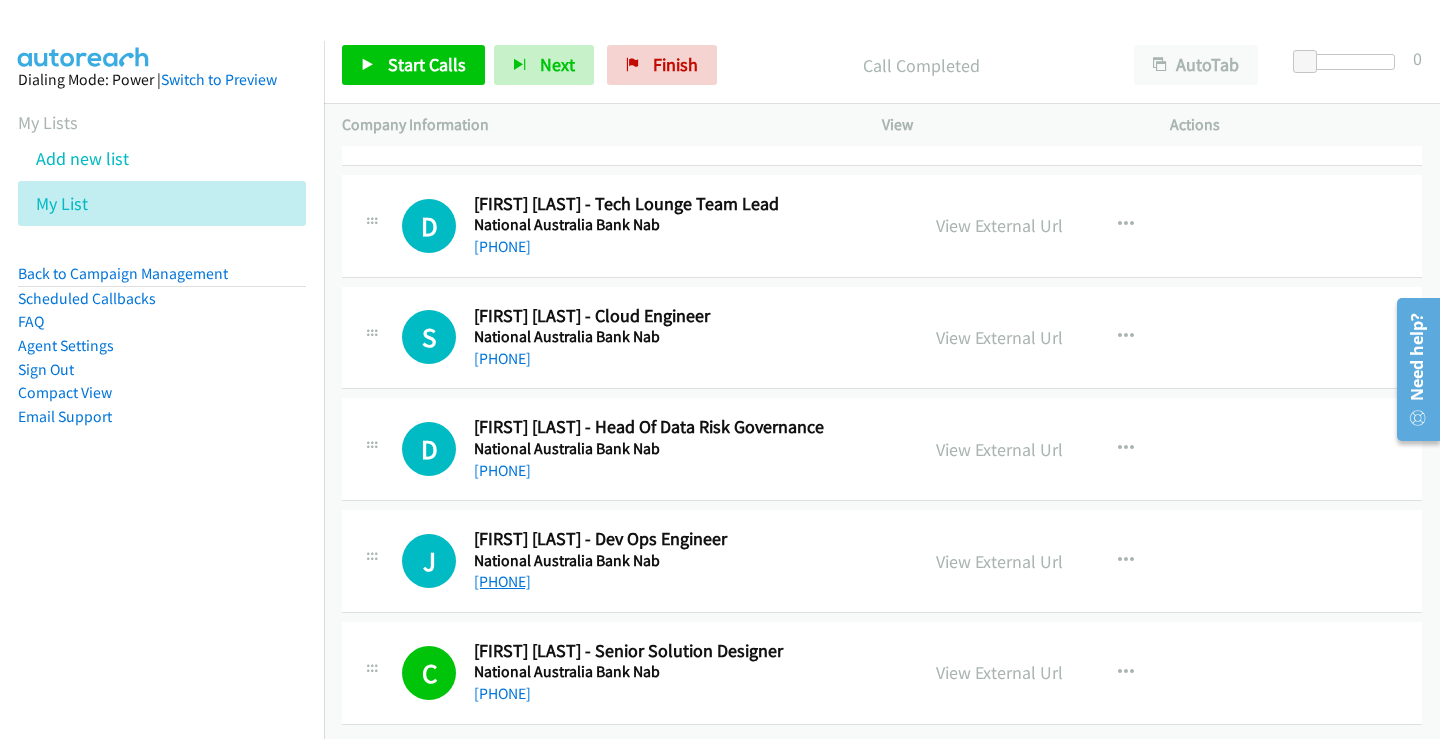 click on "+61 451 899 368" at bounding box center [502, 581] 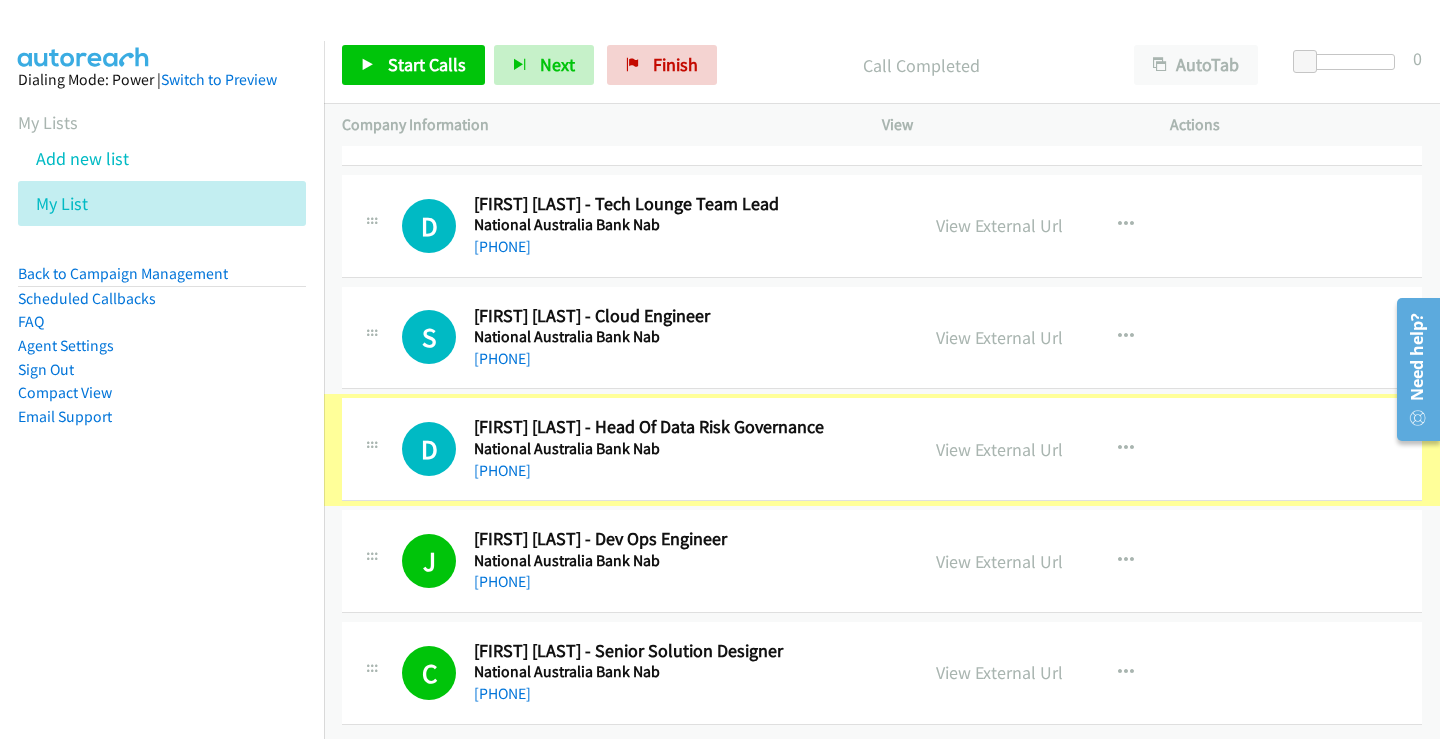 scroll, scrollTop: 14191, scrollLeft: 0, axis: vertical 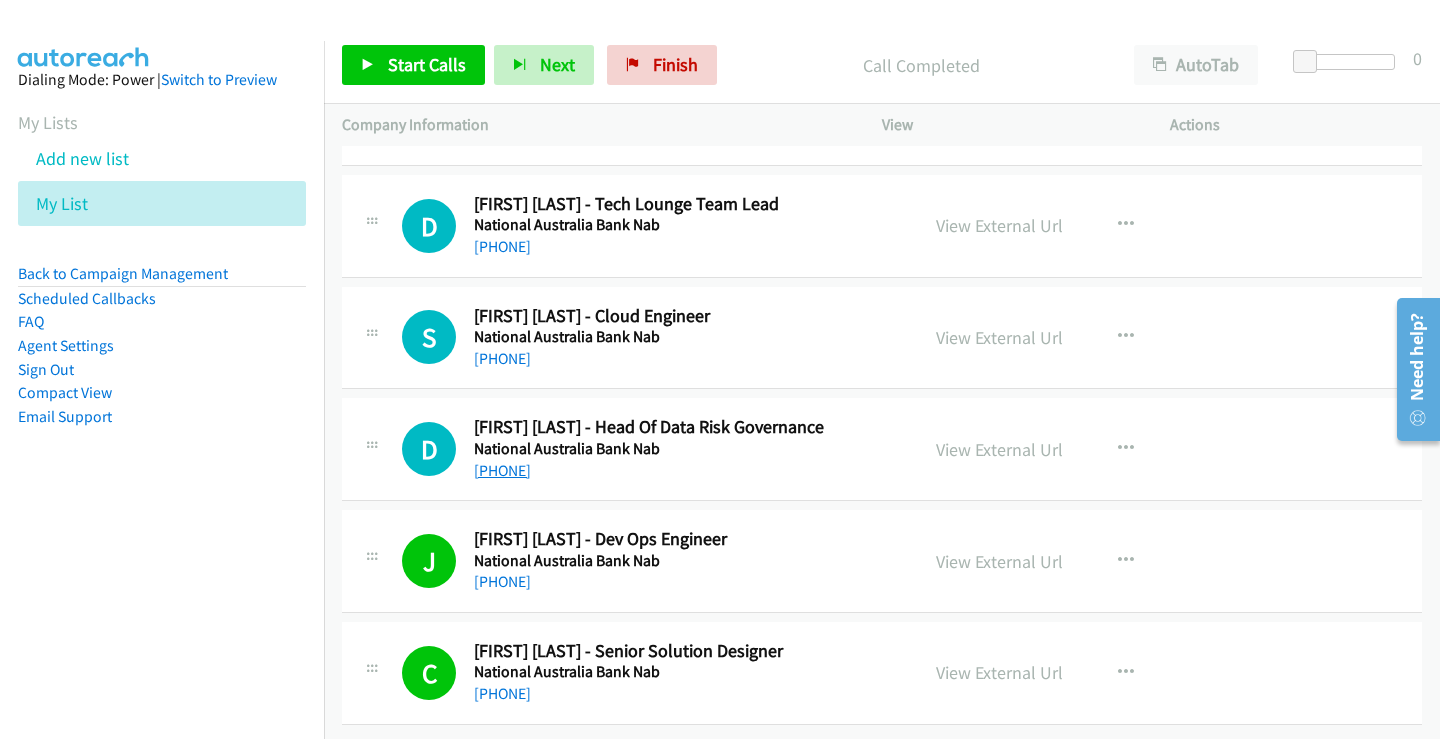 click on "+61 430 589 193" at bounding box center (502, 470) 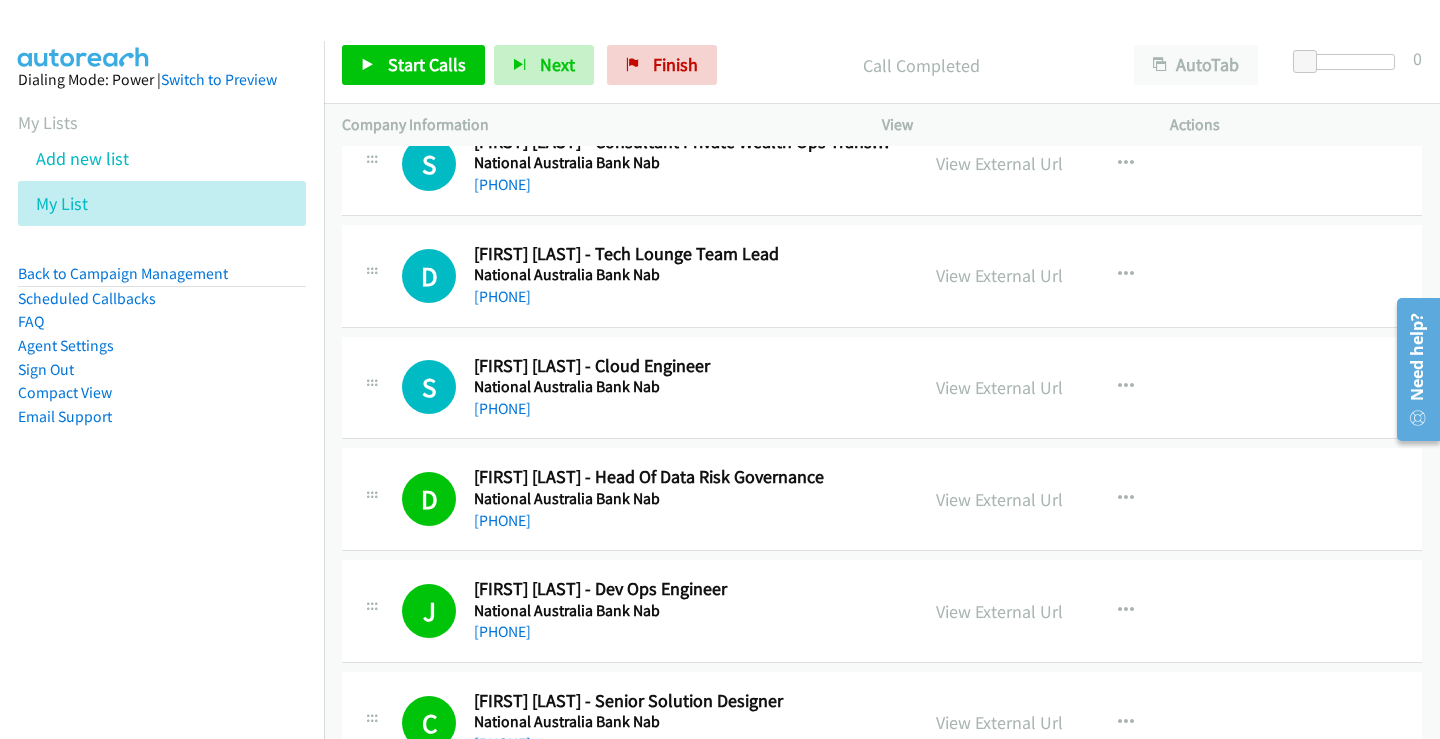scroll, scrollTop: 14091, scrollLeft: 0, axis: vertical 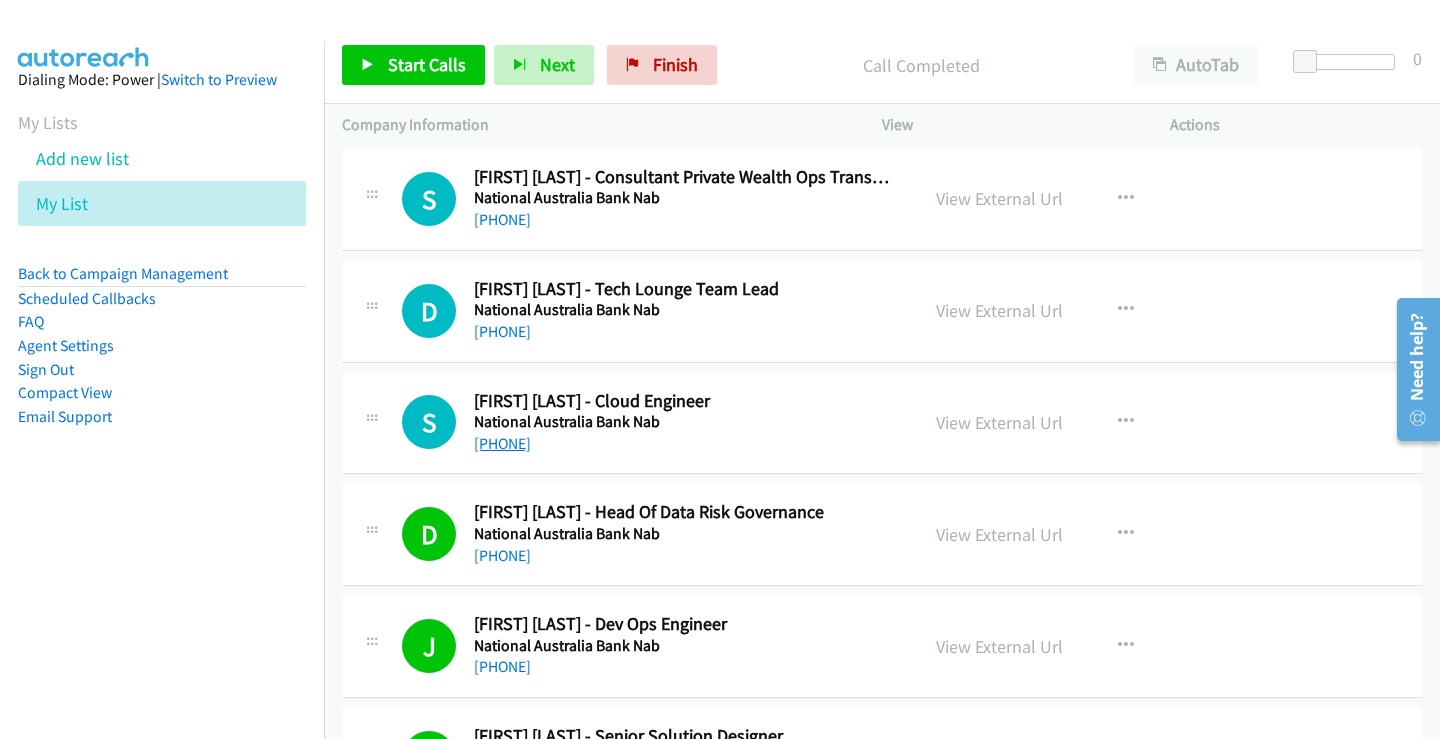 click on "+61 412 449 957" at bounding box center (502, 443) 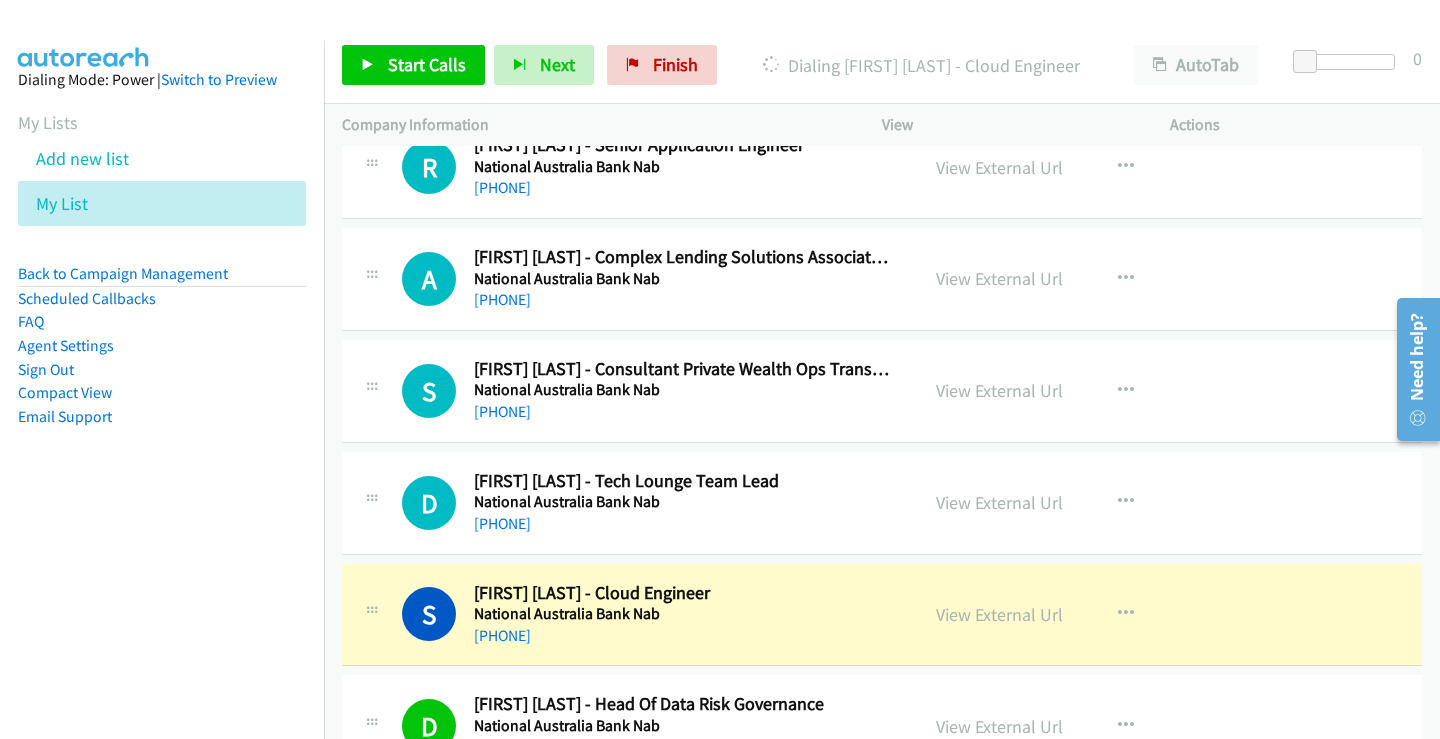 scroll, scrollTop: 13891, scrollLeft: 0, axis: vertical 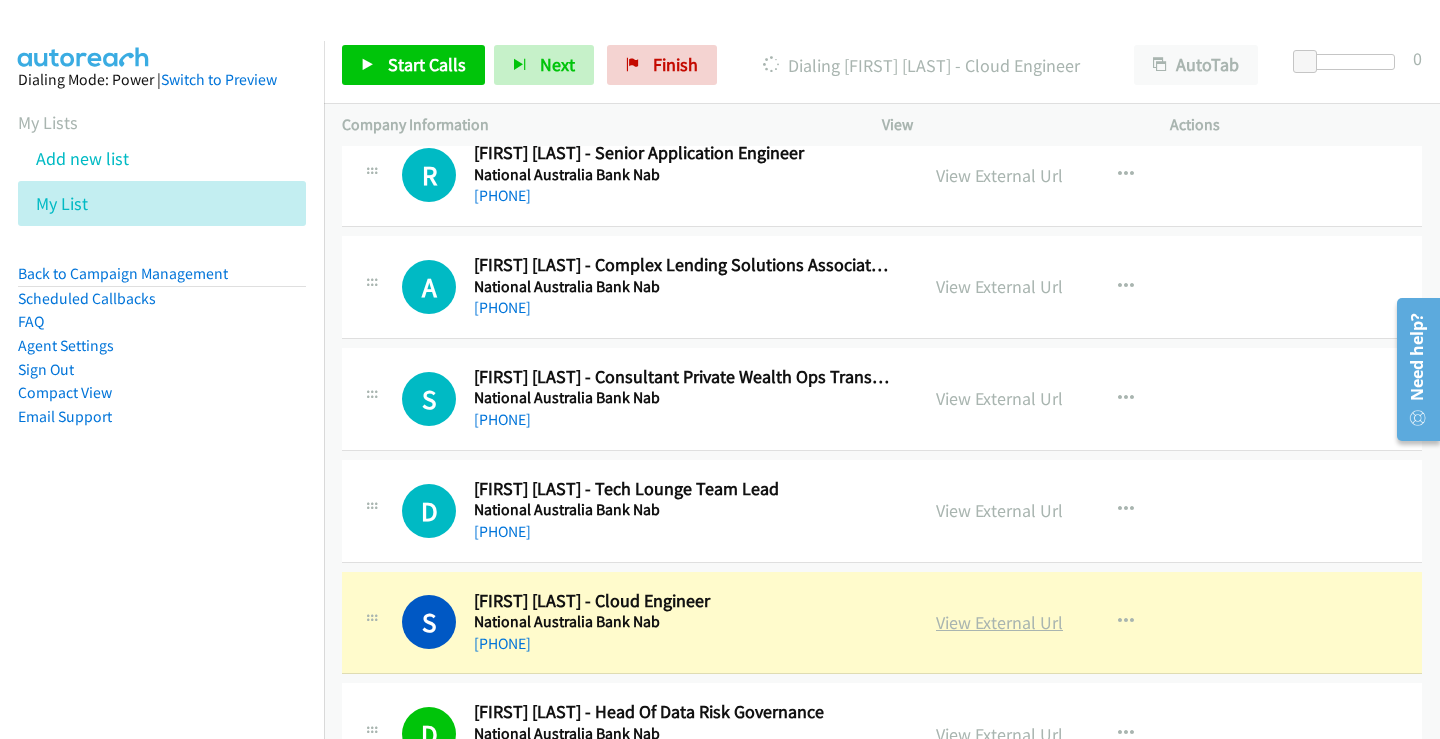 click on "View External Url" at bounding box center [999, 622] 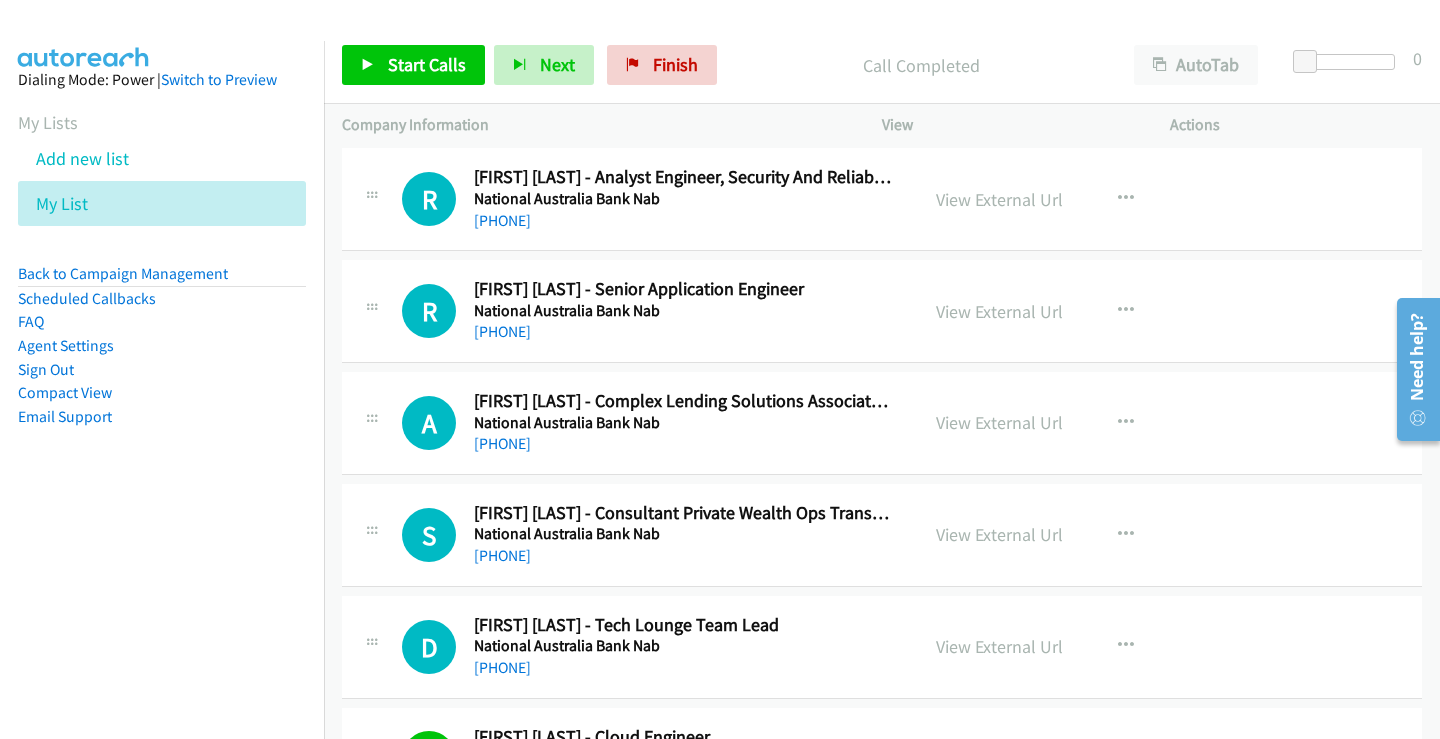 scroll, scrollTop: 13791, scrollLeft: 0, axis: vertical 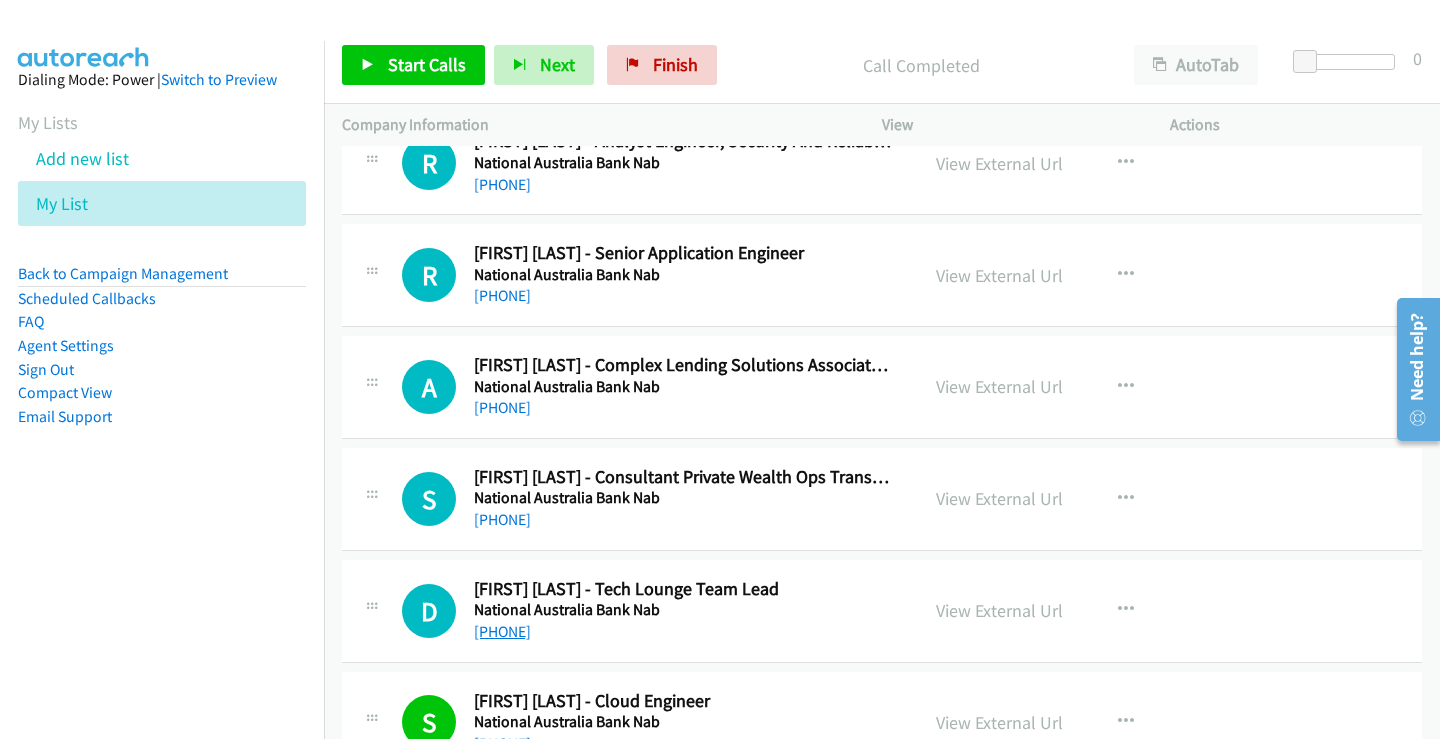 click on "+61 406 422 362" at bounding box center (502, 631) 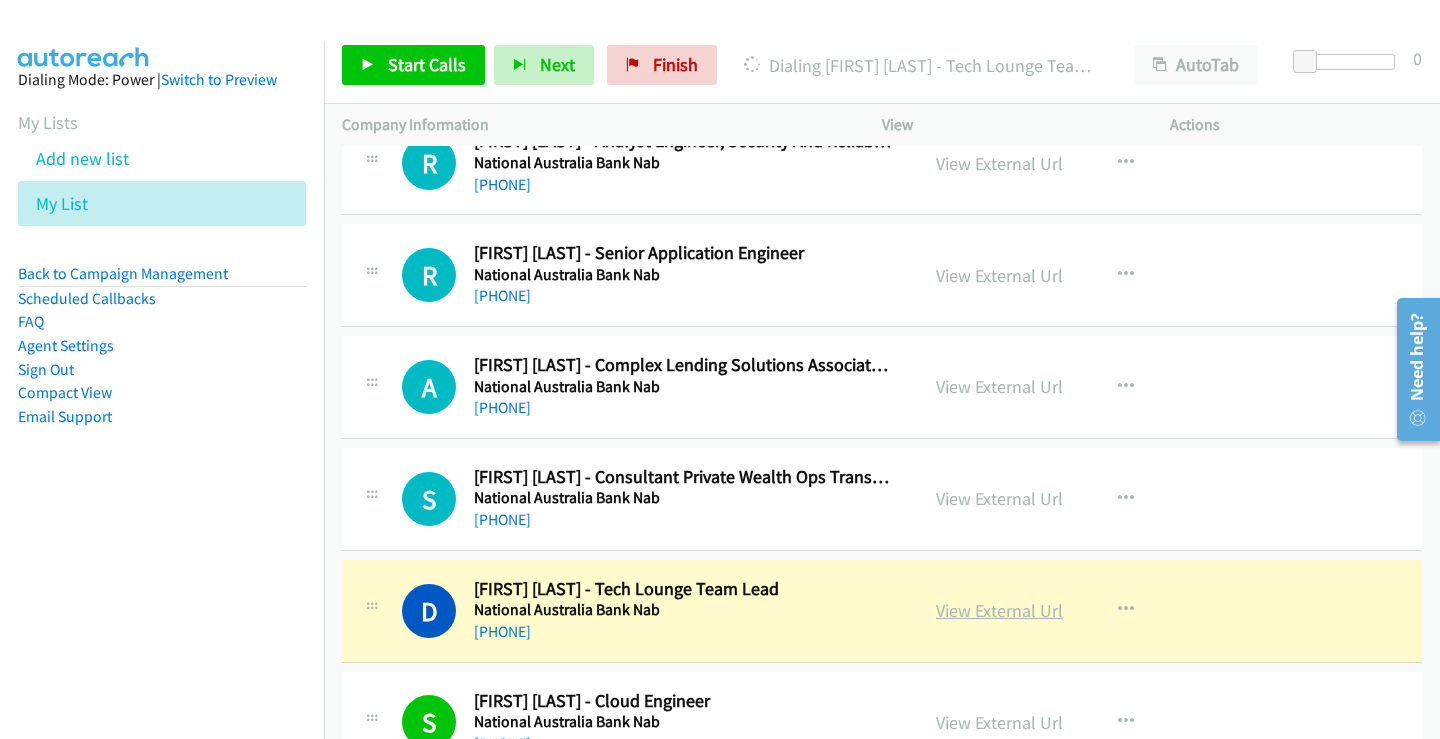 click on "View External Url" at bounding box center (999, 610) 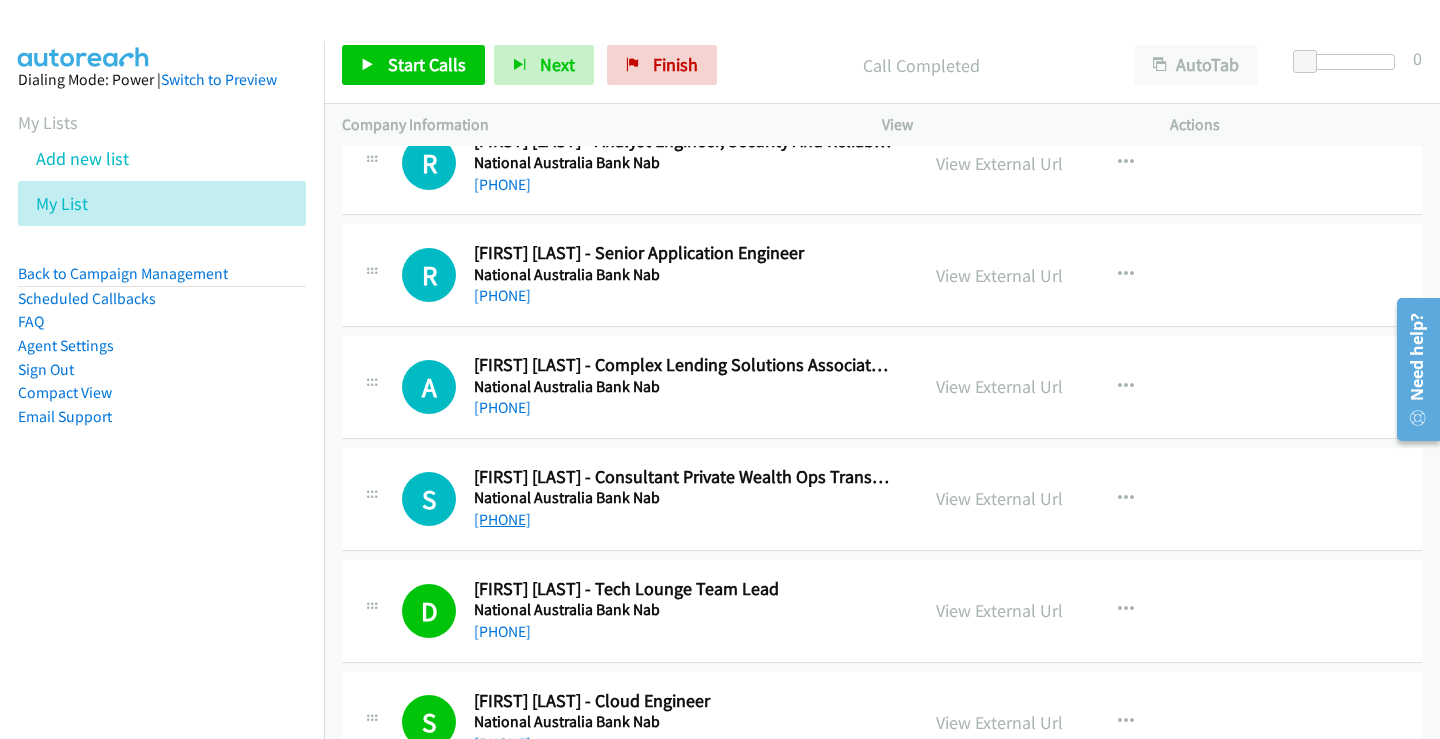 click on "+61 410 204 554" at bounding box center [502, 519] 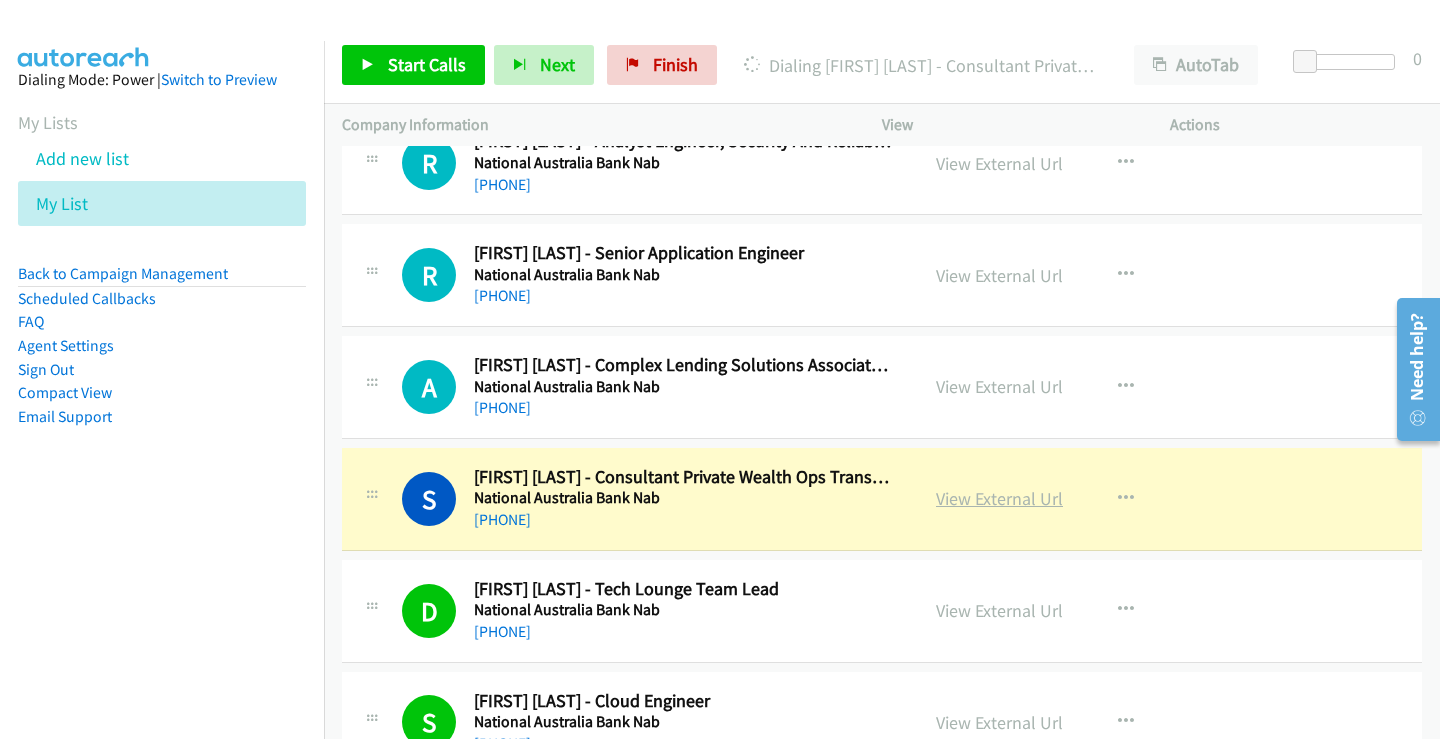 click on "View External Url" at bounding box center (999, 498) 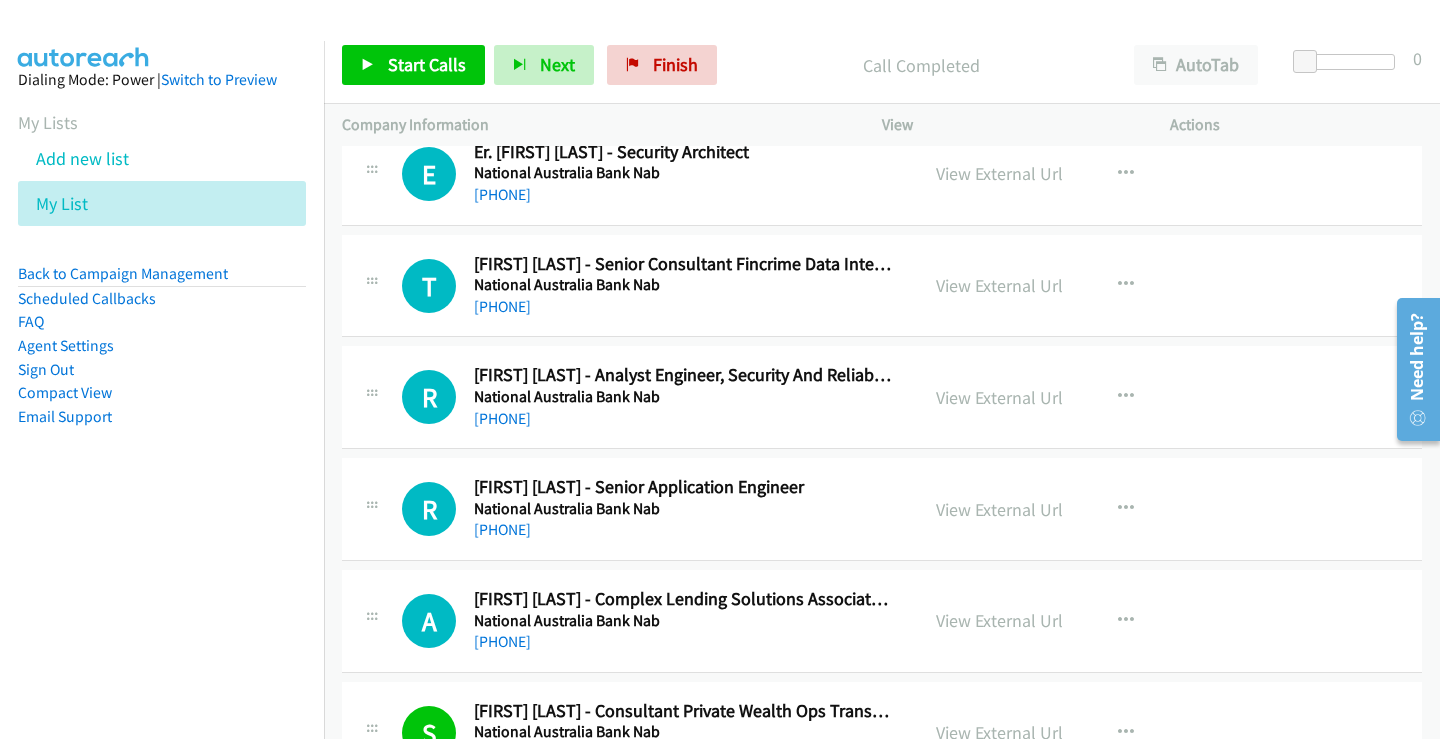 scroll, scrollTop: 13491, scrollLeft: 0, axis: vertical 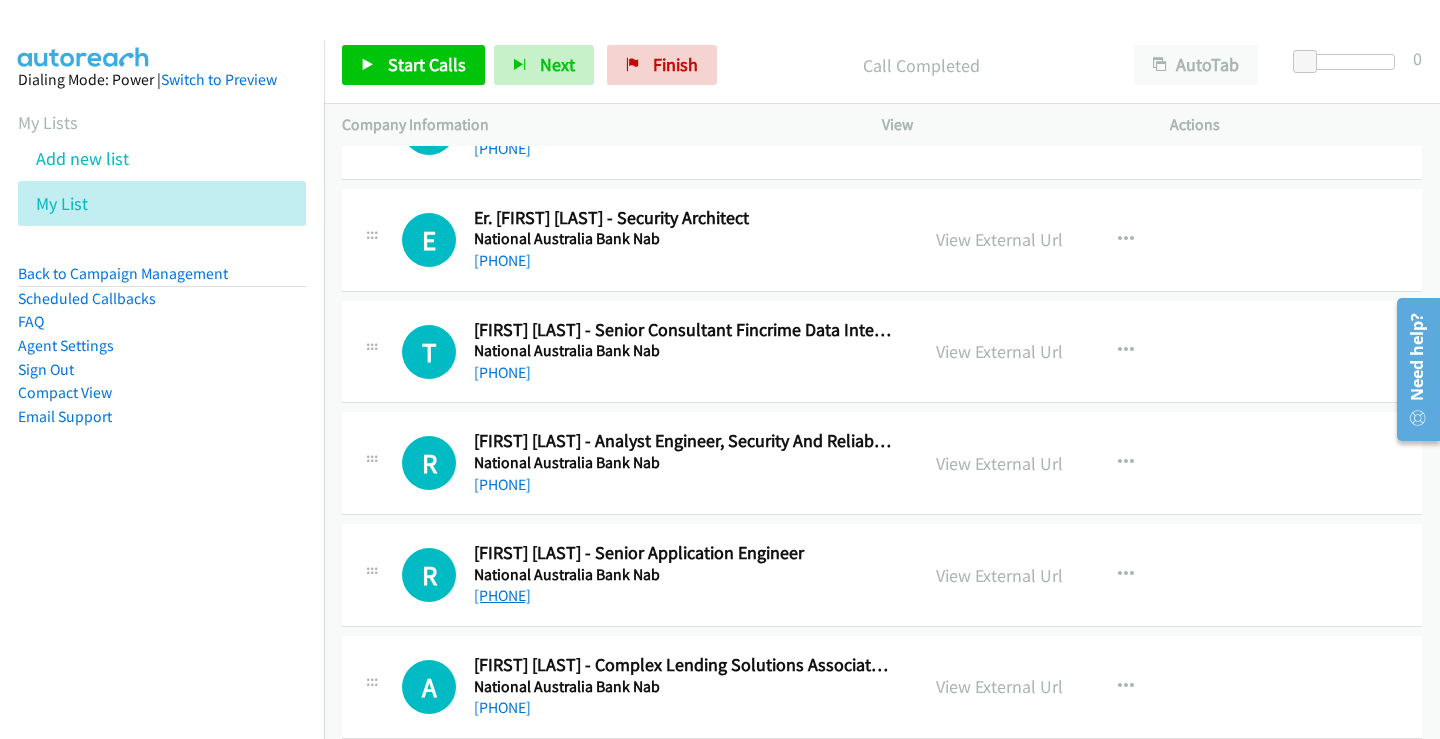 click on "+61 434 050 003" at bounding box center [502, 595] 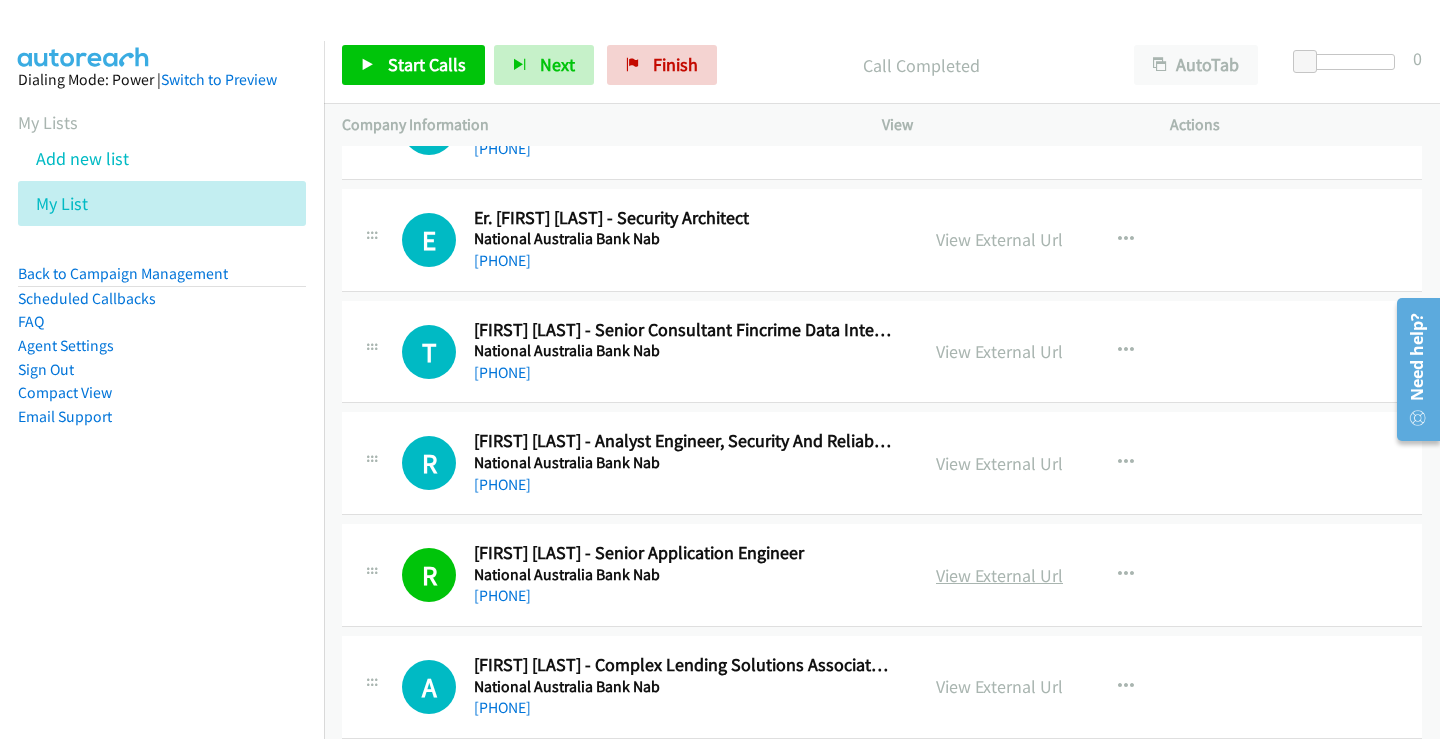click on "View External Url" at bounding box center (999, 575) 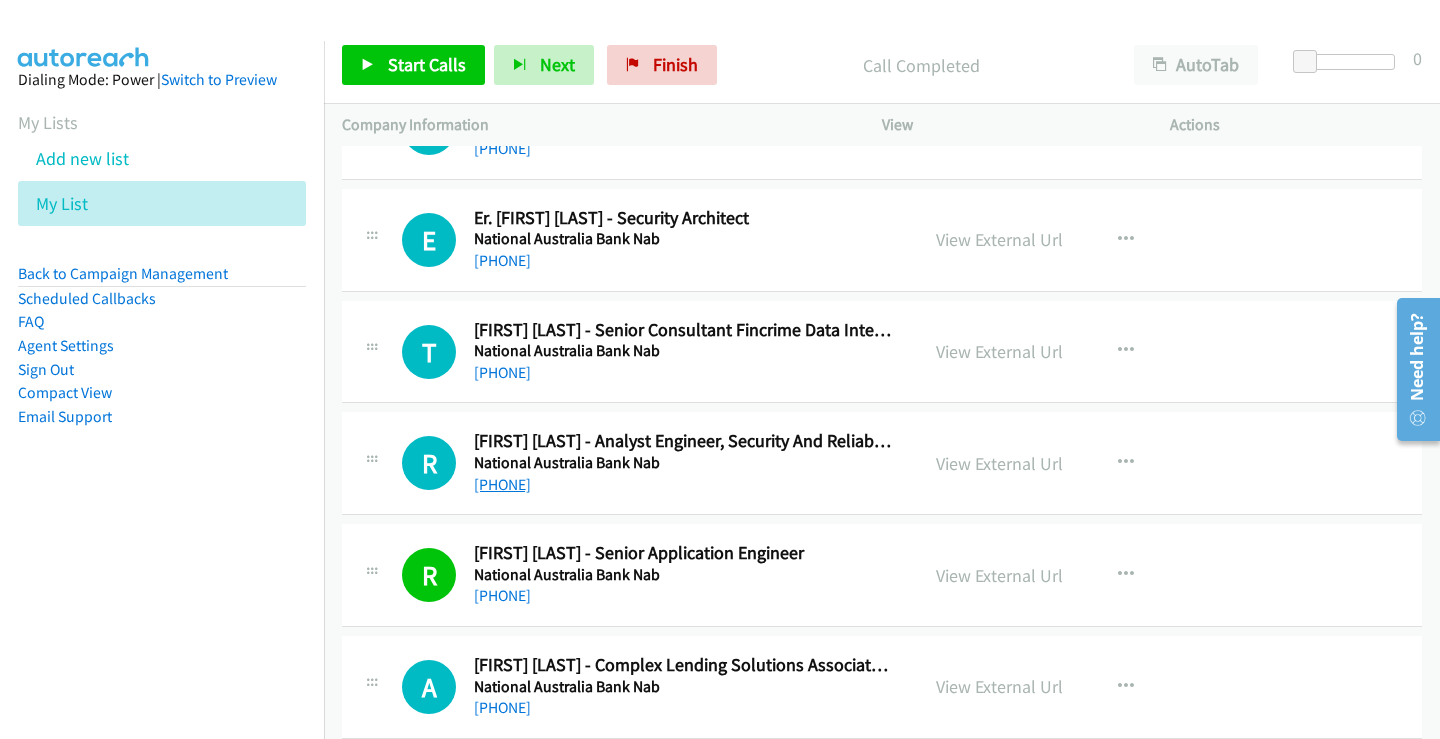 click on "+61 468 588 042" at bounding box center (502, 484) 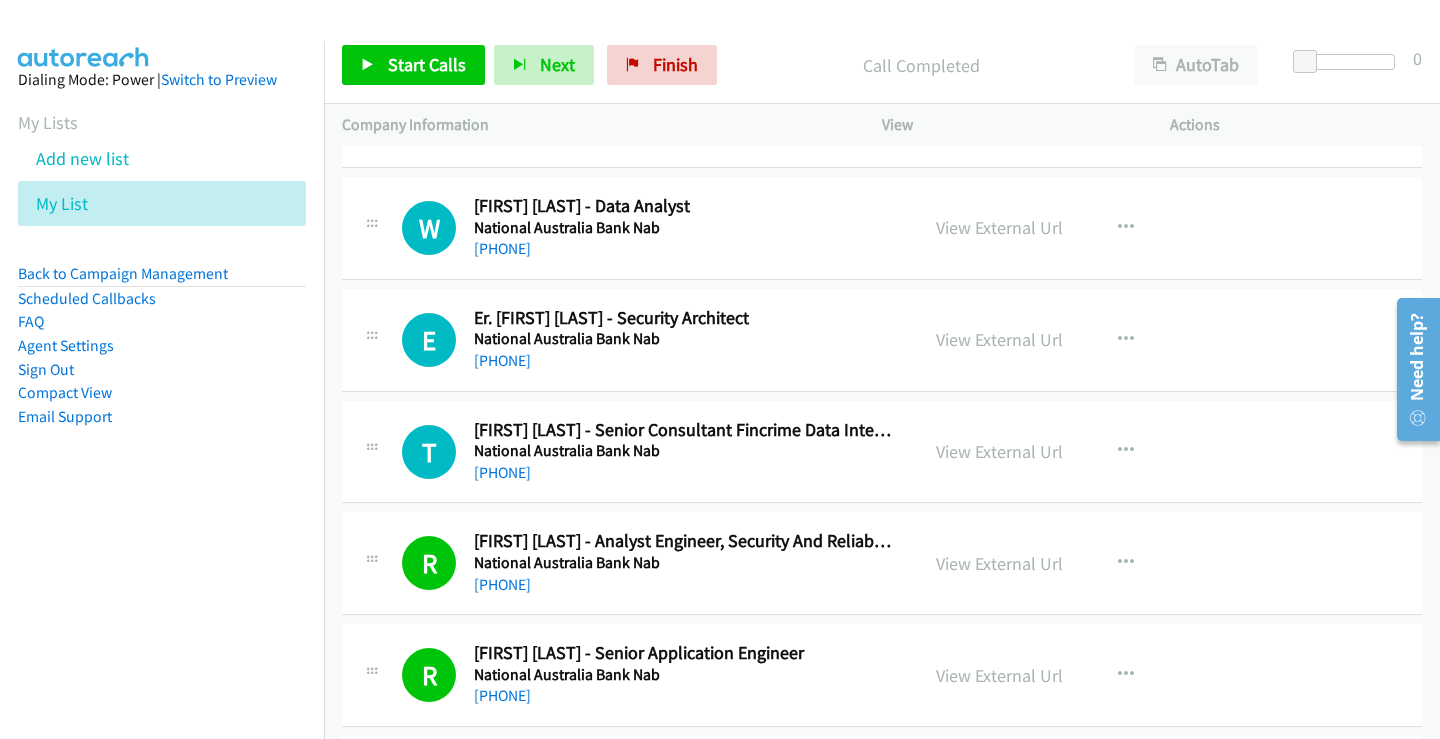 scroll, scrollTop: 13191, scrollLeft: 0, axis: vertical 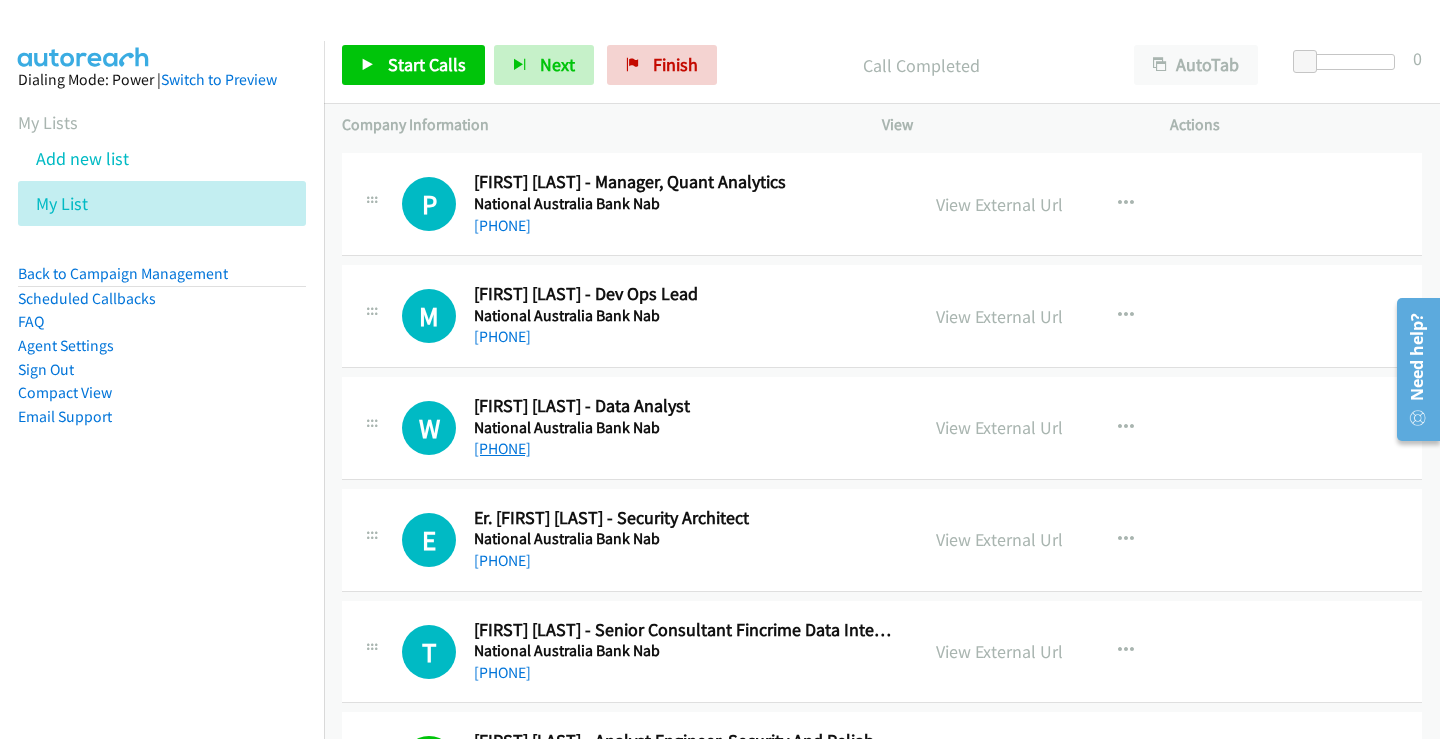 click on "+61 452 498 286" at bounding box center (502, 448) 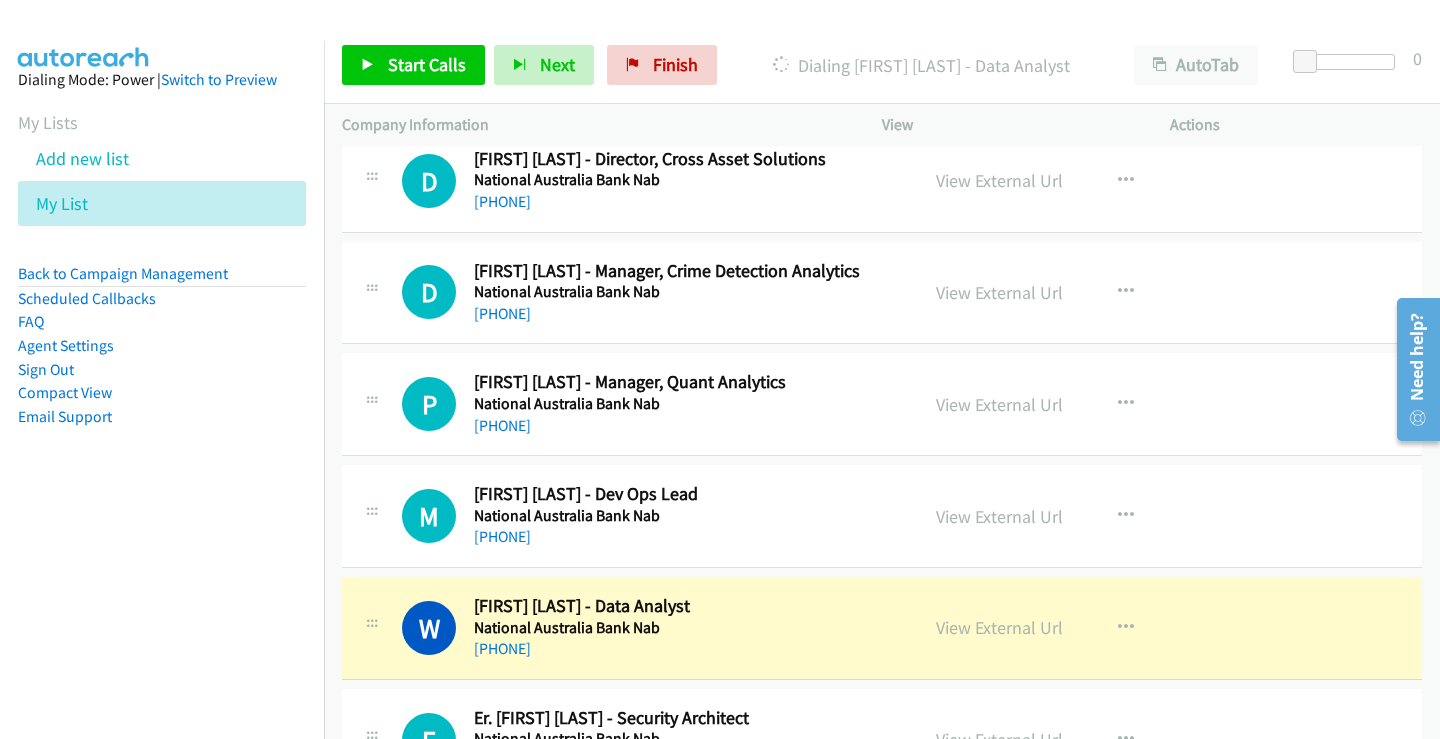scroll, scrollTop: 13091, scrollLeft: 0, axis: vertical 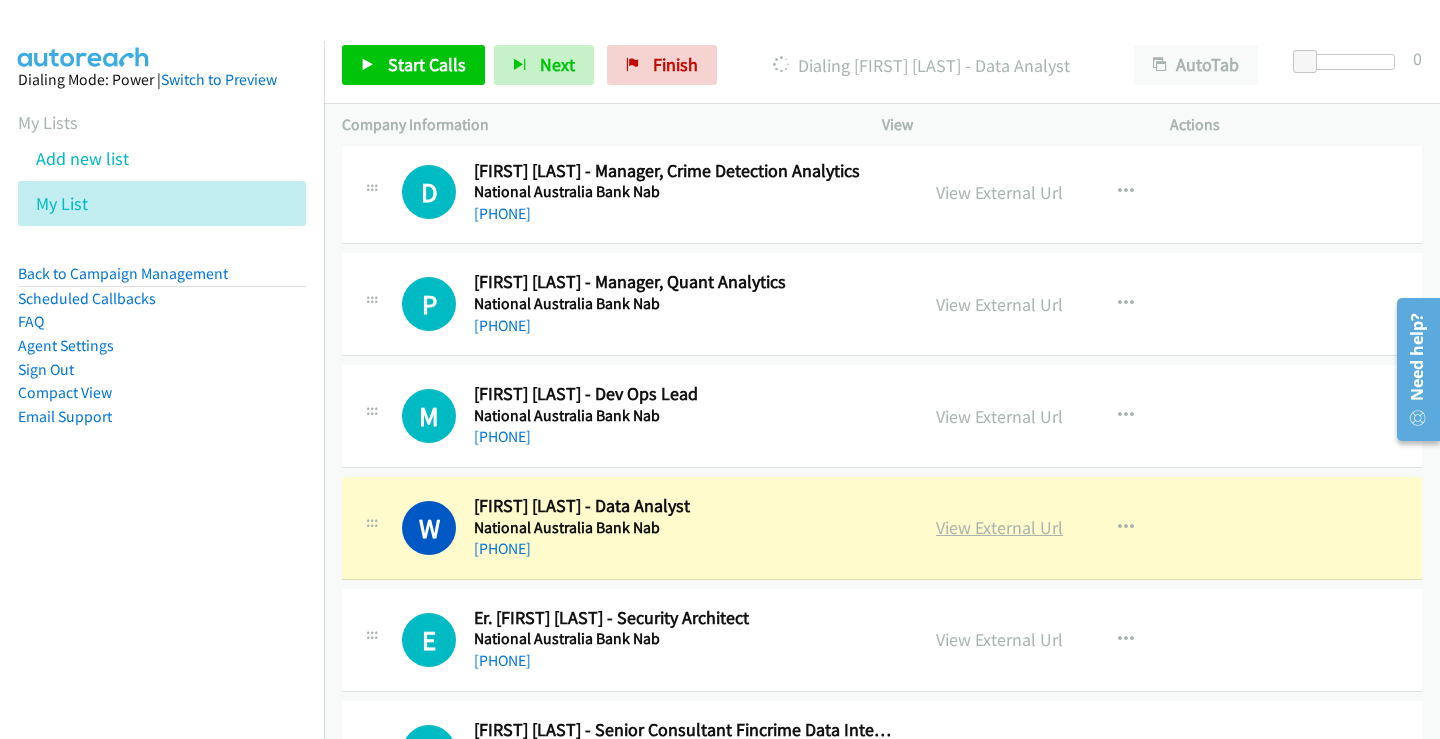 click on "View External Url" at bounding box center [999, 527] 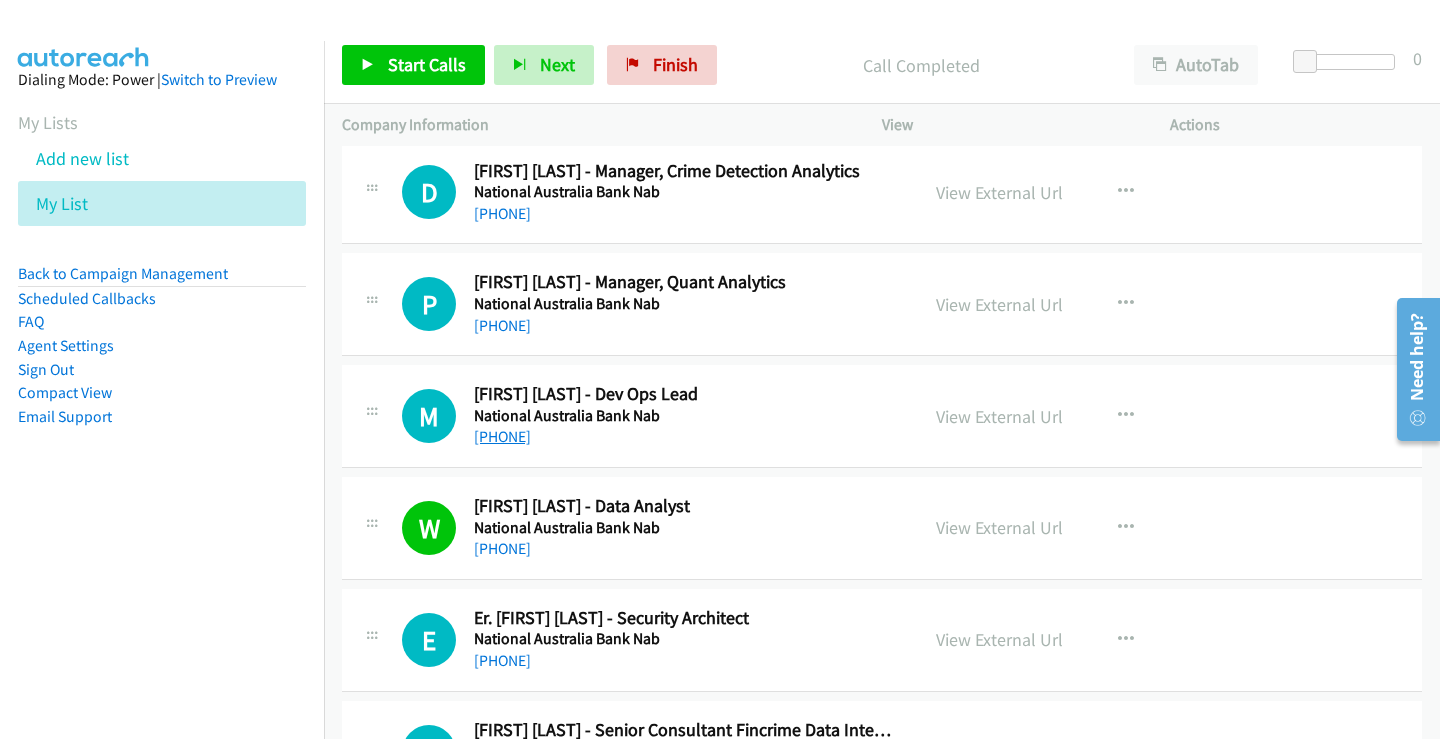 click on "+61 426 427 100" at bounding box center [502, 436] 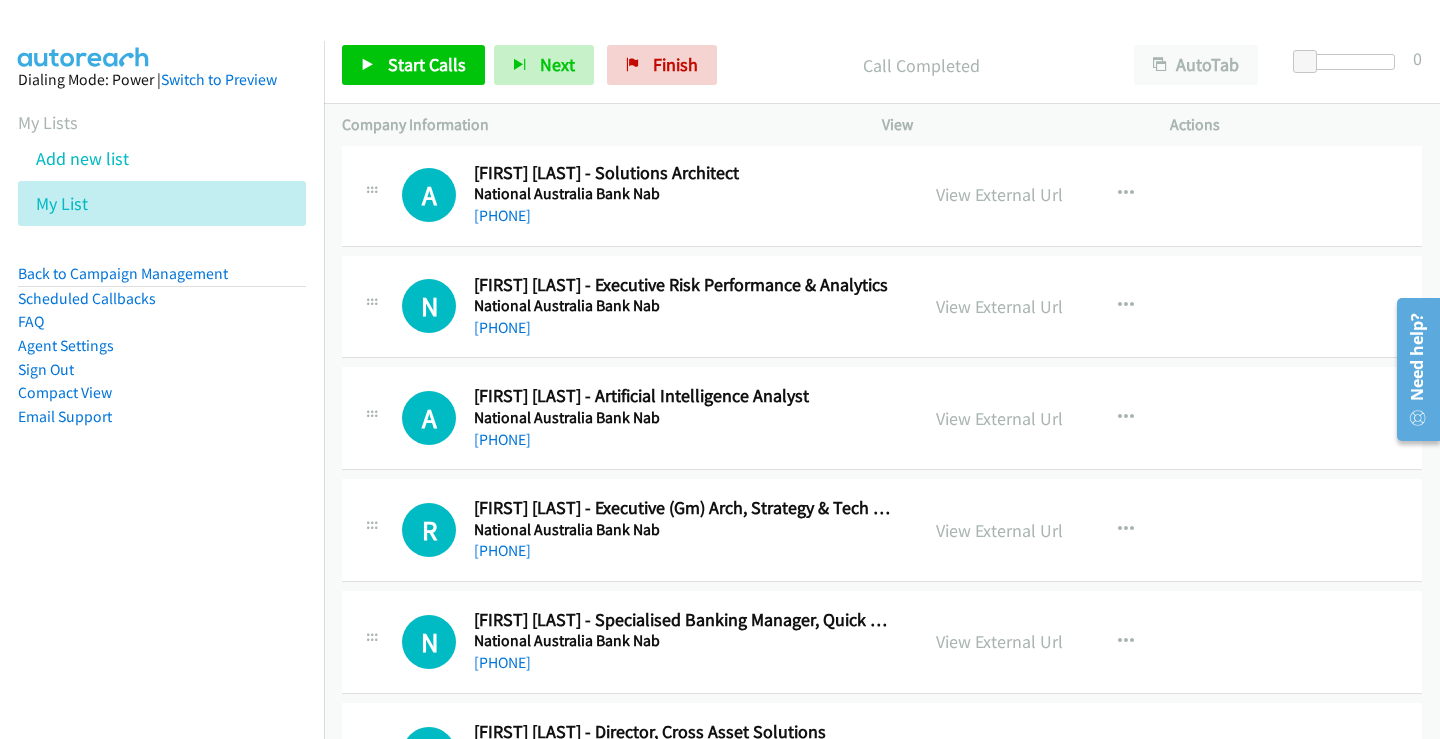 scroll, scrollTop: 12391, scrollLeft: 0, axis: vertical 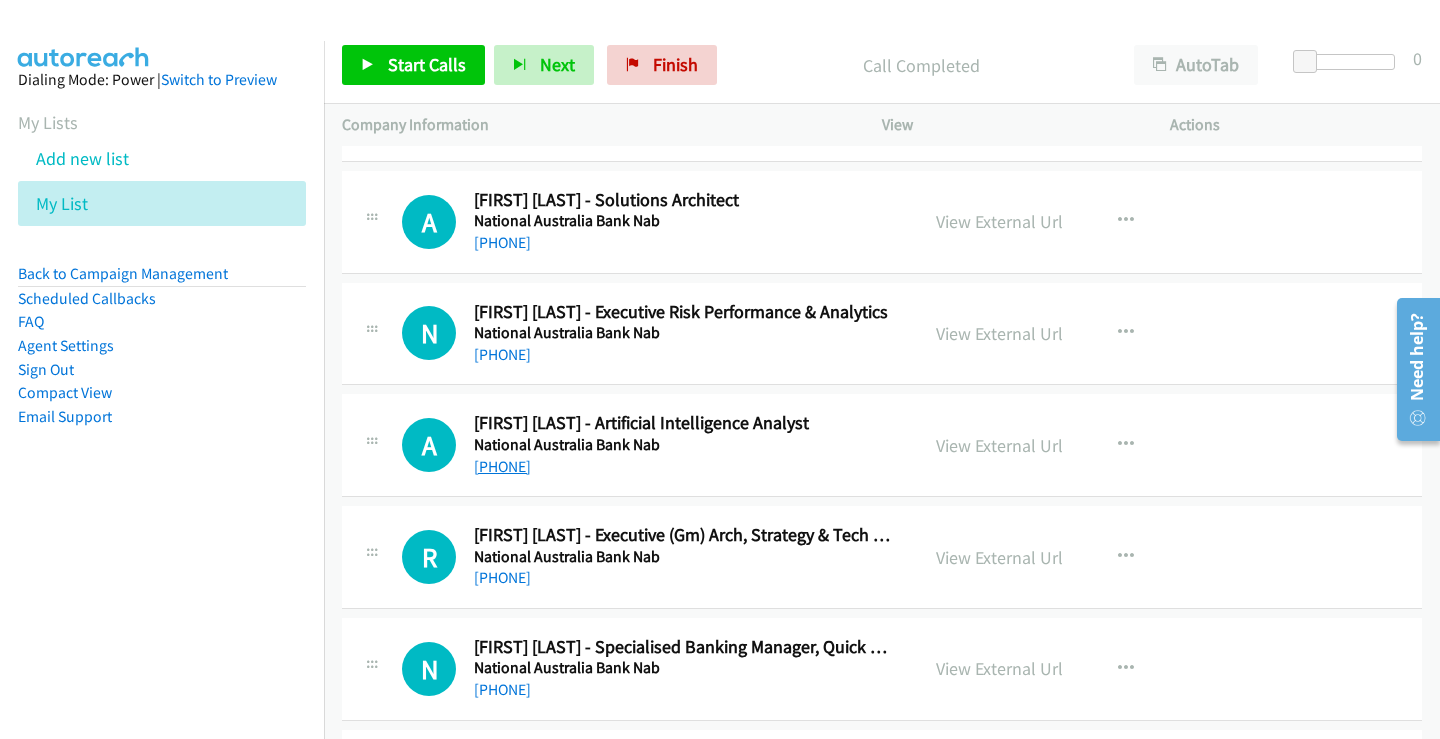 click on "+61 404 132 300" at bounding box center [502, 466] 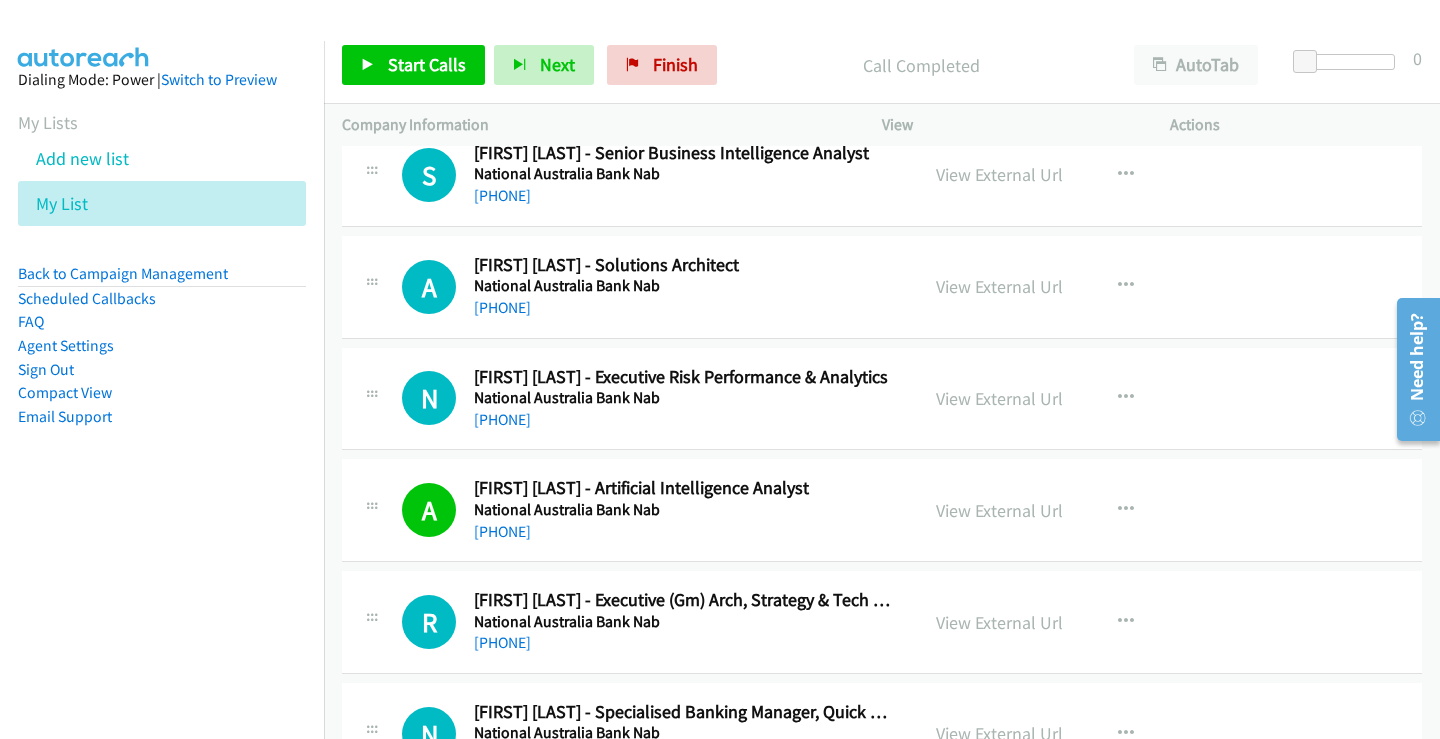 scroll, scrollTop: 12291, scrollLeft: 0, axis: vertical 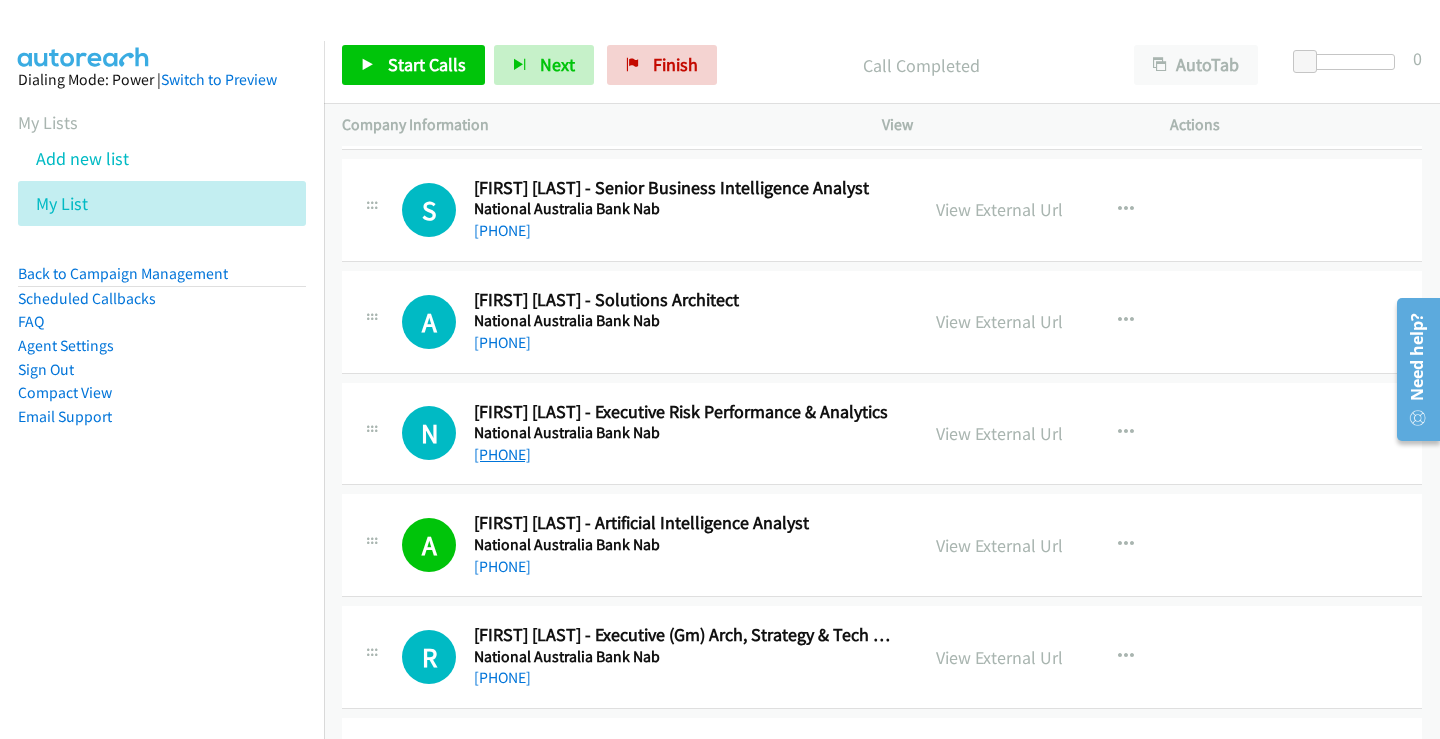 click on "+61 403 500 775" at bounding box center [502, 454] 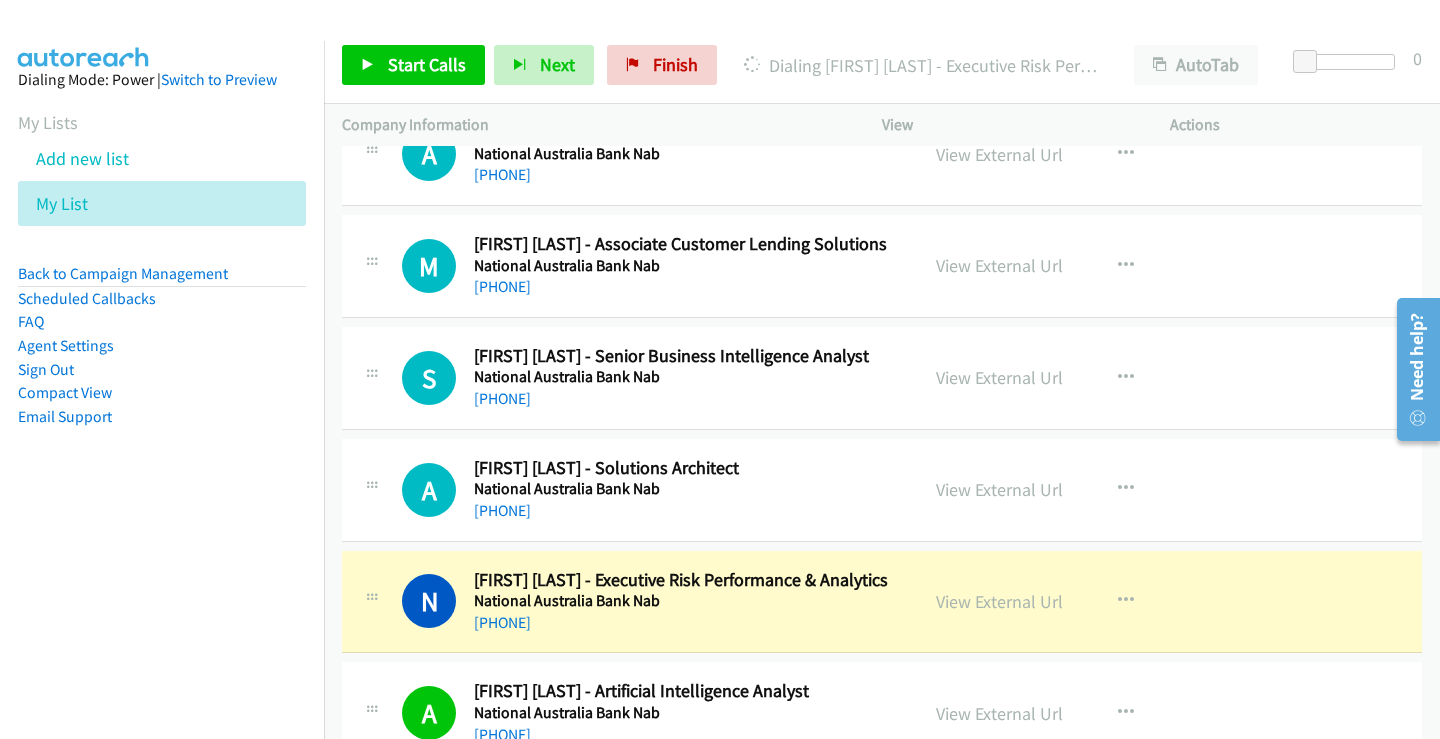 scroll, scrollTop: 12091, scrollLeft: 0, axis: vertical 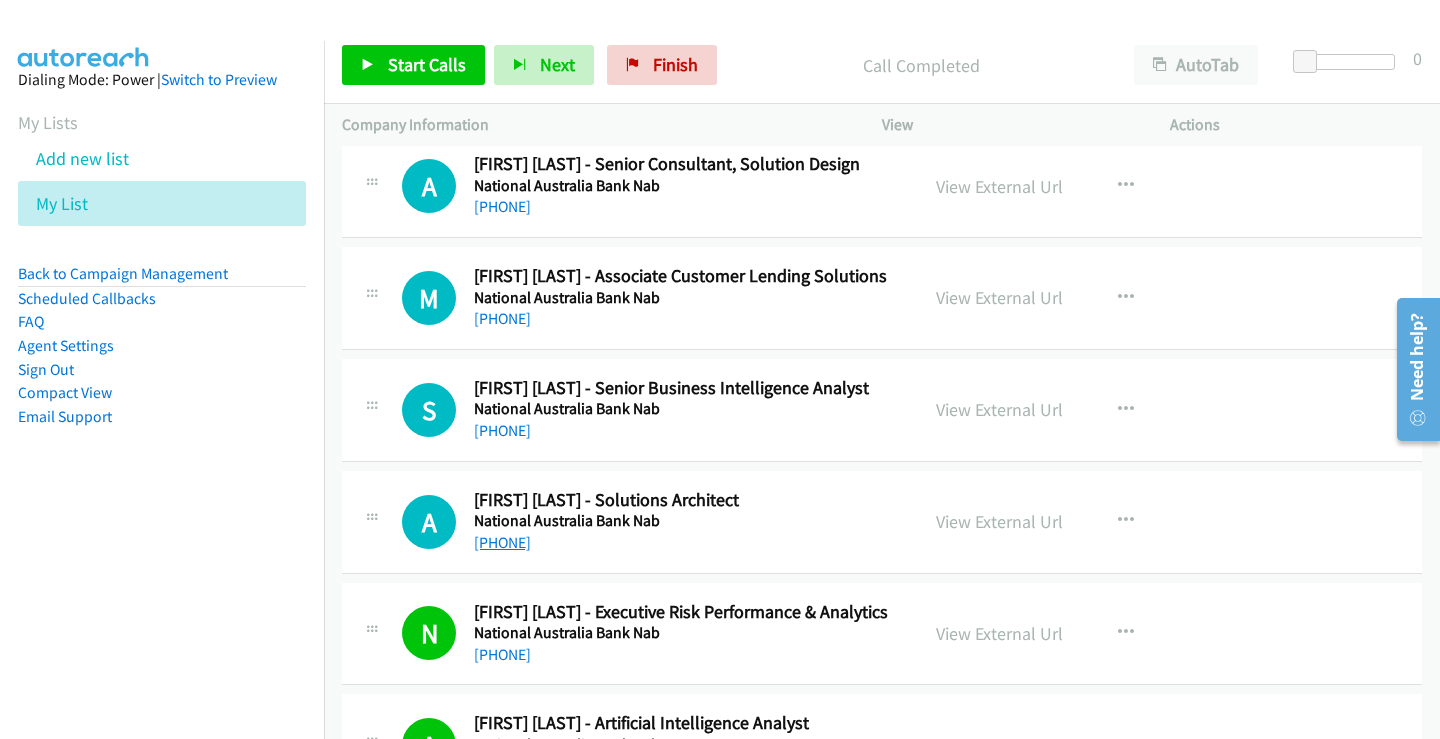 click on "+61 424 622 106" at bounding box center [502, 542] 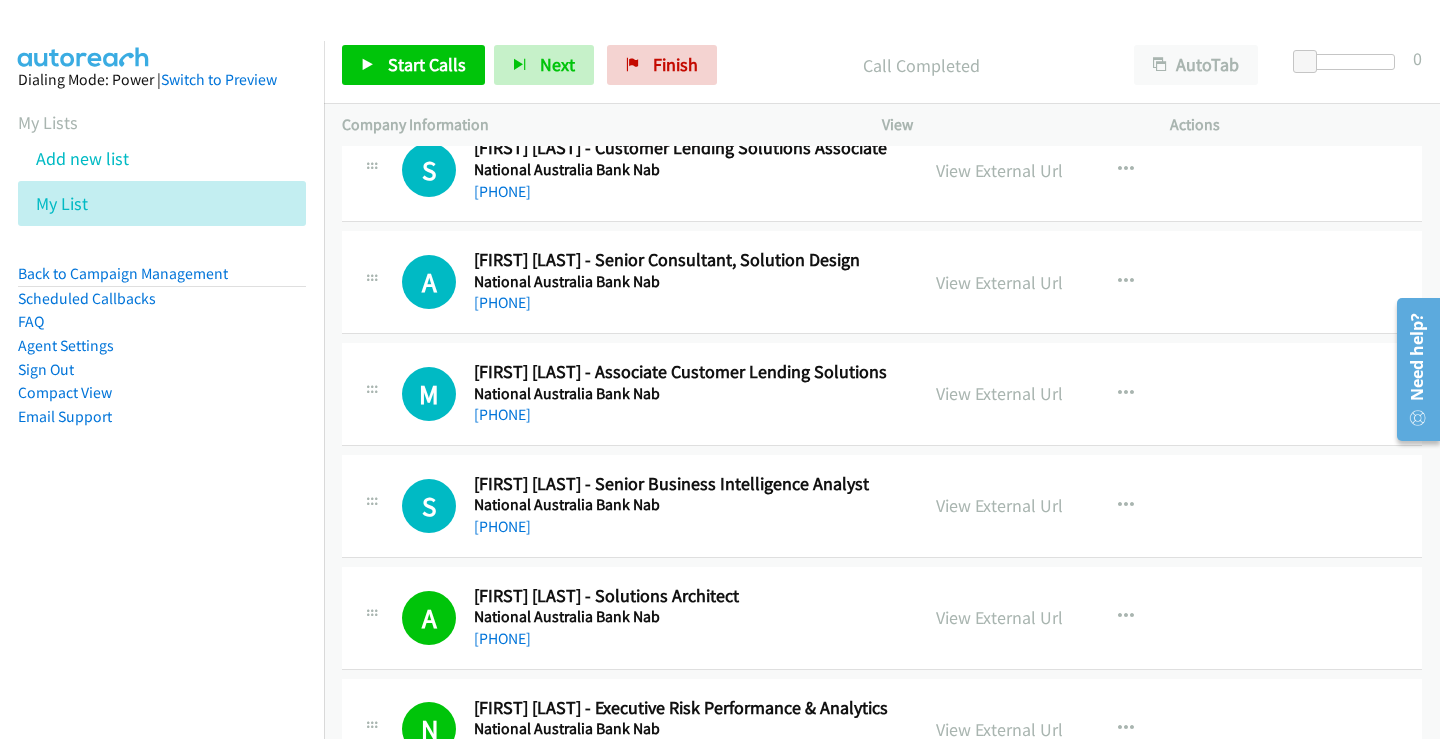 scroll, scrollTop: 12091, scrollLeft: 0, axis: vertical 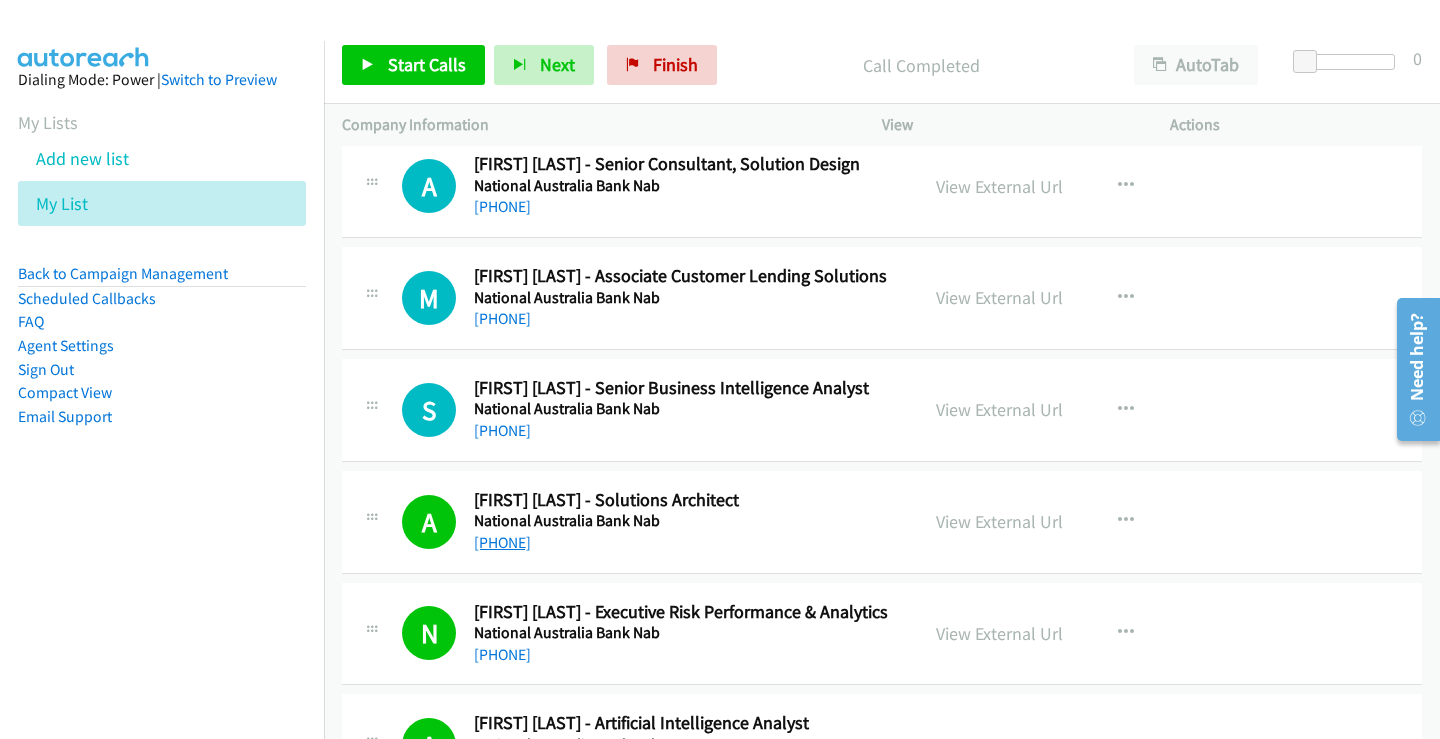 click on "+61 424 622 106" at bounding box center (502, 542) 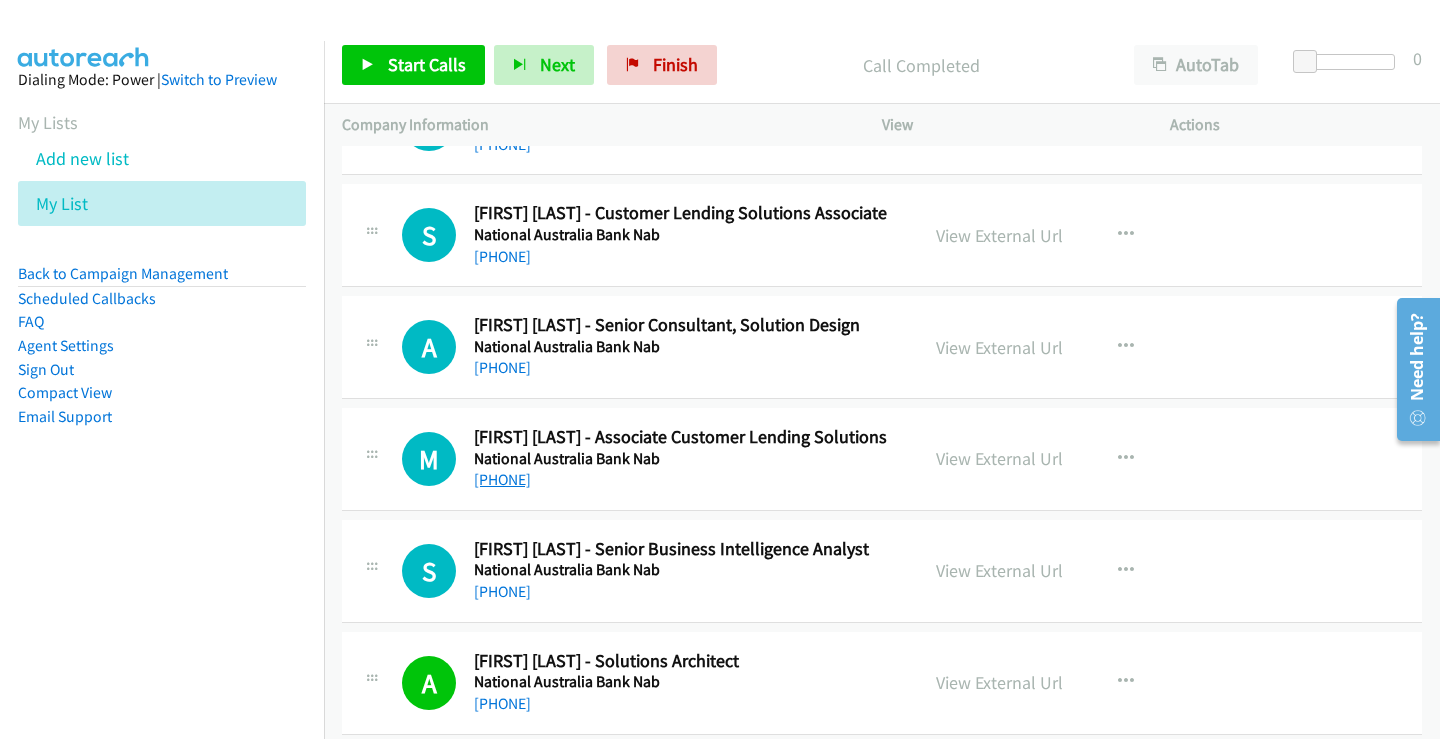 scroll, scrollTop: 11891, scrollLeft: 0, axis: vertical 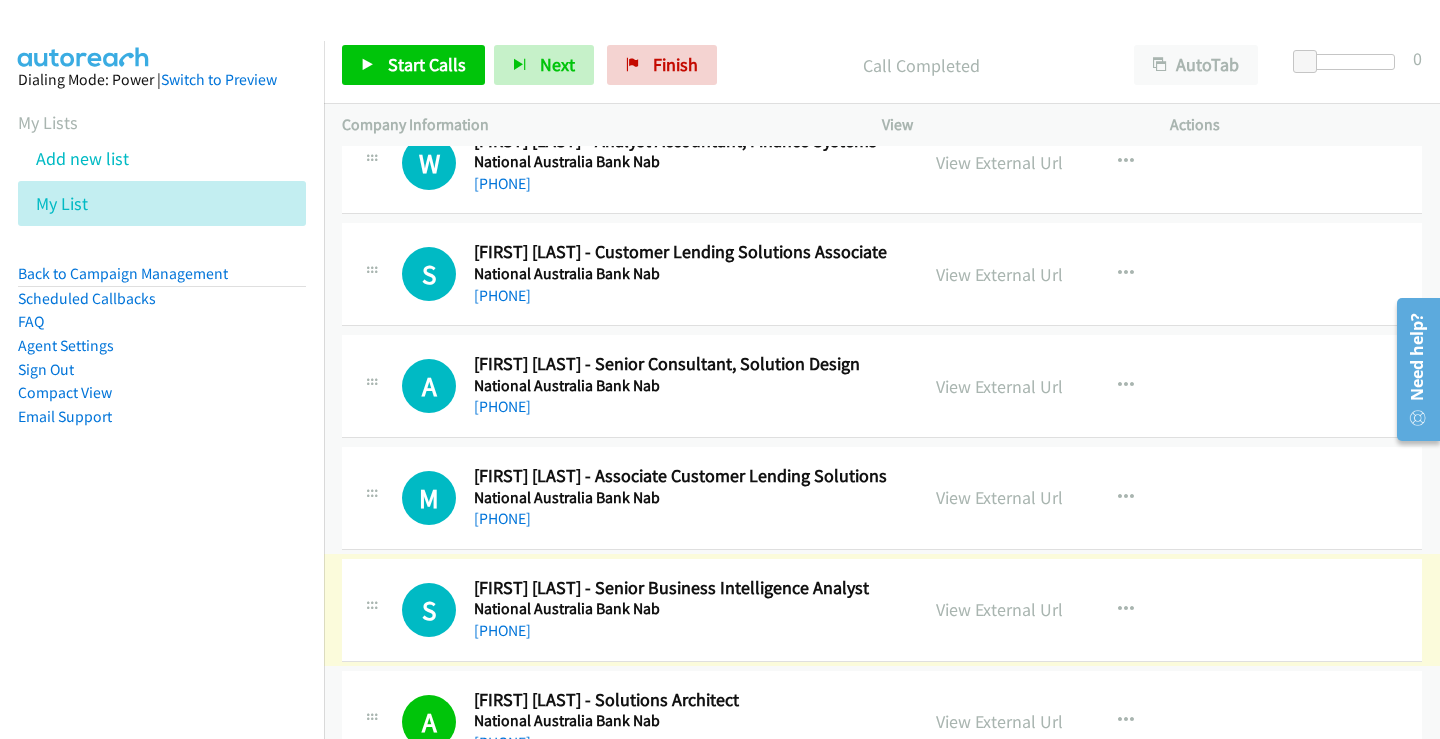 click on "+61 450 965 354" at bounding box center (502, 630) 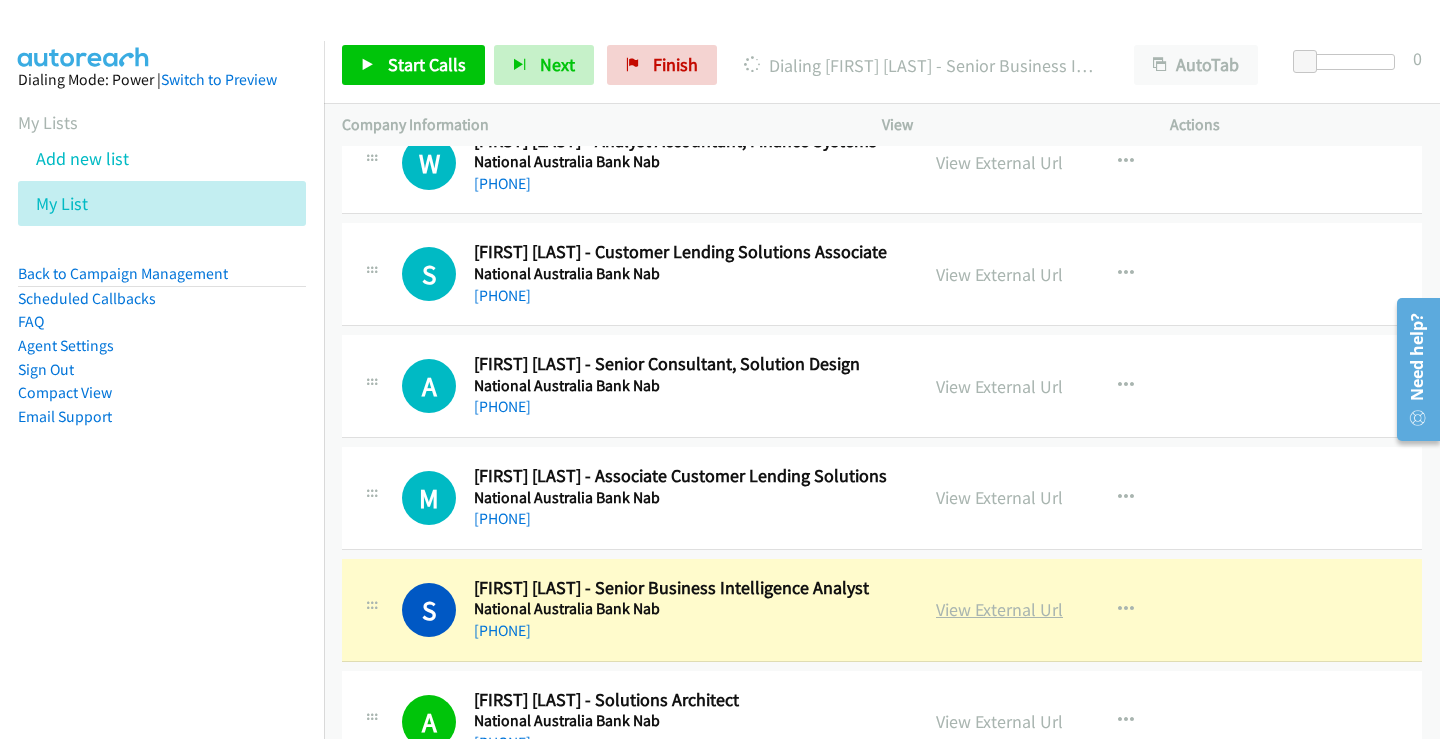 click on "View External Url" at bounding box center (999, 609) 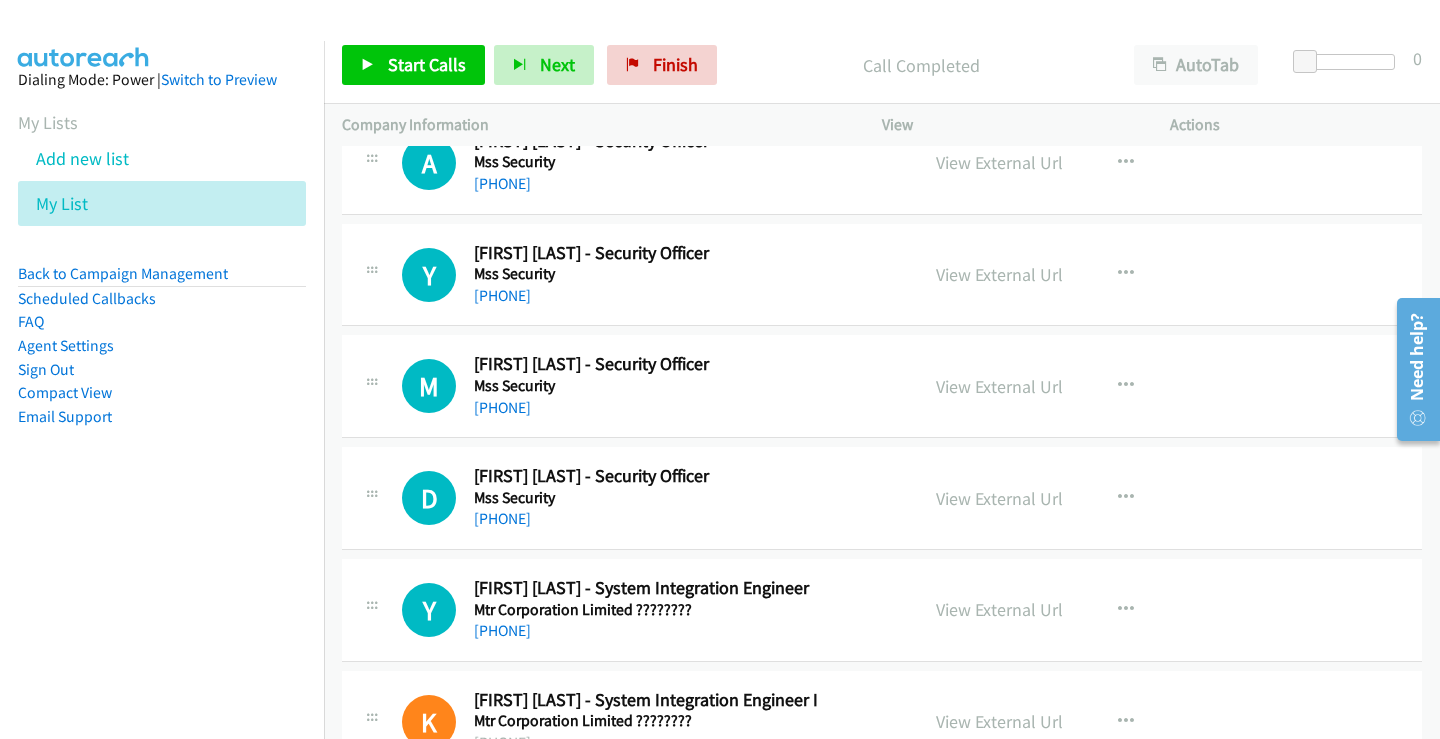 scroll, scrollTop: 10091, scrollLeft: 0, axis: vertical 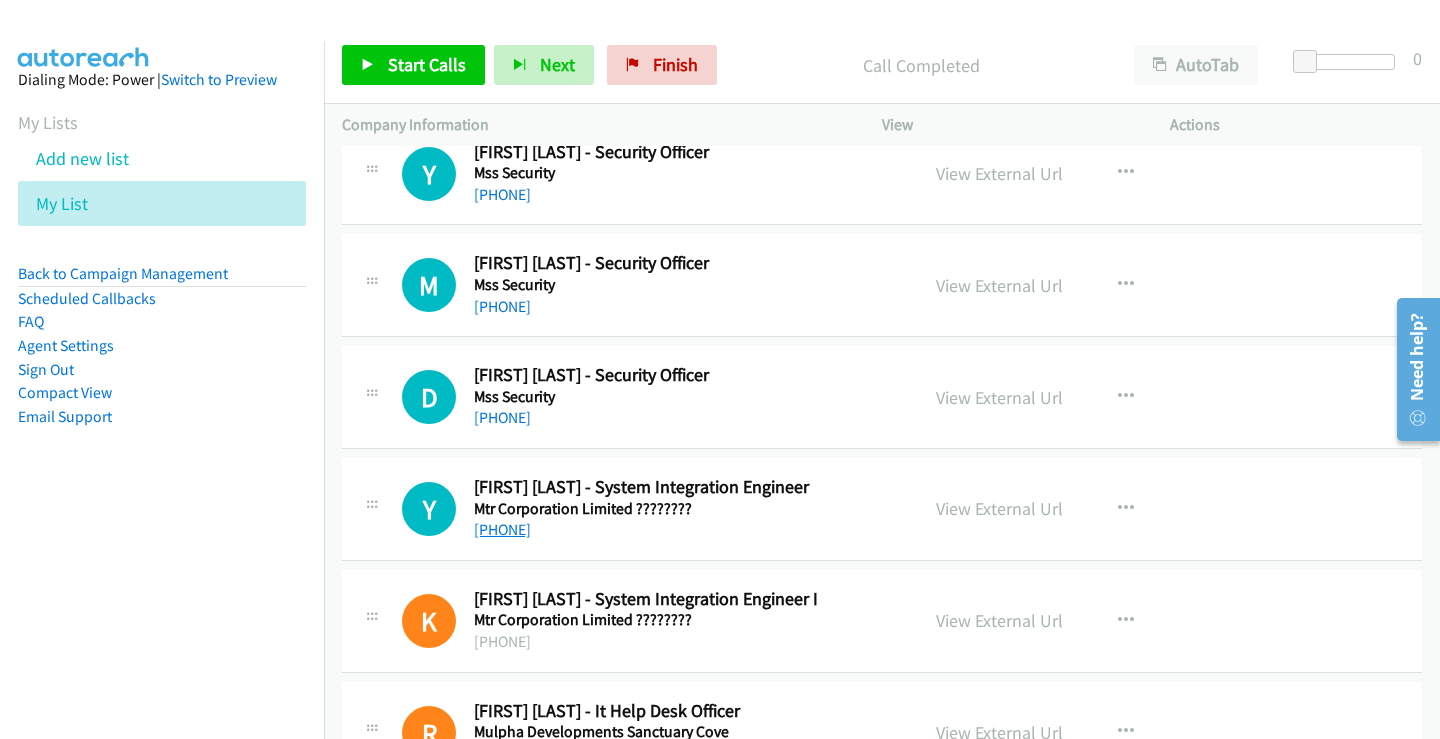 click on "+61 405 071 601" at bounding box center [502, 529] 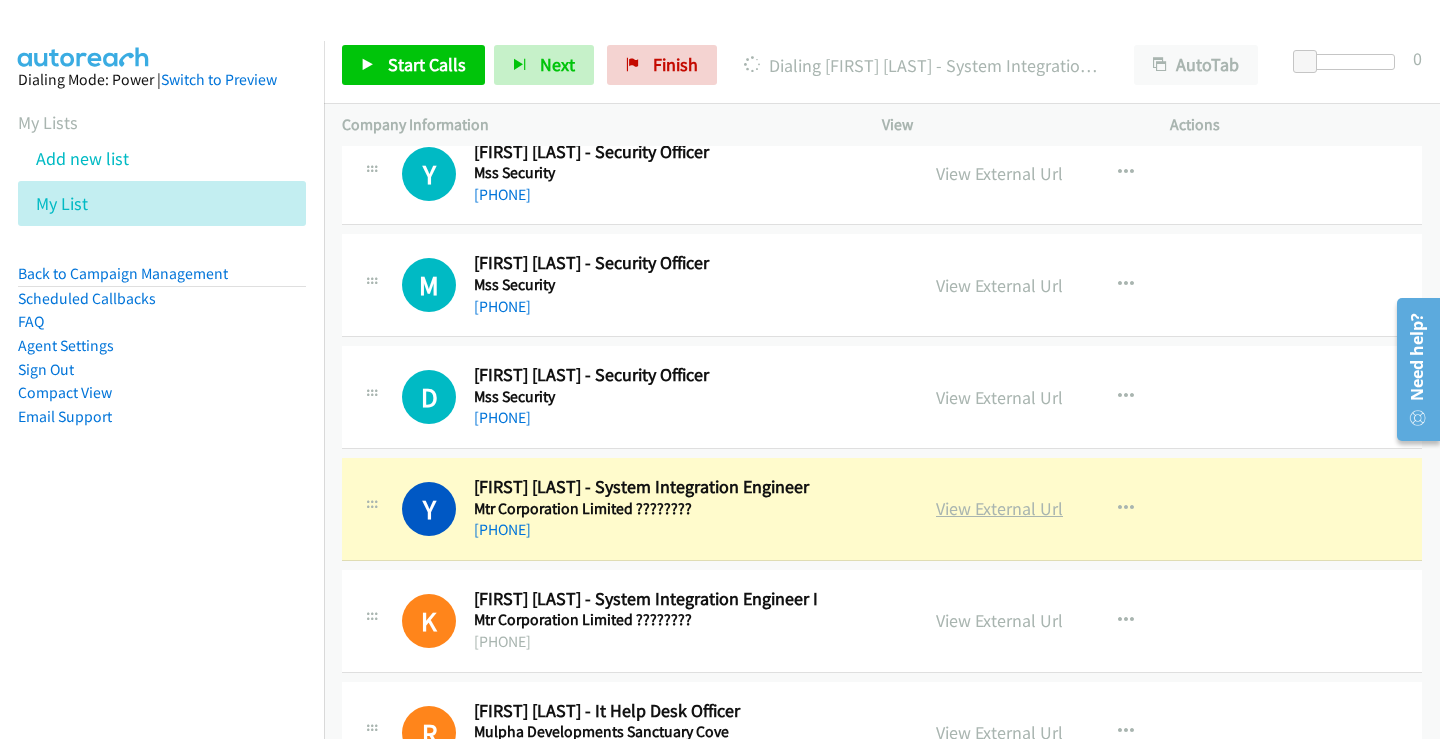 click on "View External Url" at bounding box center (999, 508) 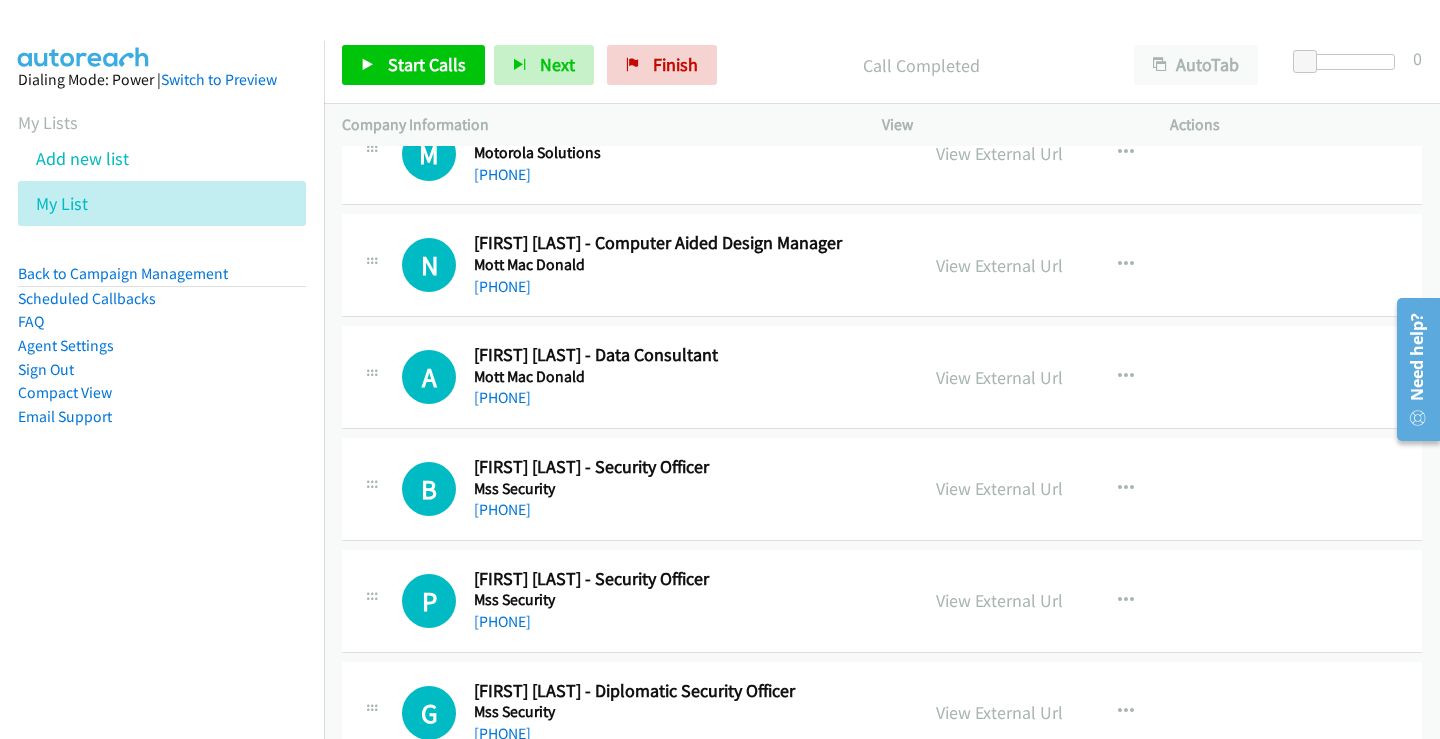 scroll, scrollTop: 8291, scrollLeft: 0, axis: vertical 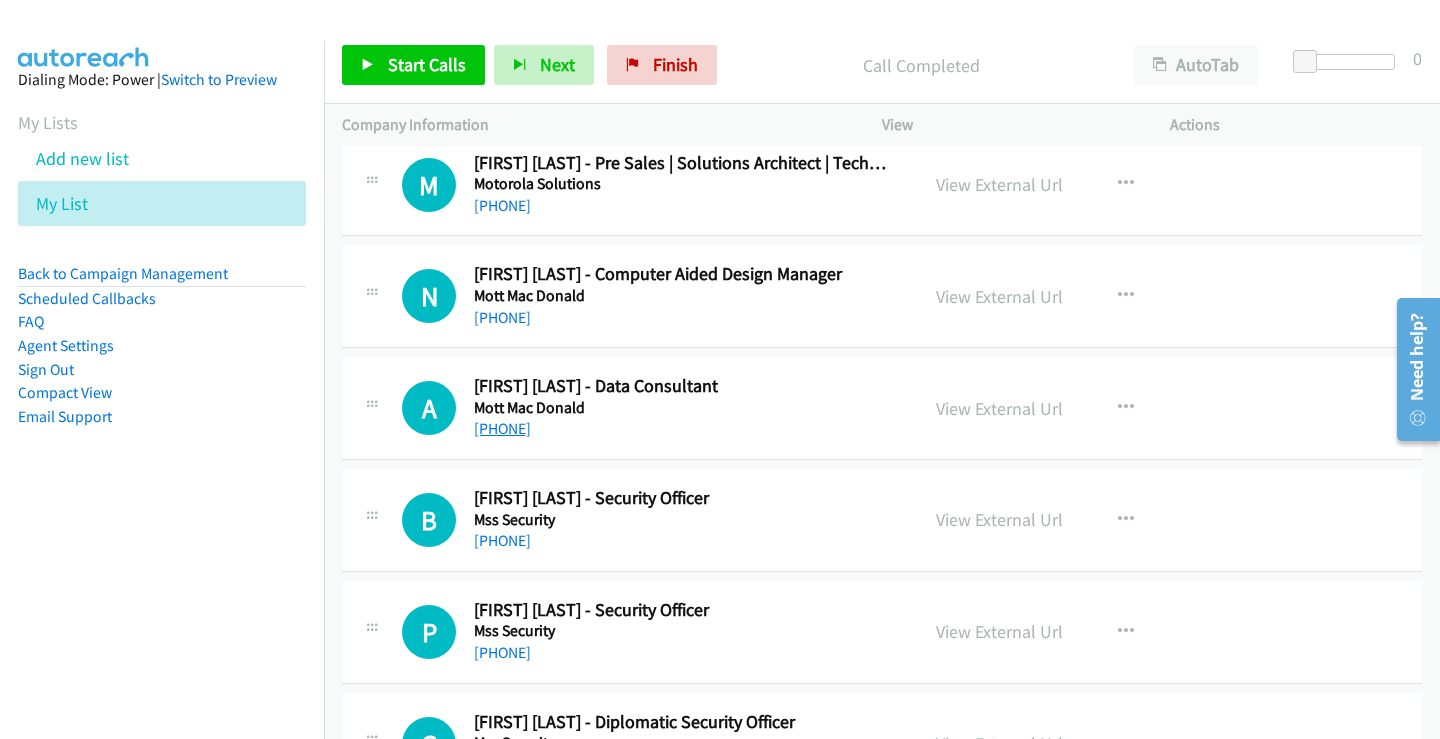 click on "+61 413 451 225" at bounding box center (502, 428) 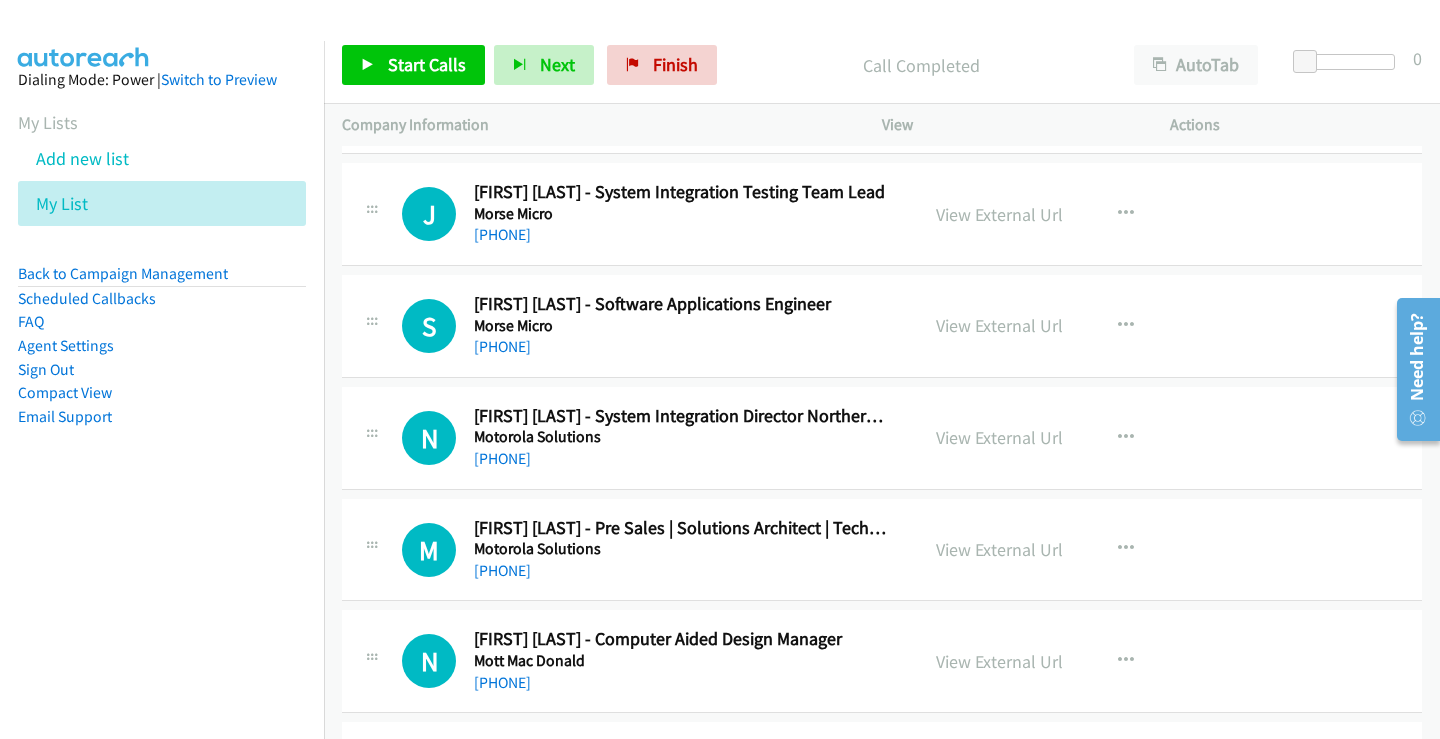 scroll, scrollTop: 7891, scrollLeft: 0, axis: vertical 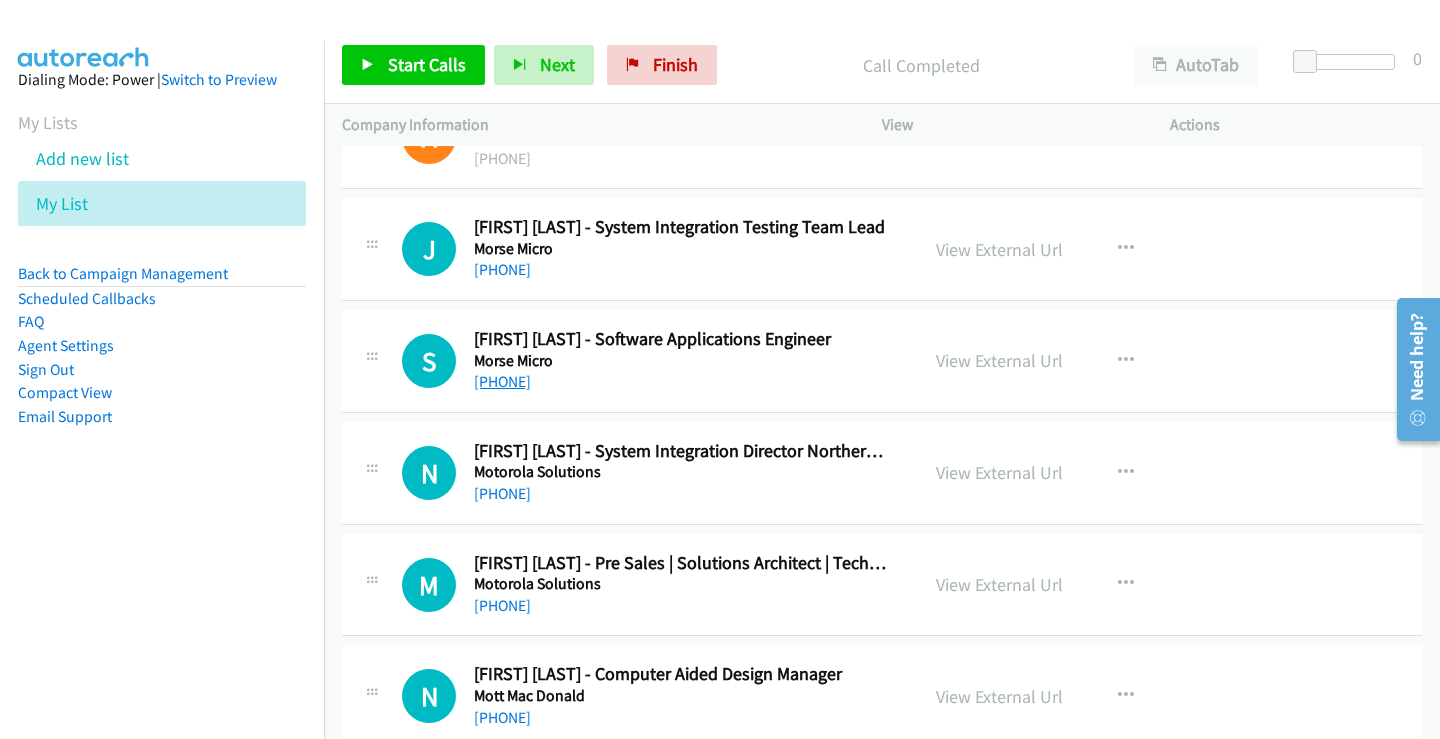 click on "+61 467 352 310" at bounding box center [502, 381] 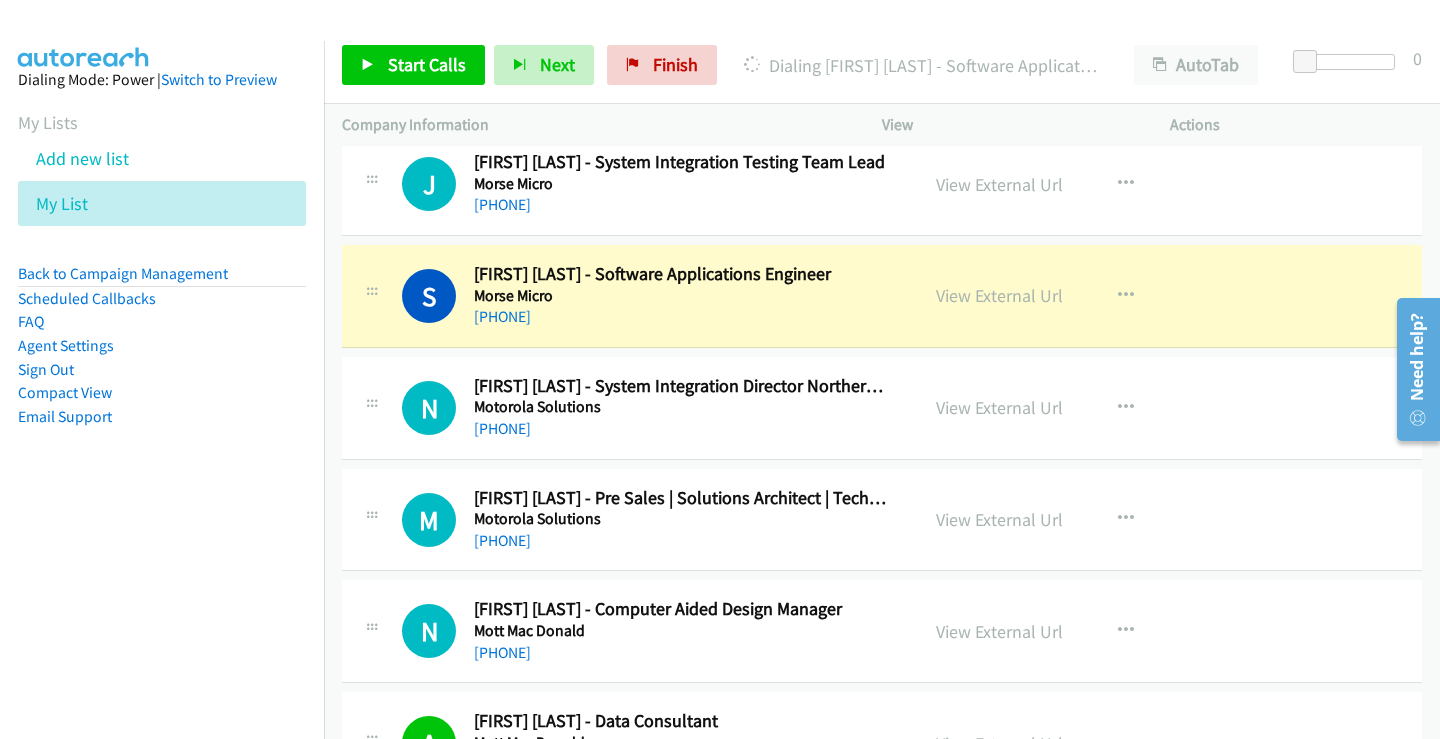 scroll, scrollTop: 7991, scrollLeft: 0, axis: vertical 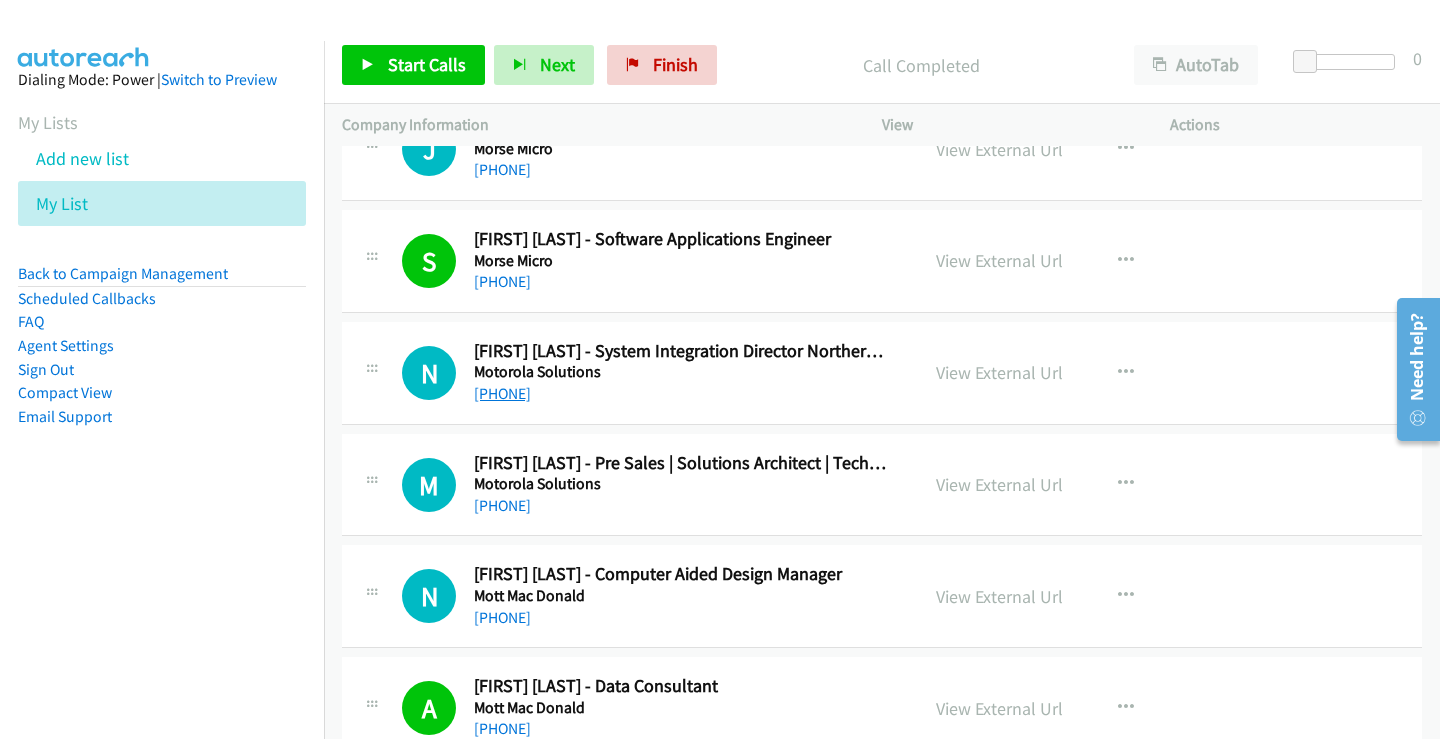 click on "+61 403 396 569" at bounding box center (502, 393) 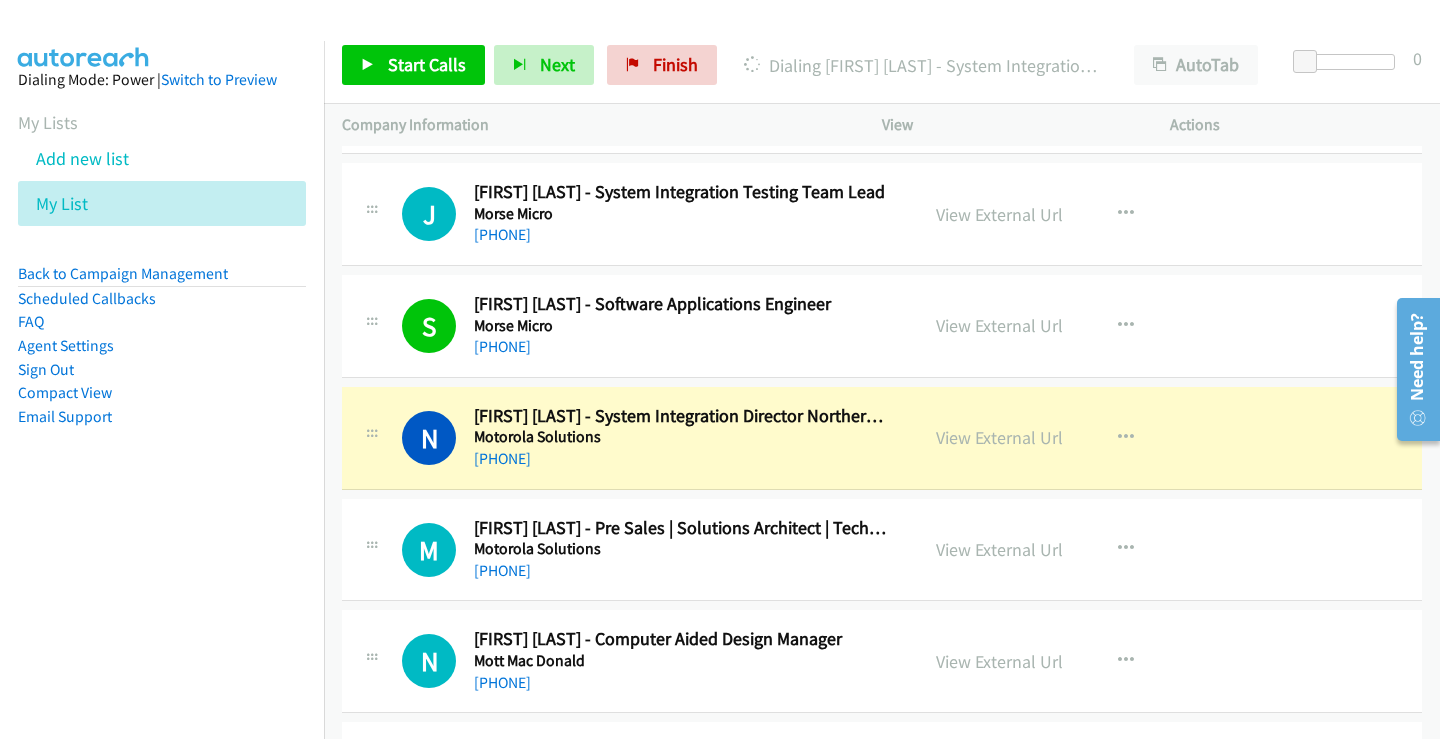 scroll, scrollTop: 7891, scrollLeft: 0, axis: vertical 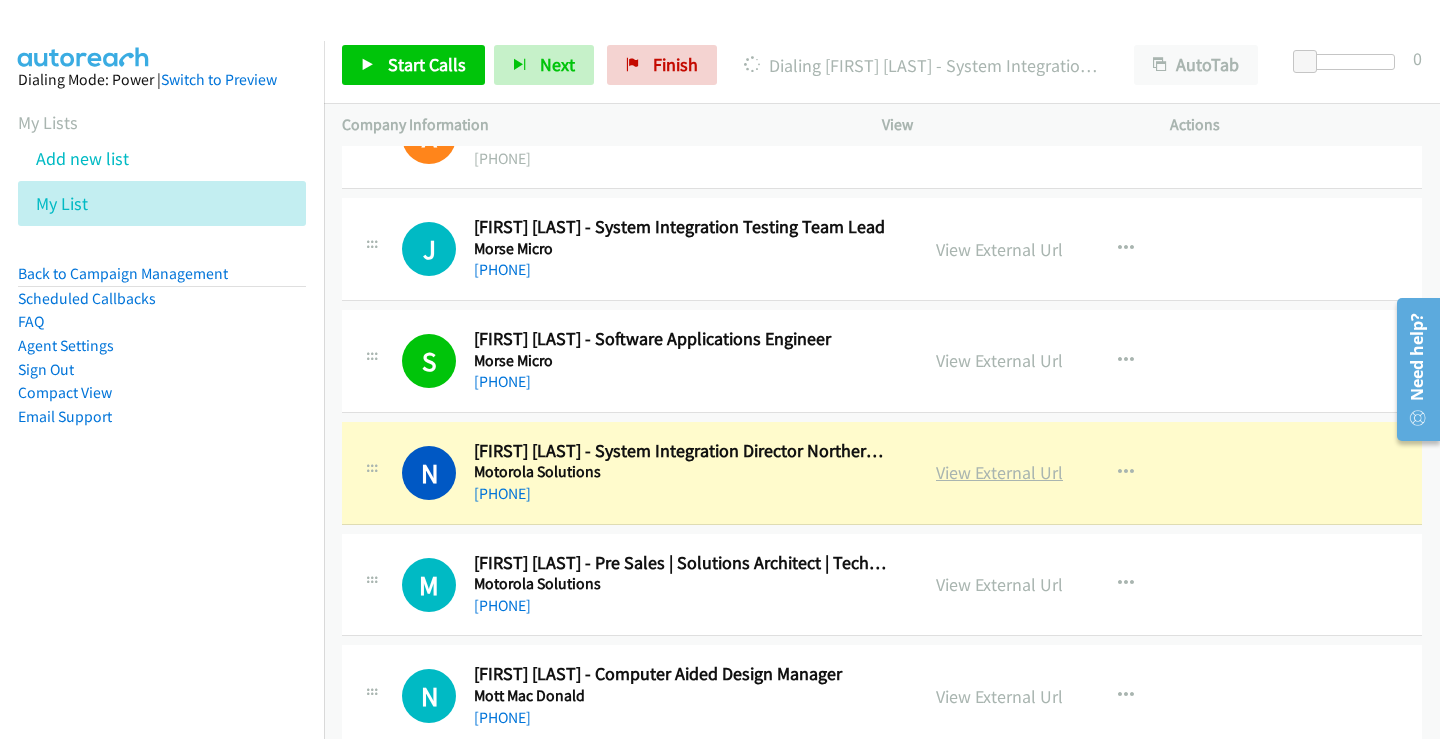 click on "View External Url" at bounding box center [999, 472] 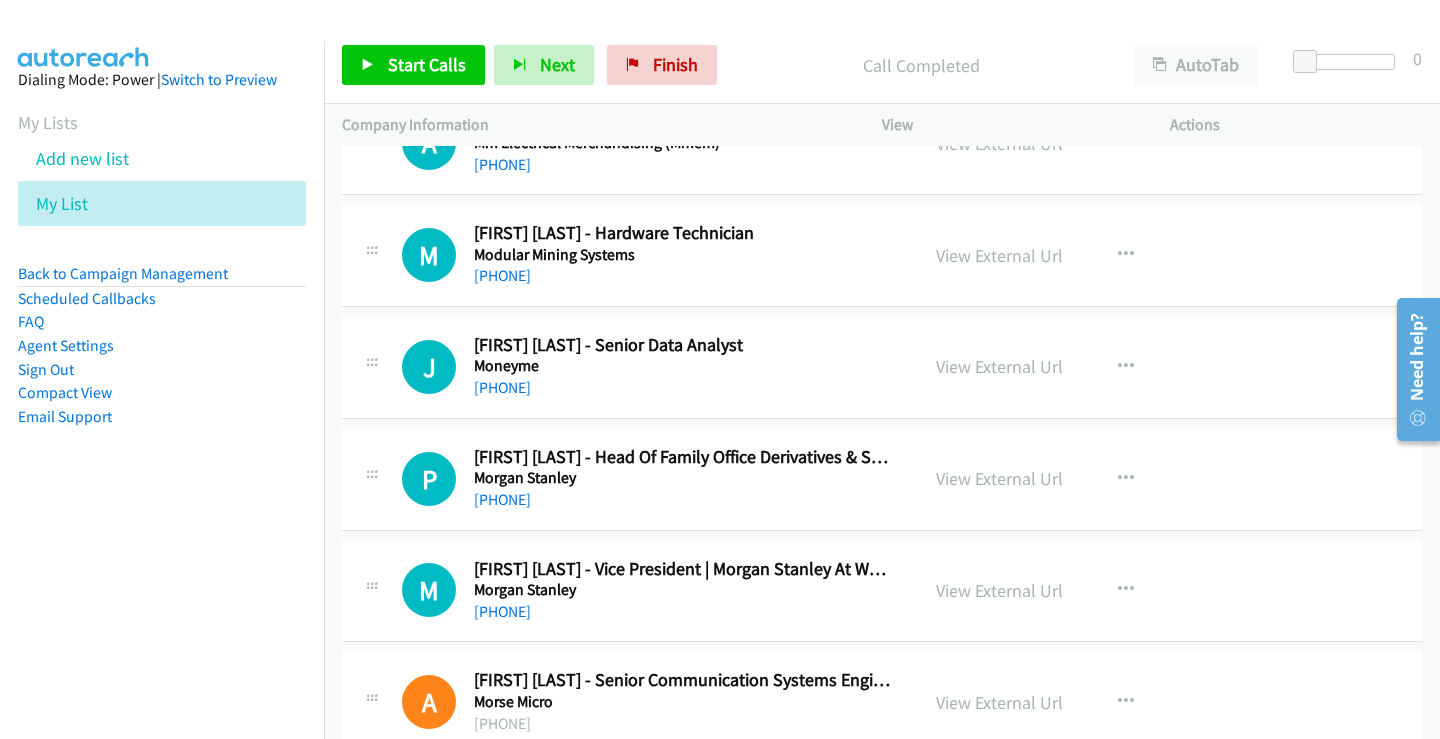 scroll, scrollTop: 7291, scrollLeft: 0, axis: vertical 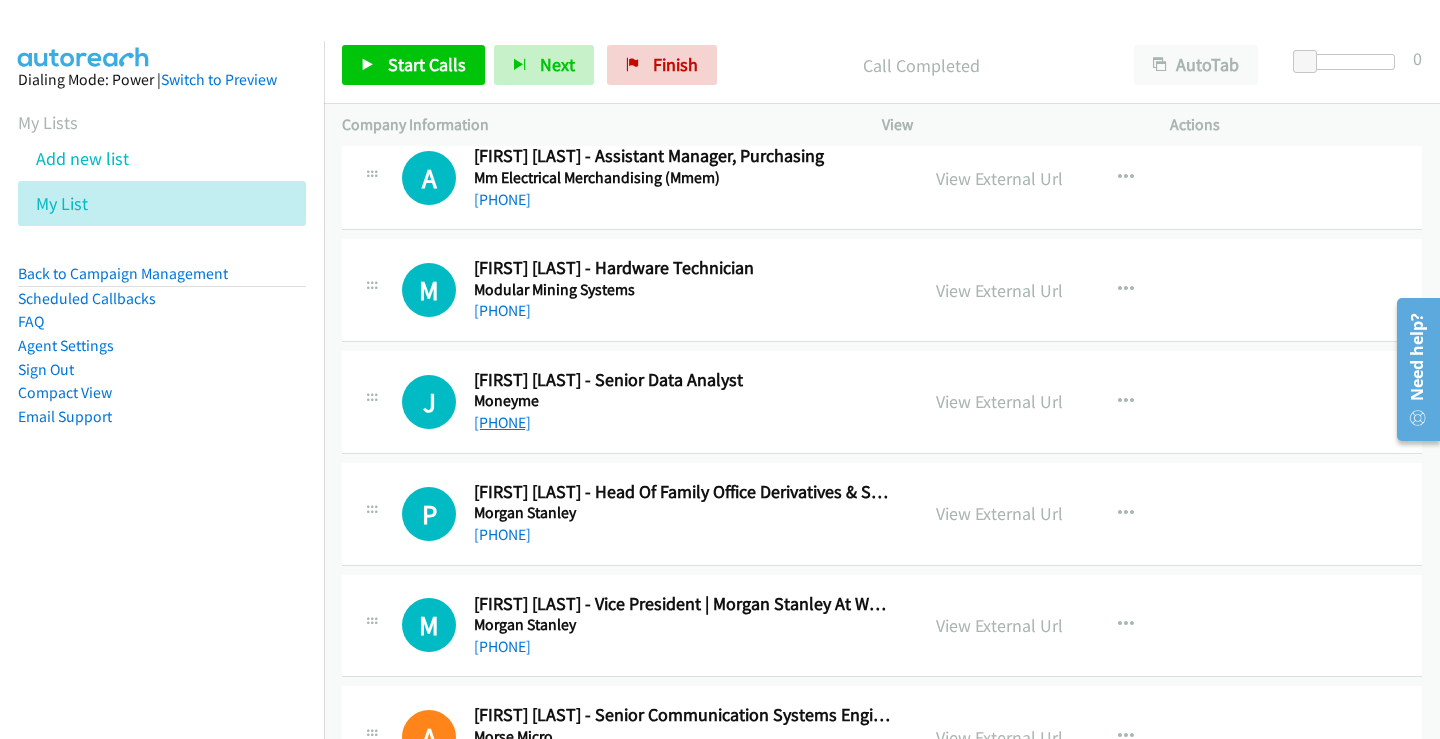 click on "+61 402 853 205" at bounding box center [502, 422] 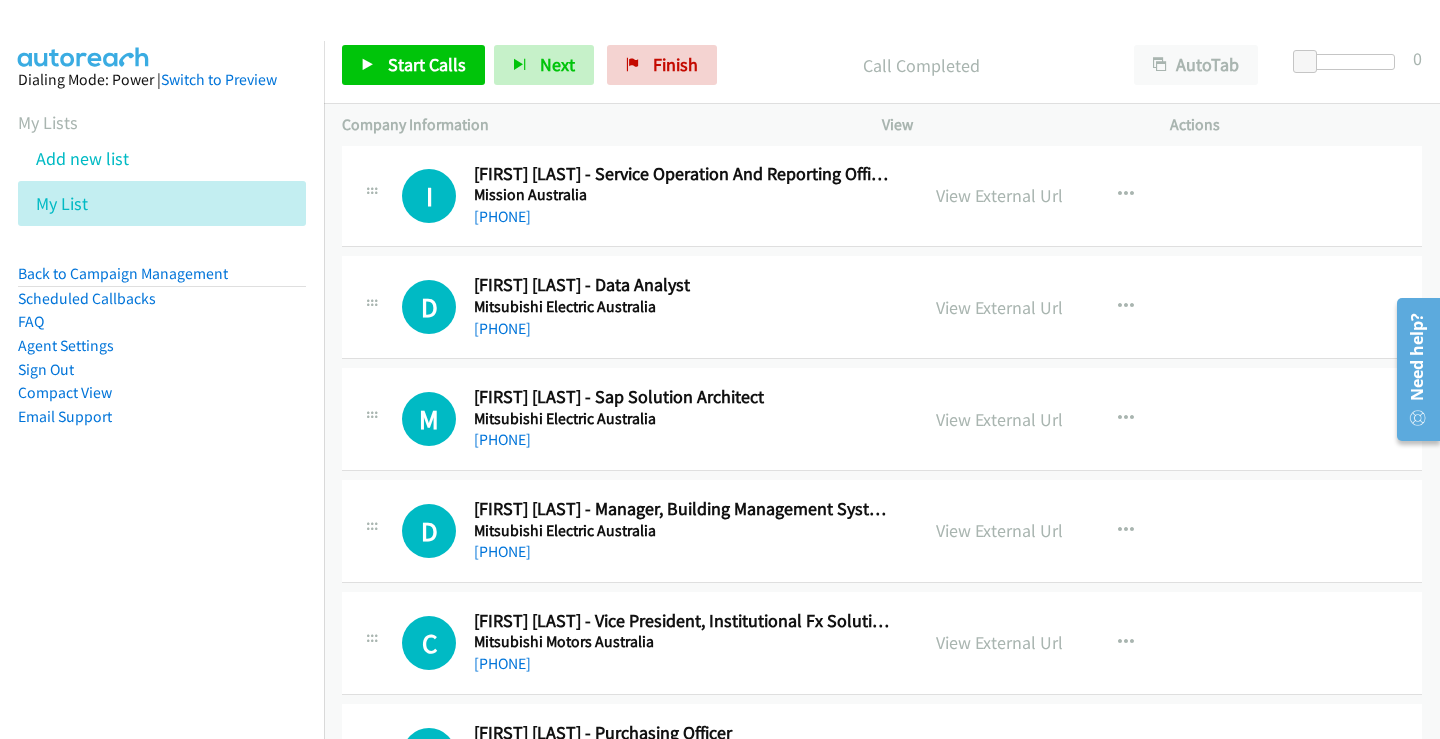 scroll, scrollTop: 6391, scrollLeft: 0, axis: vertical 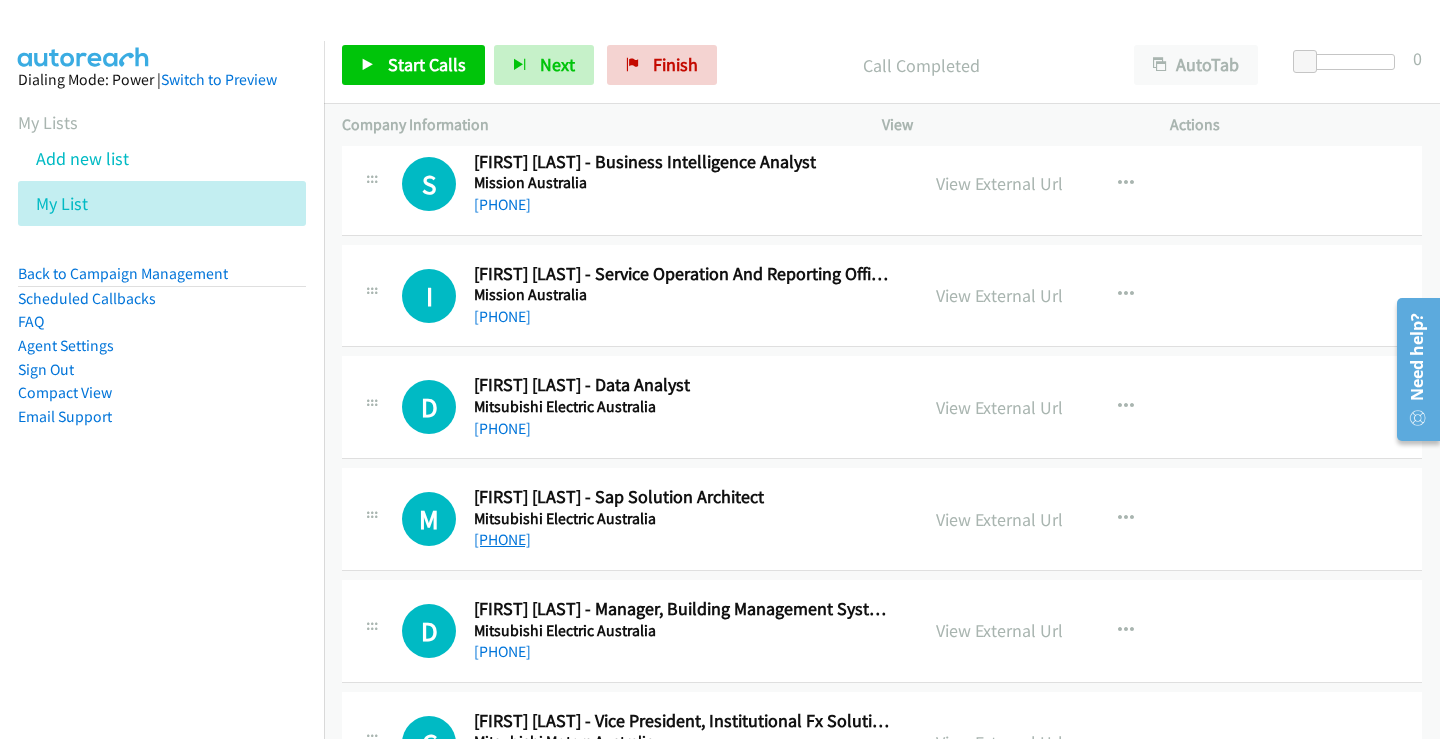 click on "+61 421 047 231" at bounding box center [502, 539] 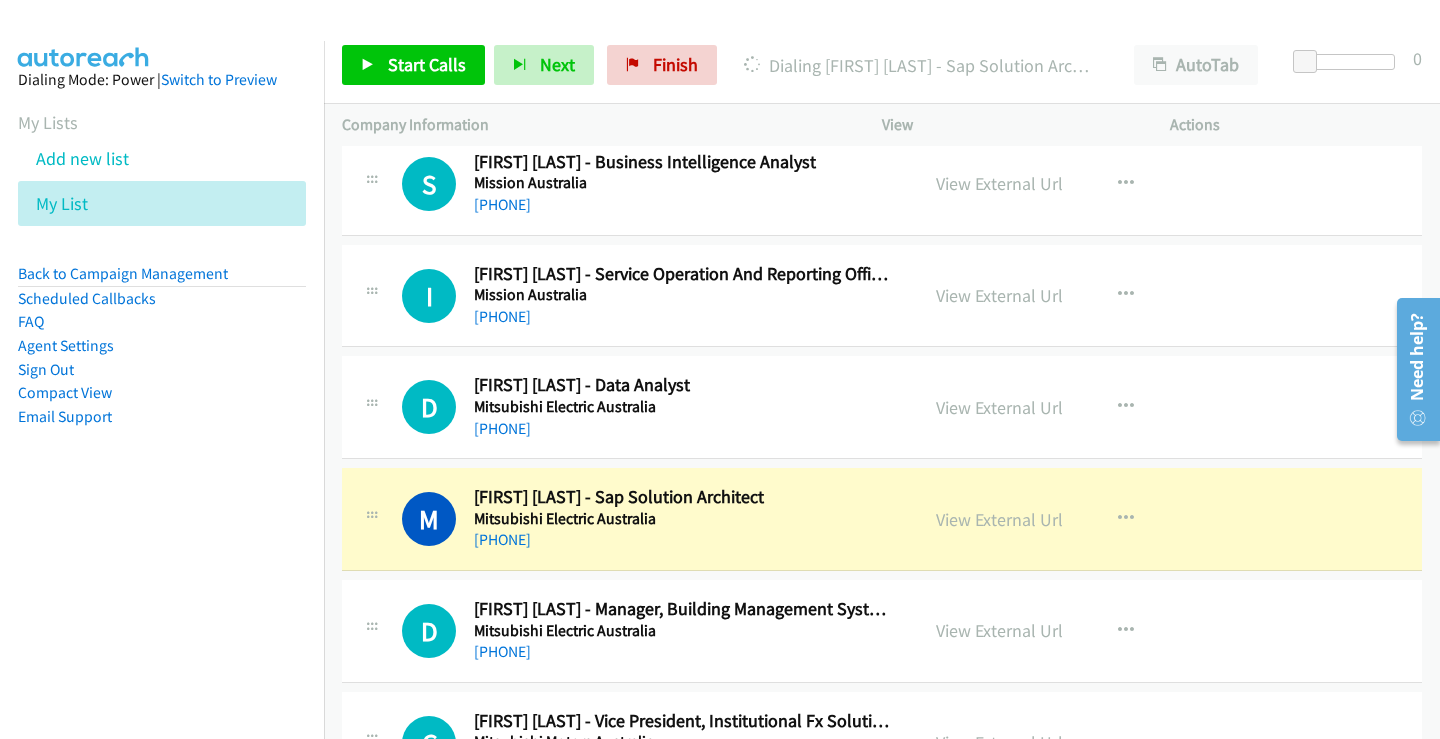 scroll, scrollTop: 6291, scrollLeft: 0, axis: vertical 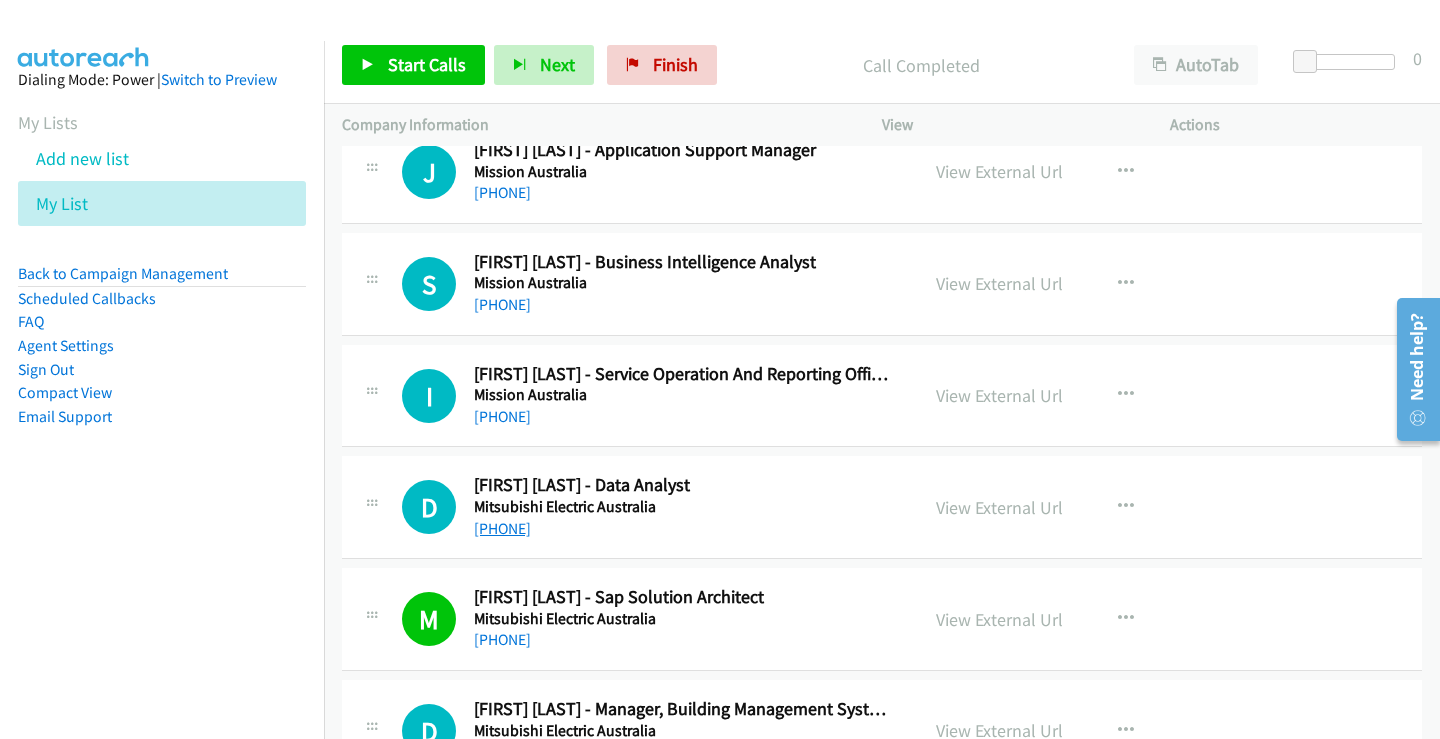 click on "+61 432 653 555" at bounding box center (502, 528) 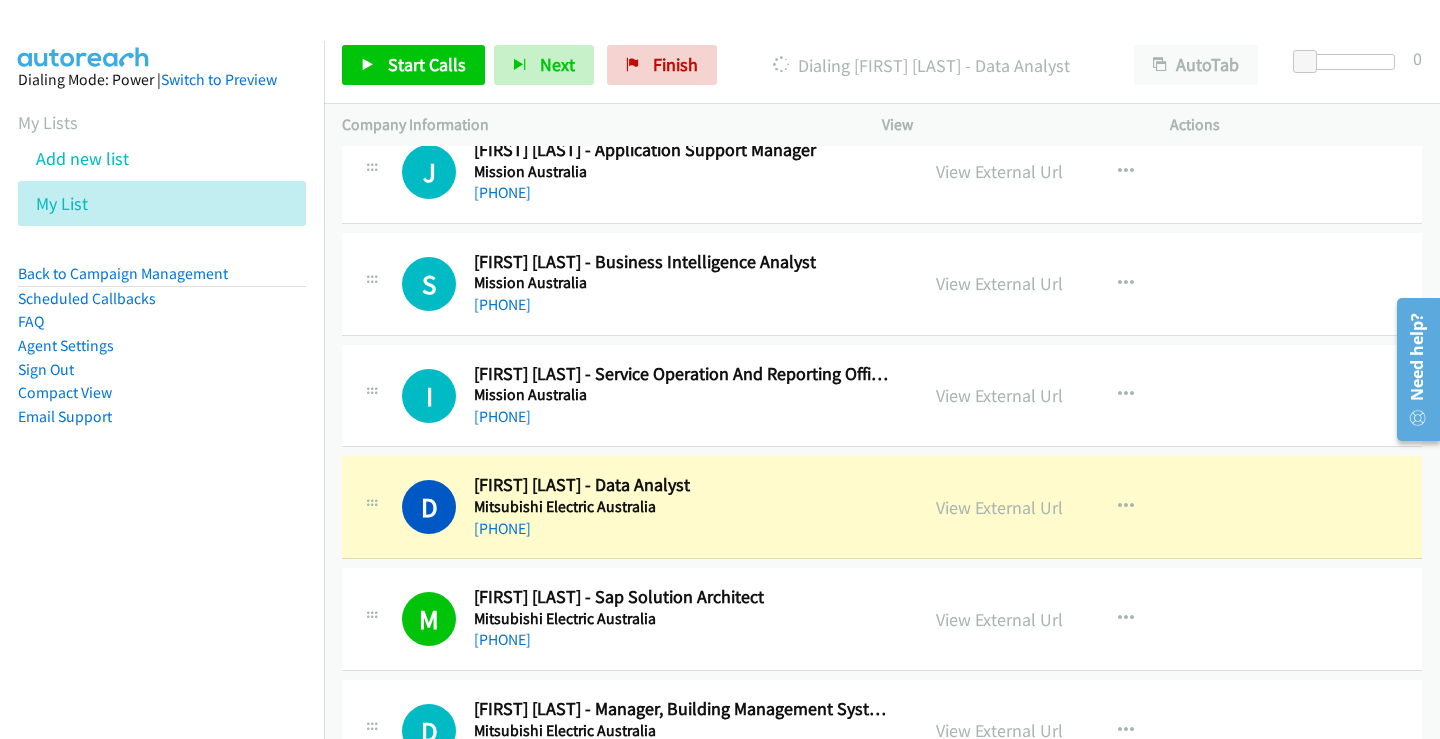 scroll, scrollTop: 6191, scrollLeft: 0, axis: vertical 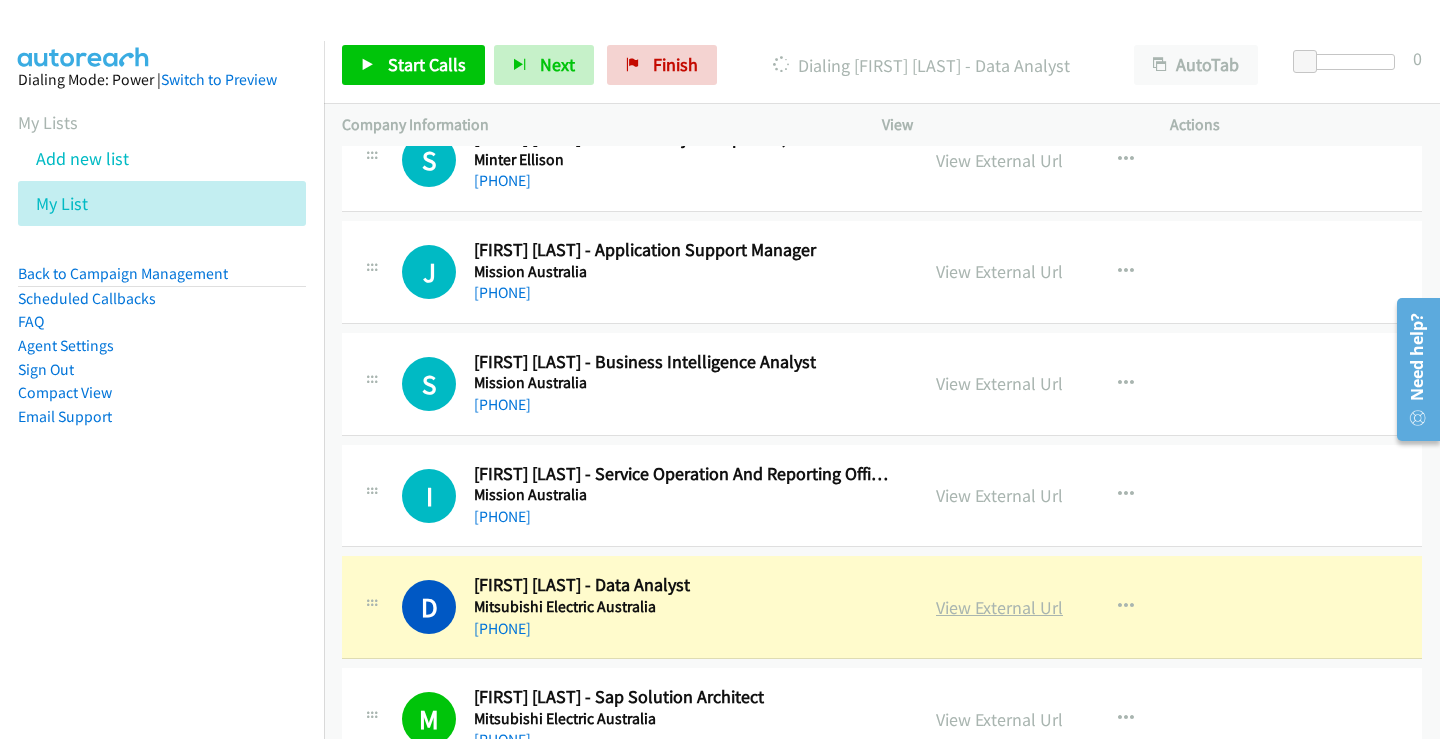 click on "View External Url" at bounding box center [999, 607] 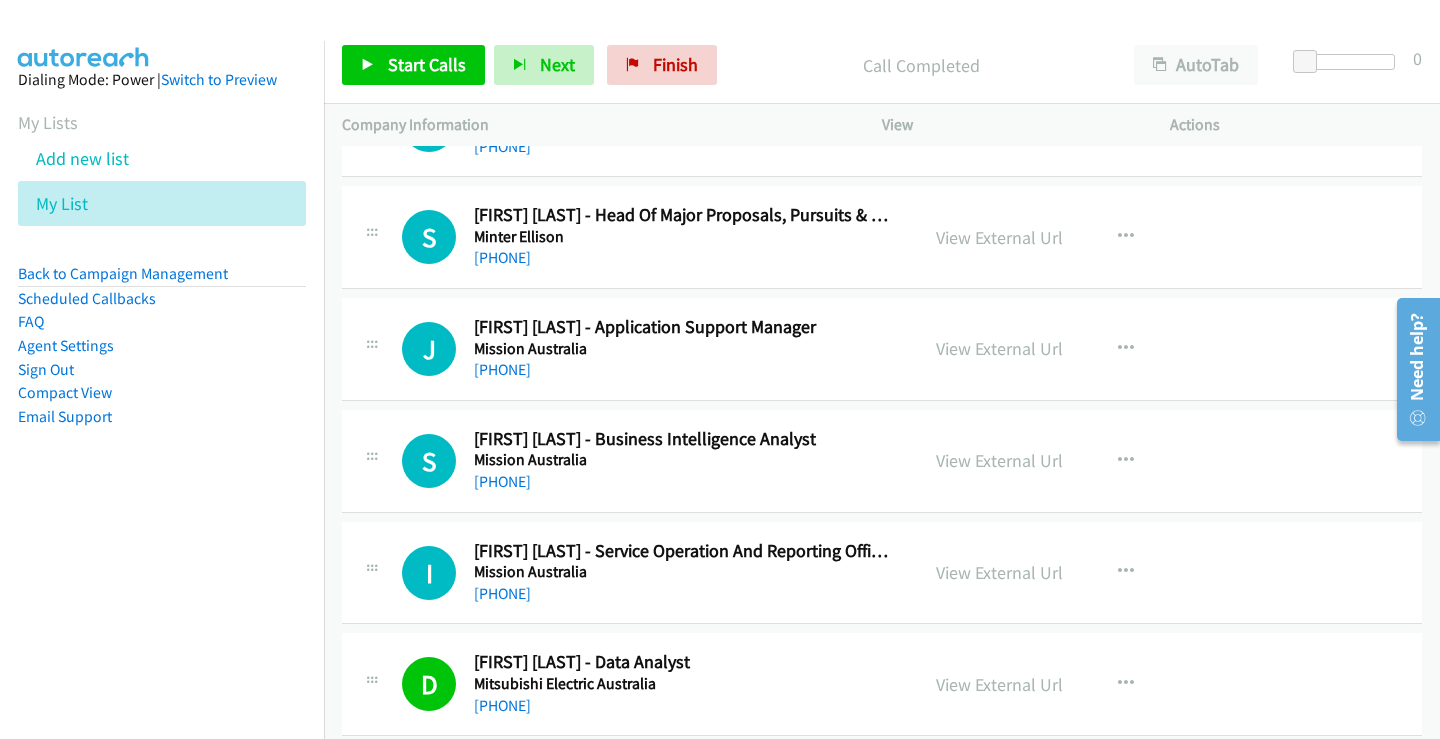 scroll, scrollTop: 6091, scrollLeft: 0, axis: vertical 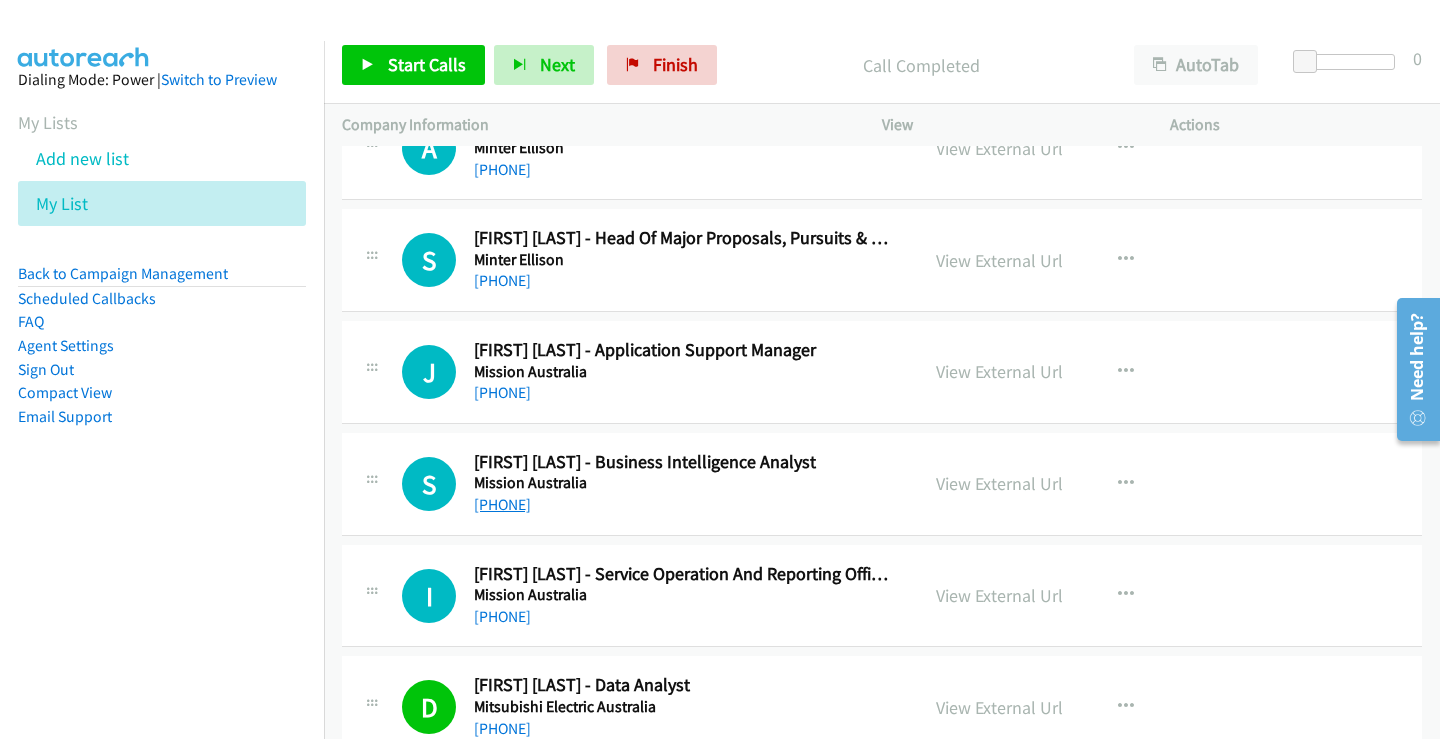 click on "+61 410 110 155" at bounding box center [502, 504] 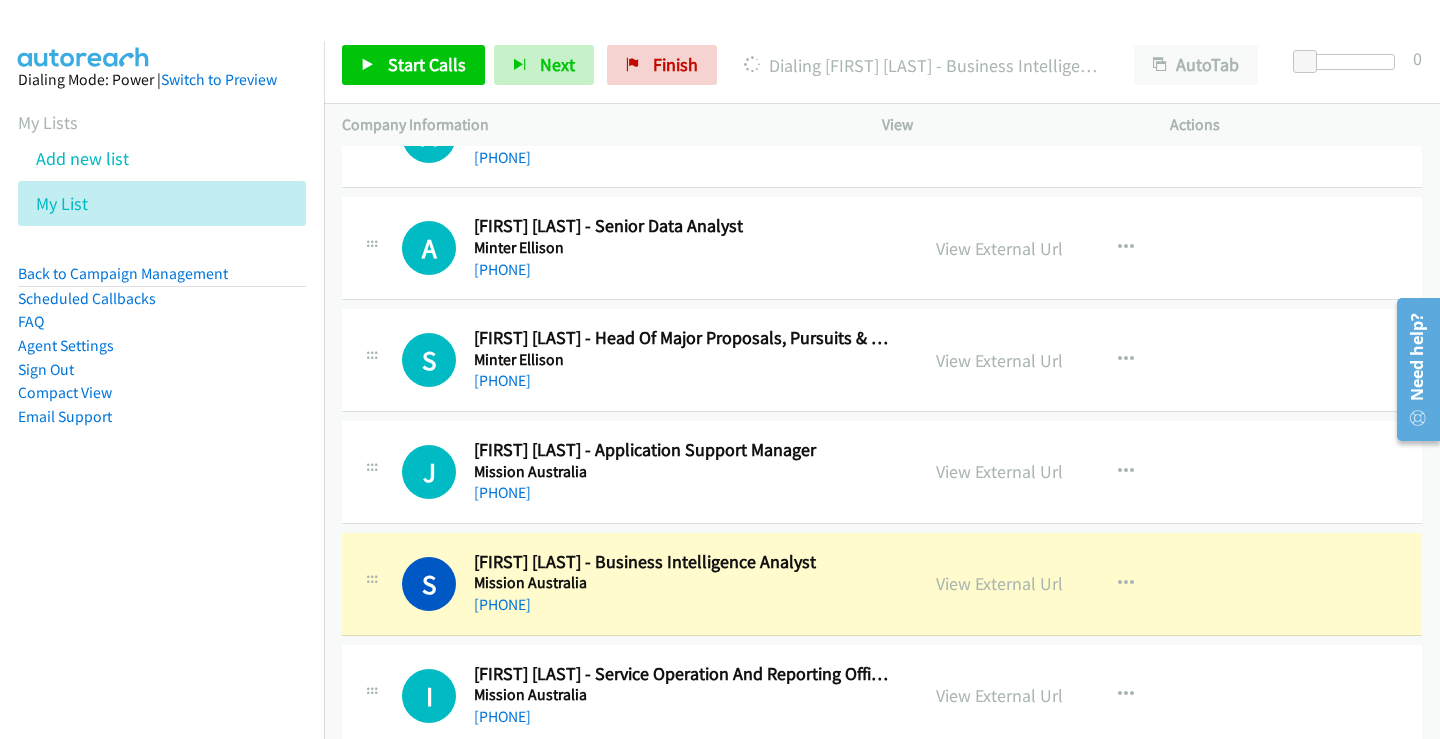 scroll, scrollTop: 5891, scrollLeft: 0, axis: vertical 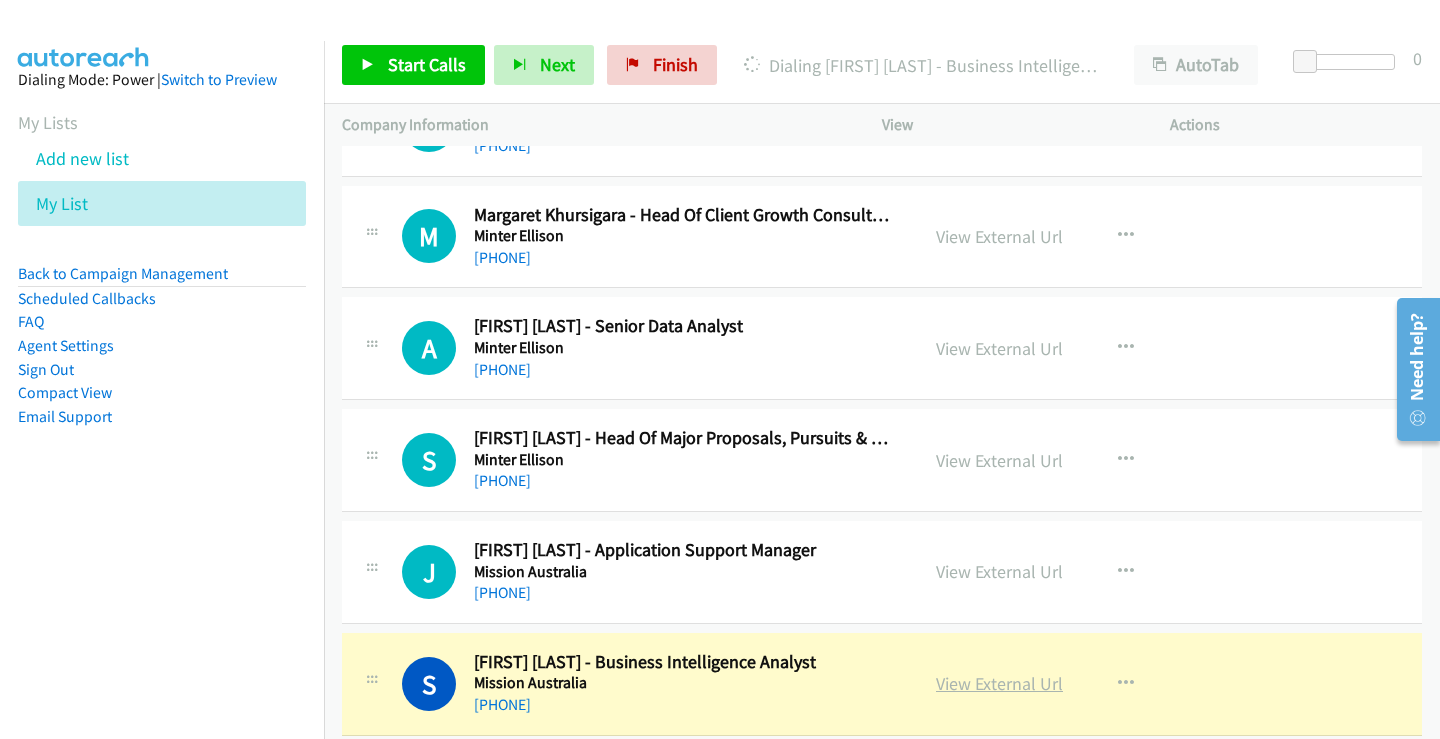 click on "View External Url" at bounding box center (999, 683) 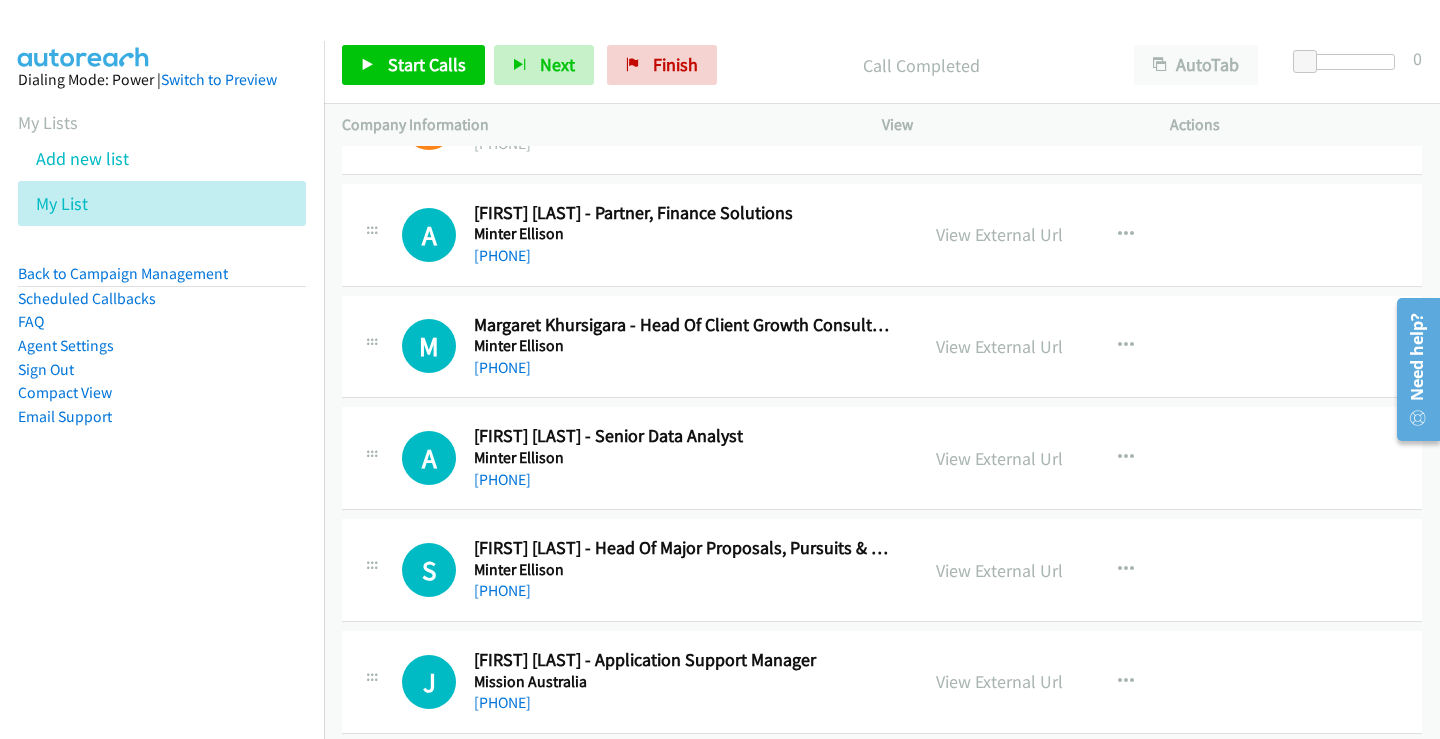 scroll, scrollTop: 5791, scrollLeft: 0, axis: vertical 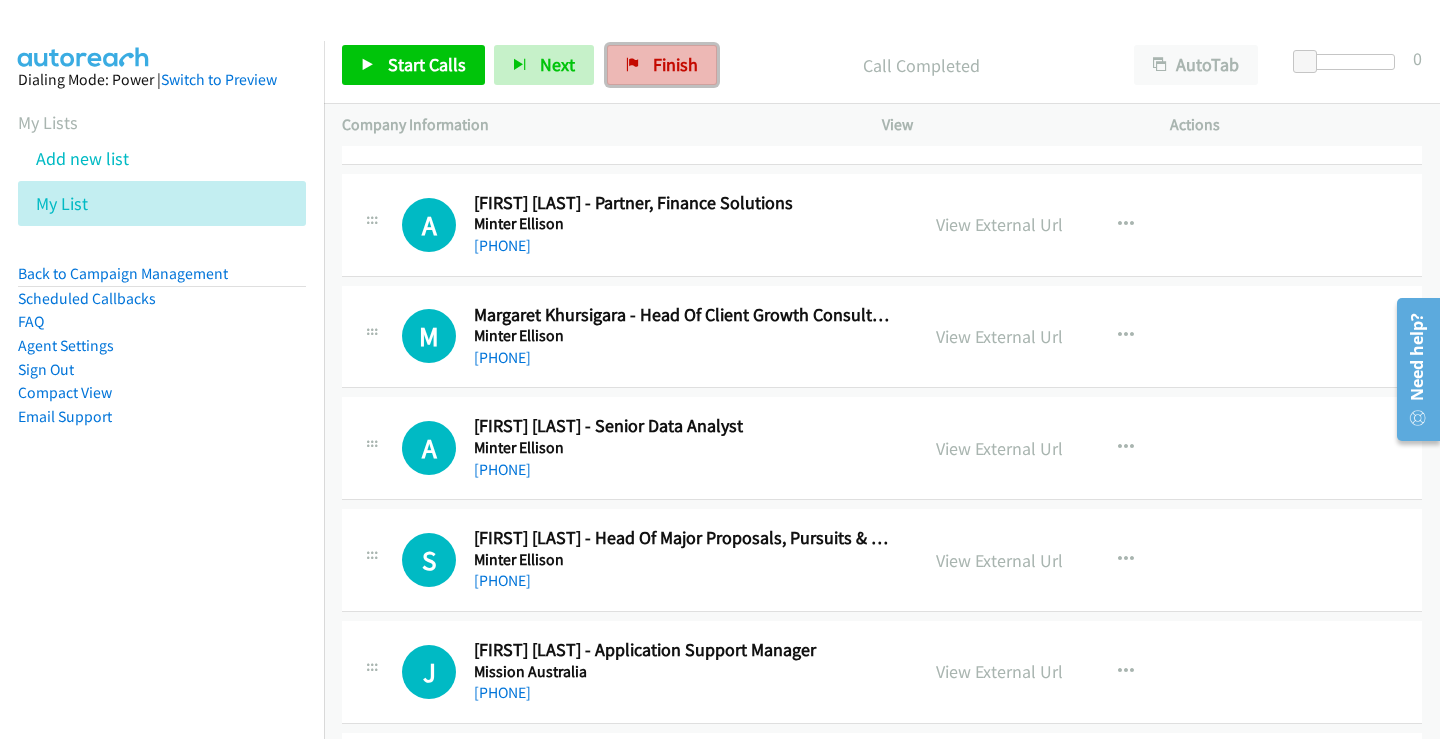 click on "Finish" at bounding box center (662, 65) 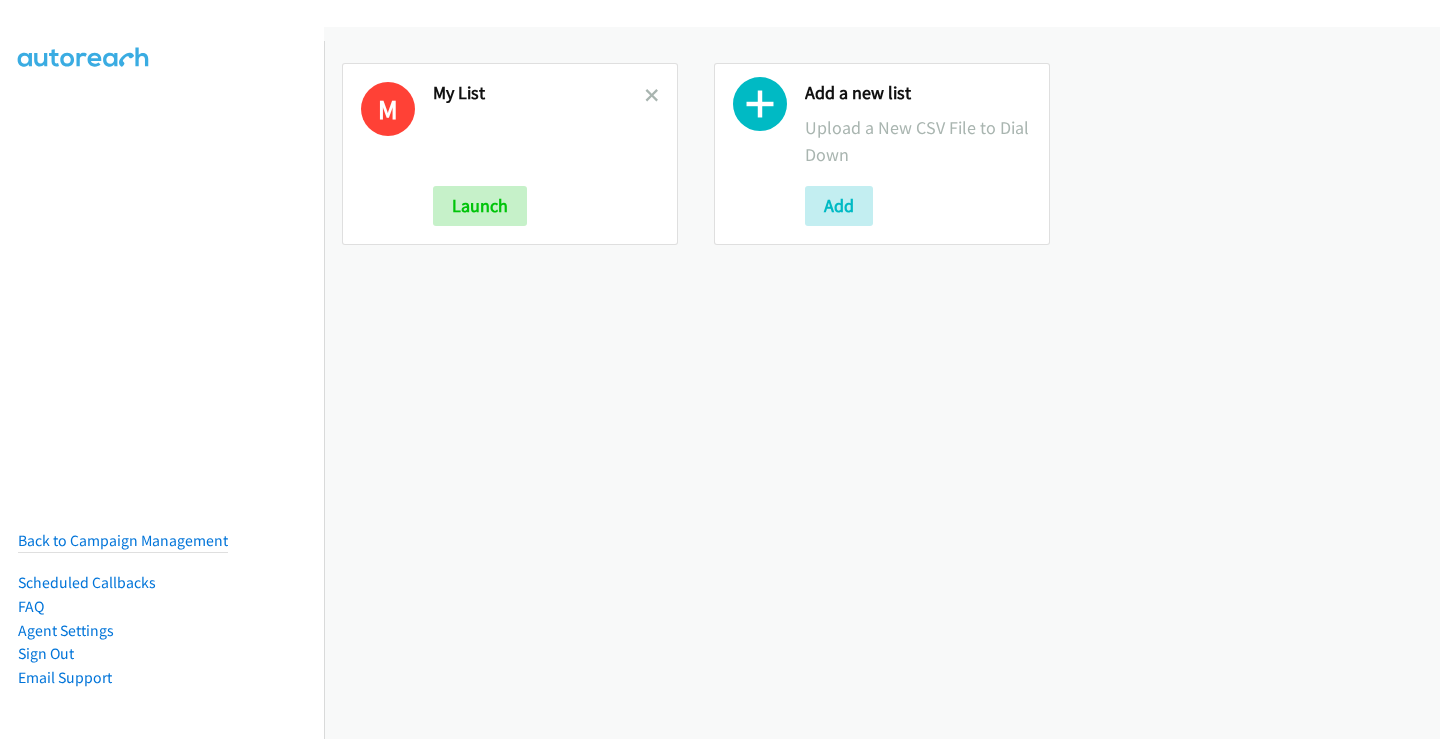 scroll, scrollTop: 0, scrollLeft: 0, axis: both 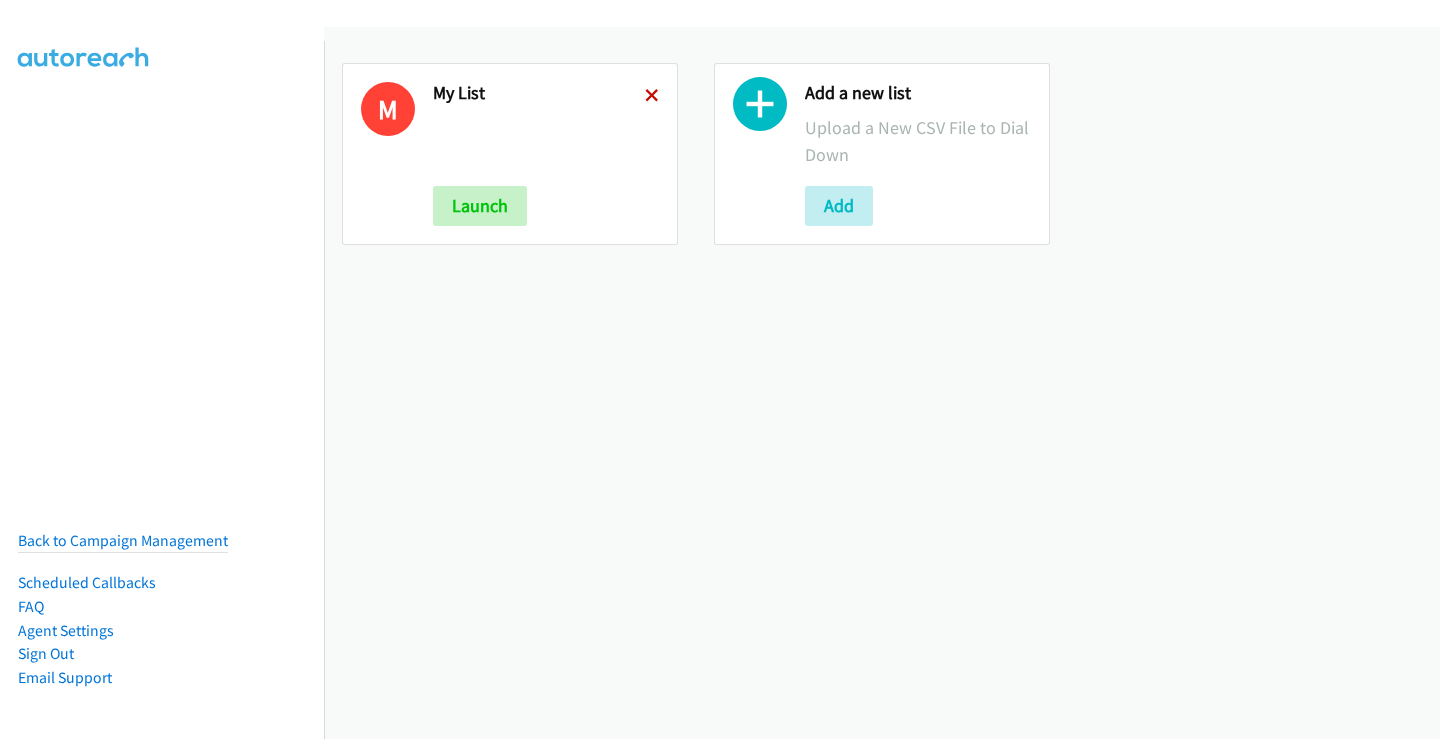 click at bounding box center [652, 97] 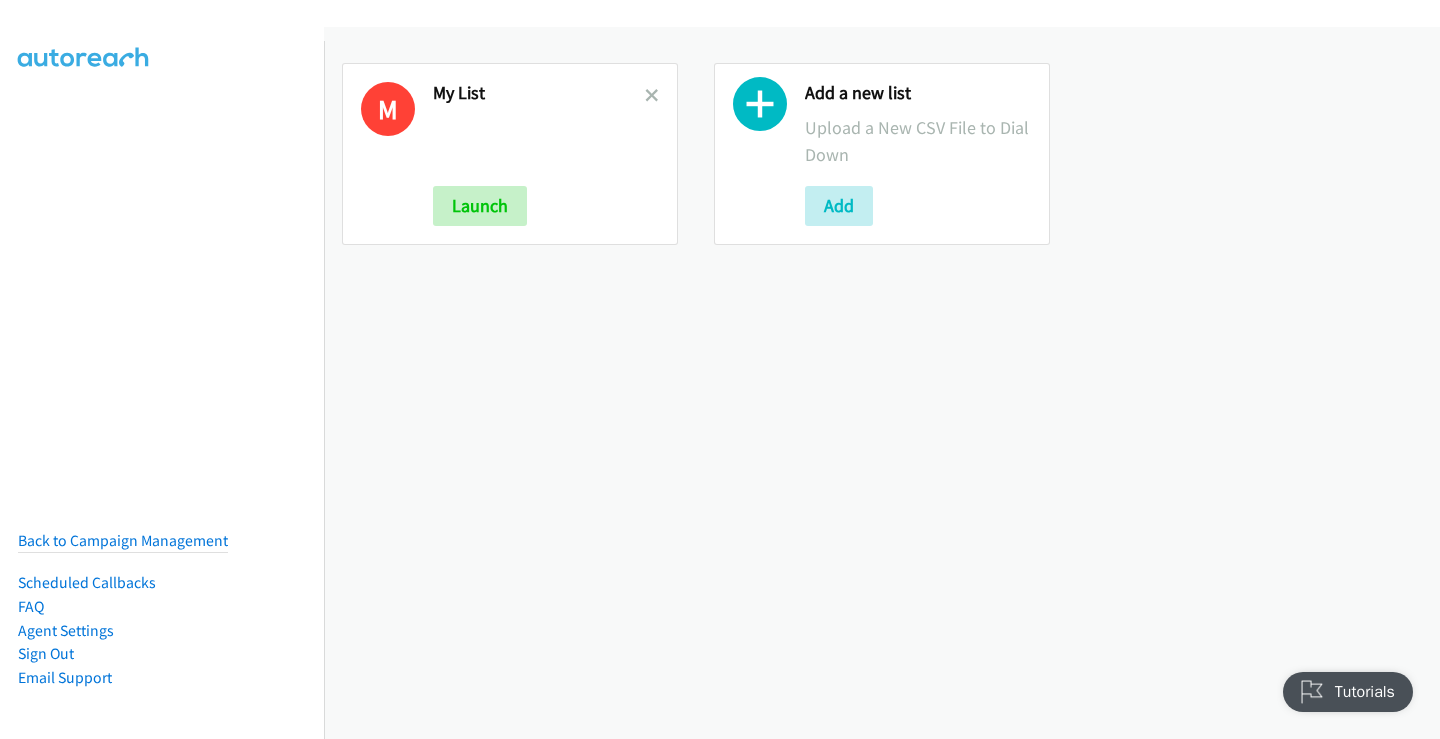 scroll, scrollTop: 0, scrollLeft: 0, axis: both 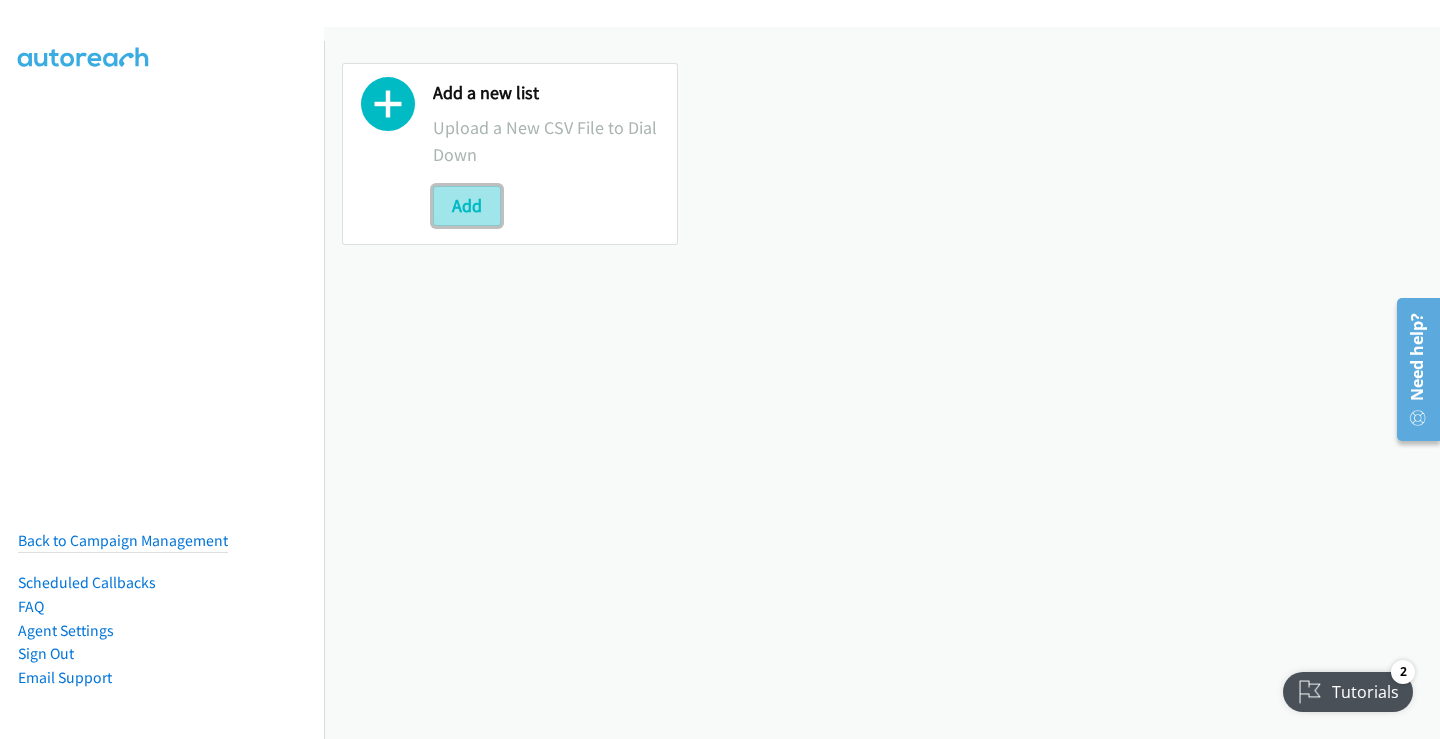 click on "Add" at bounding box center [467, 206] 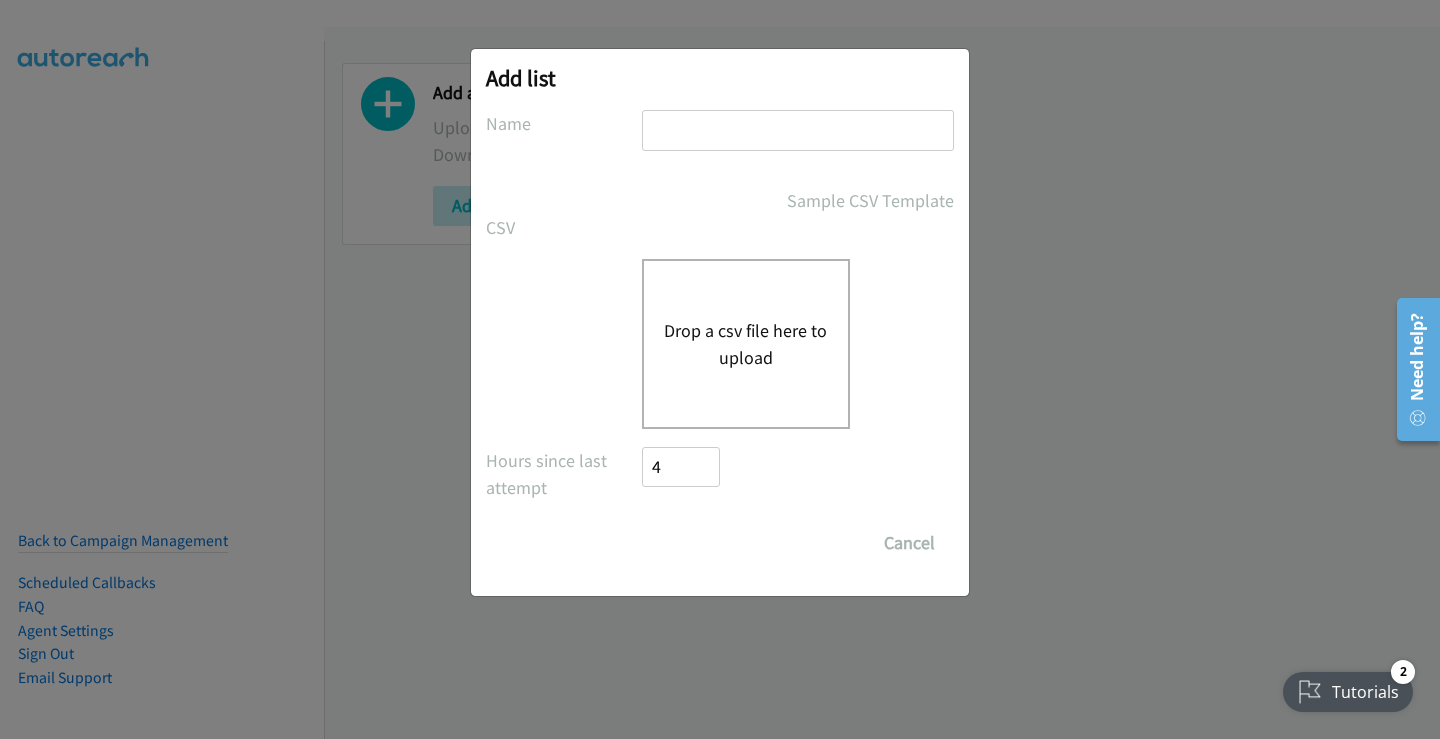 click at bounding box center [798, 130] 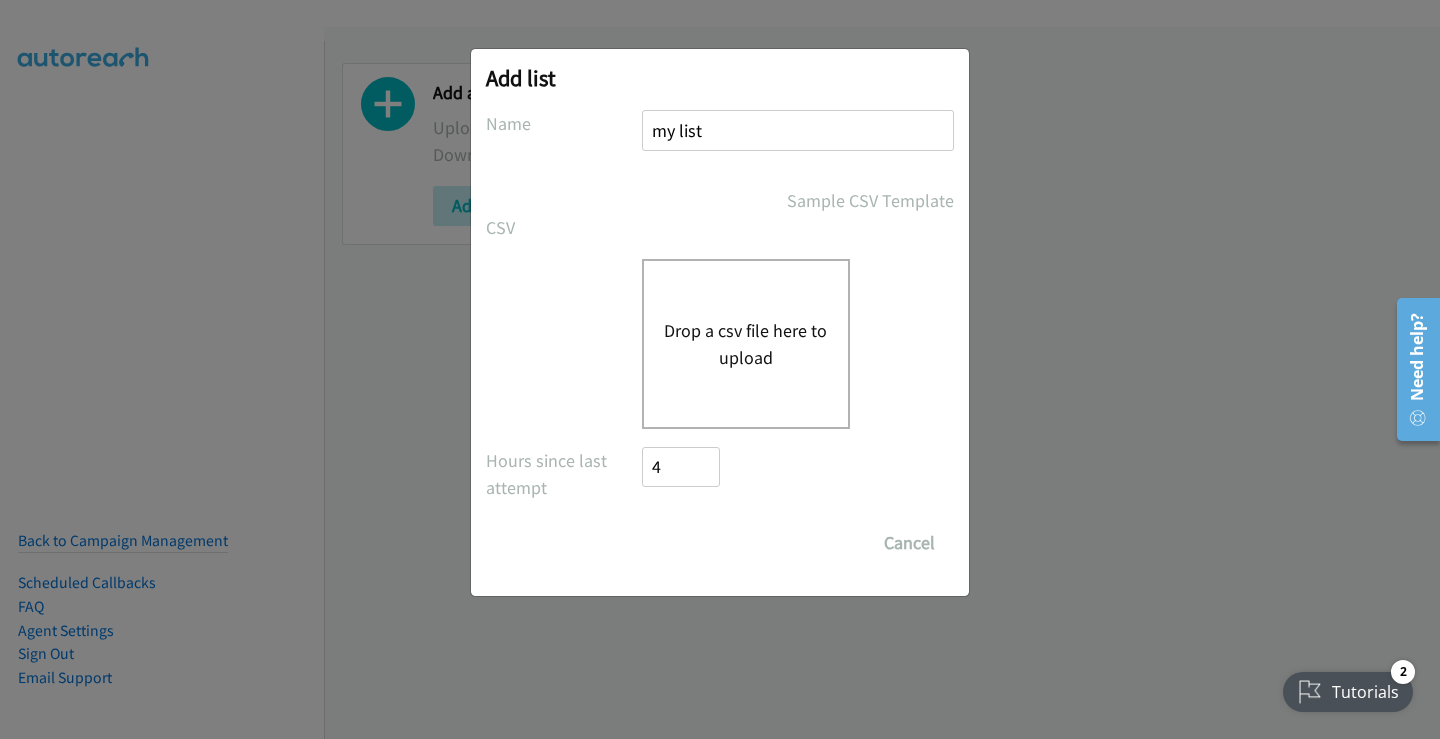 click on "Drop a csv file here to upload" at bounding box center (746, 344) 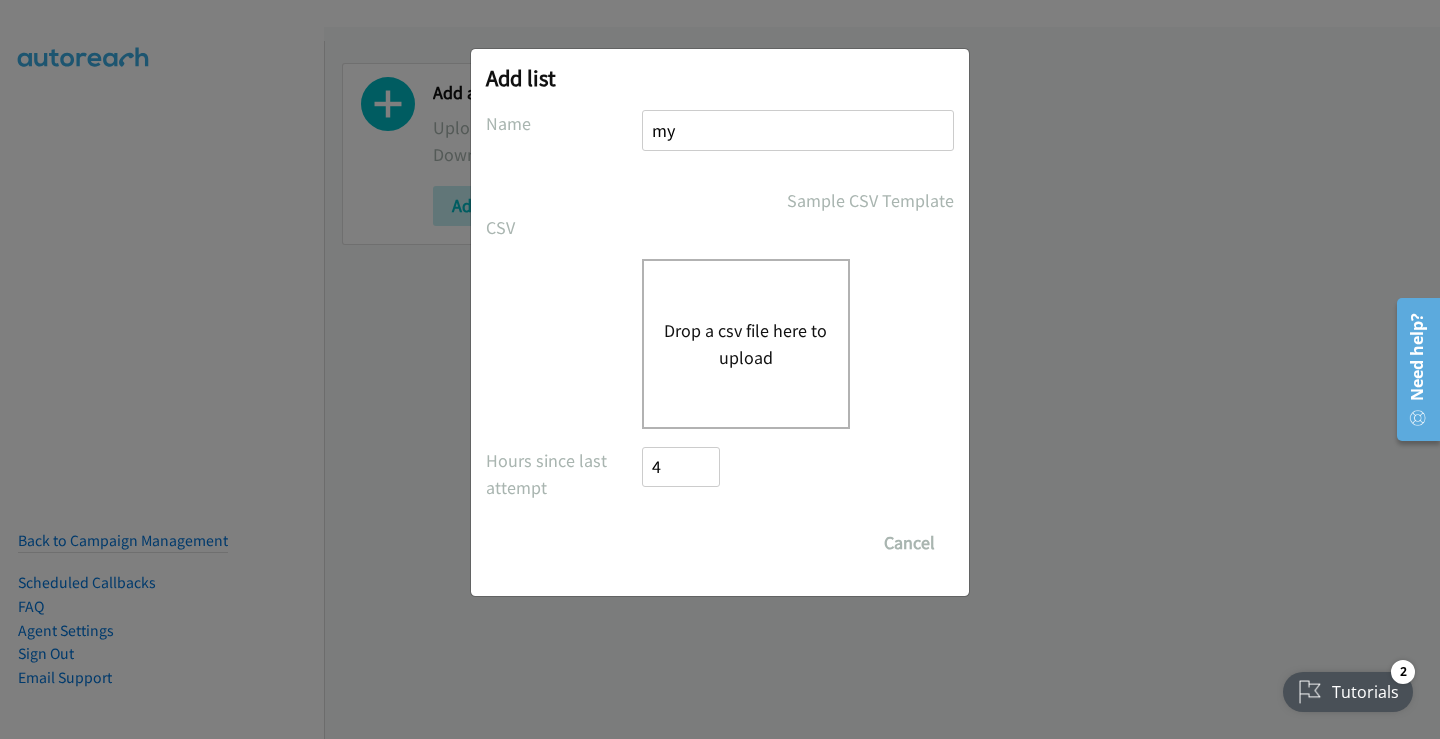 type on "m" 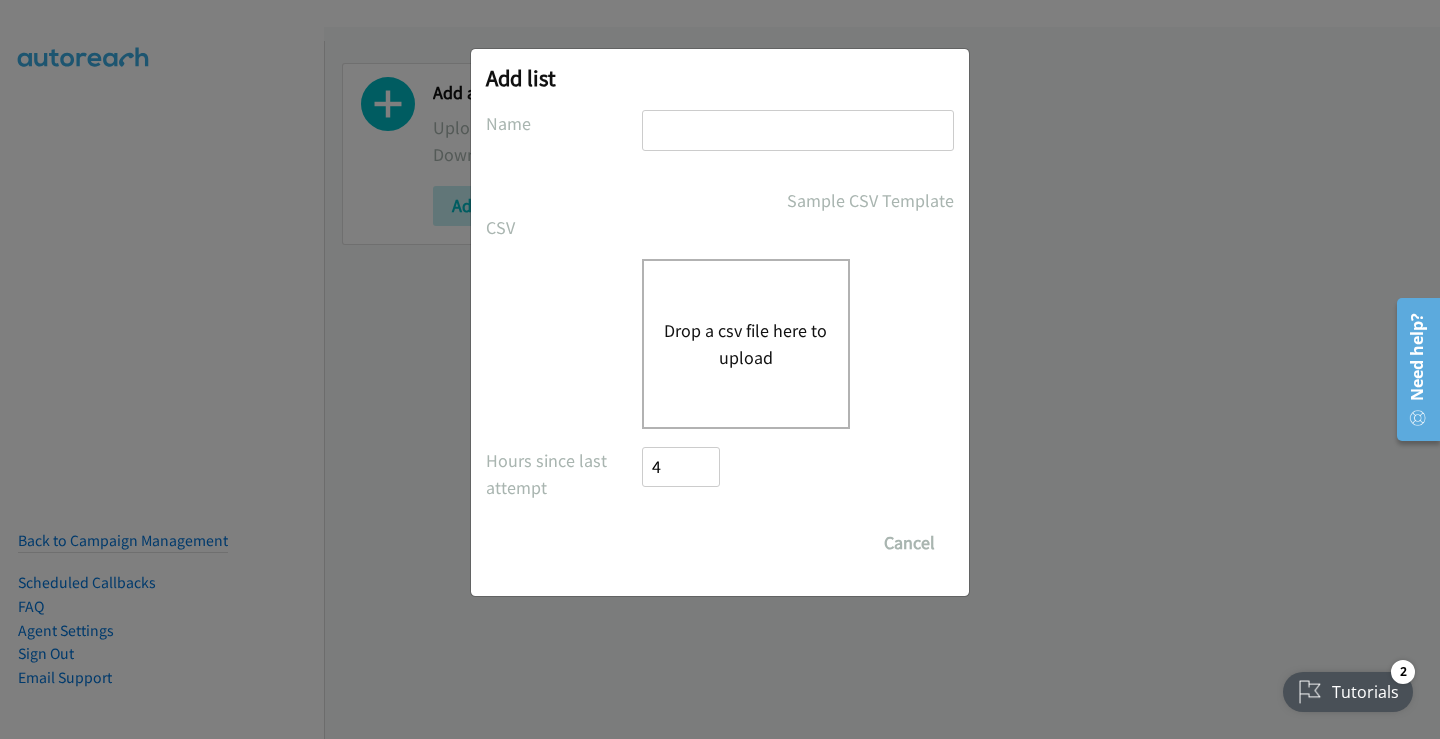 click at bounding box center [798, 130] 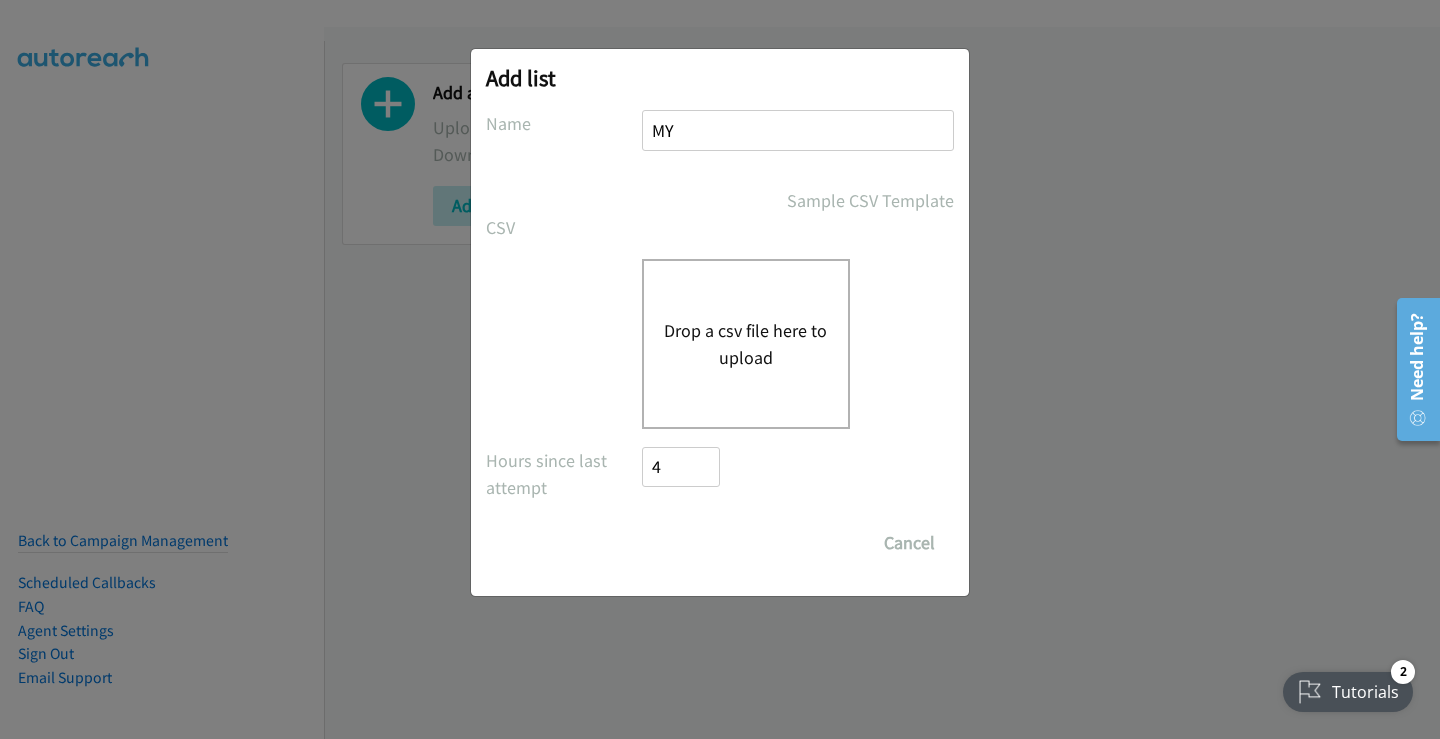 type on "M" 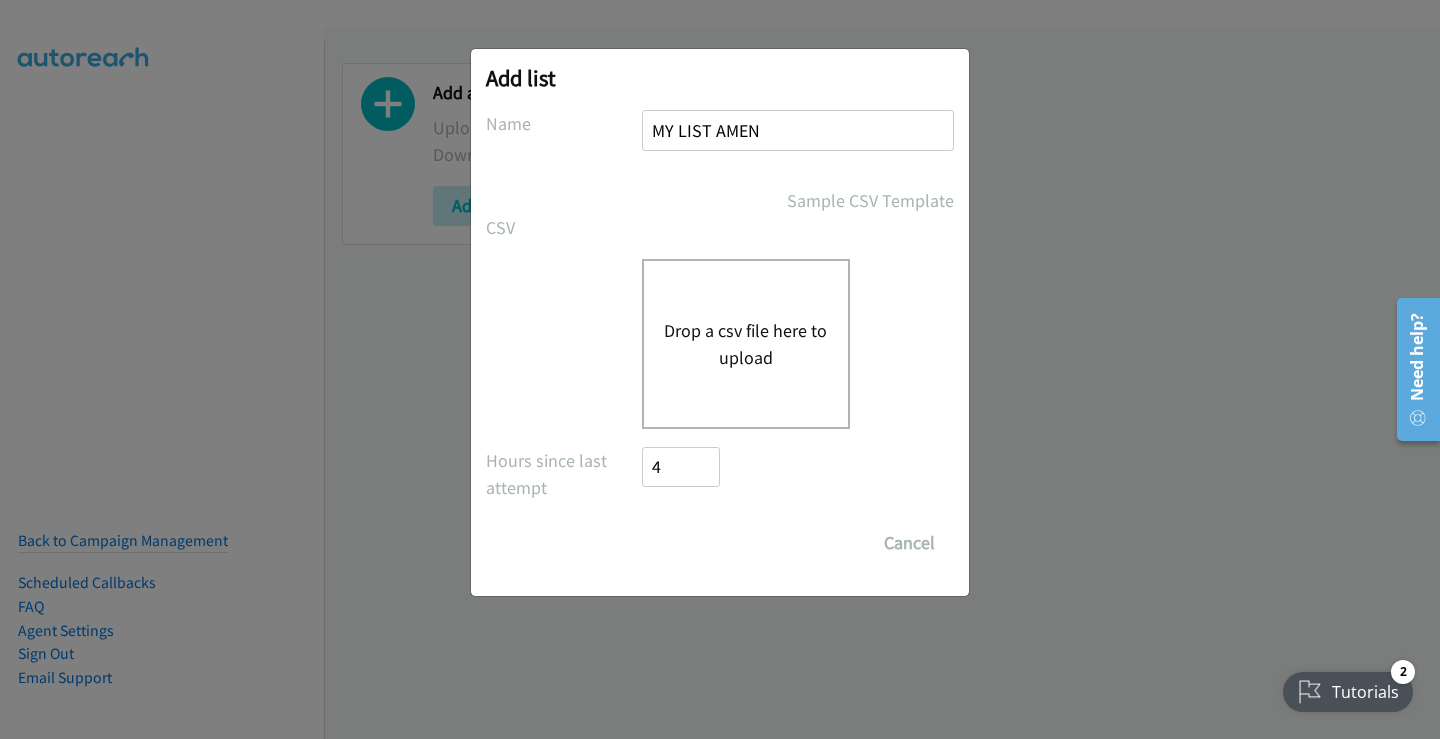 type on "MY LIST AMEN" 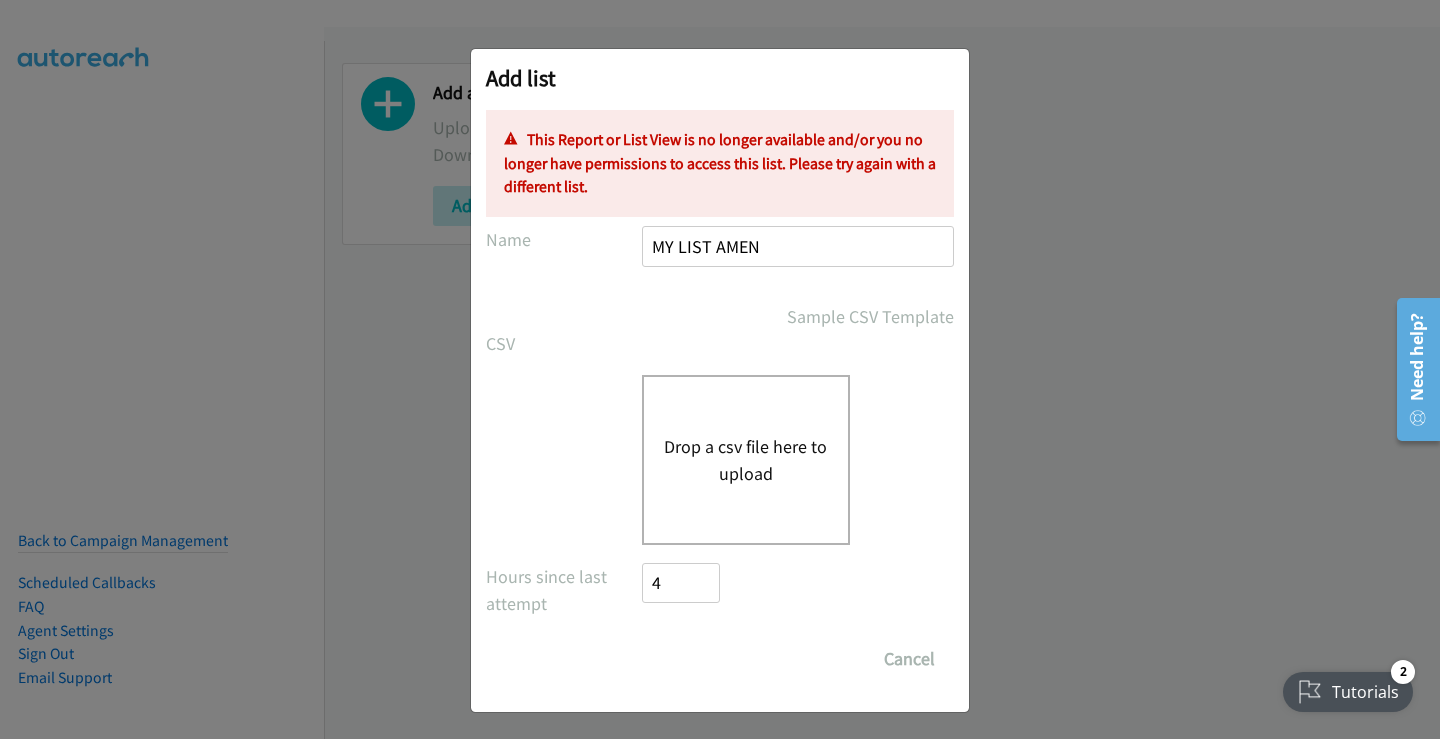 click on "Drop a csv file here to upload" at bounding box center [746, 460] 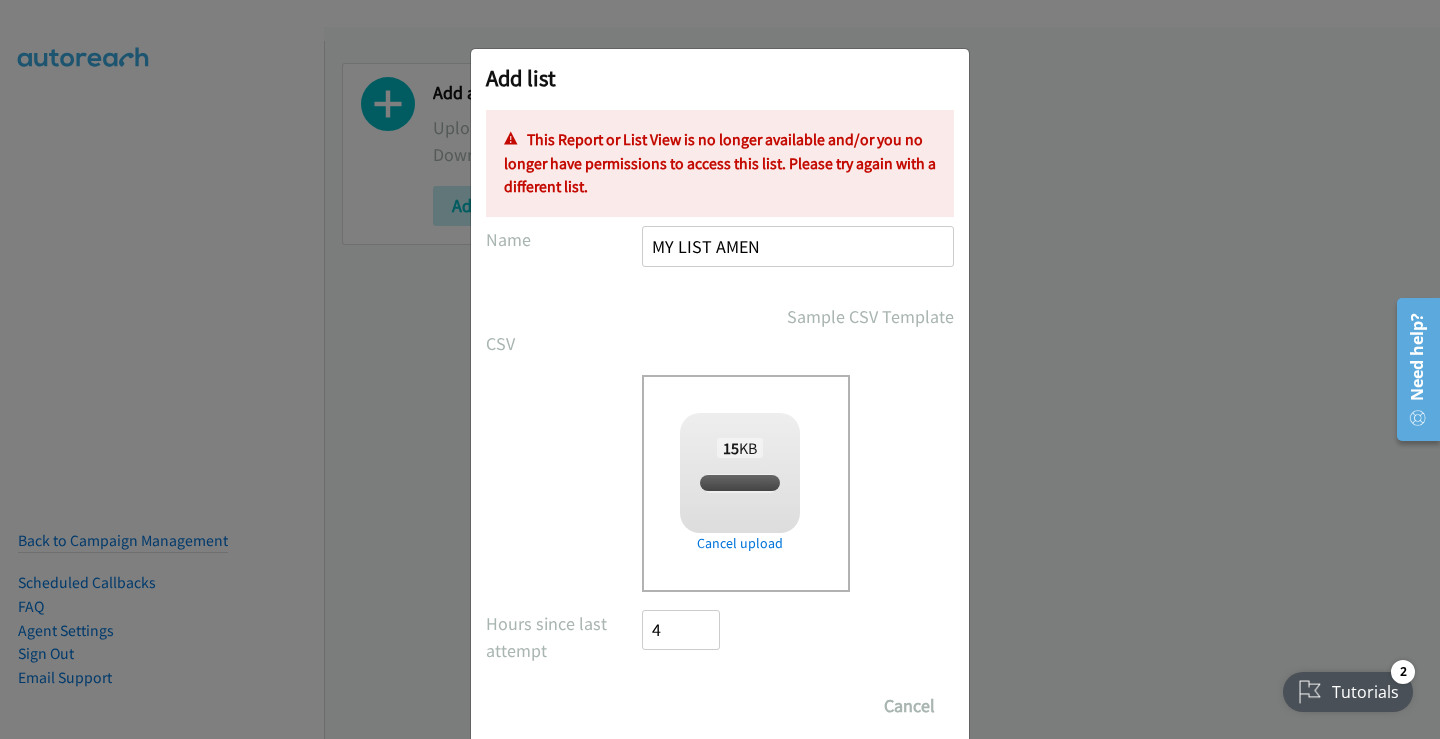 checkbox on "true" 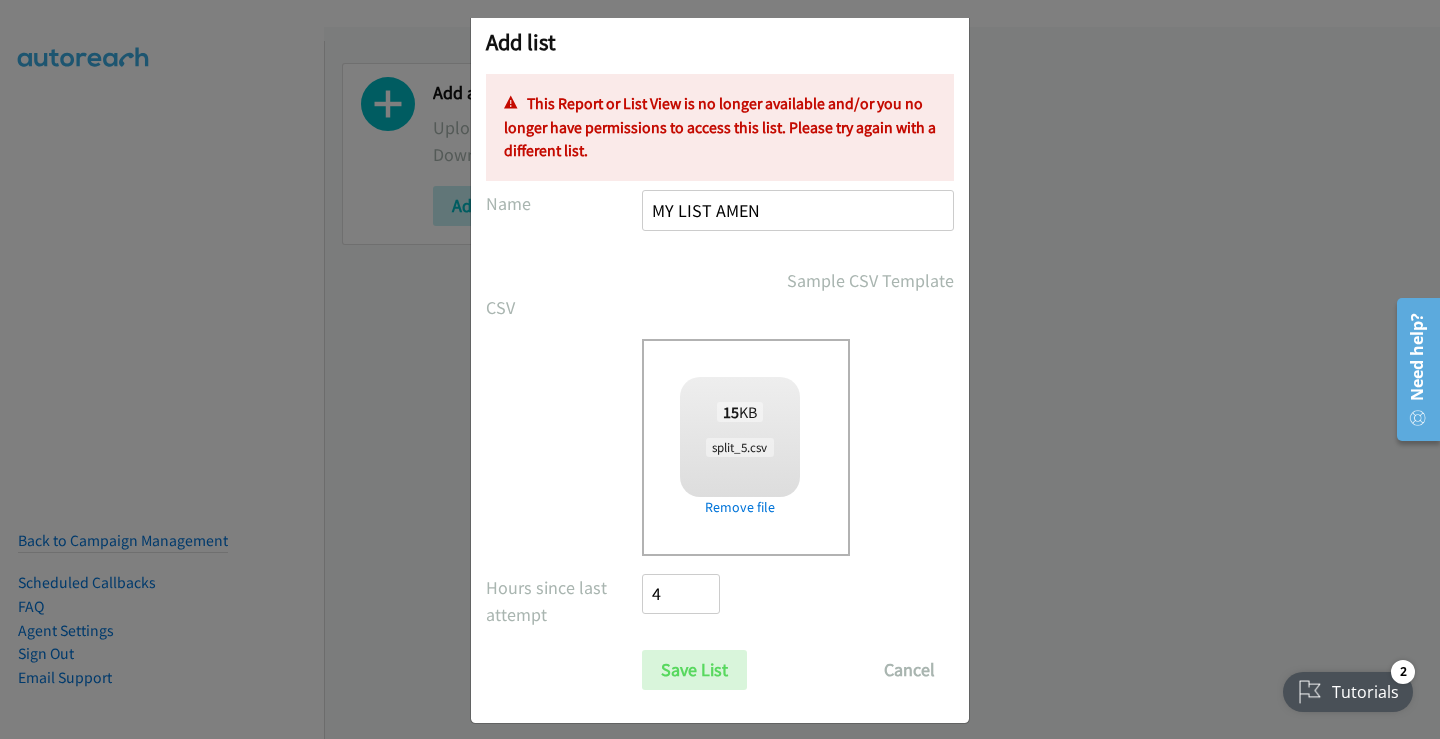 scroll, scrollTop: 51, scrollLeft: 0, axis: vertical 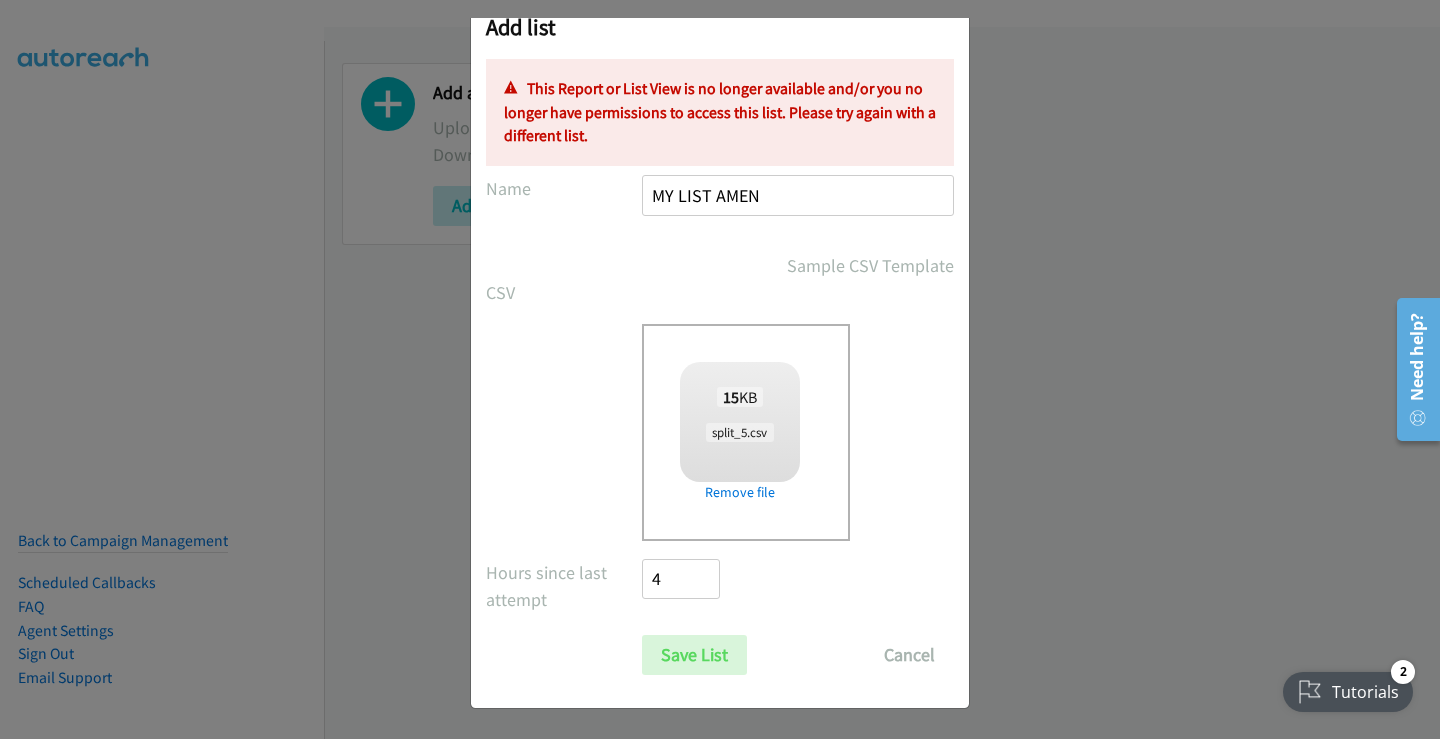 click on "MY LIST AMEN" at bounding box center (798, 195) 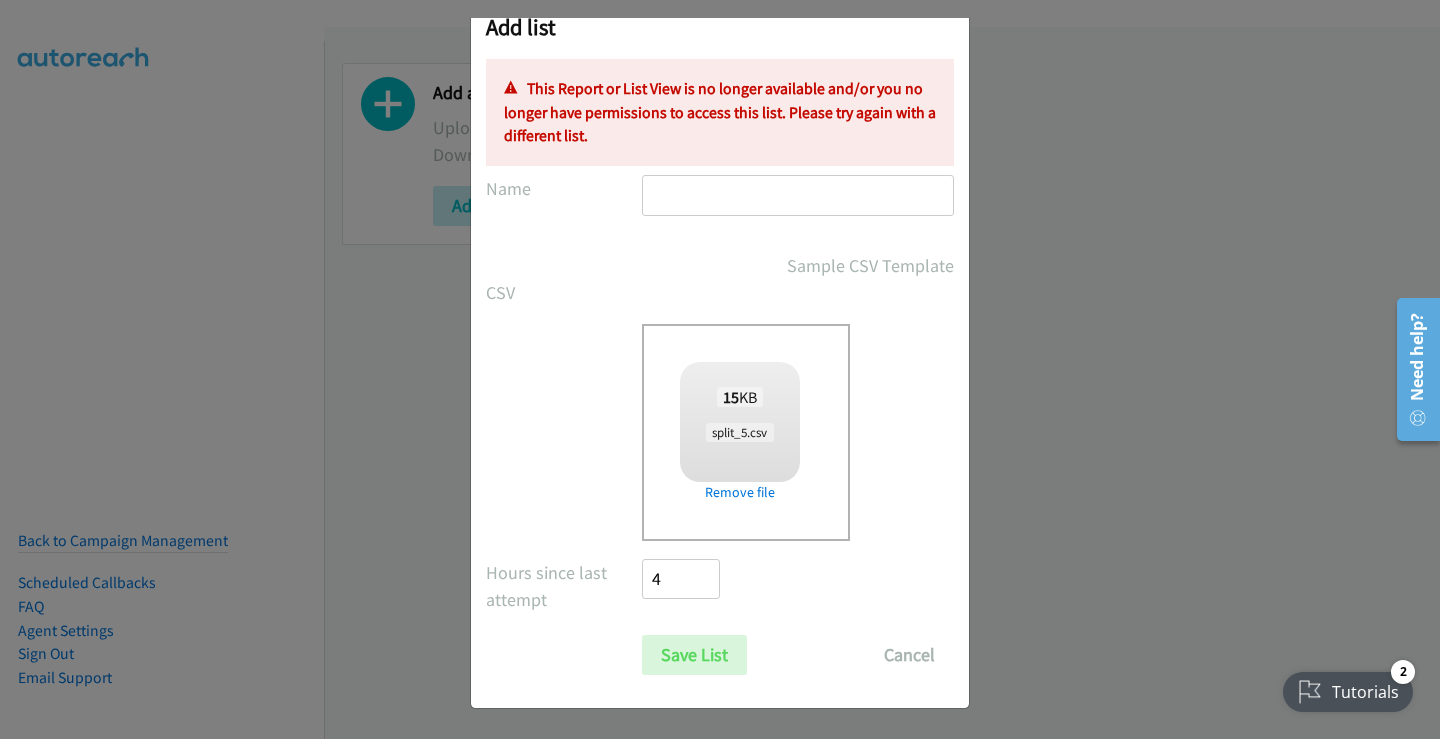 click at bounding box center (798, 195) 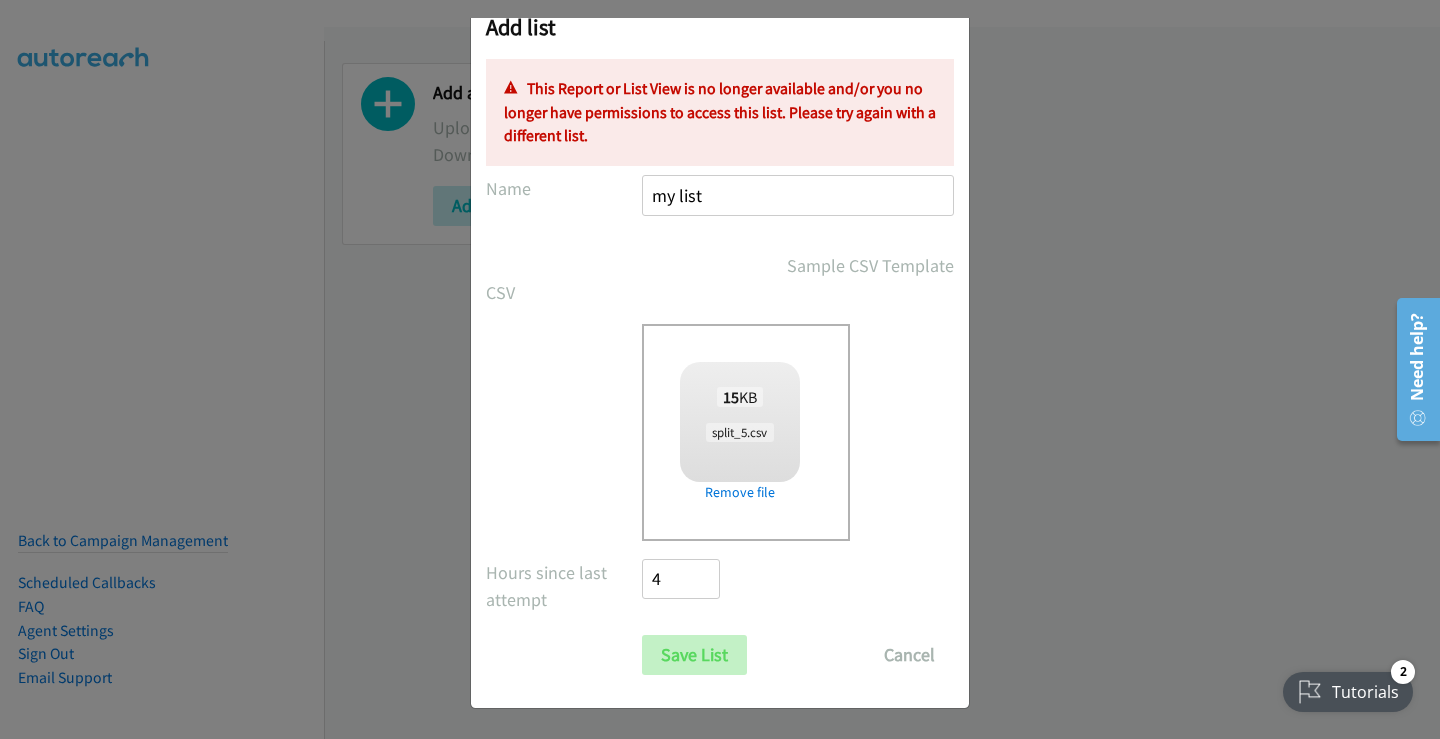 type on "my list" 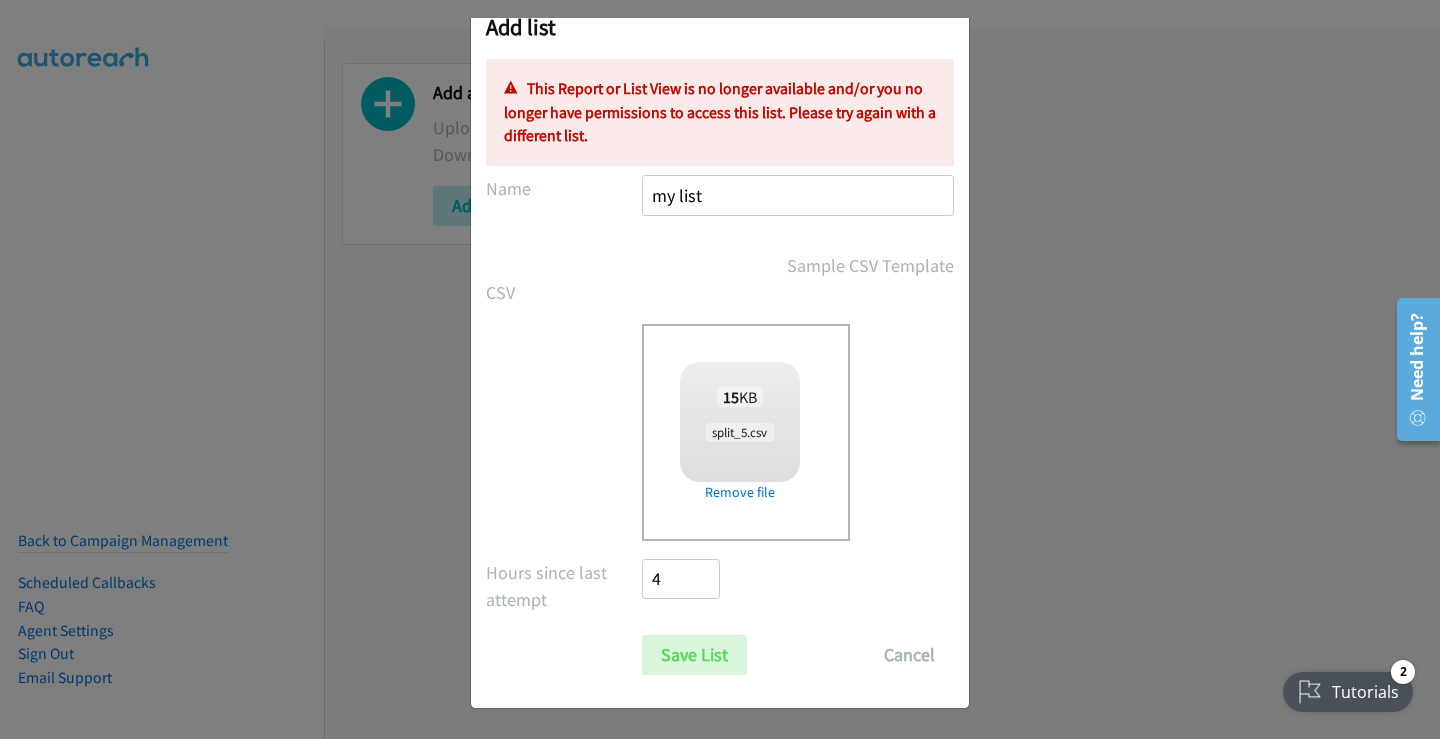 click on "Add list
No phone fields were returned for that Report or List View
Please upload a csv or excel file and try again
This Report doesn't contain an Id field. Please add an Id field to the Report and try again
This Report or List View is no longer available and/or you no longer have permissions to access this list. Please try again with a different list.
The selected report isn't one of the account owner's enabled salesforce objects
There was an error processing the uploading spreadsheet, please try again
Name
my list
Sample CSV Template
CSV
Existing List
Add to List
New List
Drop a csv file here to upload            15  KB      split_5.csv                         Check                                               Error                                                    Remove file
All Phones
New csv
Append to csv
Uploaded file" at bounding box center [720, 353] 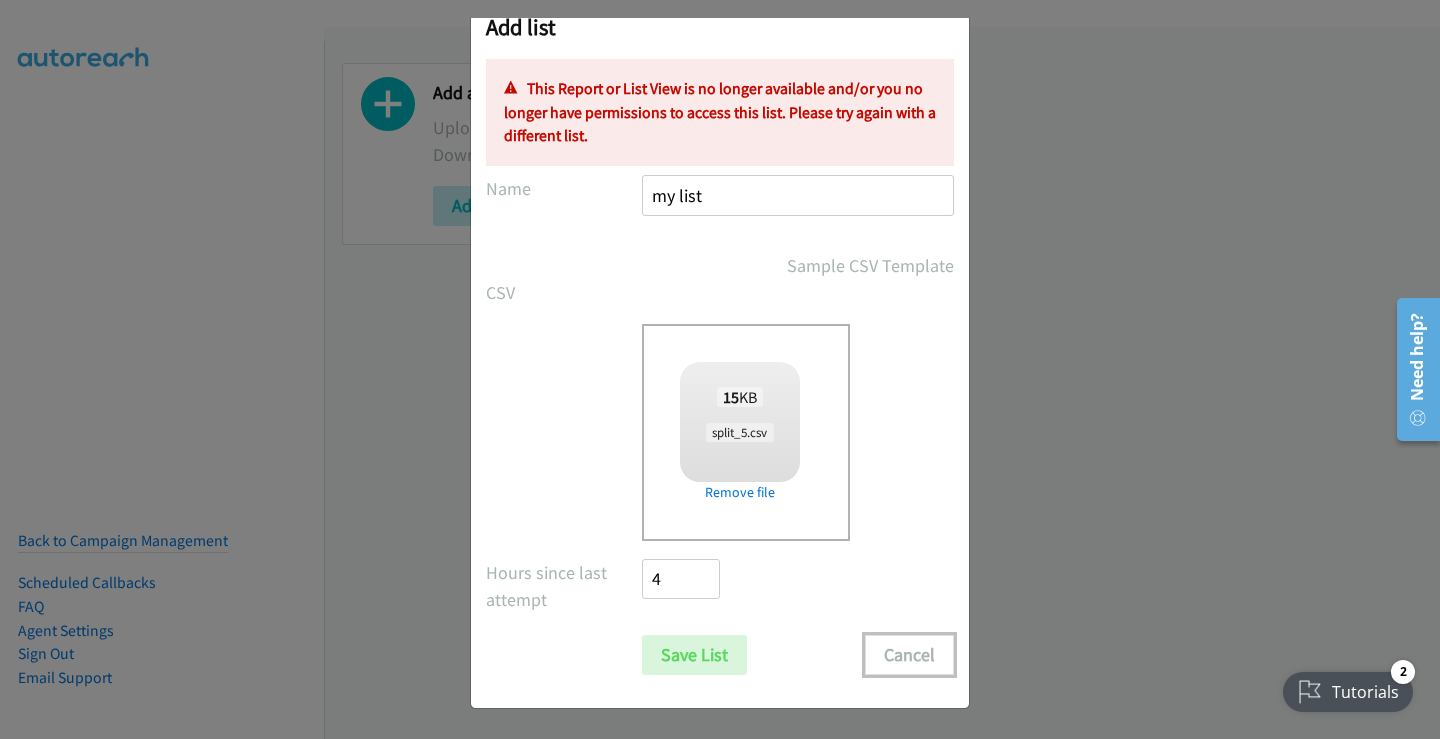click on "Cancel" at bounding box center (909, 655) 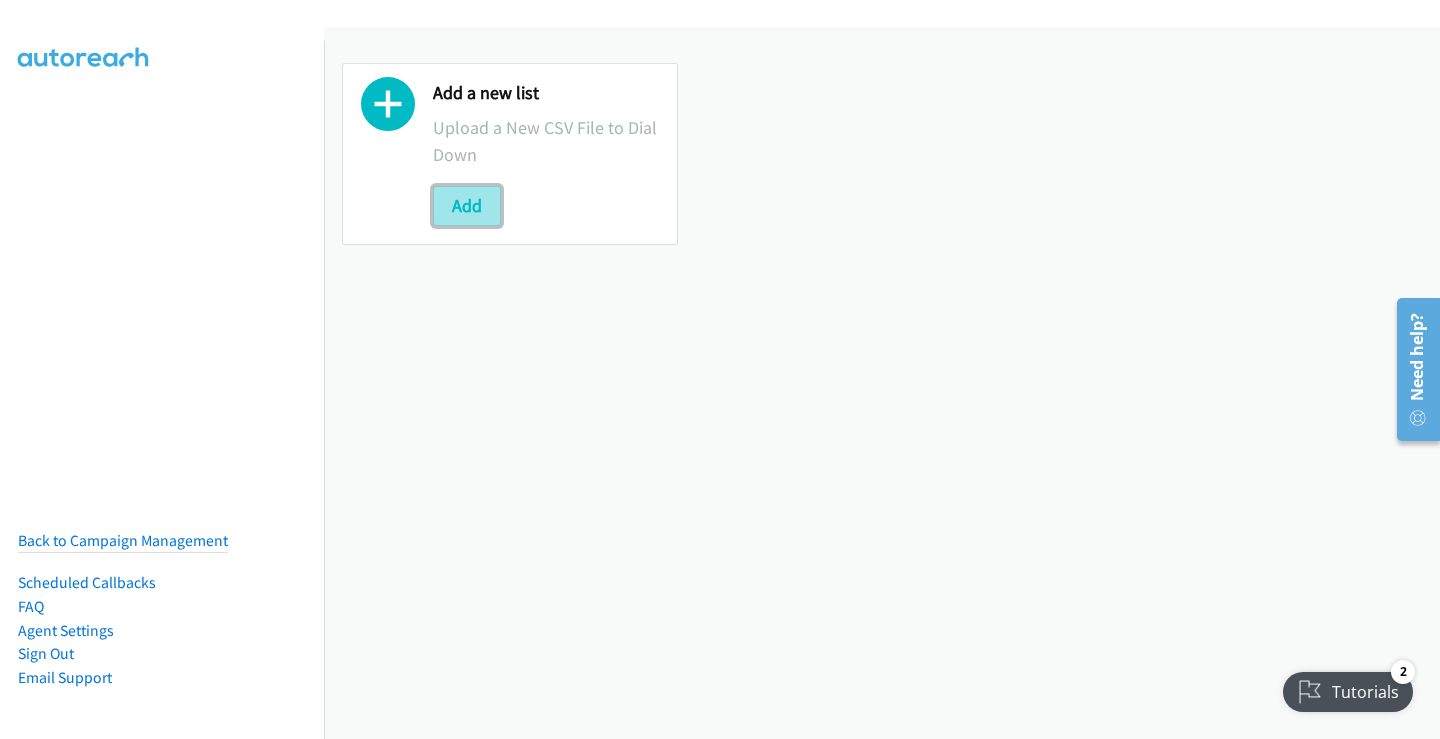 click on "Add" at bounding box center (467, 206) 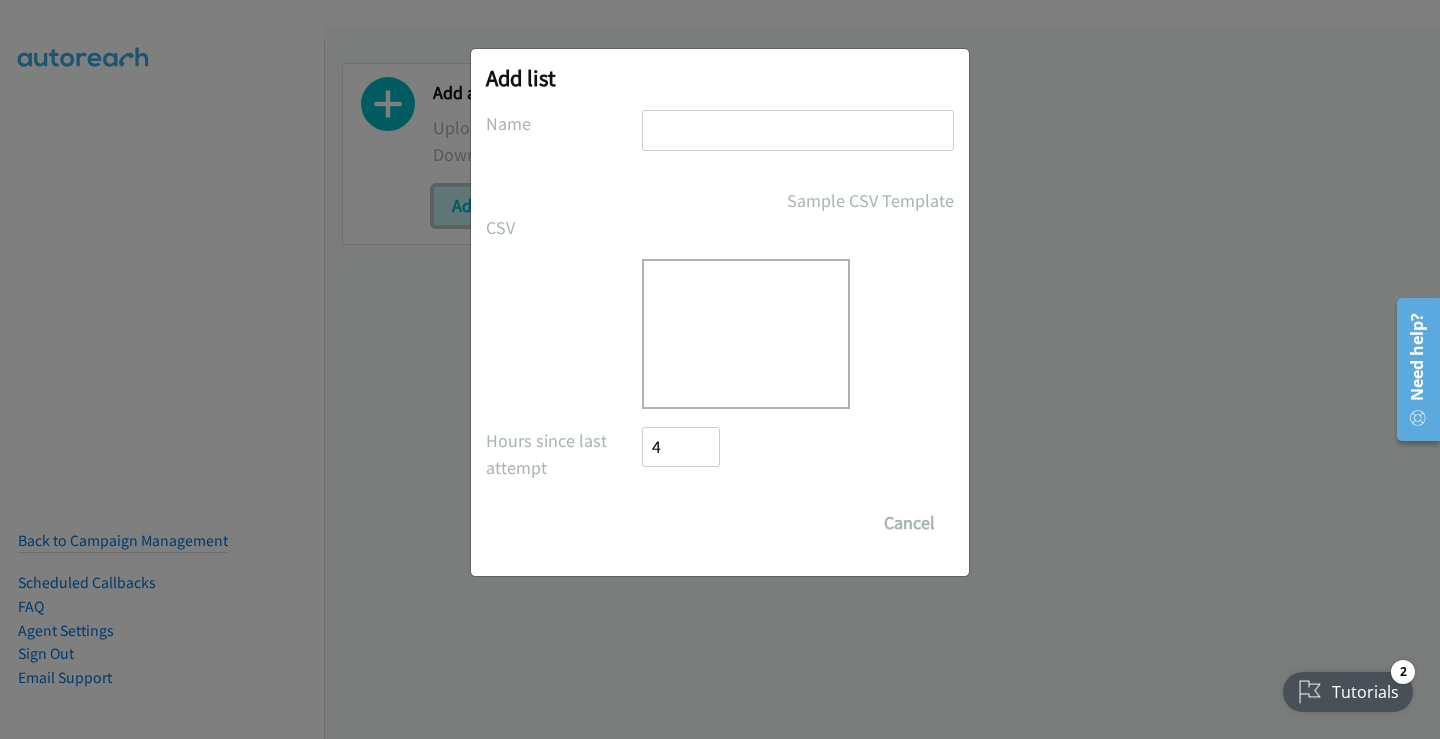 scroll, scrollTop: 0, scrollLeft: 0, axis: both 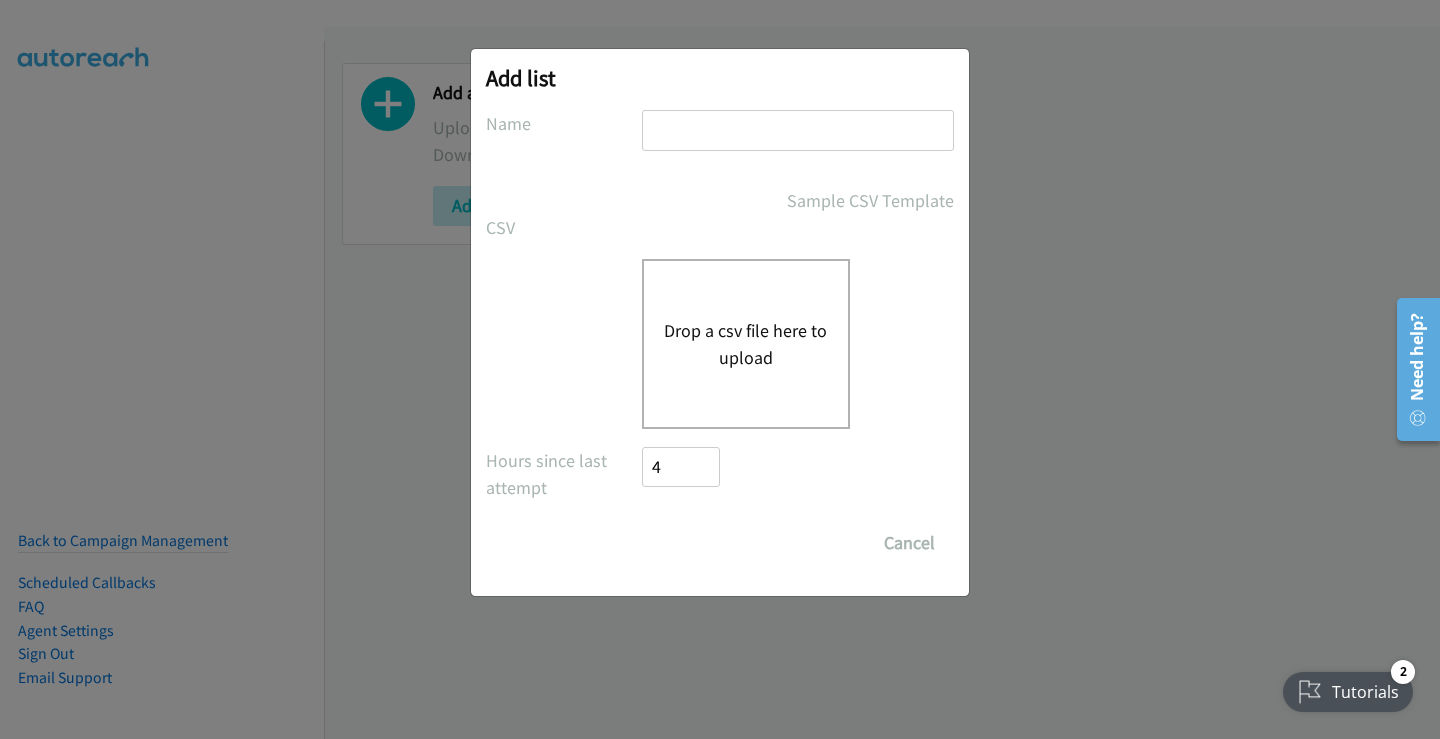 click at bounding box center [798, 130] 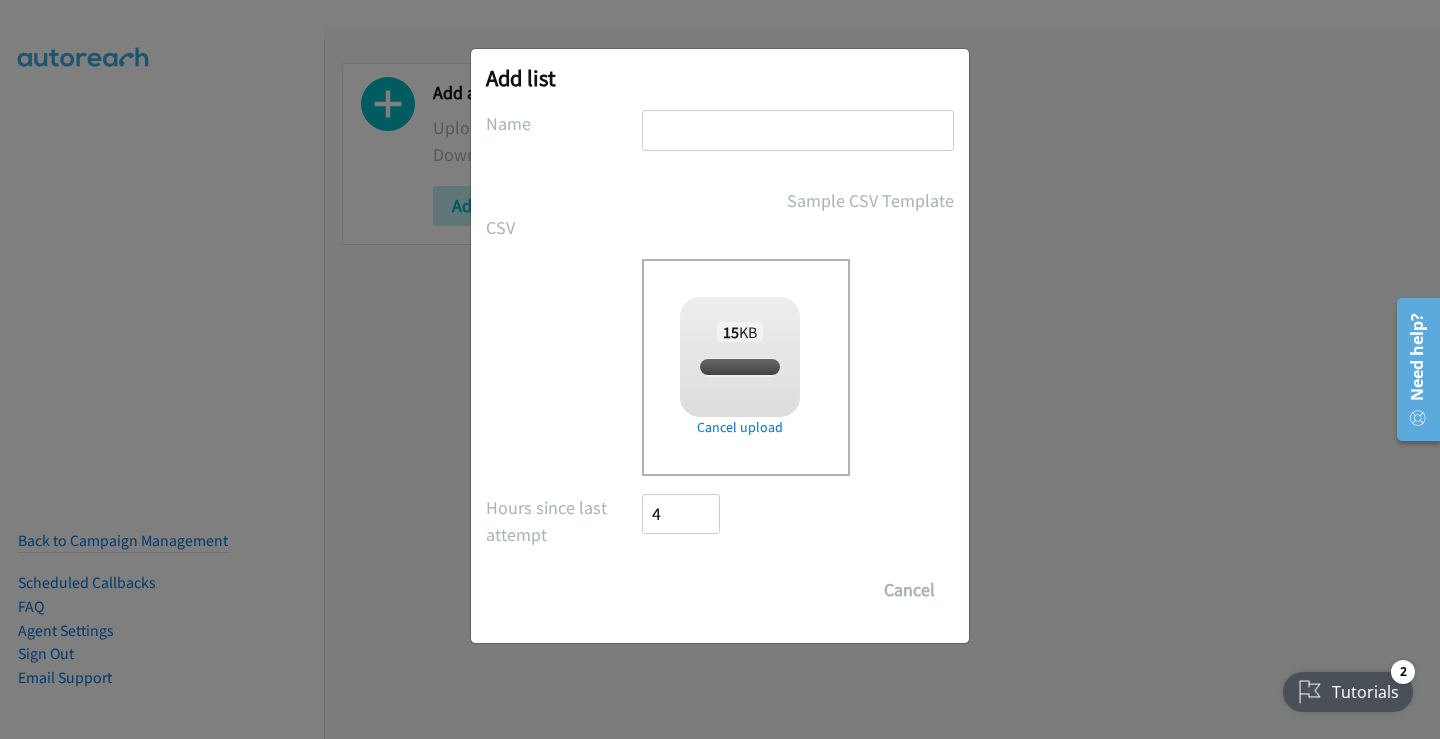 checkbox on "true" 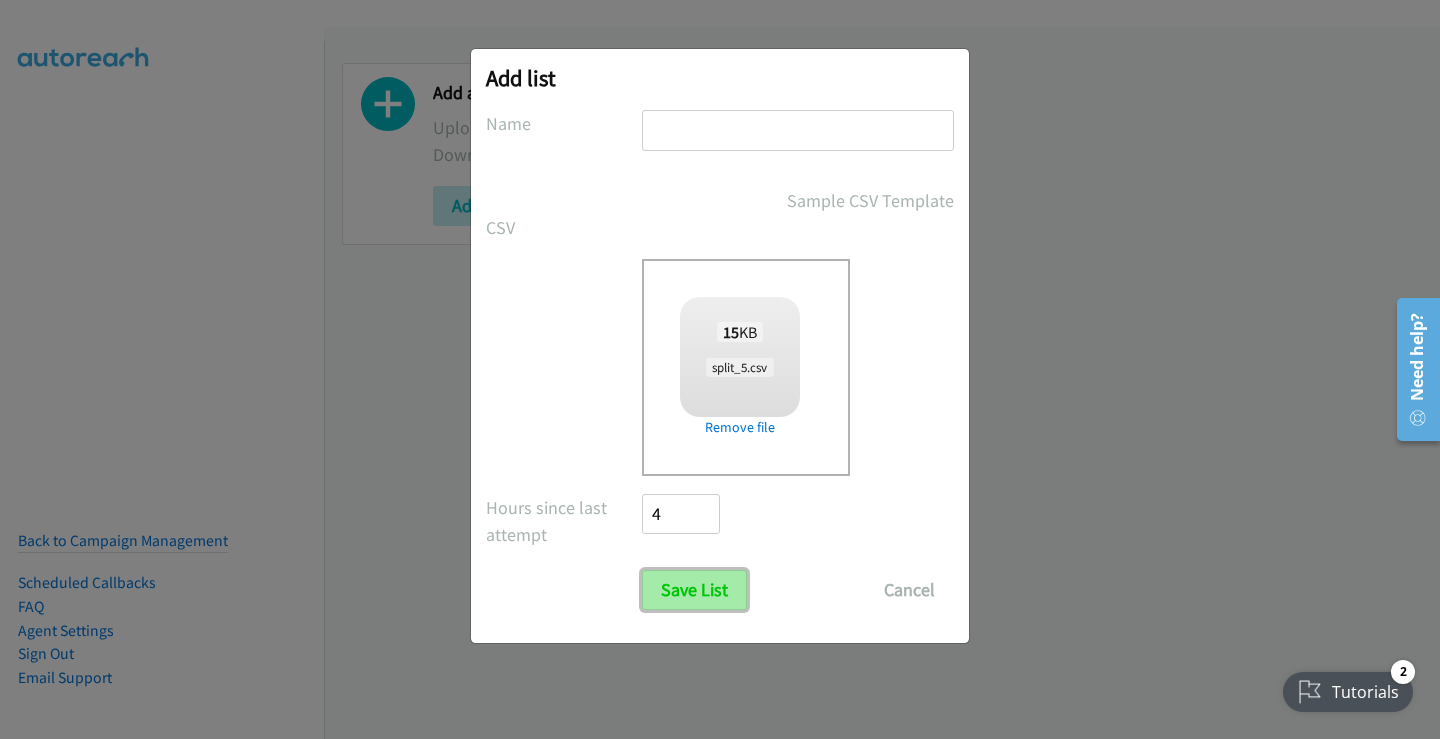 click on "Save List" at bounding box center [694, 590] 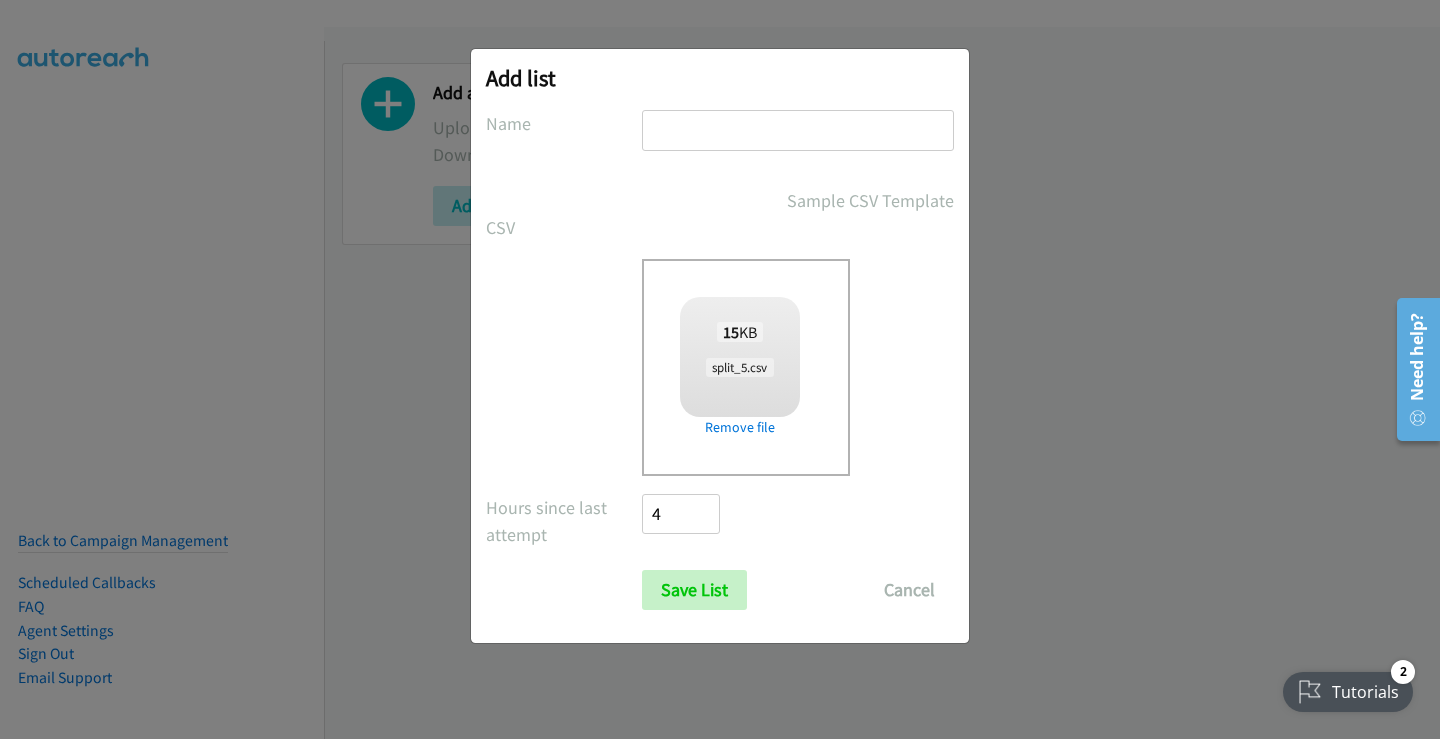 click at bounding box center (798, 130) 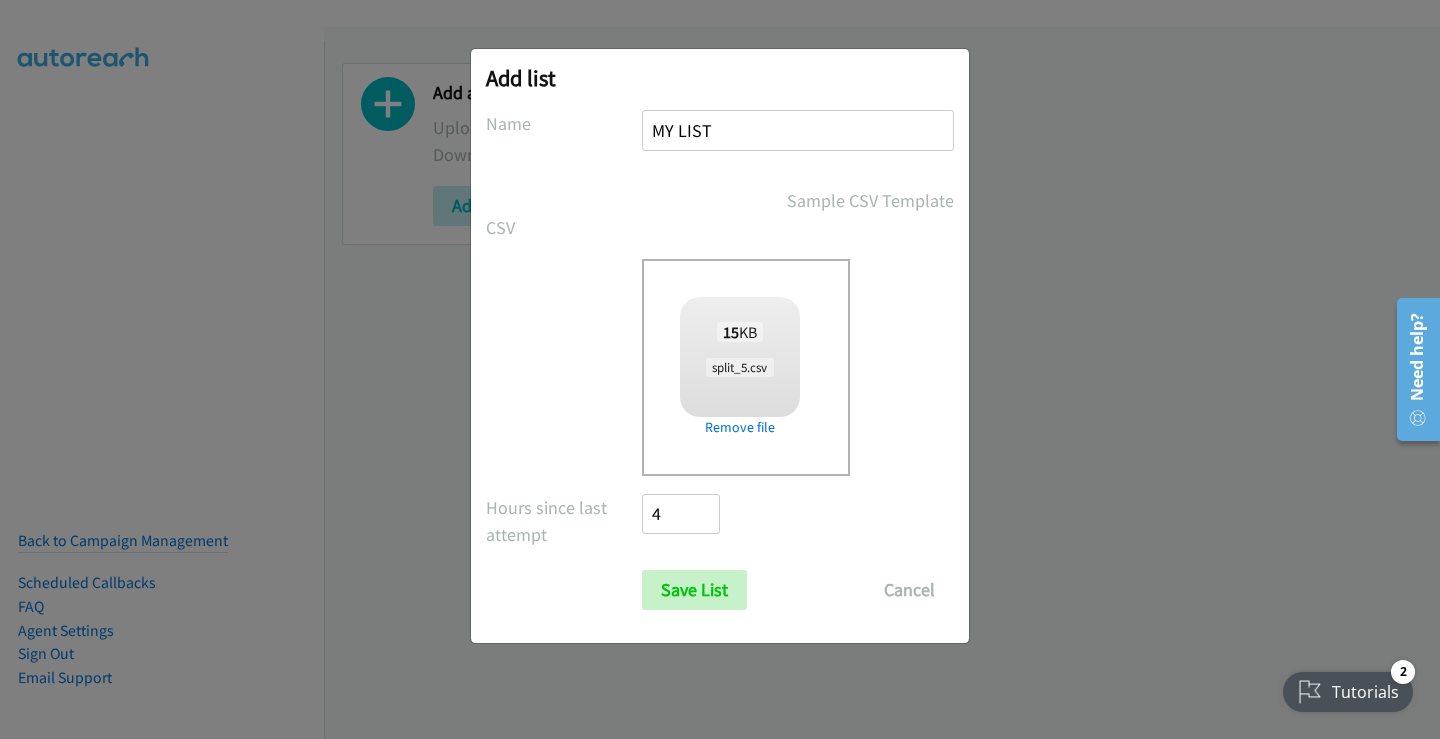 type on "MY LIST" 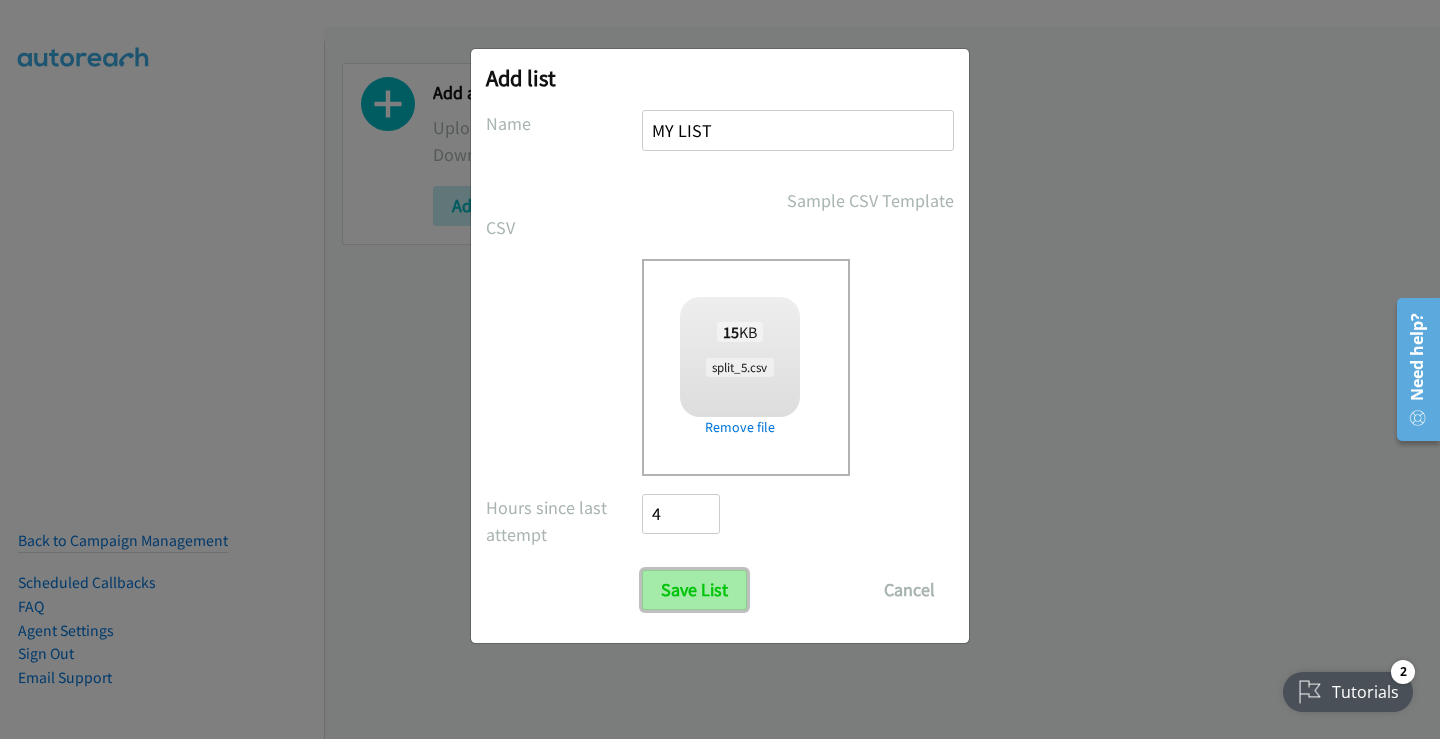 click on "Save List" at bounding box center (694, 590) 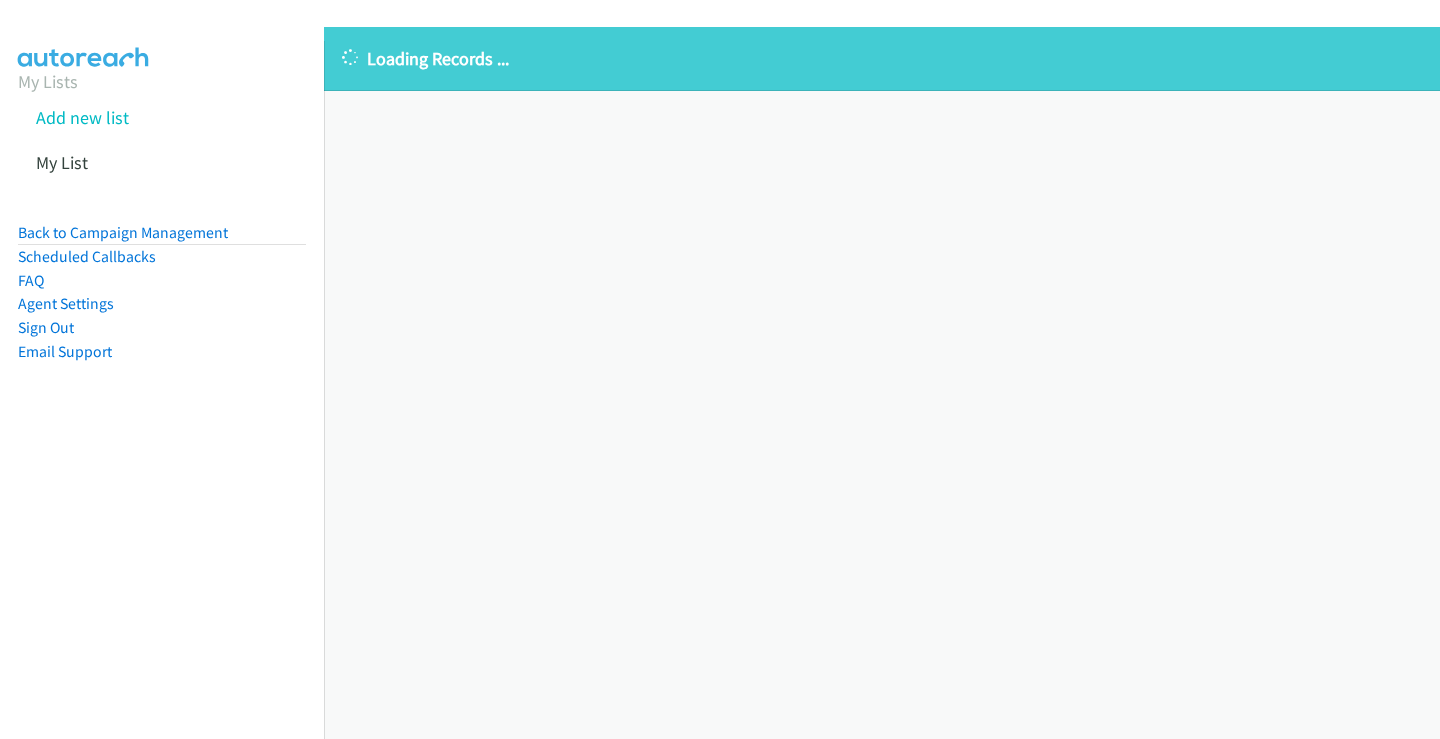 scroll, scrollTop: 0, scrollLeft: 0, axis: both 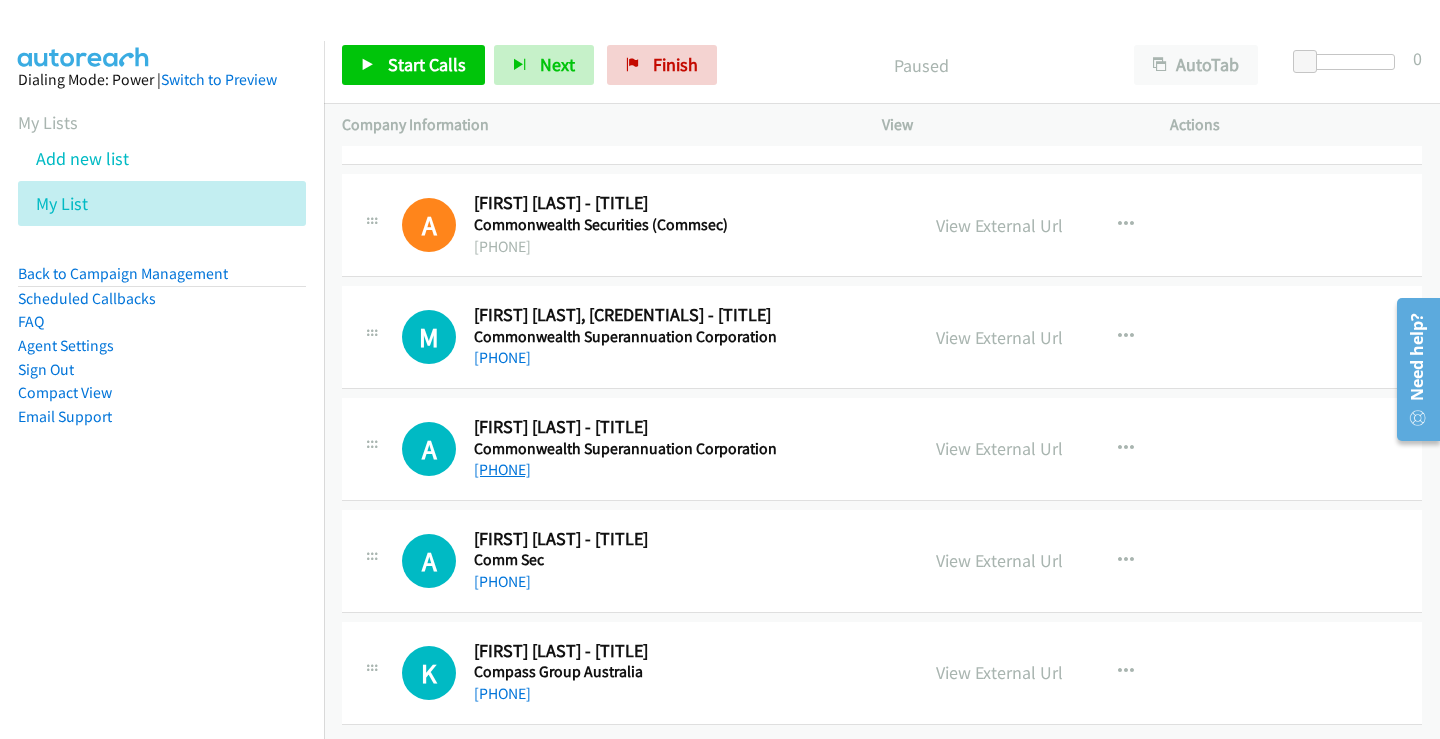 click on "[PHONE]" at bounding box center [502, 469] 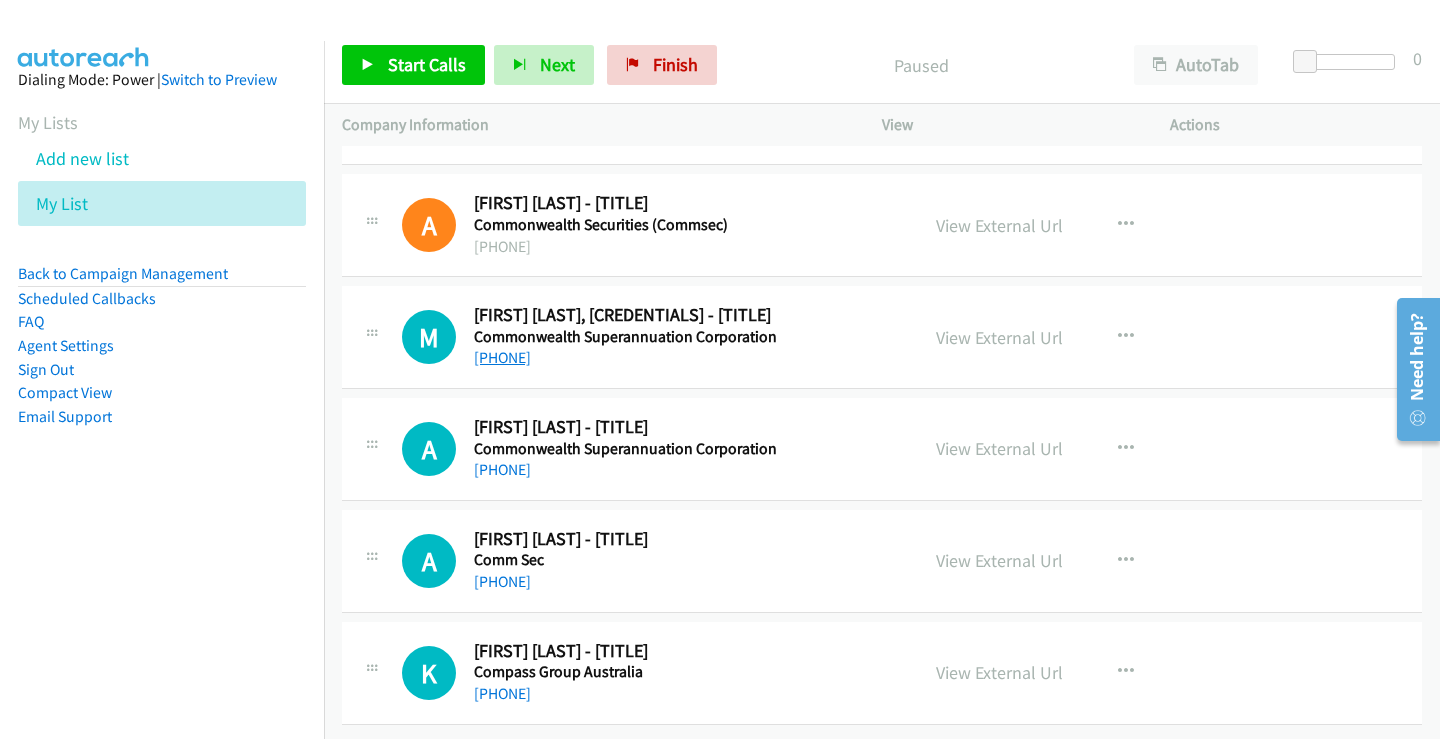 click on "[PHONE]" at bounding box center (502, 357) 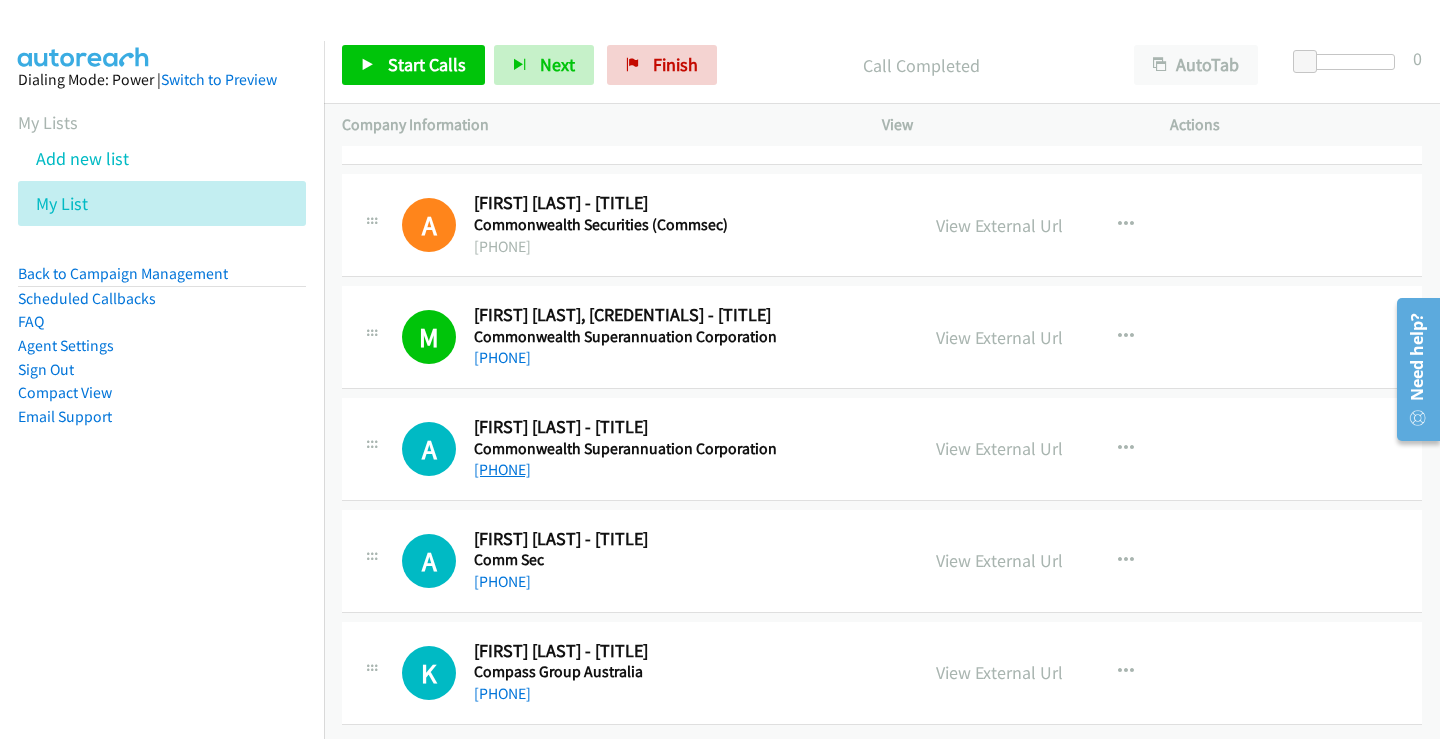 click on "[PHONE]" at bounding box center (502, 469) 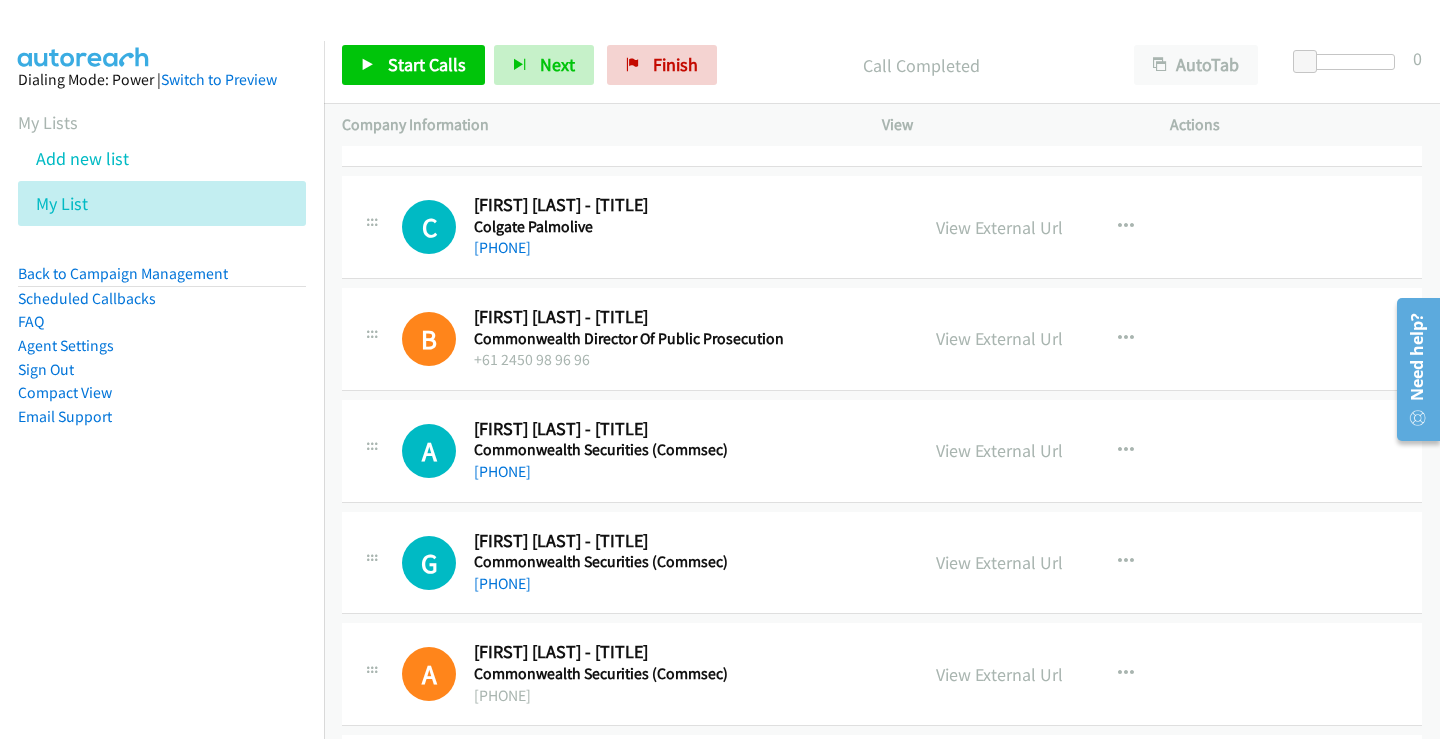 scroll, scrollTop: 6088, scrollLeft: 0, axis: vertical 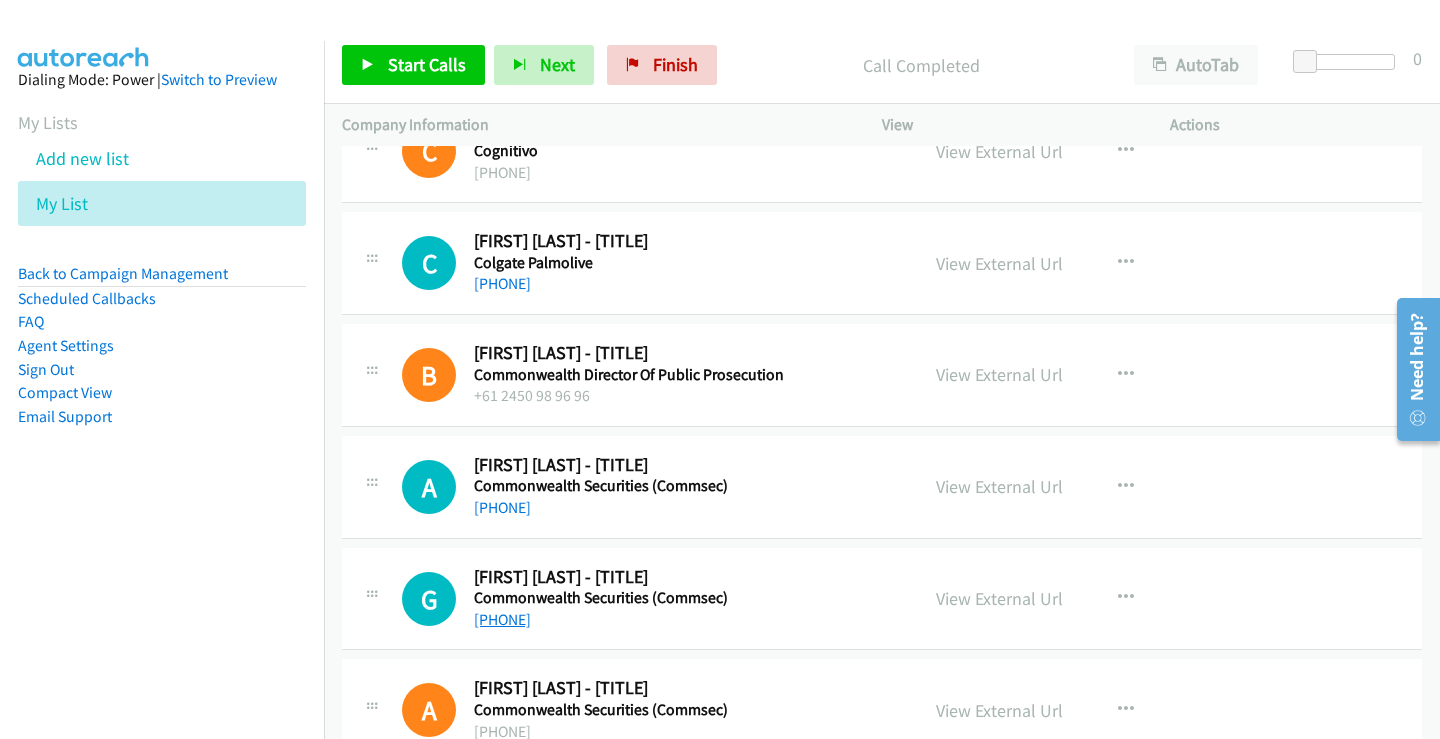 click on "[PHONE]" at bounding box center (502, 619) 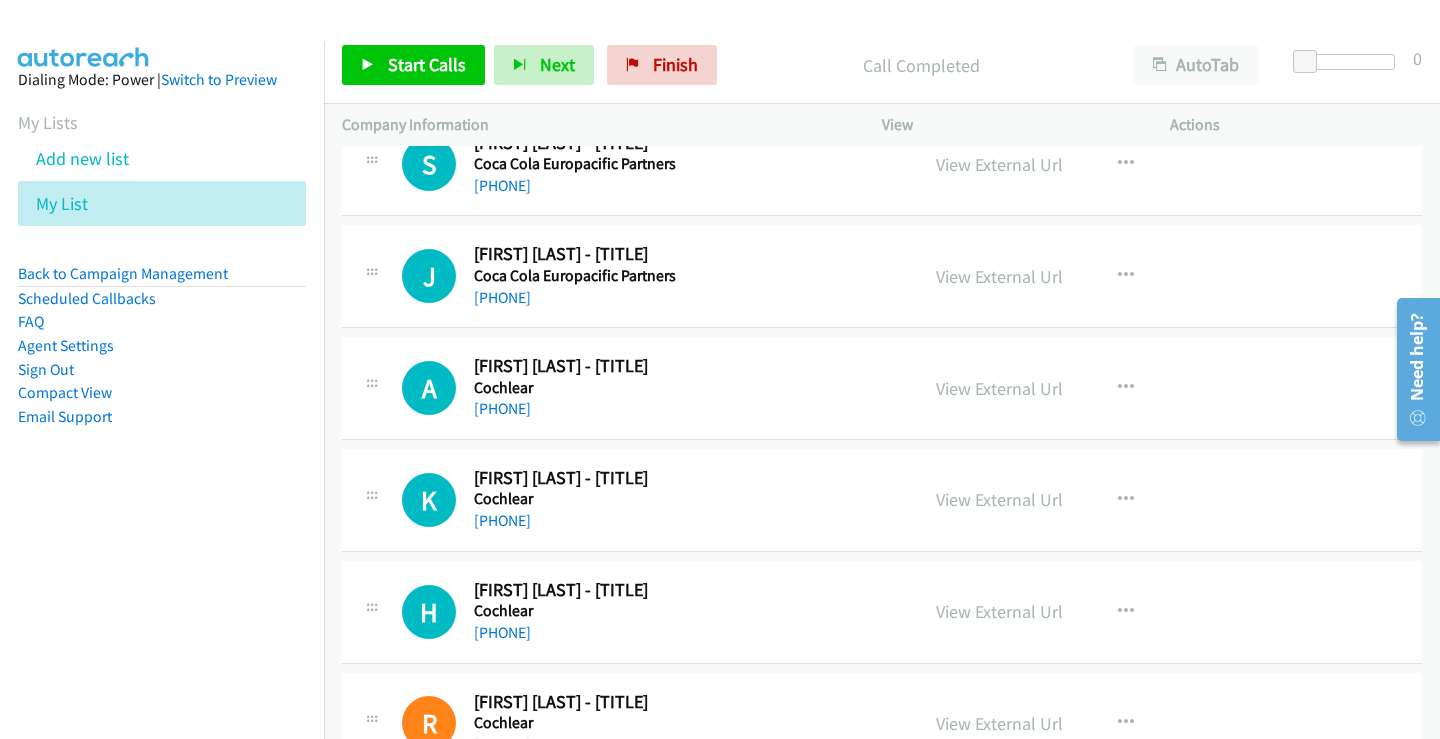 scroll, scrollTop: 5388, scrollLeft: 0, axis: vertical 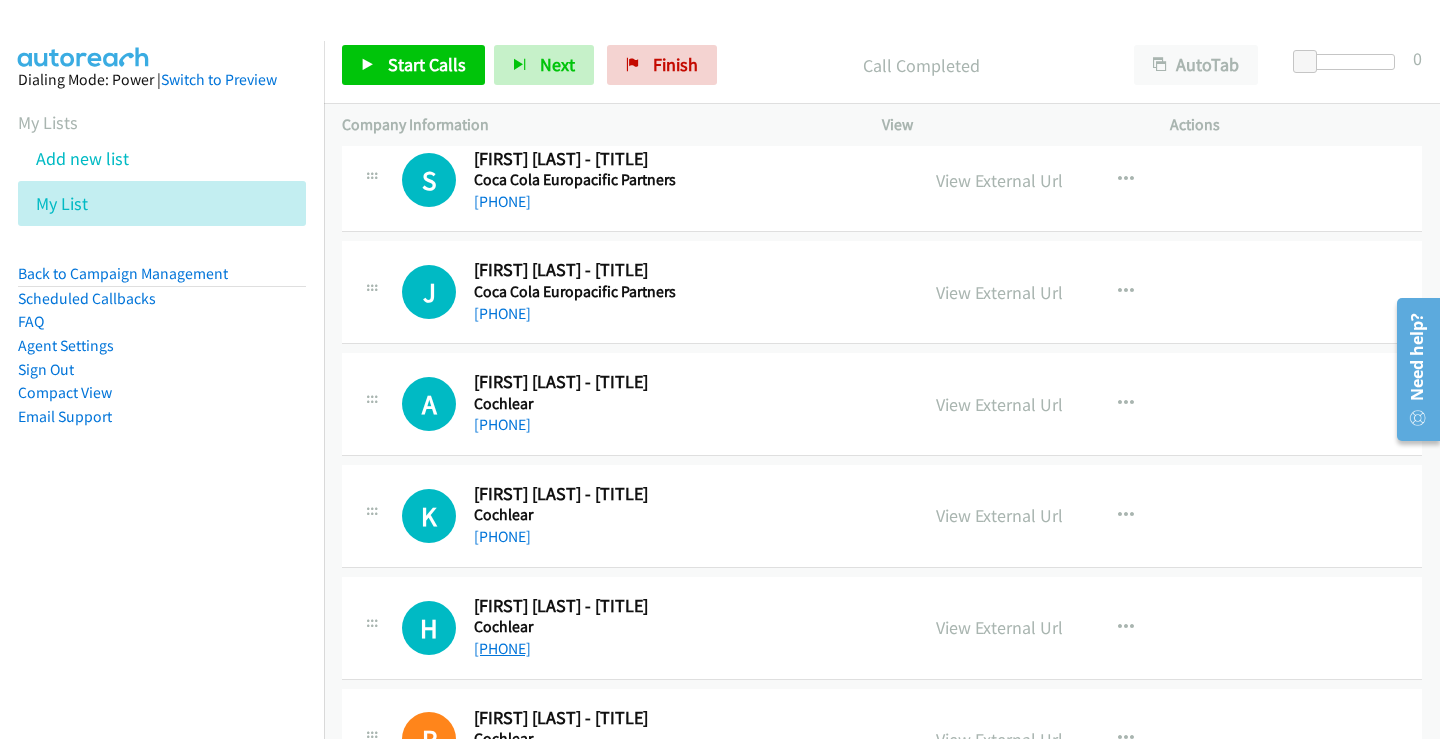 click on "[PHONE]" at bounding box center [502, 648] 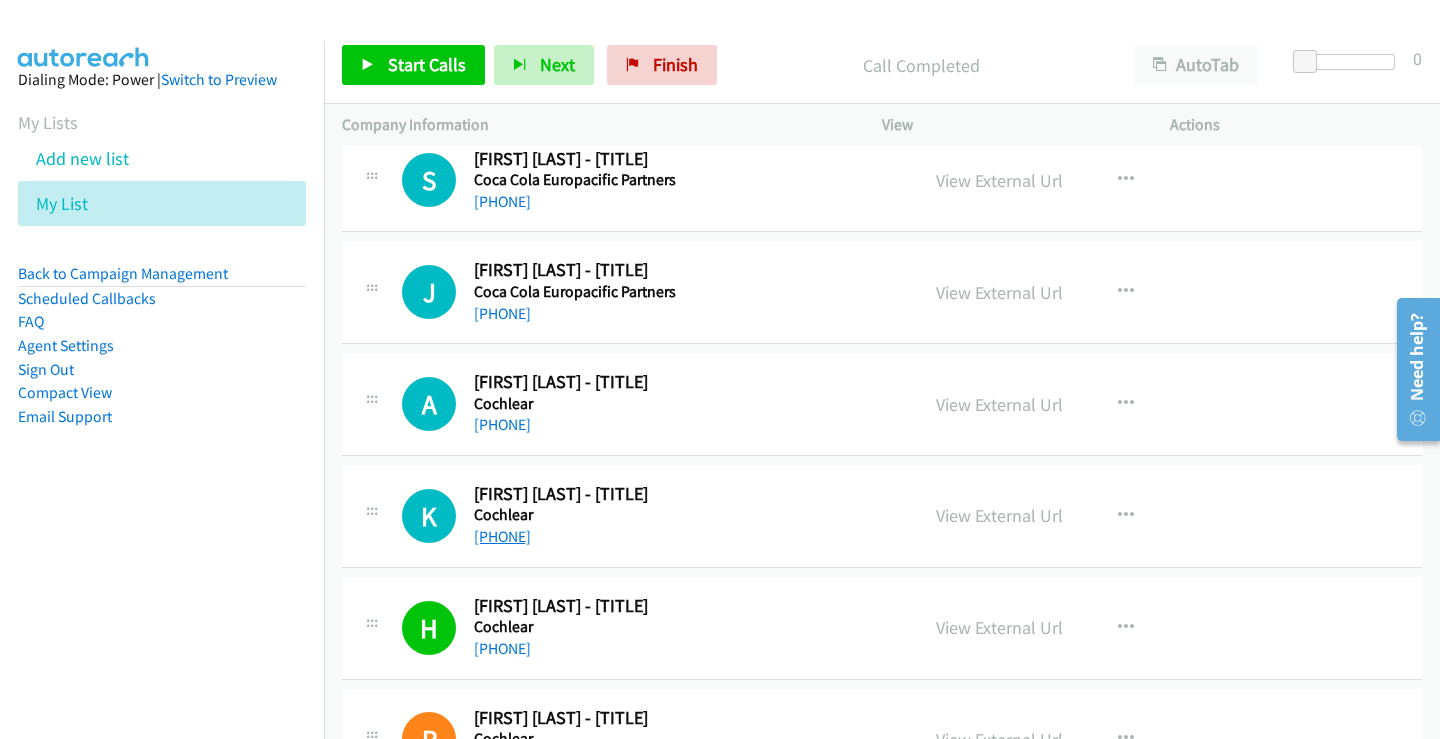 click on "[PHONE]" at bounding box center [502, 536] 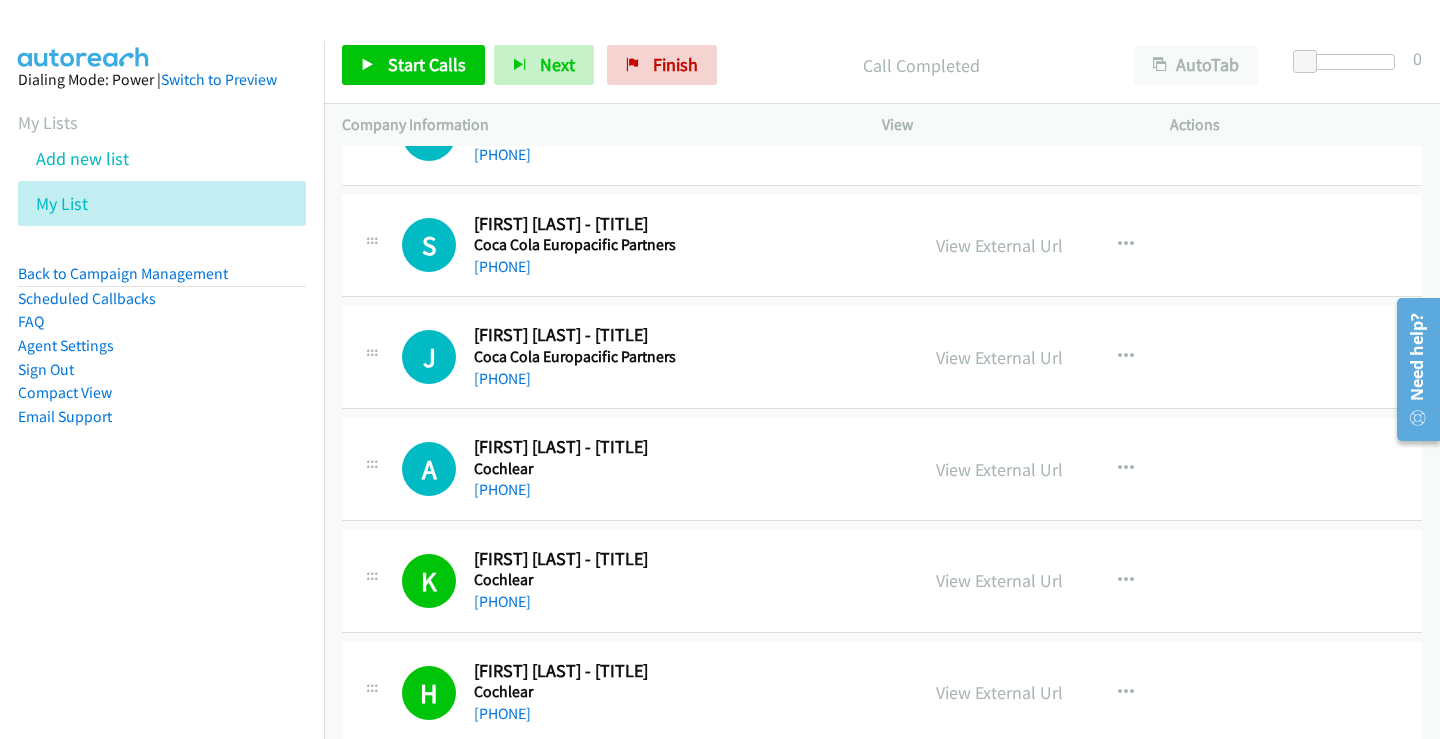 scroll, scrollTop: 5288, scrollLeft: 0, axis: vertical 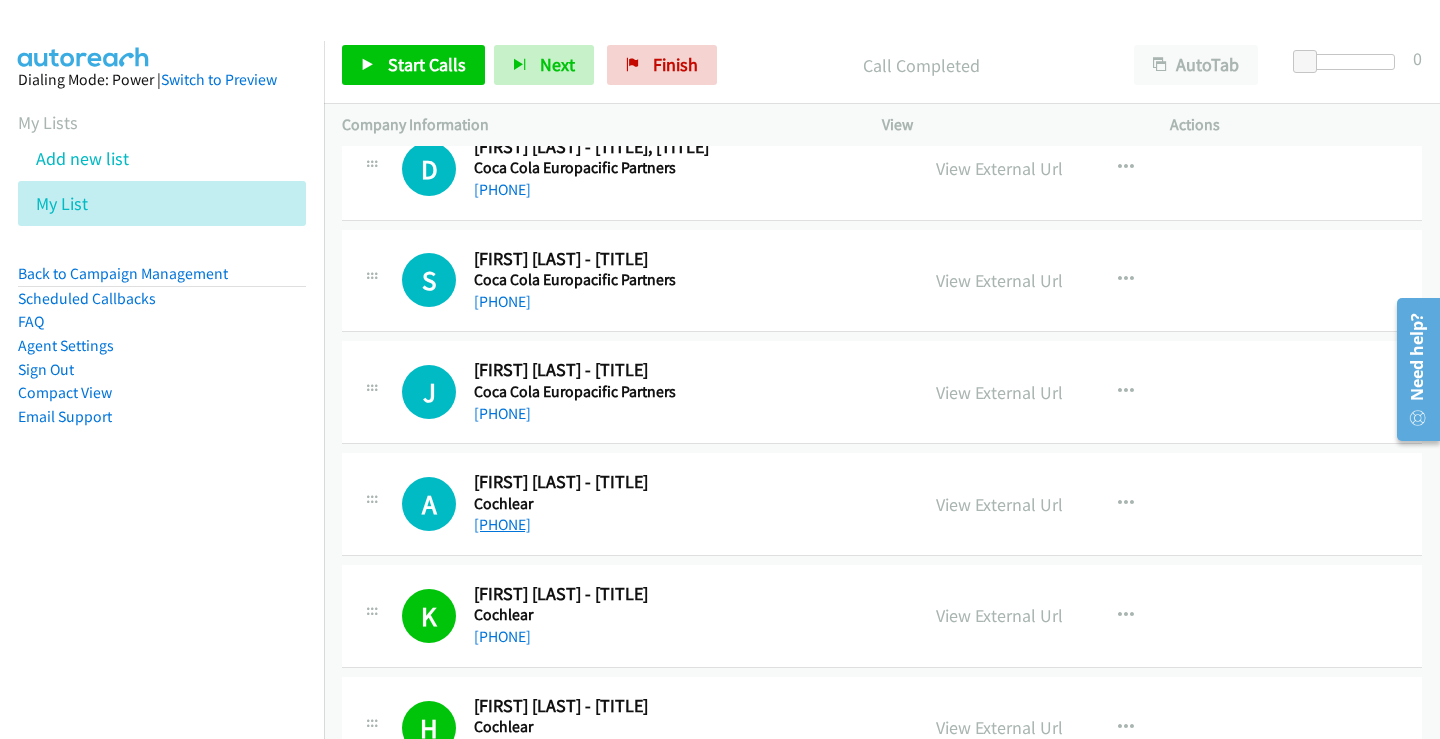 click on "[PHONE]" at bounding box center (502, 524) 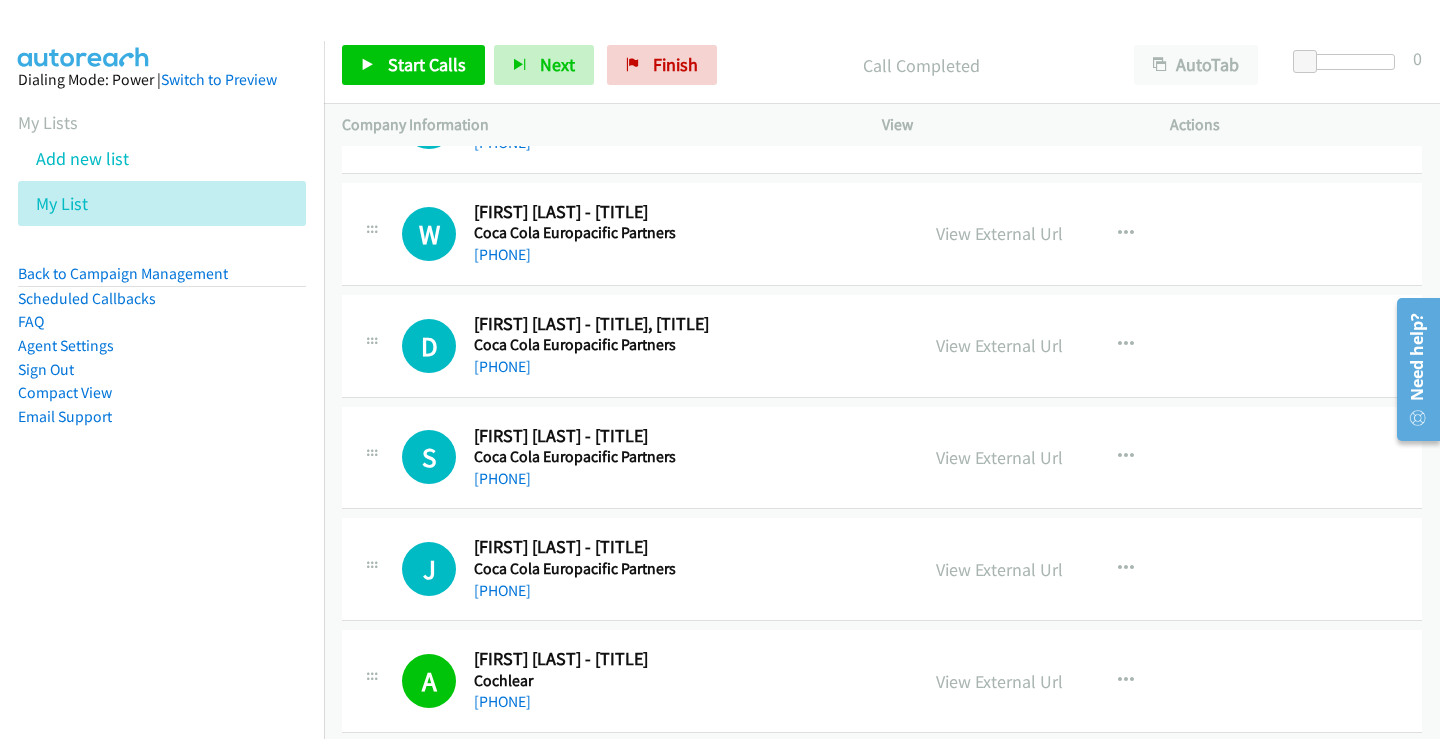 scroll, scrollTop: 4988, scrollLeft: 0, axis: vertical 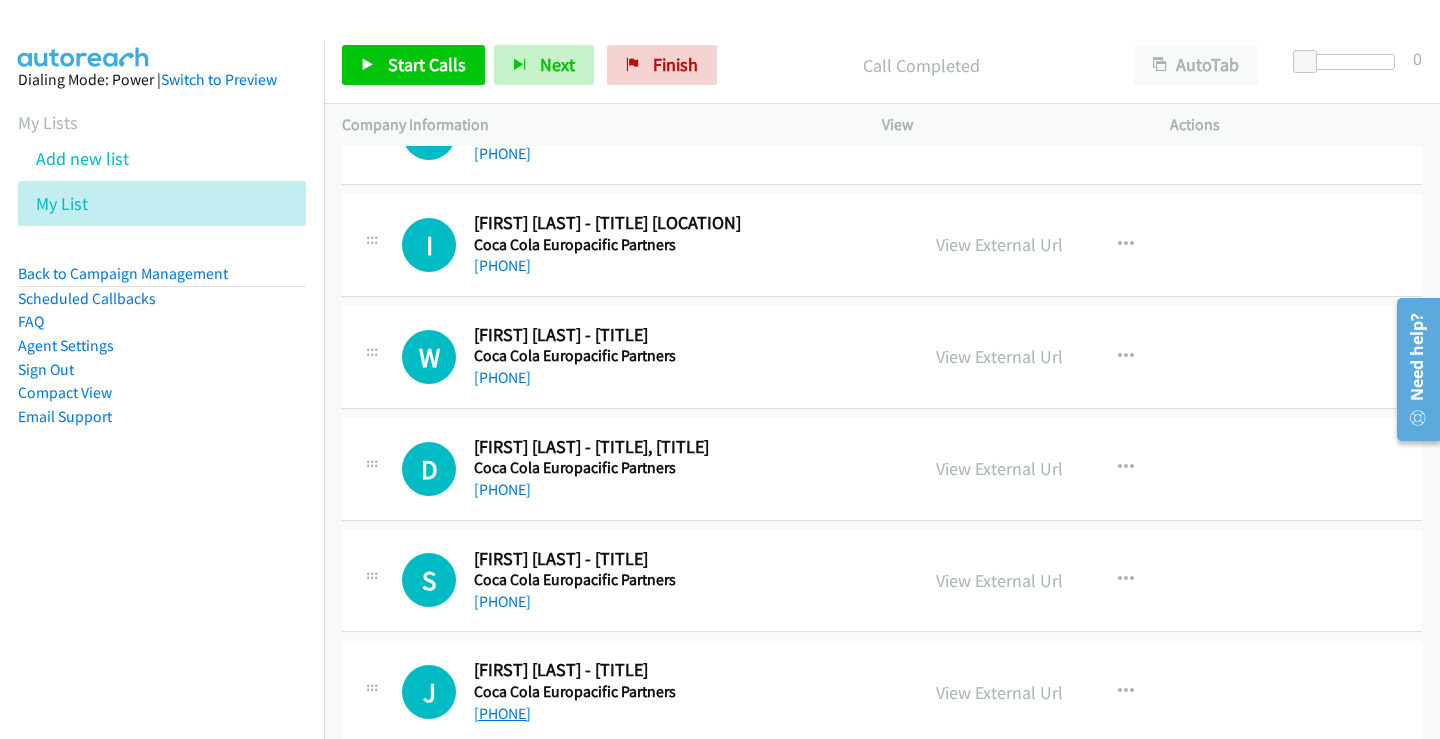 click on "[PHONE]" at bounding box center [502, 713] 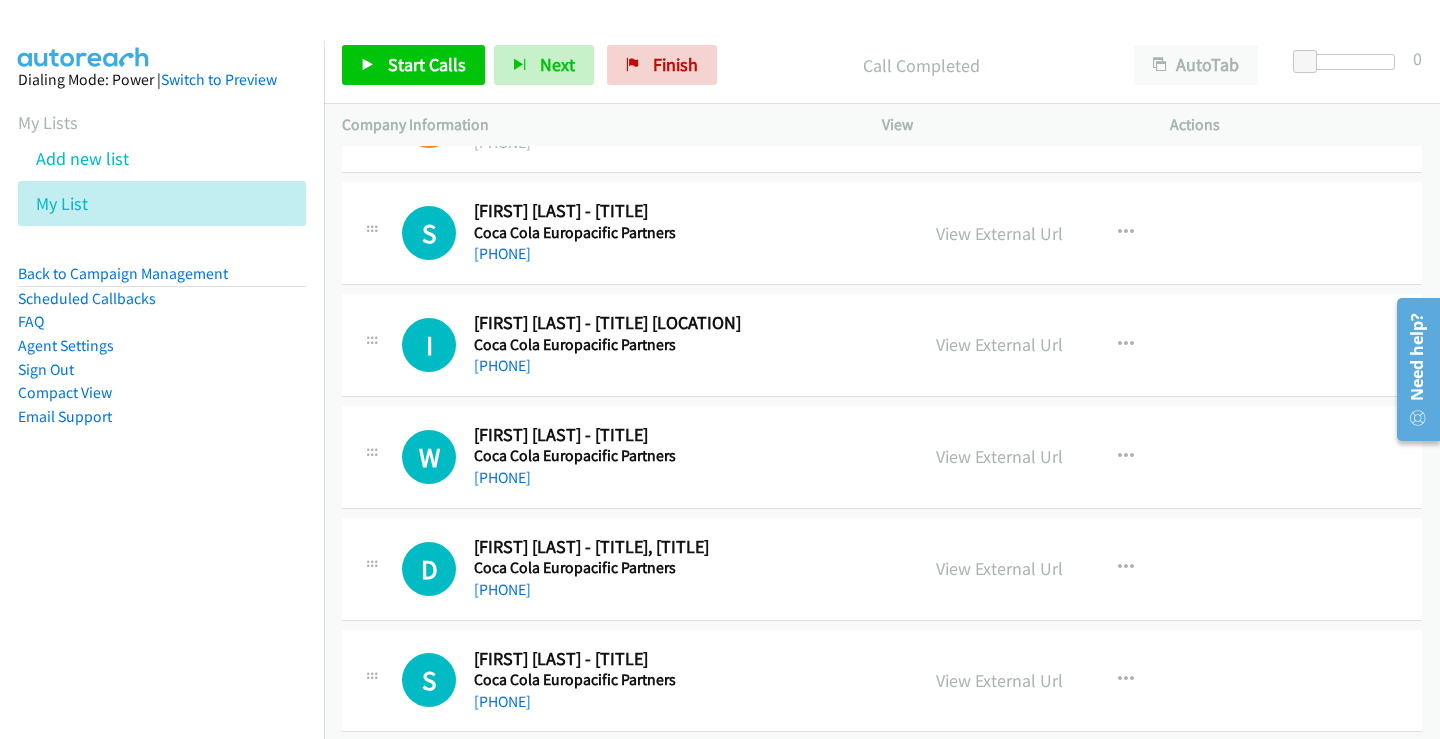 scroll, scrollTop: 4788, scrollLeft: 0, axis: vertical 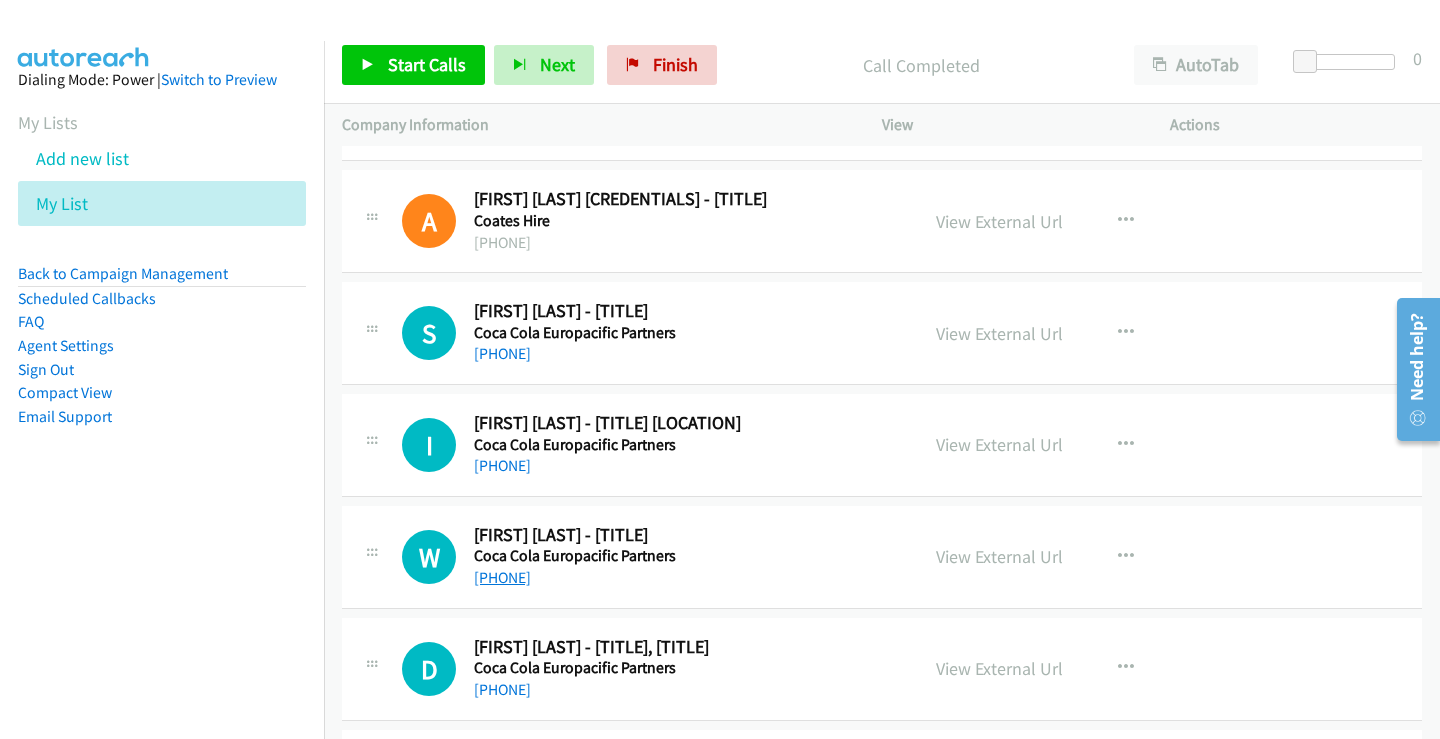 click on "[PHONE]" at bounding box center (502, 577) 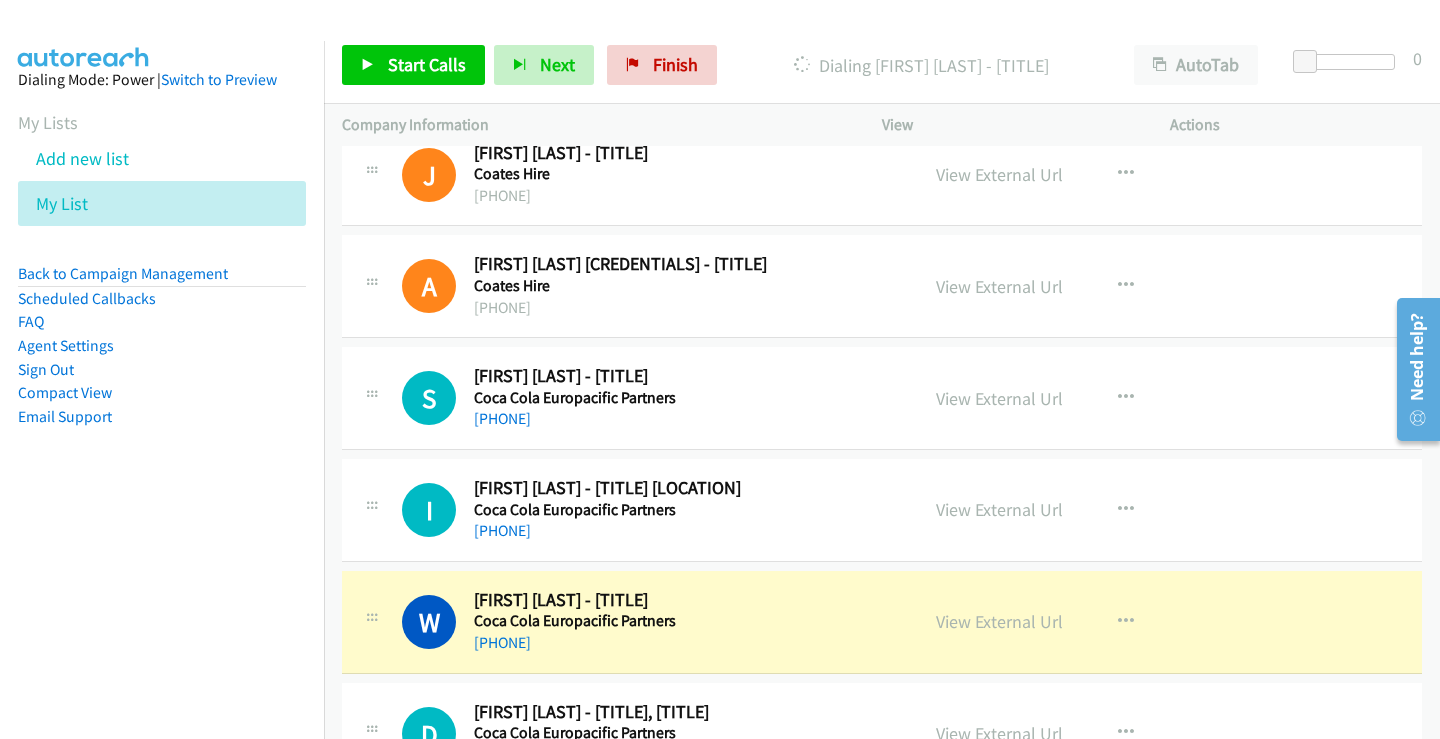scroll, scrollTop: 4688, scrollLeft: 0, axis: vertical 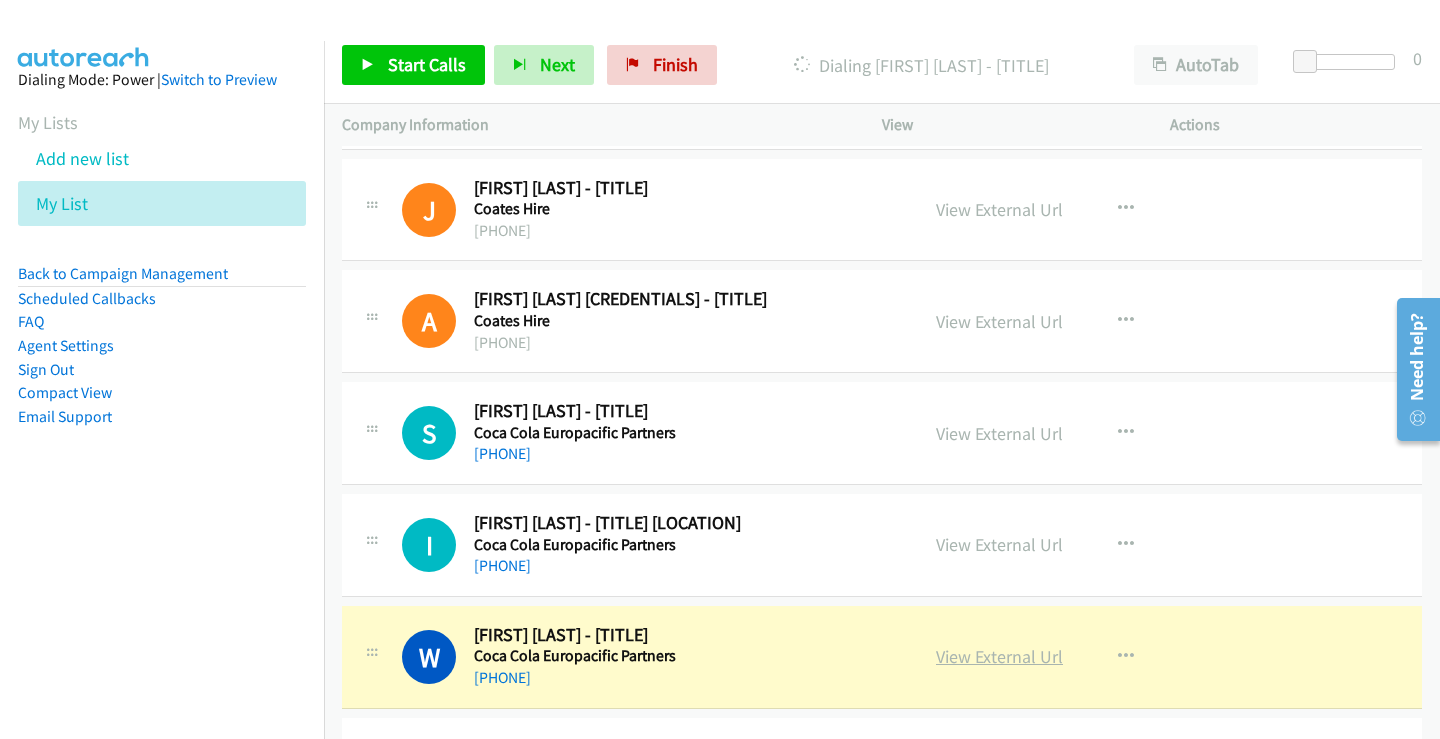click on "View External Url" at bounding box center [999, 656] 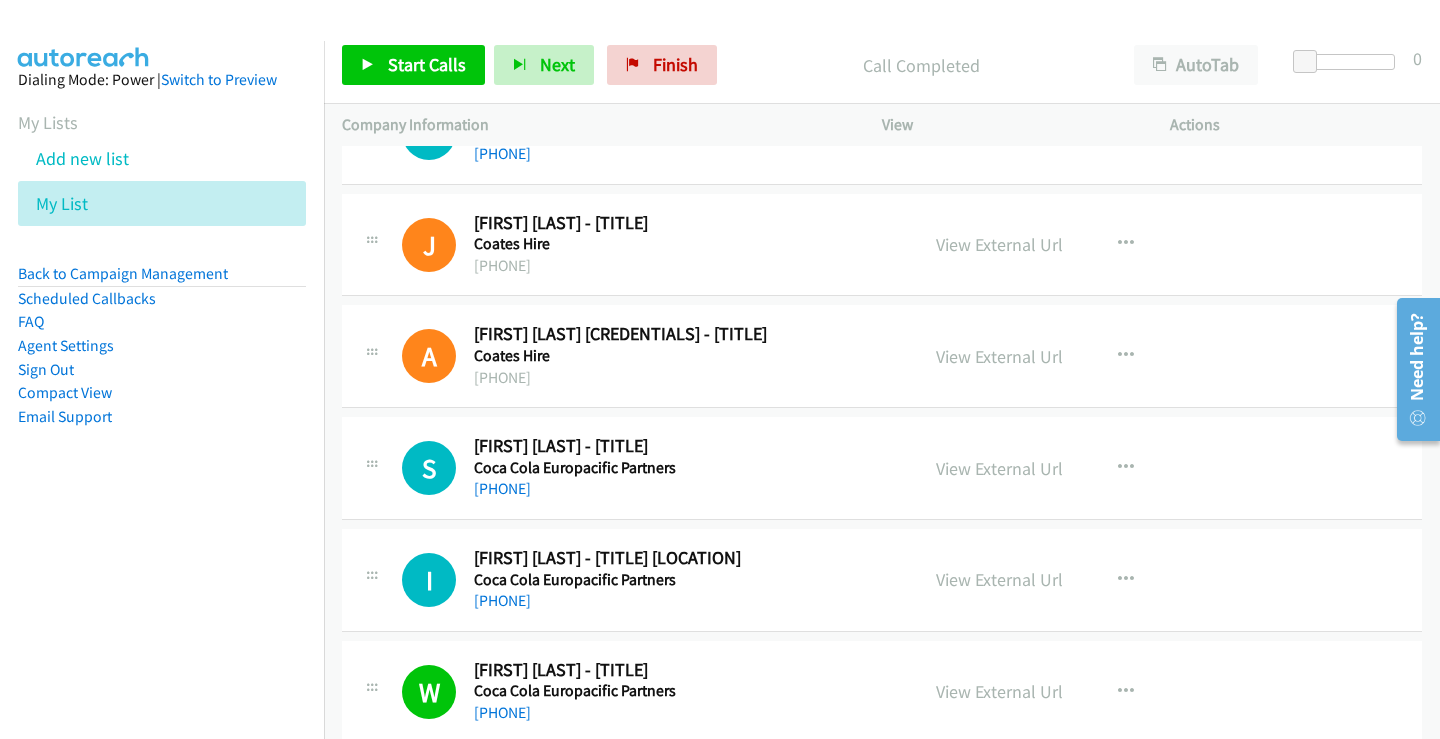 scroll, scrollTop: 4688, scrollLeft: 0, axis: vertical 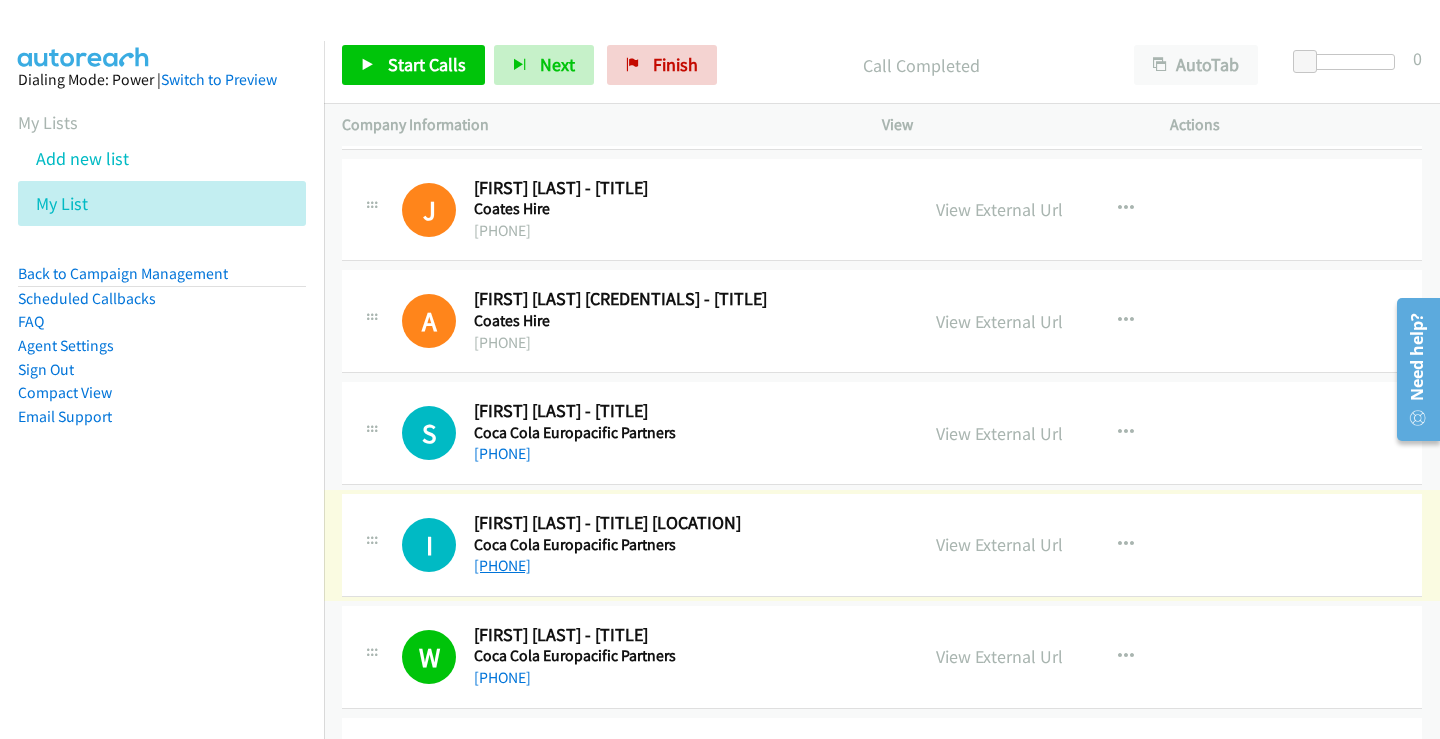 click on "[PHONE]" at bounding box center (502, 565) 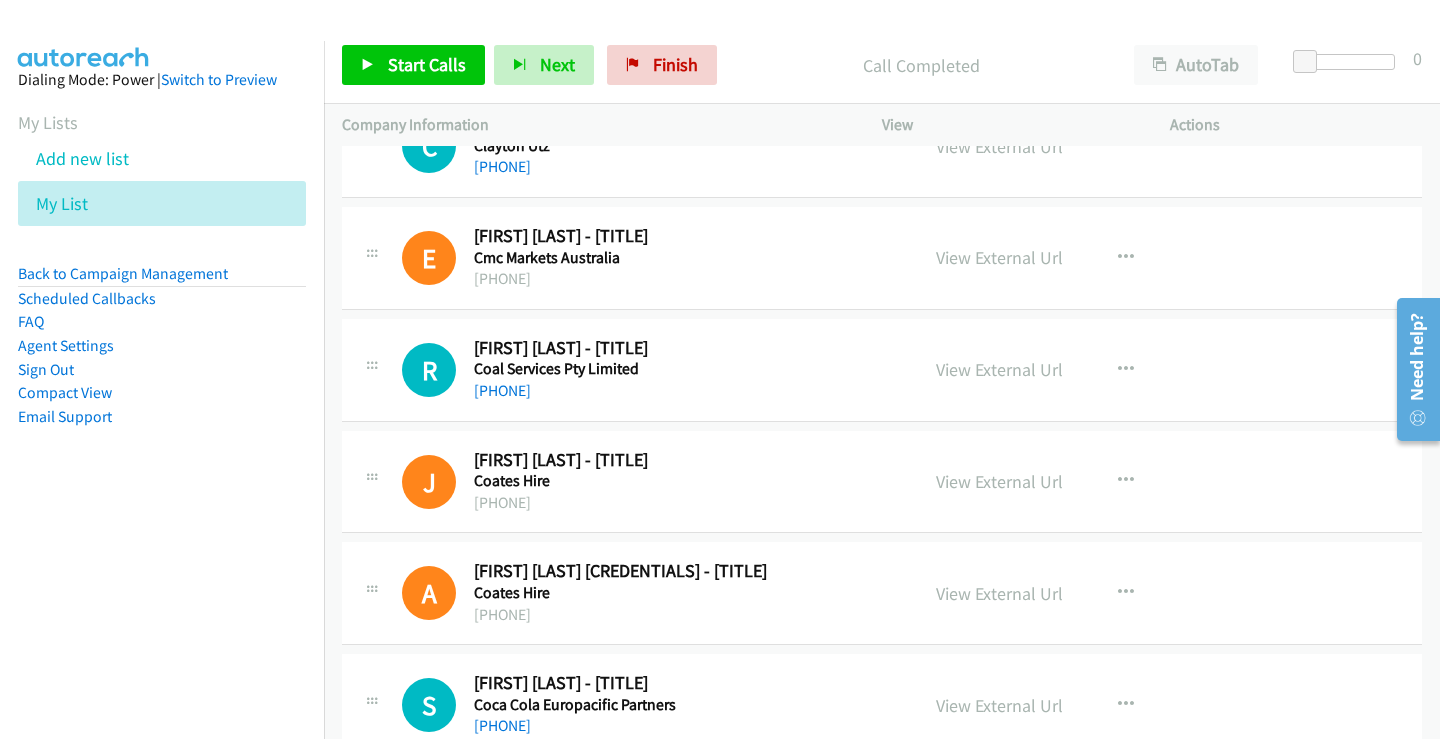 scroll, scrollTop: 4288, scrollLeft: 0, axis: vertical 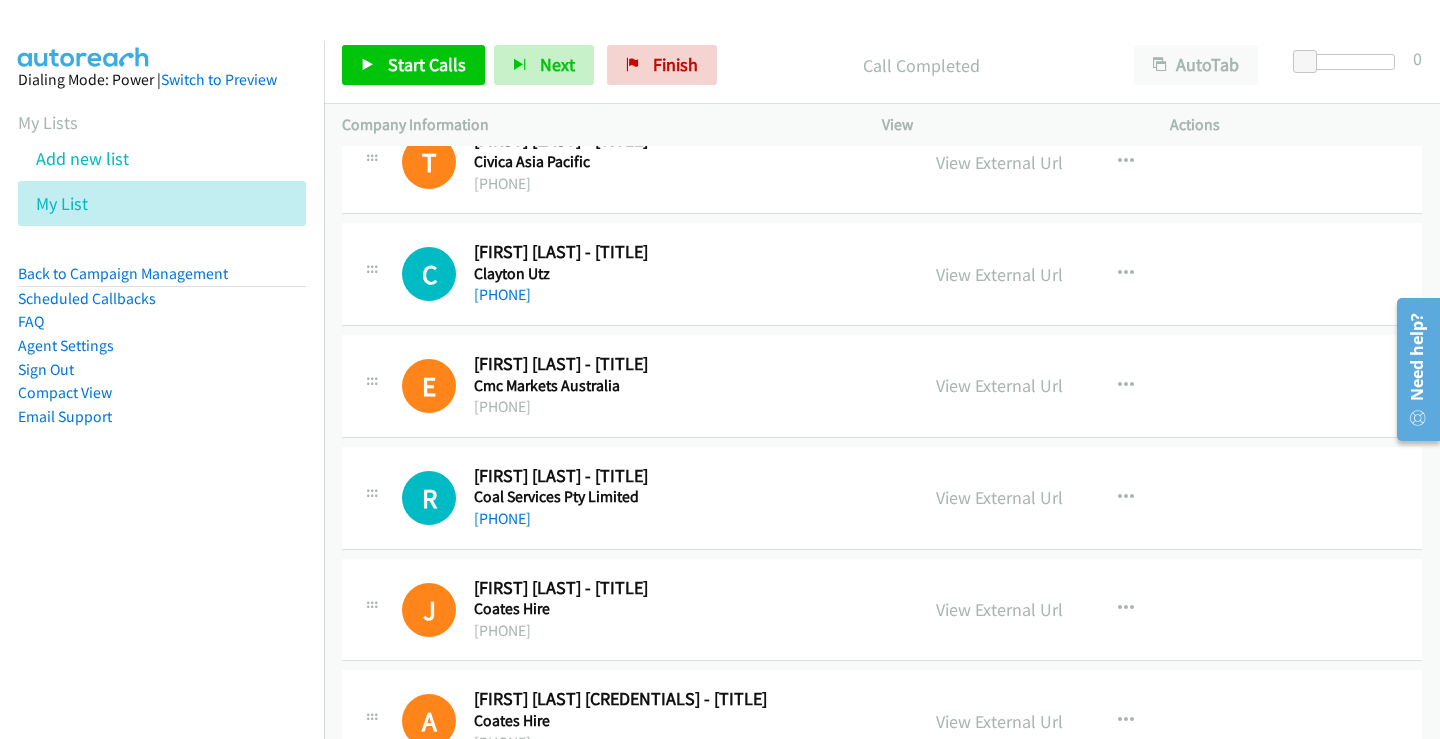 click on "[PHONE]" at bounding box center (502, 518) 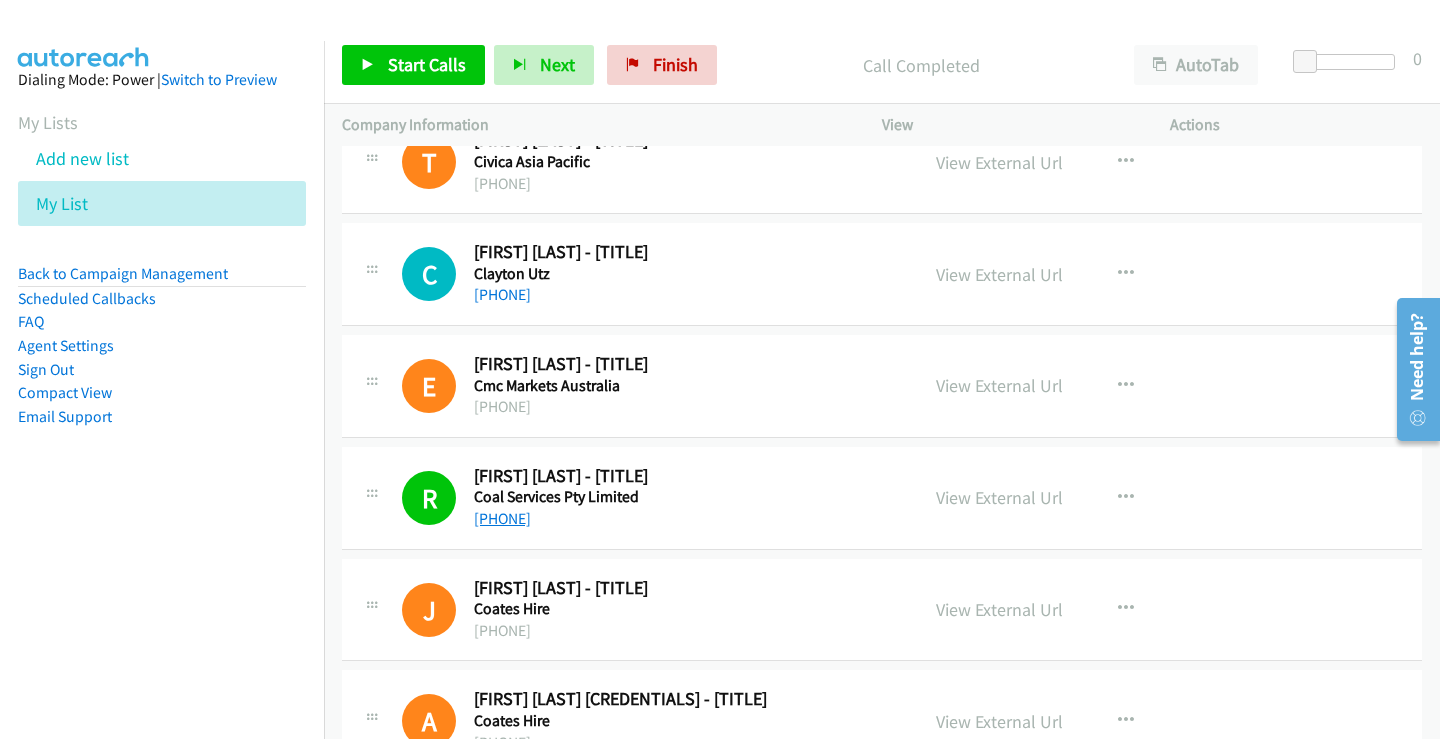 click on "[PHONE]" at bounding box center (502, 518) 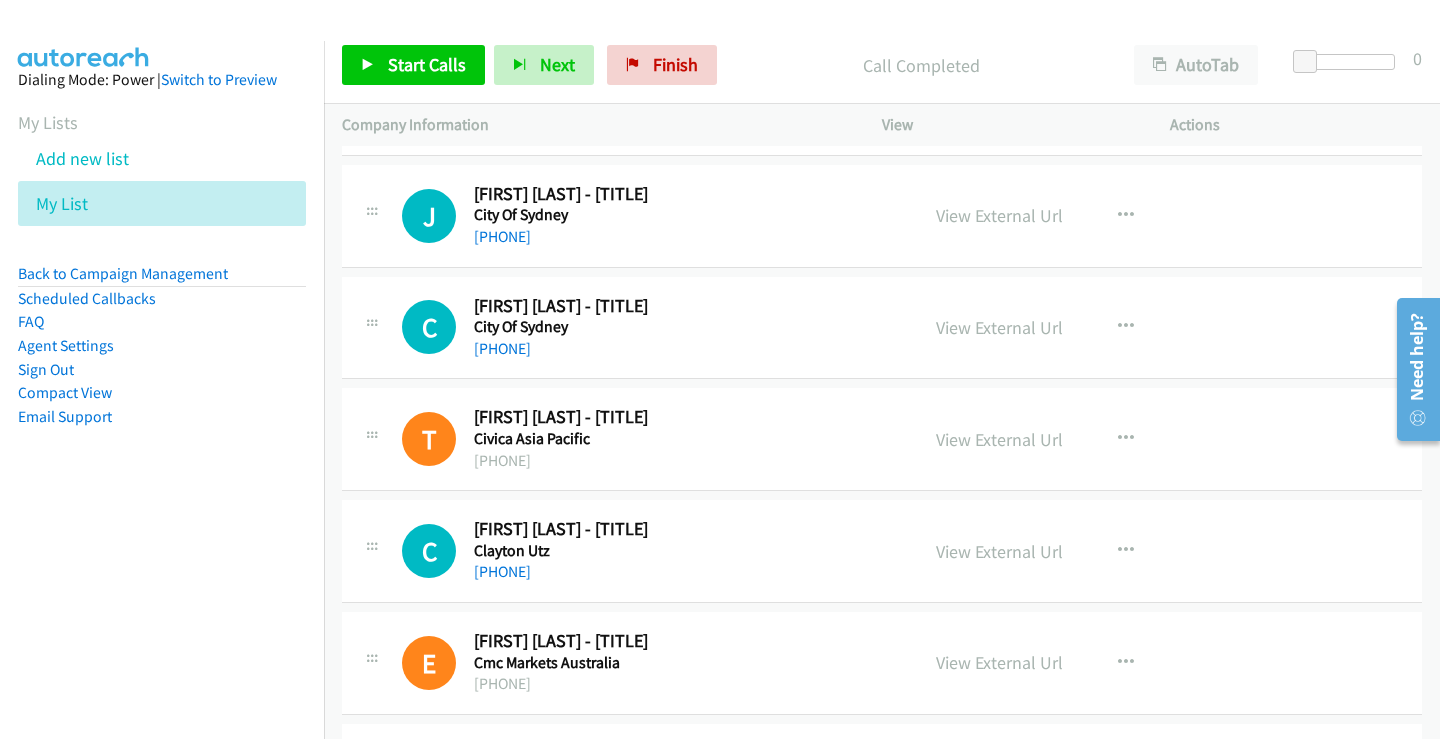 scroll, scrollTop: 3988, scrollLeft: 0, axis: vertical 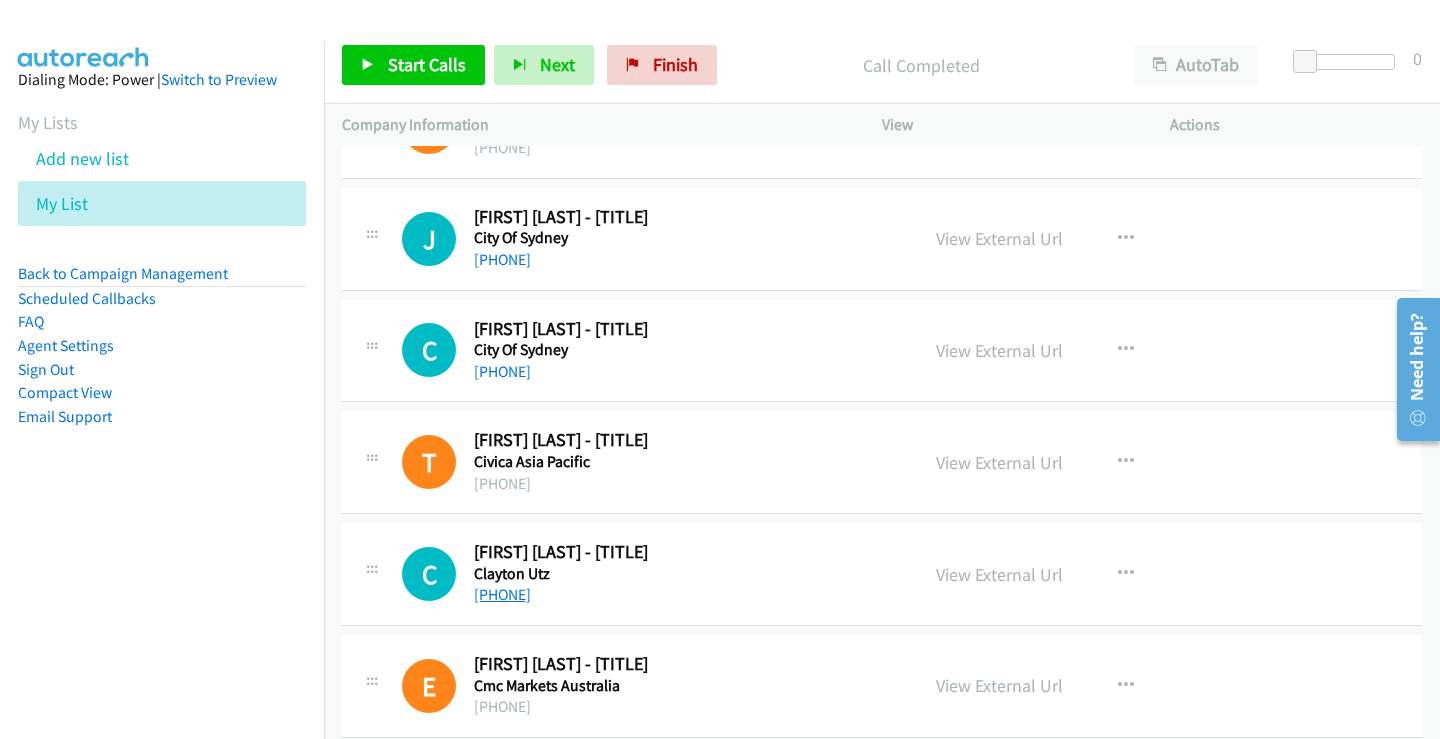 click on "[PHONE]" at bounding box center (502, 594) 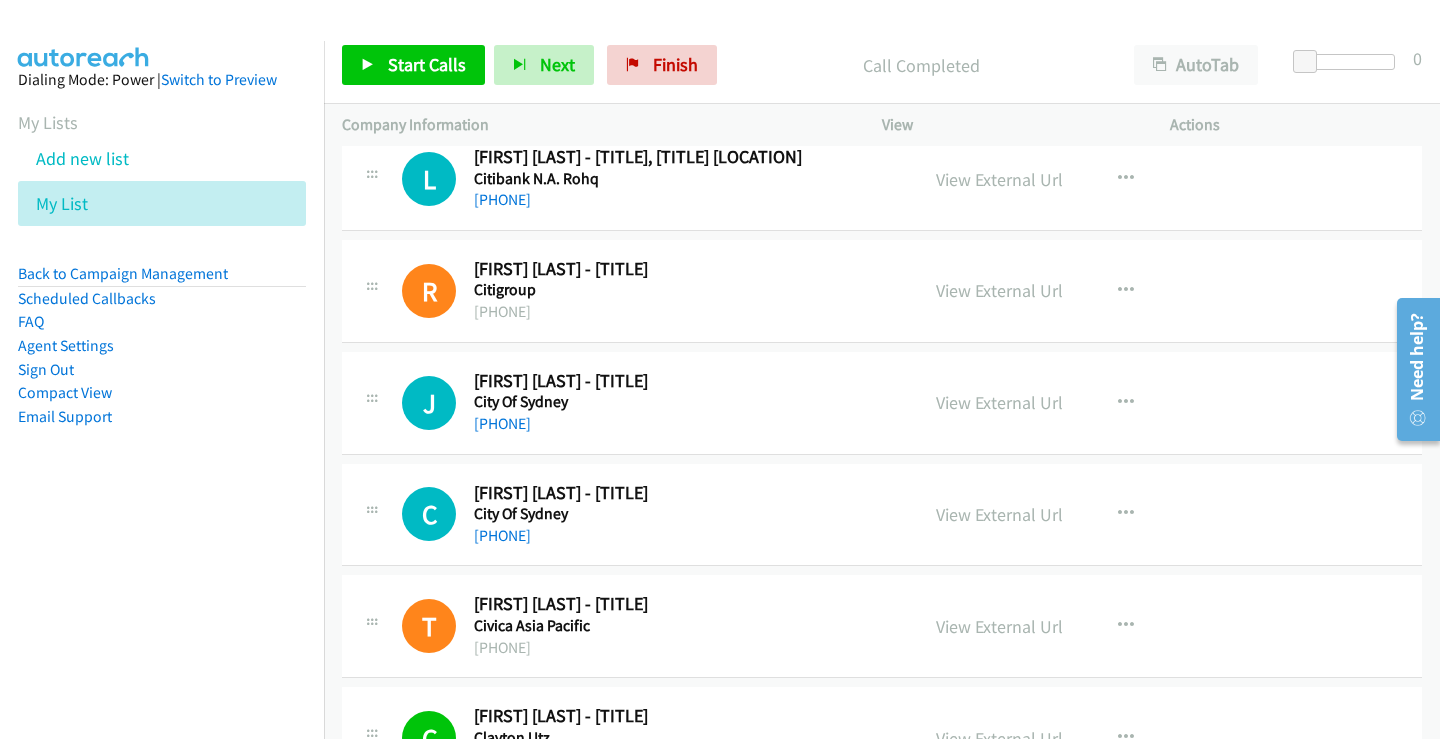 scroll, scrollTop: 3788, scrollLeft: 0, axis: vertical 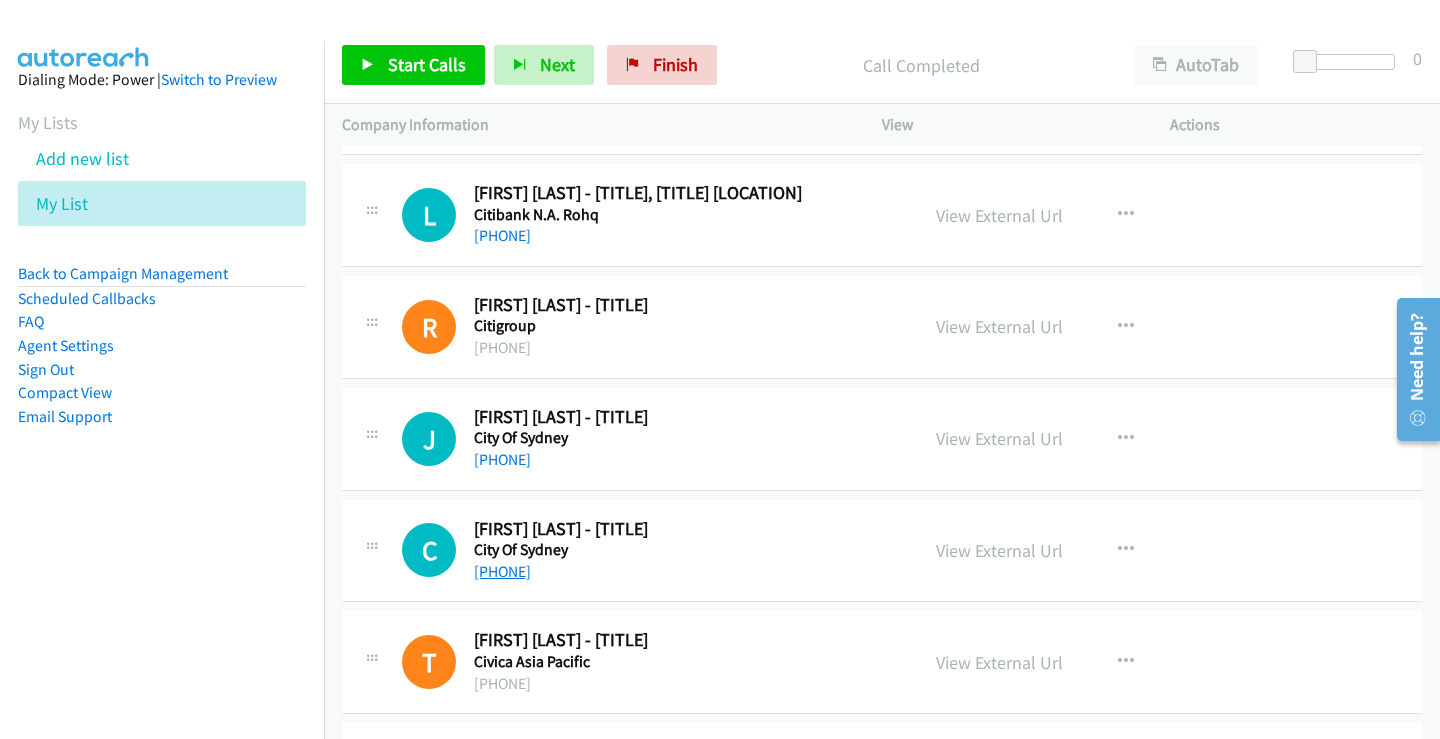 click on "[PHONE]" at bounding box center (502, 571) 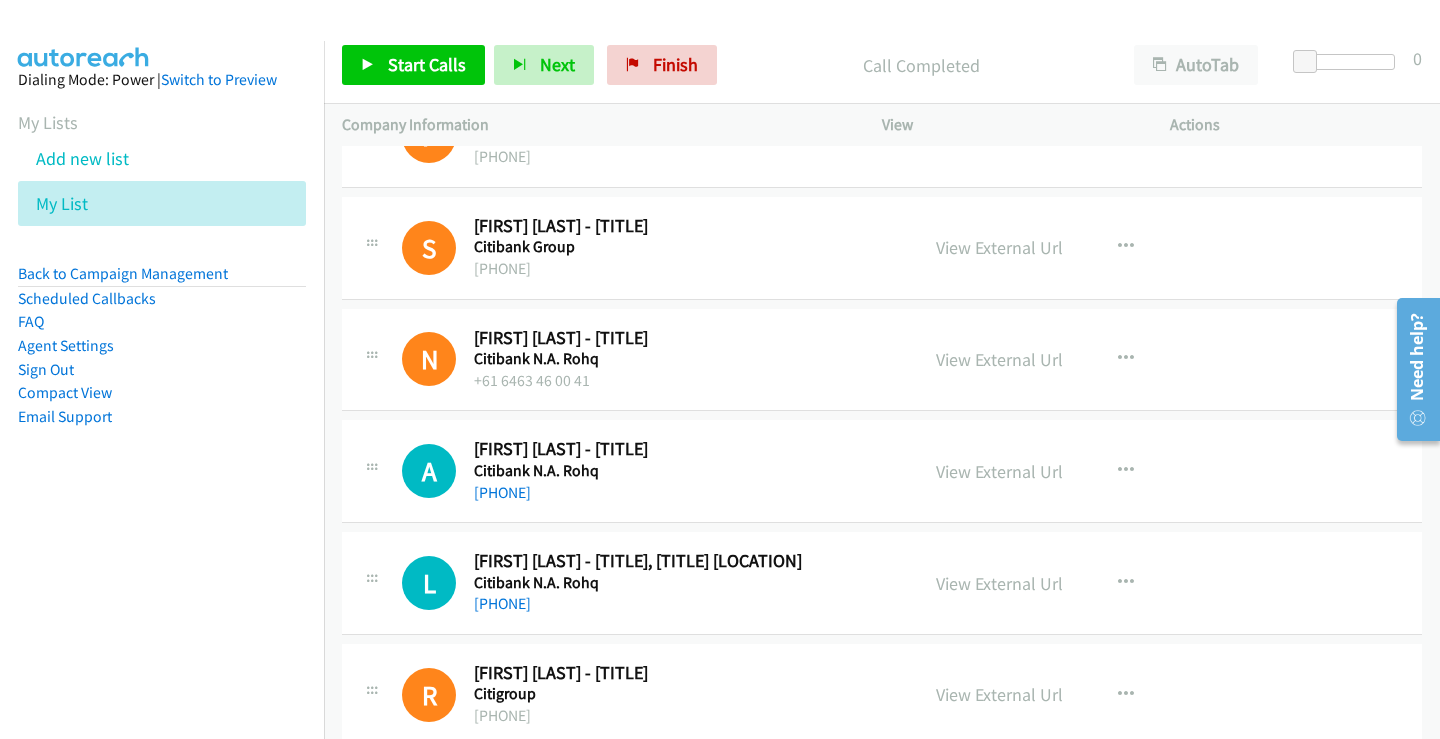 scroll, scrollTop: 3388, scrollLeft: 0, axis: vertical 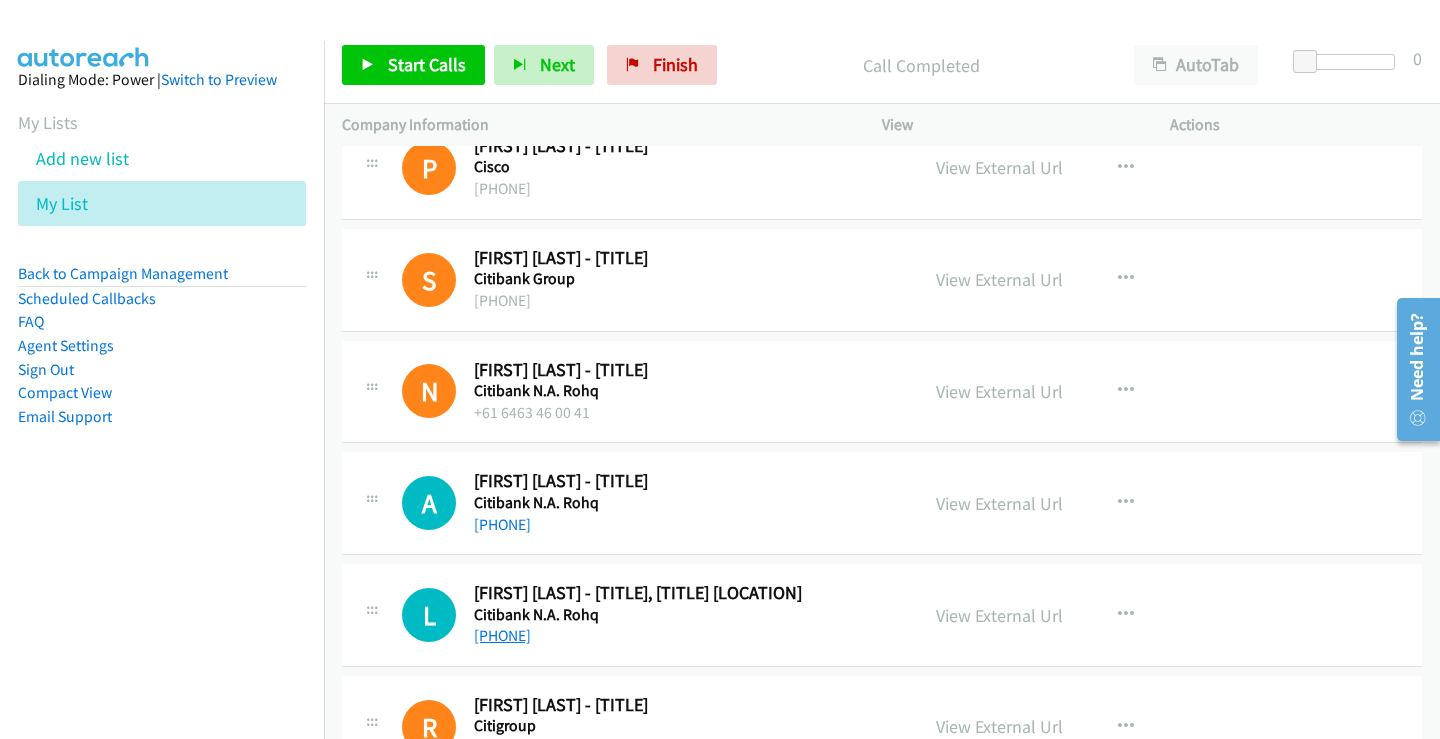 click on "[PHONE]" at bounding box center (502, 635) 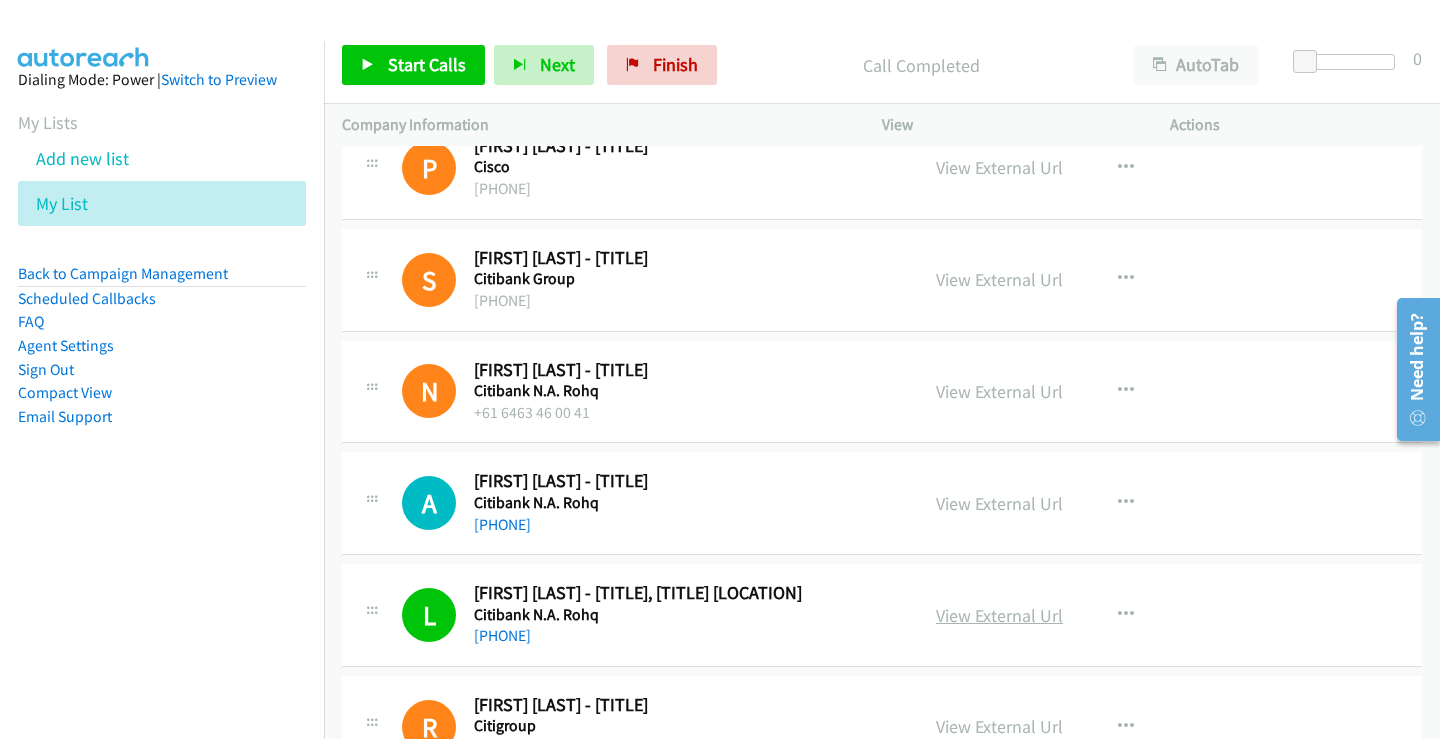 click on "View External Url" at bounding box center [999, 615] 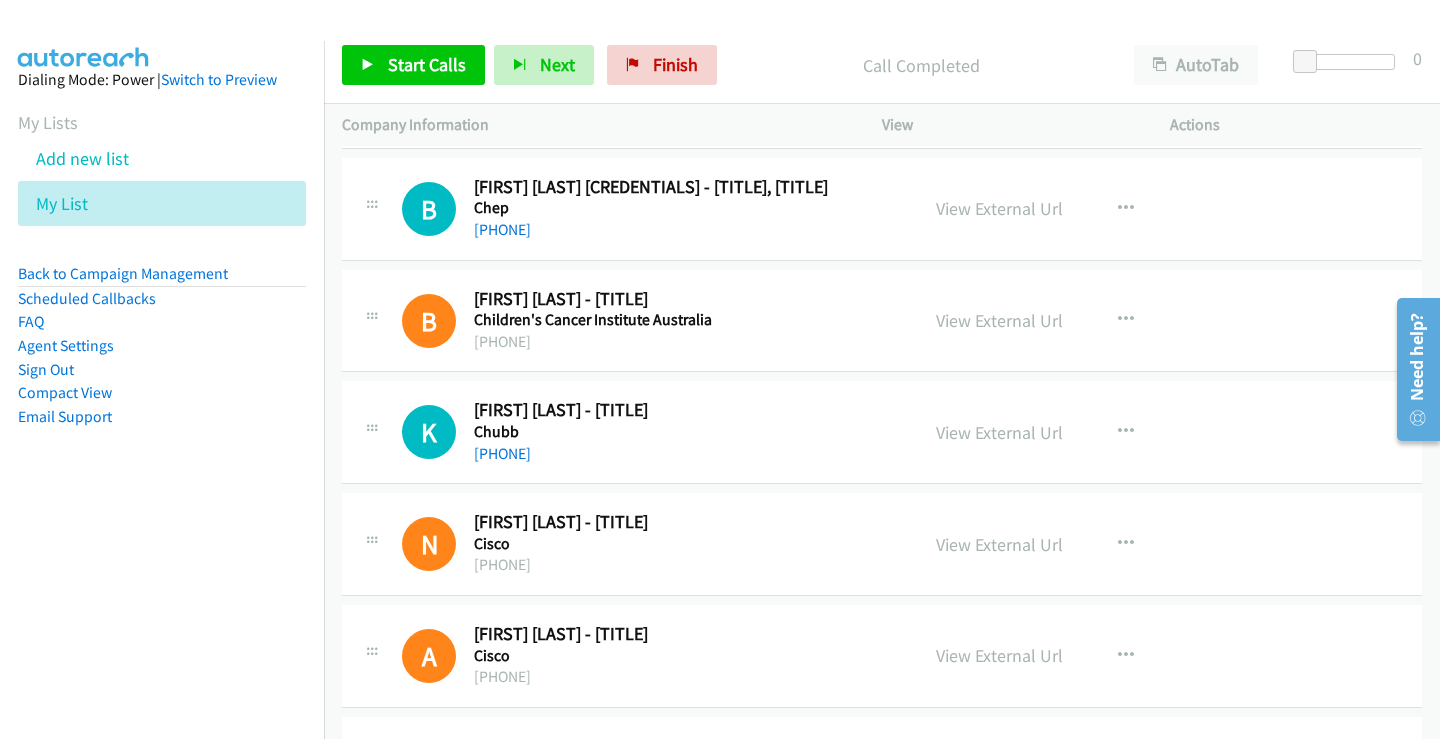 scroll, scrollTop: 2688, scrollLeft: 0, axis: vertical 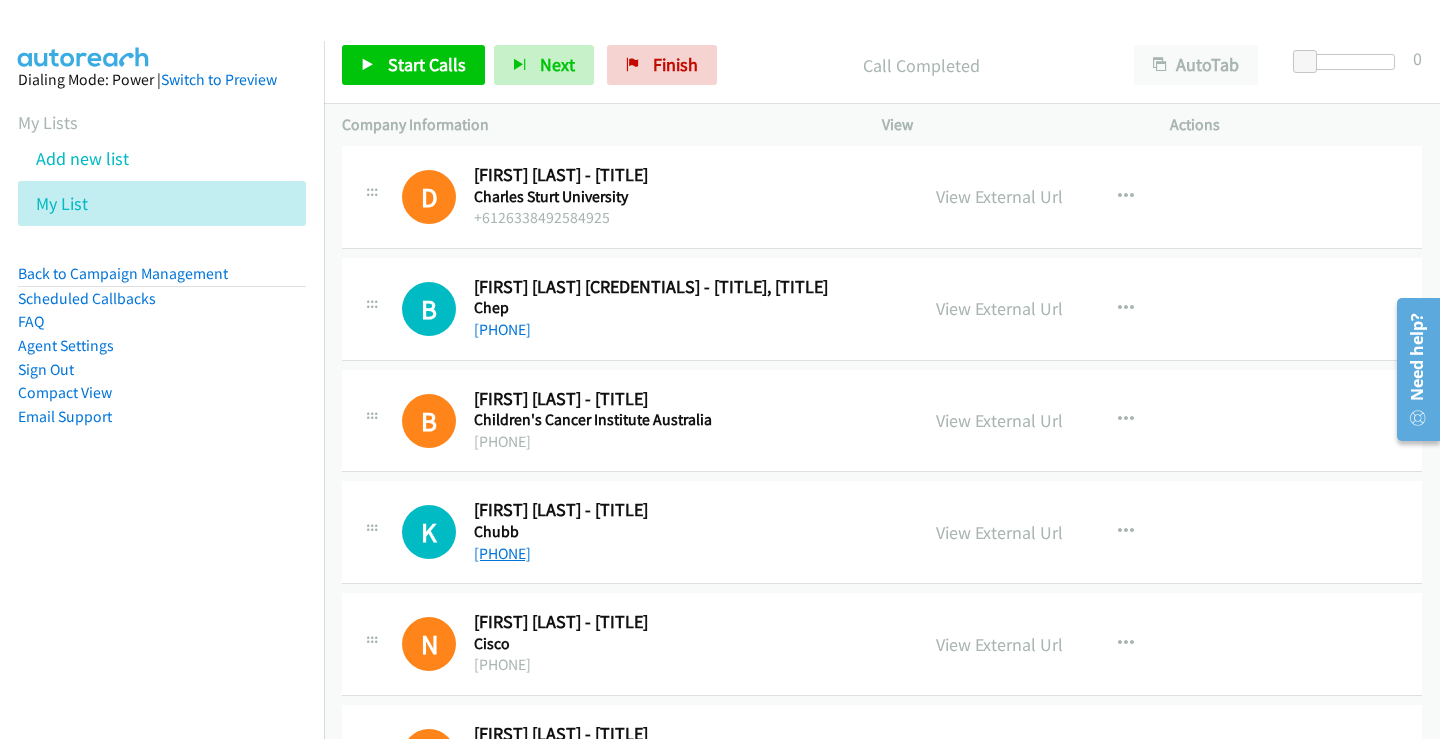 click on "[PHONE]" at bounding box center [502, 553] 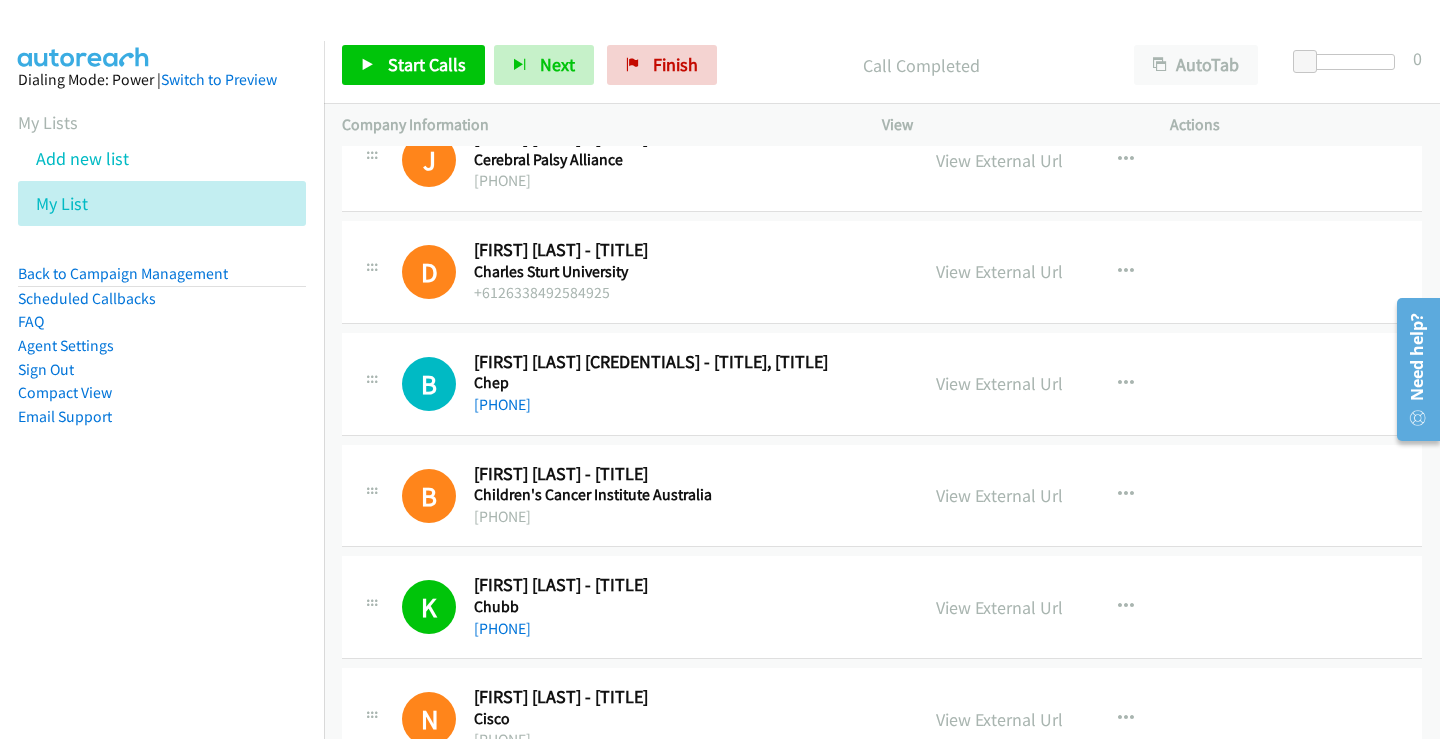 scroll, scrollTop: 2388, scrollLeft: 0, axis: vertical 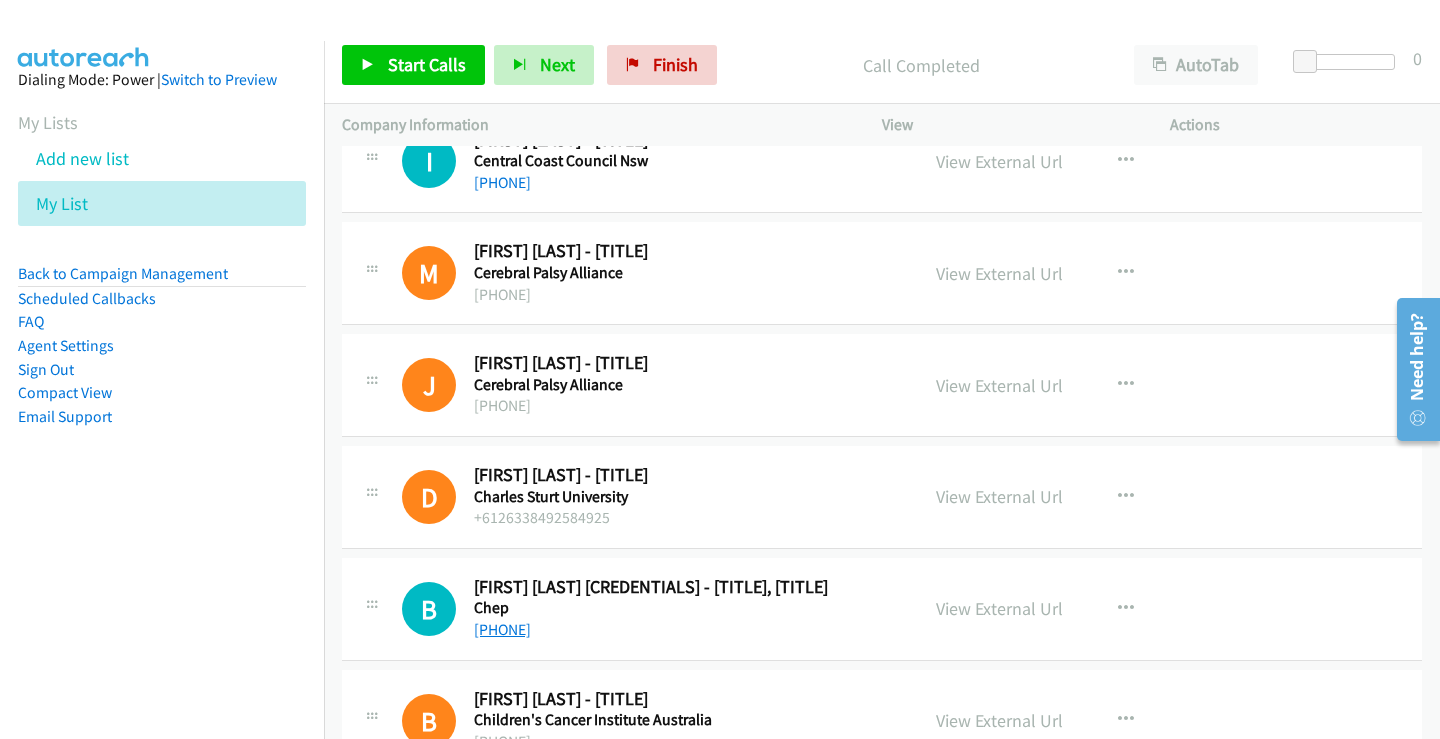 click on "[PHONE]" at bounding box center (502, 629) 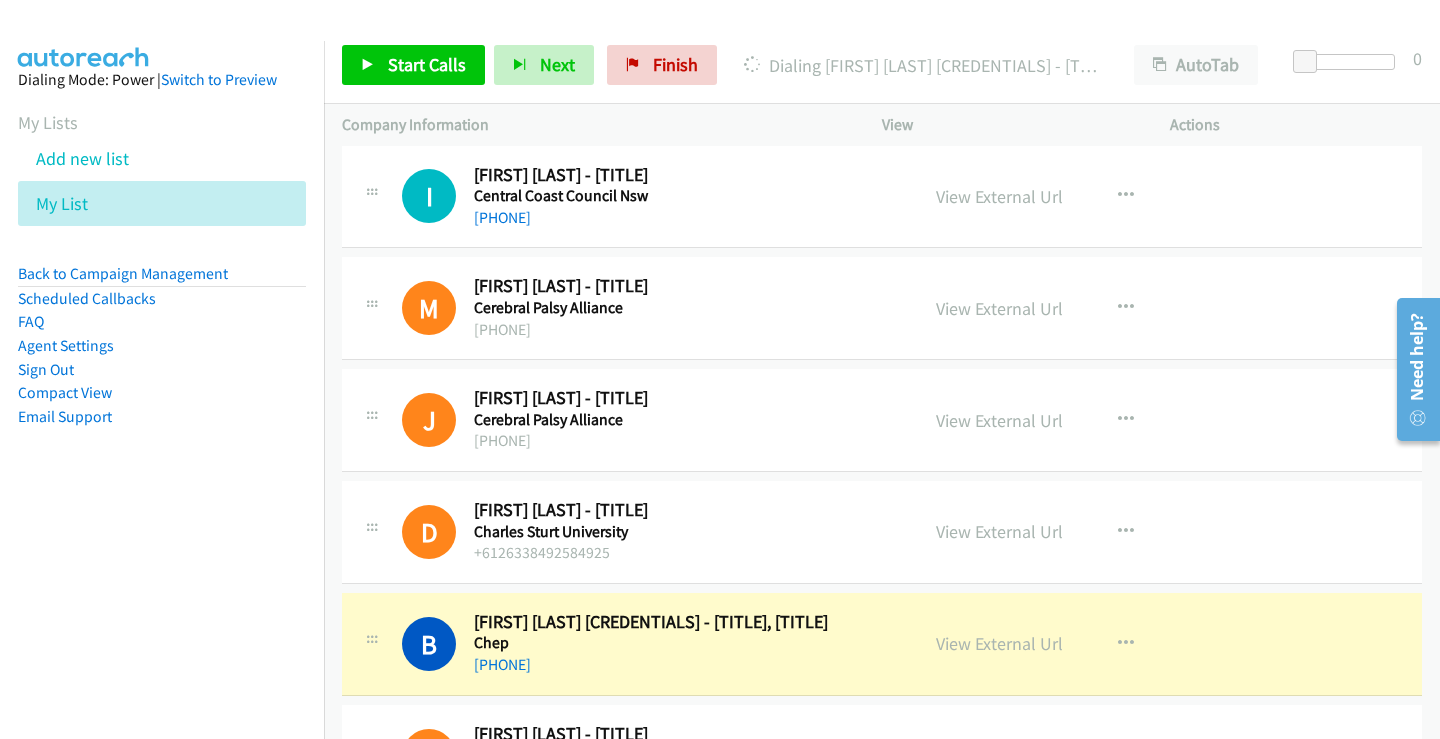 scroll, scrollTop: 2388, scrollLeft: 0, axis: vertical 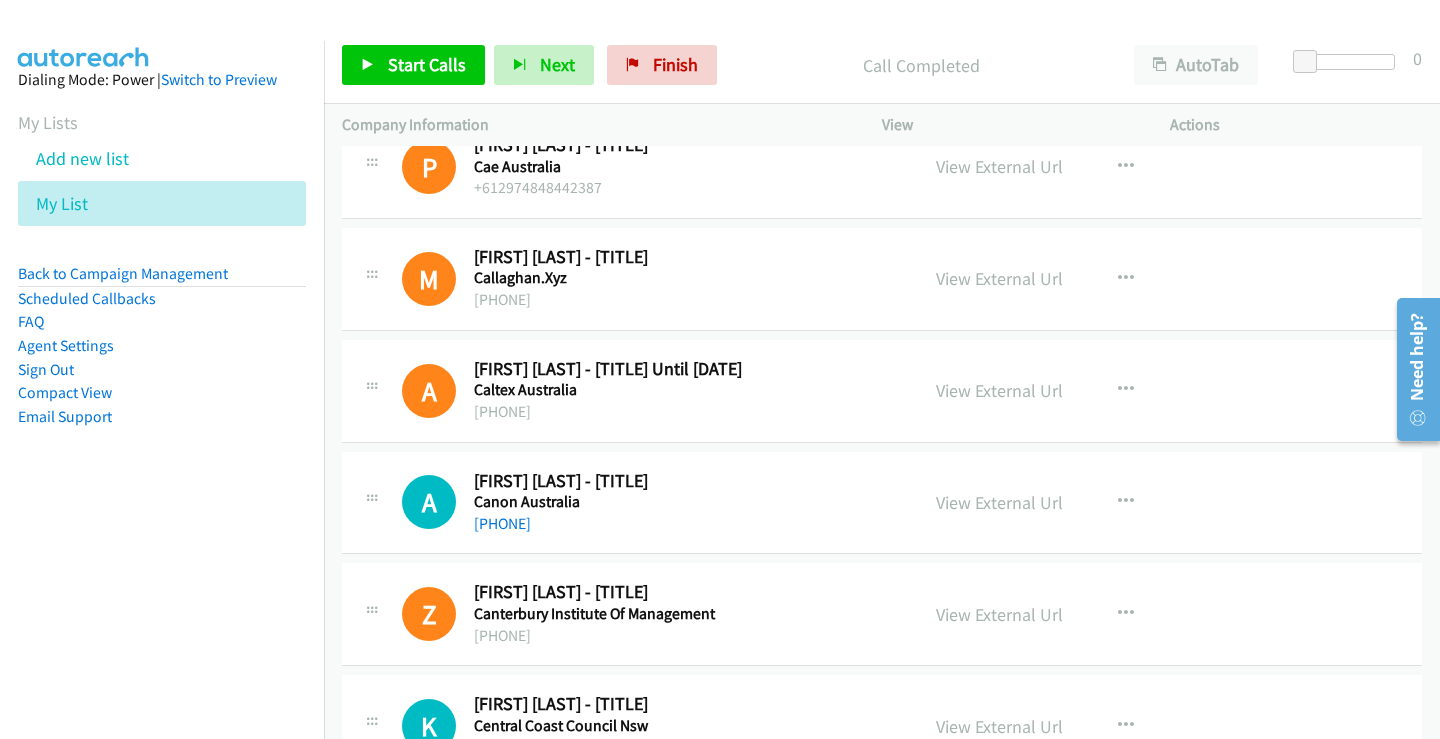 drag, startPoint x: 534, startPoint y: 520, endPoint x: 540, endPoint y: 511, distance: 10.816654 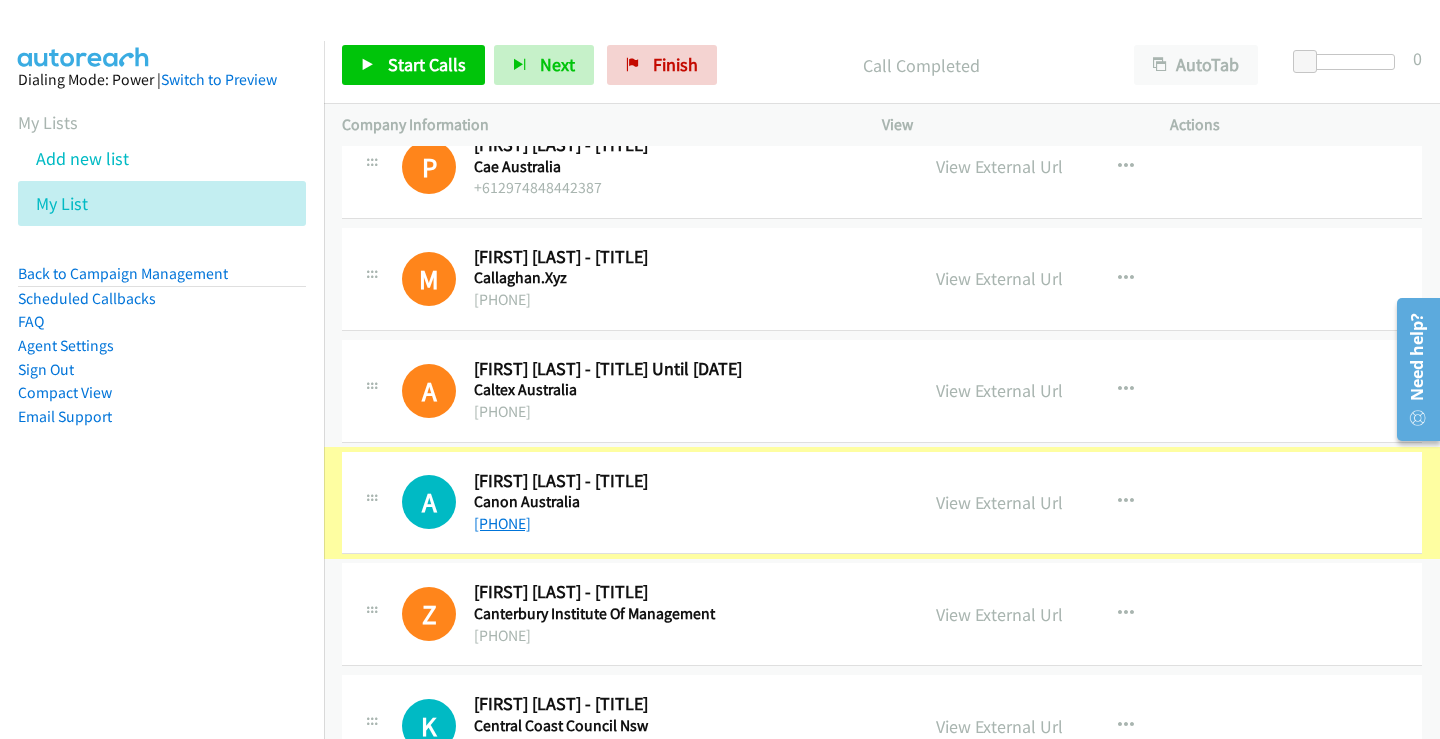 click on "[PHONE]" at bounding box center (502, 523) 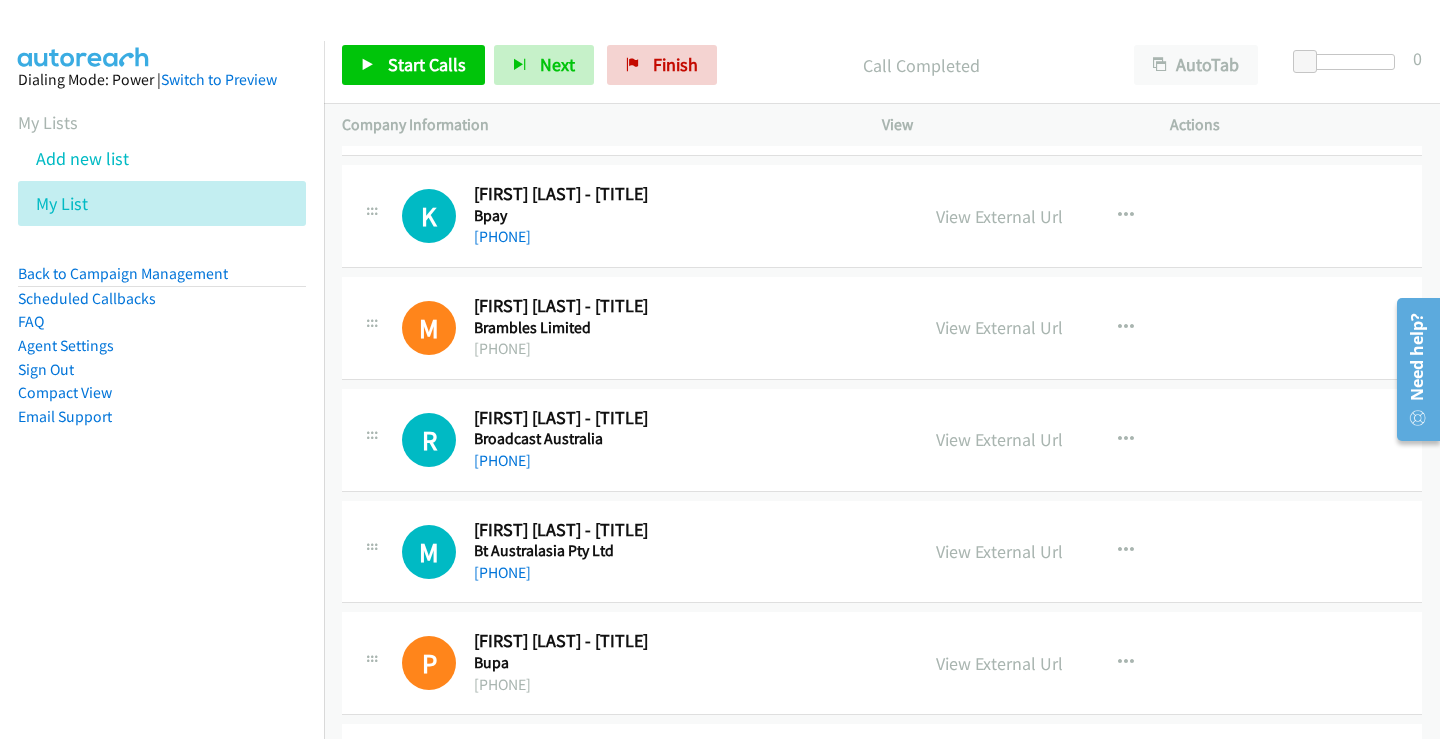 scroll, scrollTop: 688, scrollLeft: 0, axis: vertical 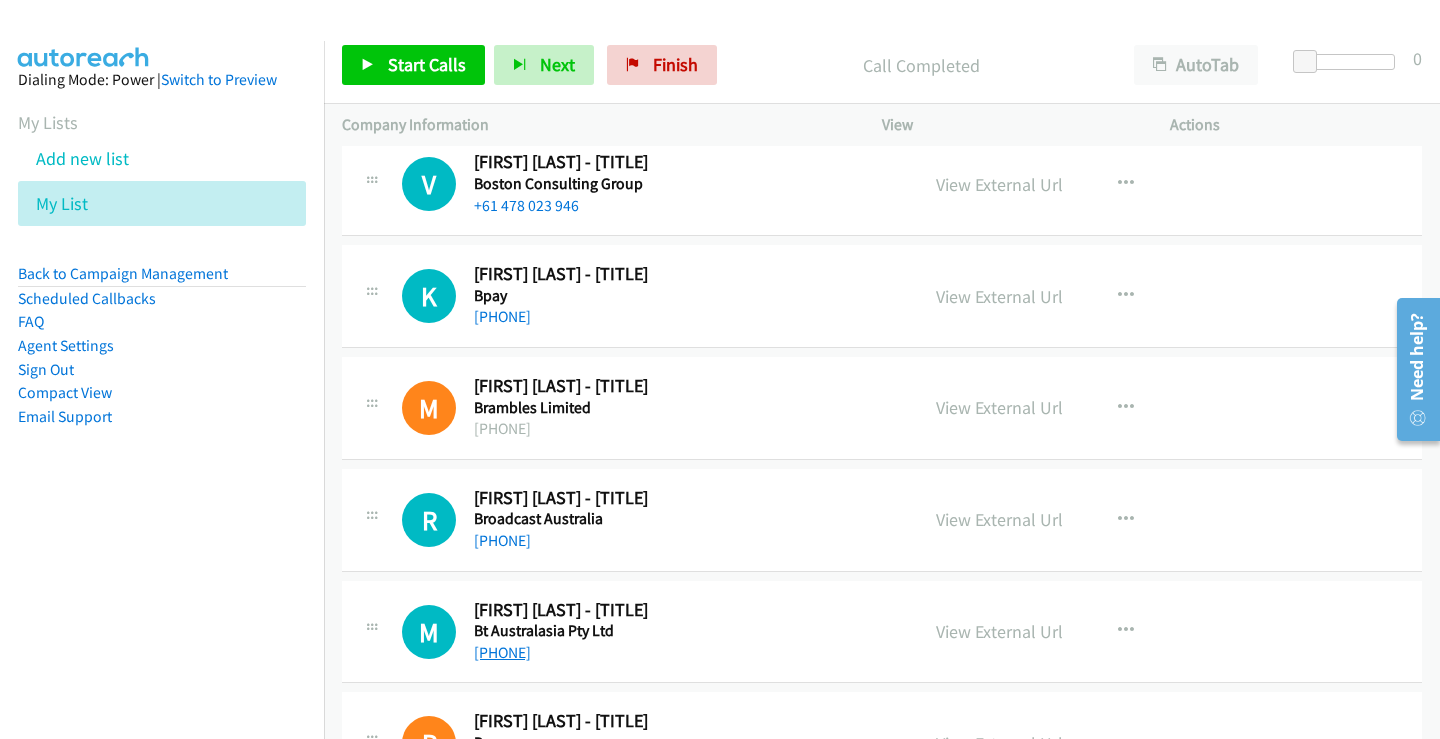 click on "[PHONE]" at bounding box center [502, 652] 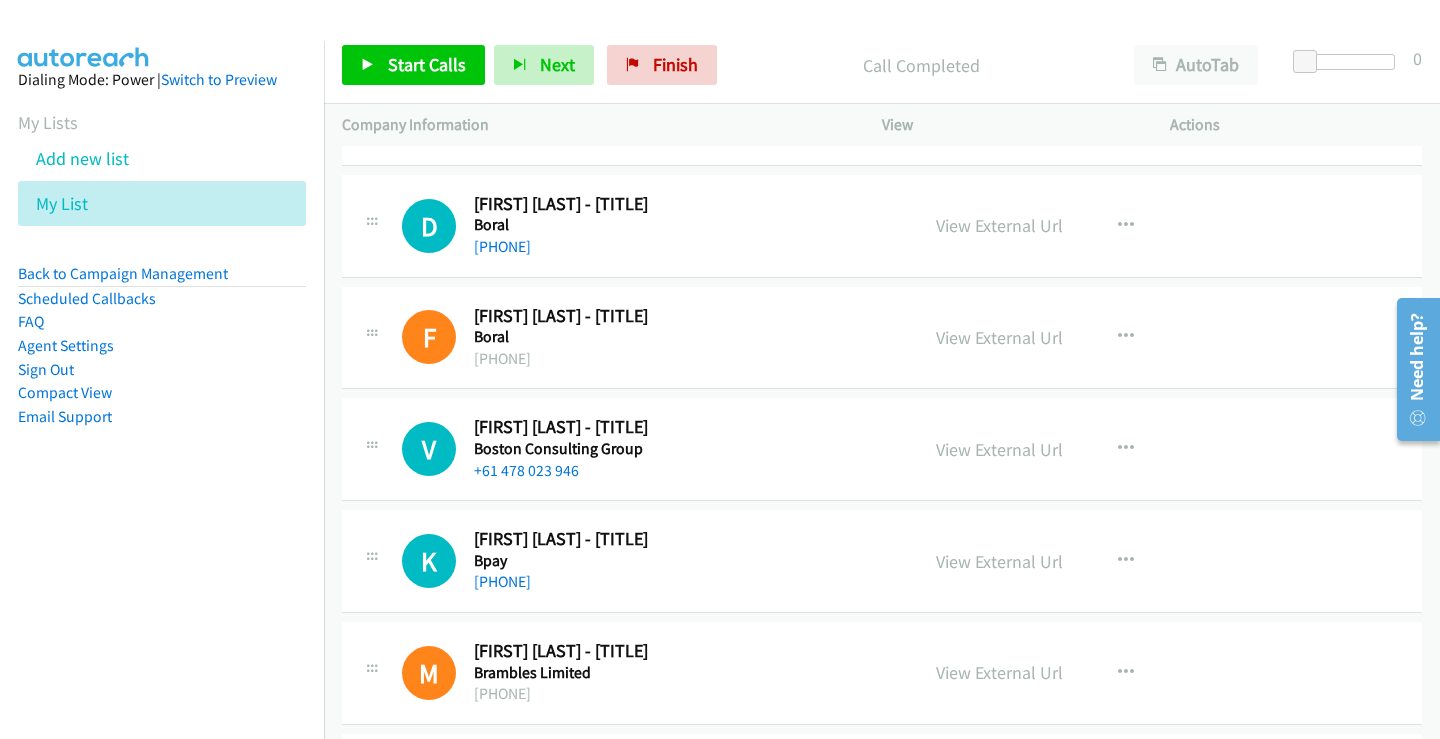 scroll, scrollTop: 388, scrollLeft: 0, axis: vertical 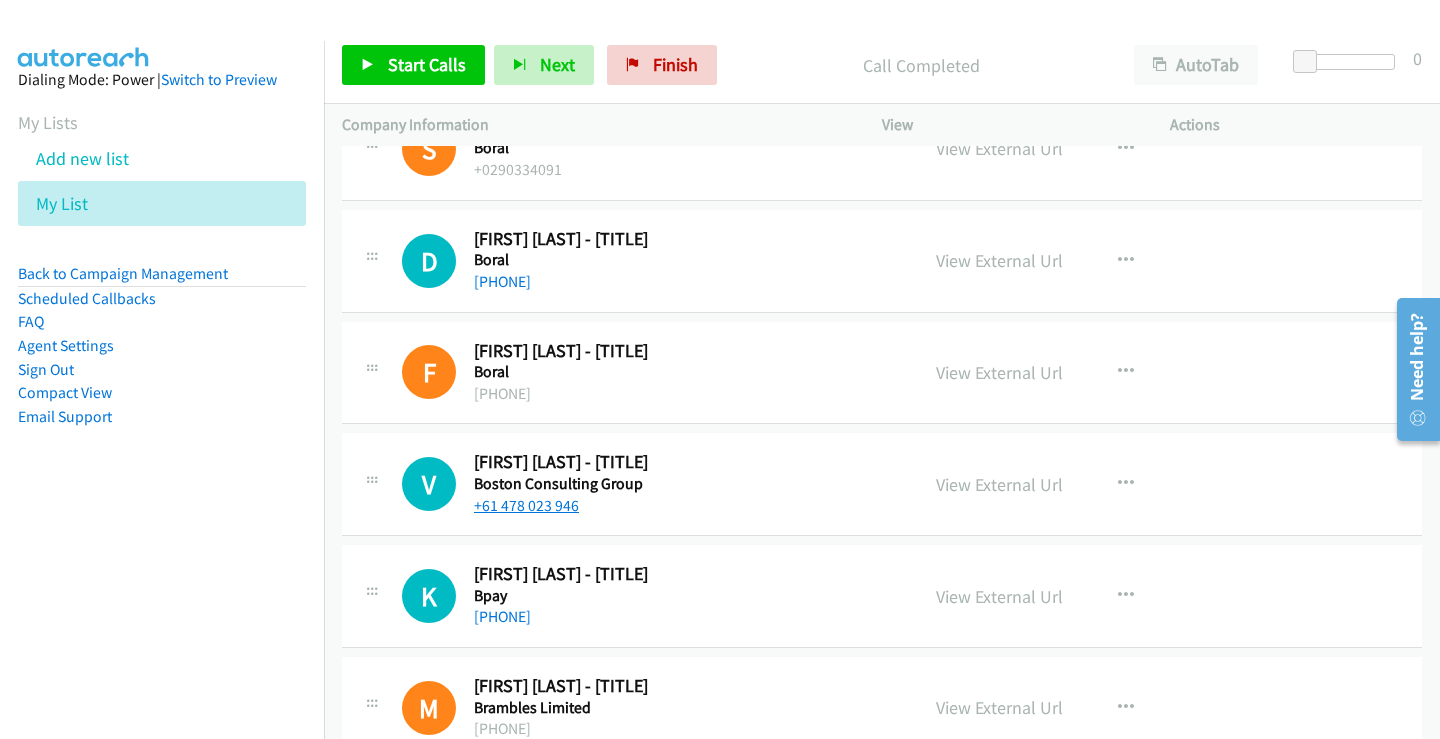 click on "+61 478 023 946" at bounding box center (526, 505) 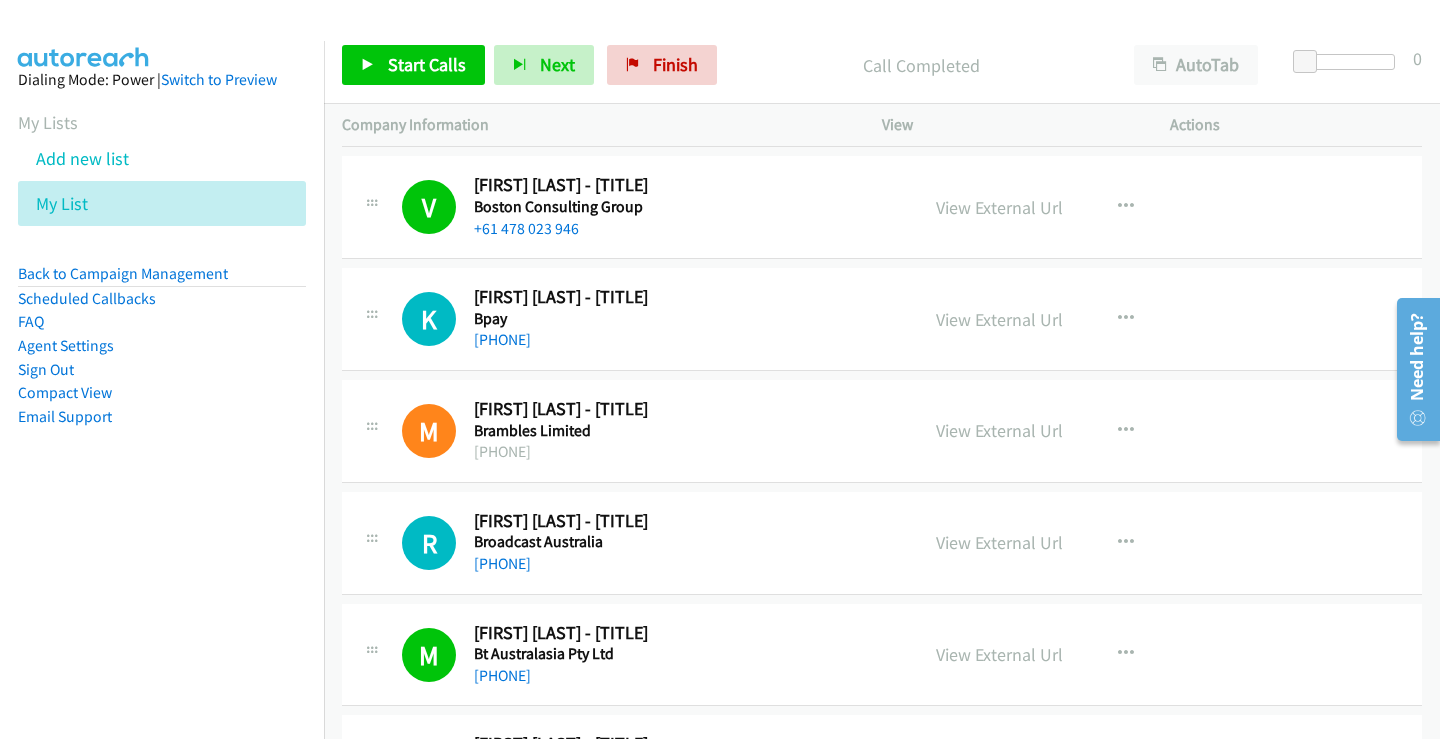 scroll, scrollTop: 700, scrollLeft: 0, axis: vertical 